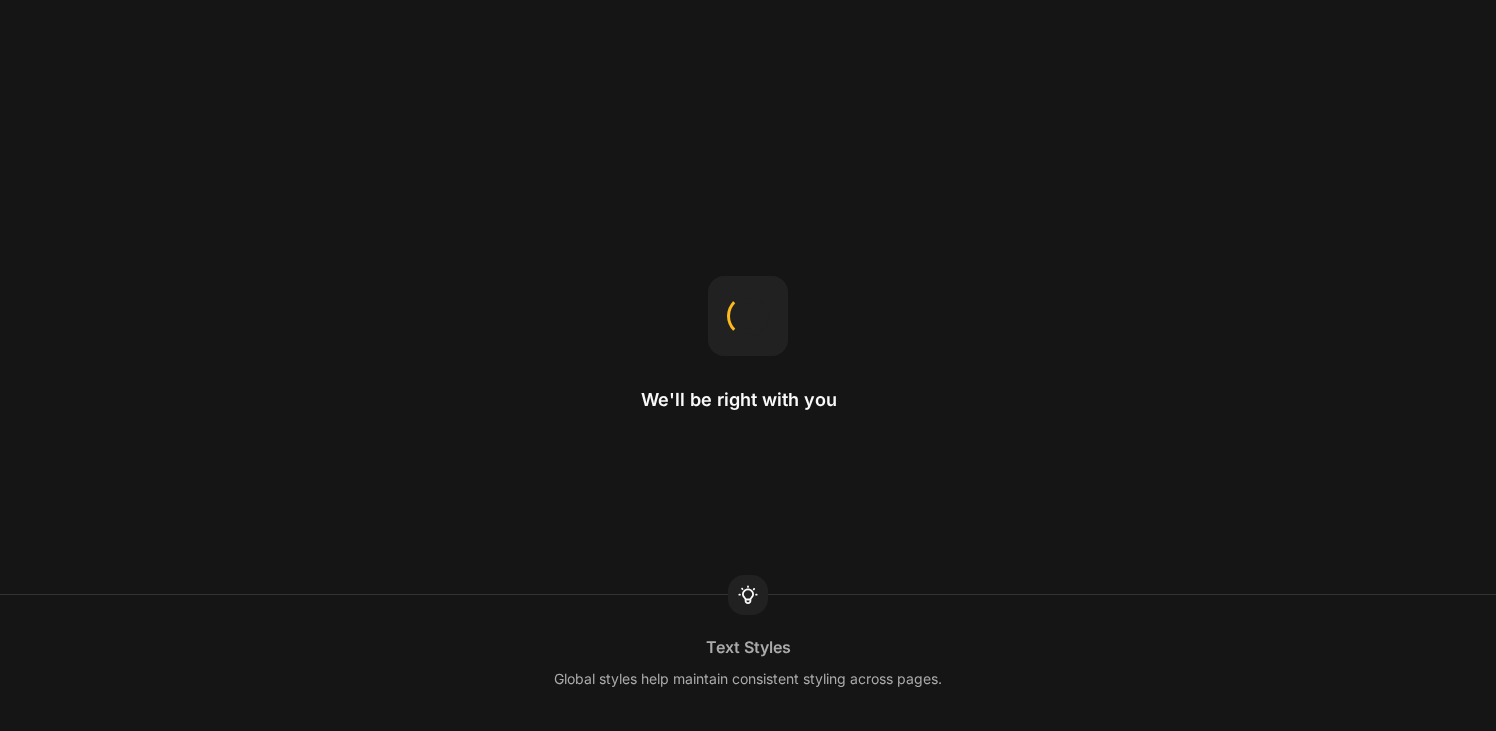 scroll, scrollTop: 0, scrollLeft: 0, axis: both 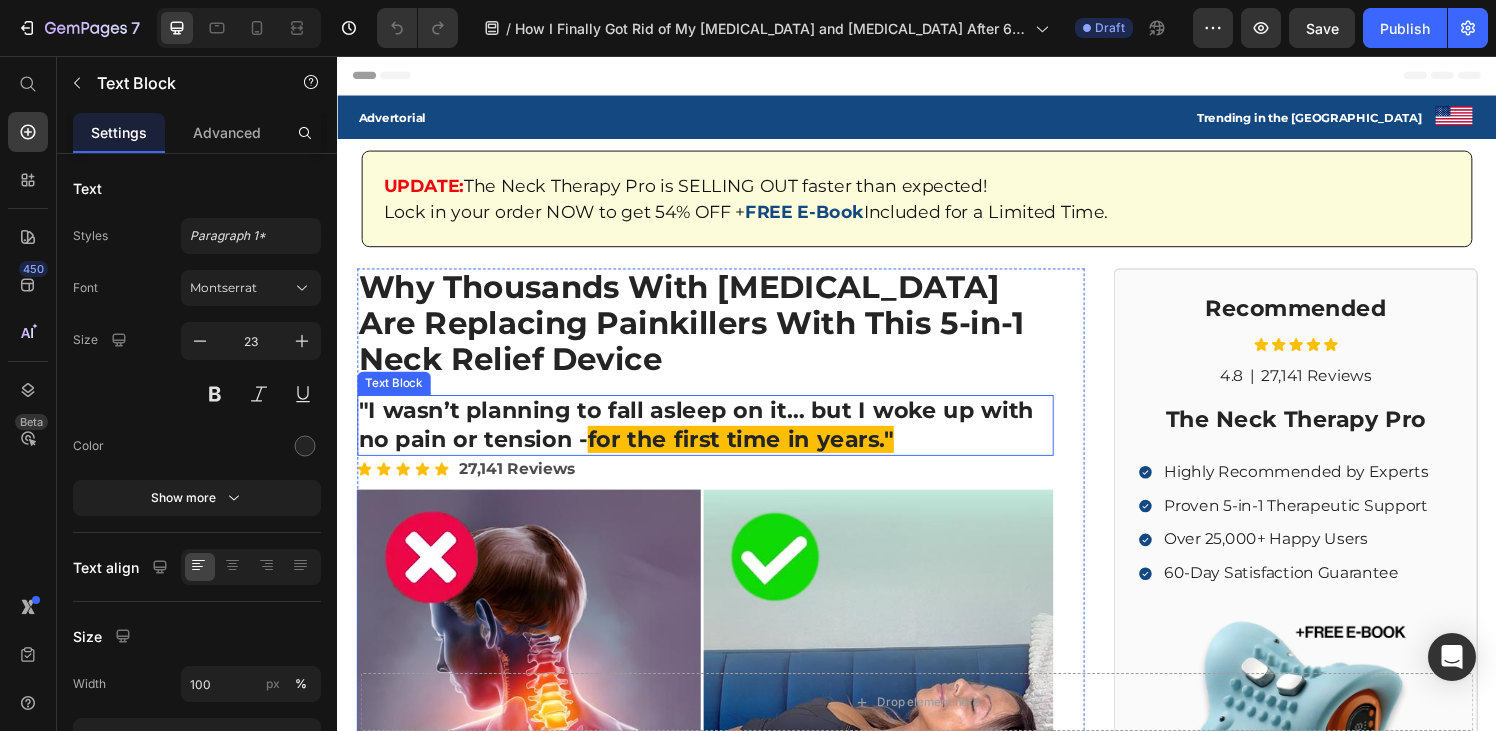 click on ""I wasn’t planning to fall asleep on it… but I woke up with no pain or tension -" at bounding box center [708, 438] 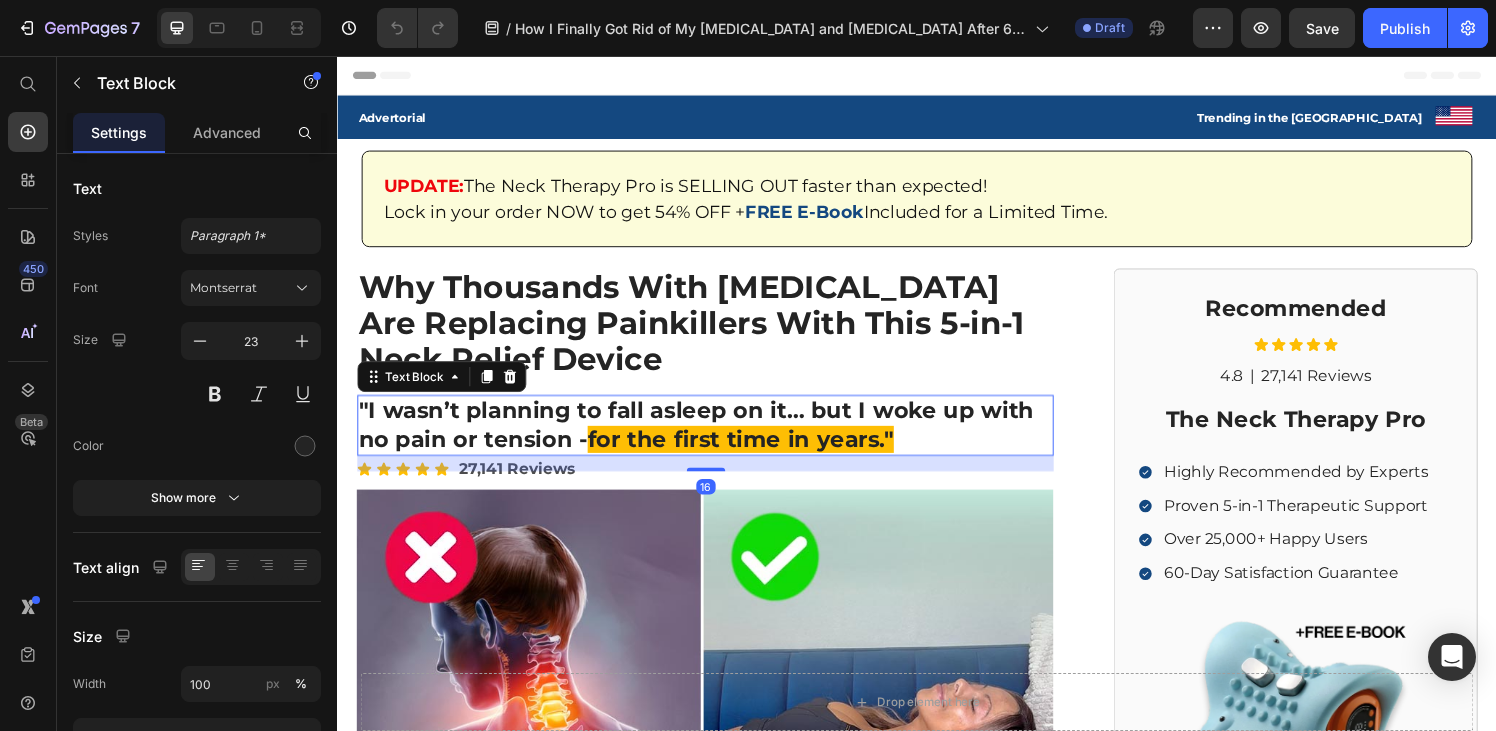 click on ""I wasn’t planning to fall asleep on it… but I woke up with no pain or tension -" at bounding box center (708, 438) 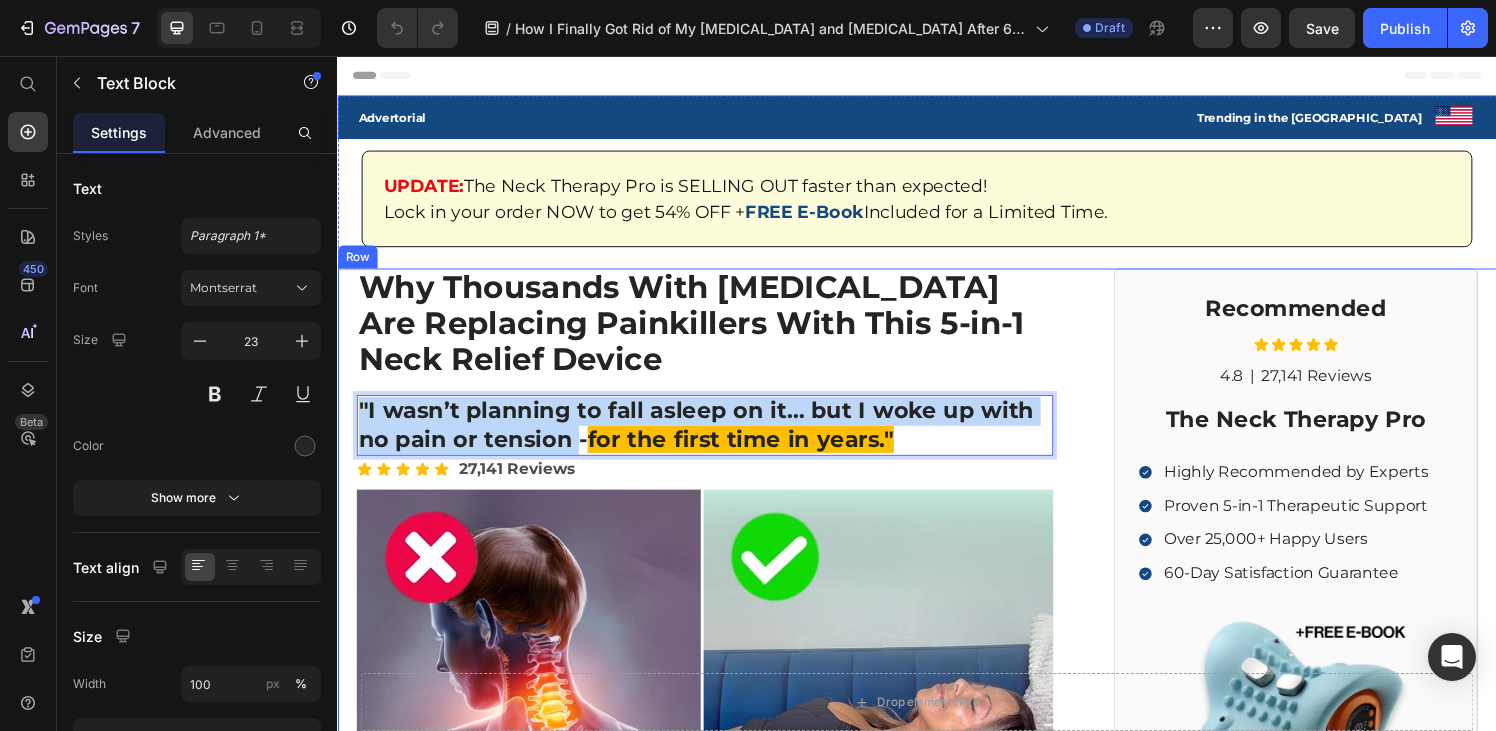 drag, startPoint x: 582, startPoint y: 455, endPoint x: 338, endPoint y: 408, distance: 248.48541 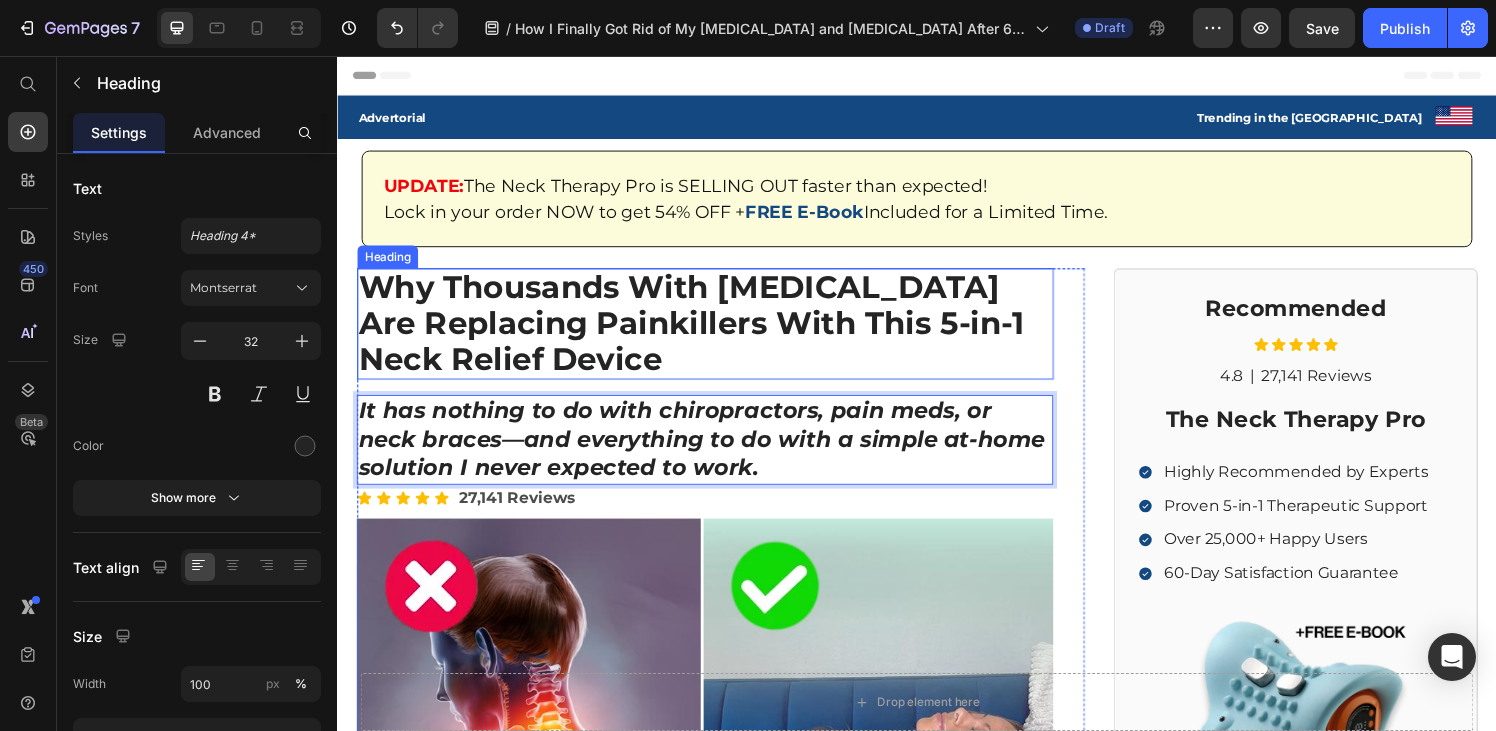click on "Why Thousands With [MEDICAL_DATA] Are Replacing Painkillers With This 5-in-1 Neck Relief Device" at bounding box center [717, 333] 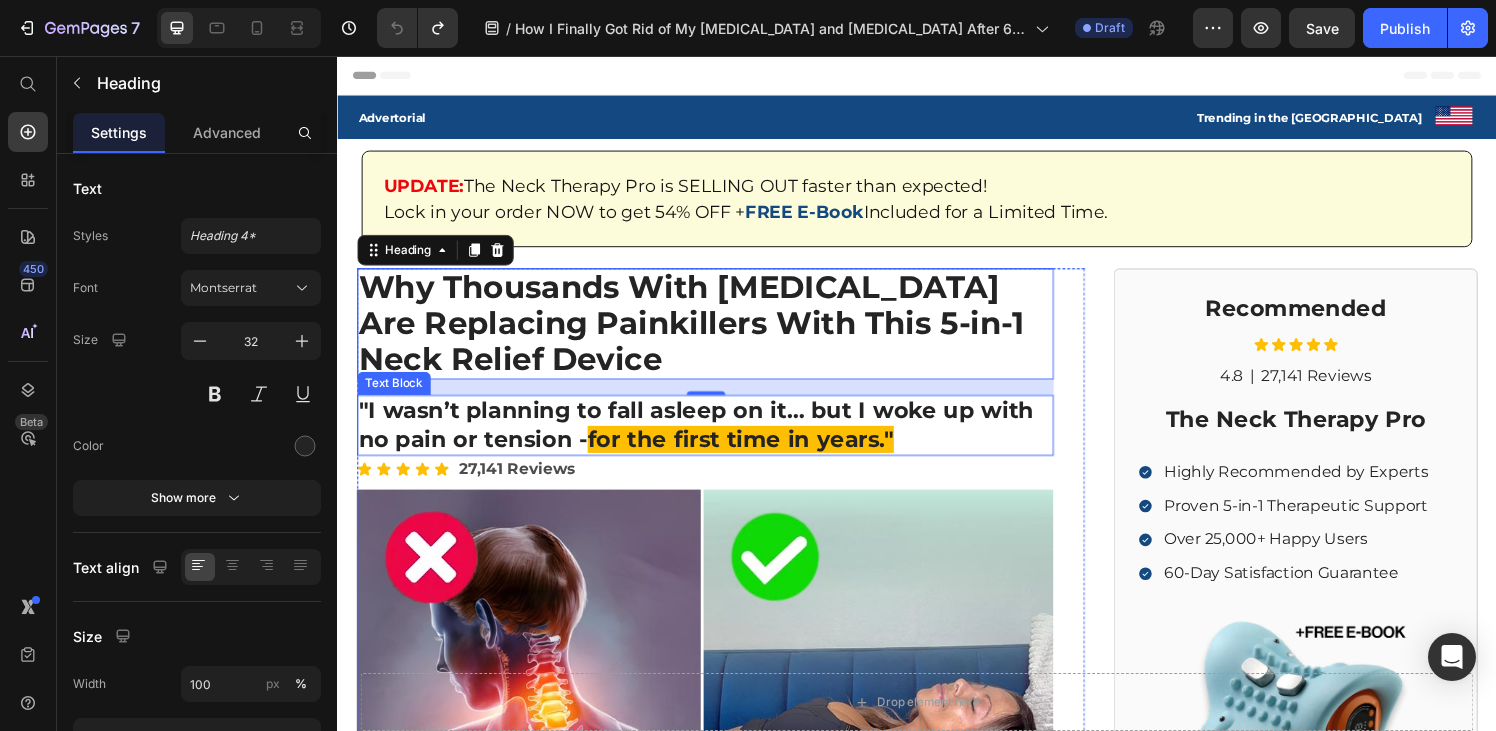 click on ""I wasn’t planning to fall asleep on it… but I woke up with no pain or tension -" at bounding box center [708, 438] 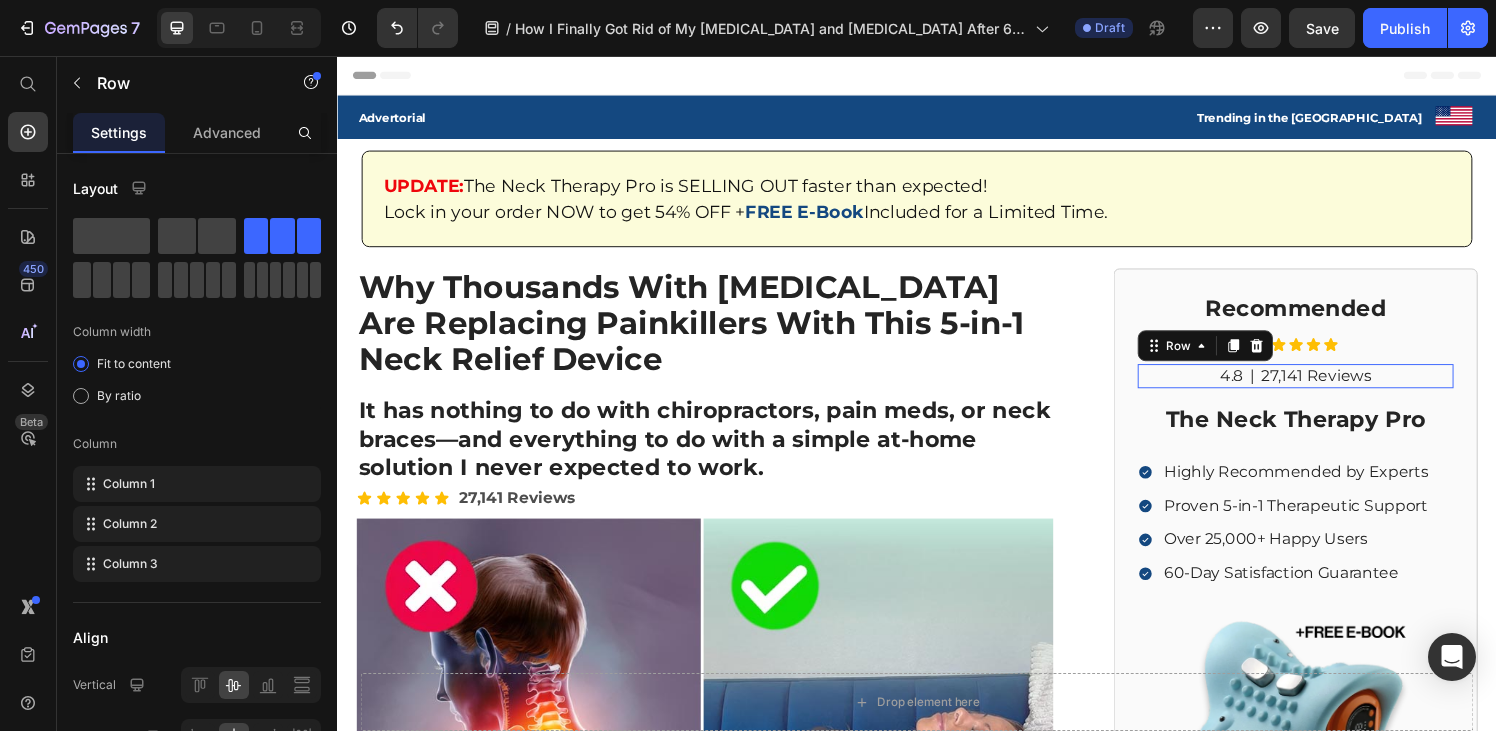 click on "4.8 Text Block | Text Block 27,141 Reviews Text Block Row   0" at bounding box center [1328, 387] 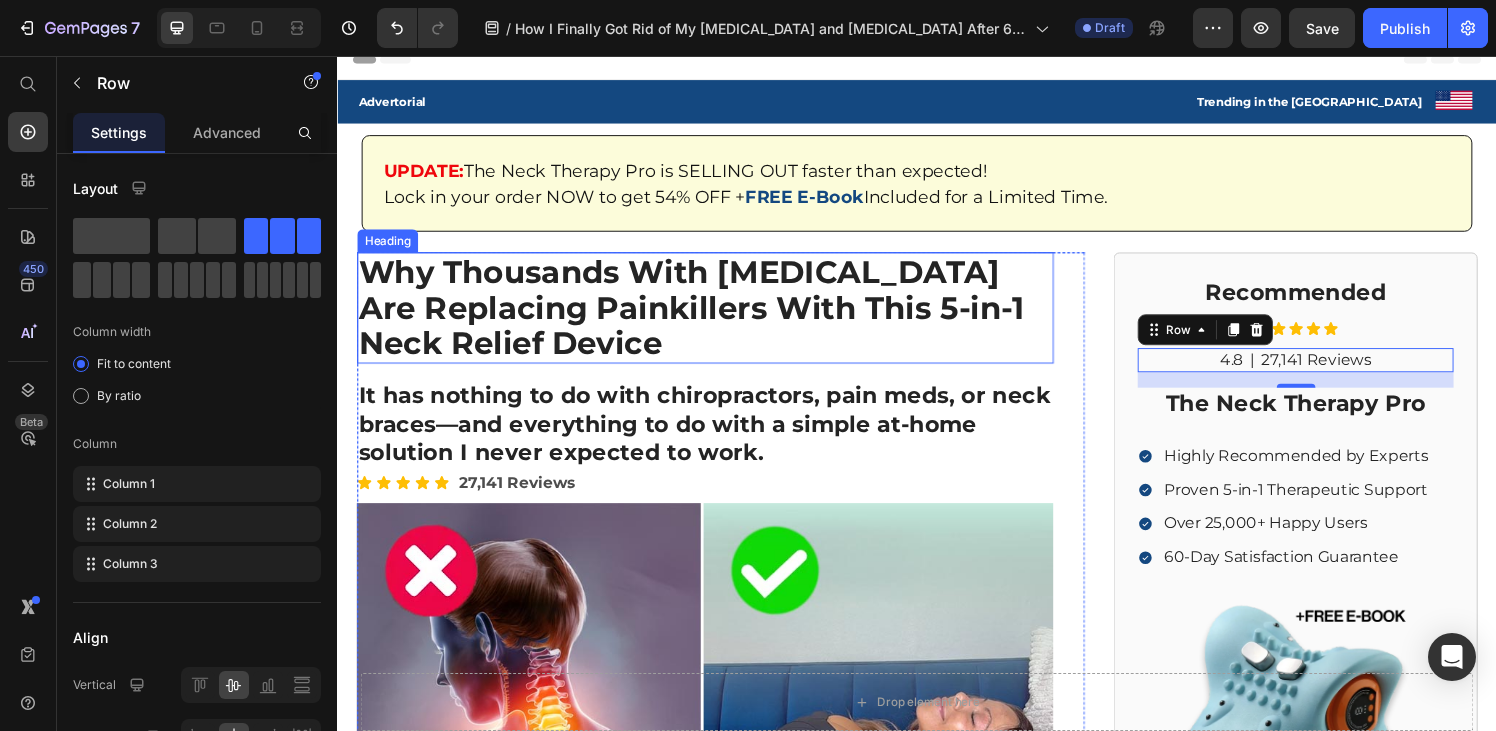 scroll, scrollTop: 0, scrollLeft: 0, axis: both 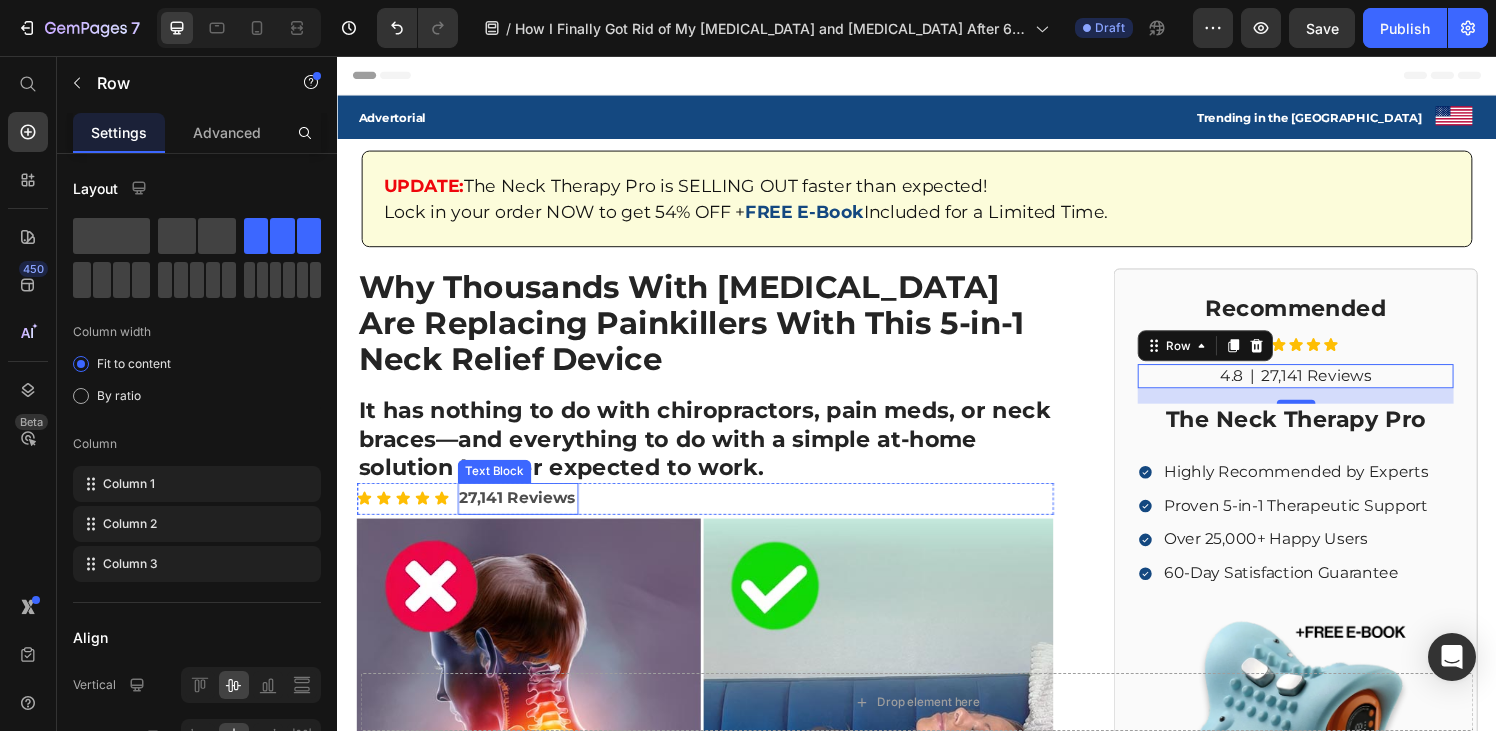 click on "27,141 Reviews" at bounding box center [523, 513] 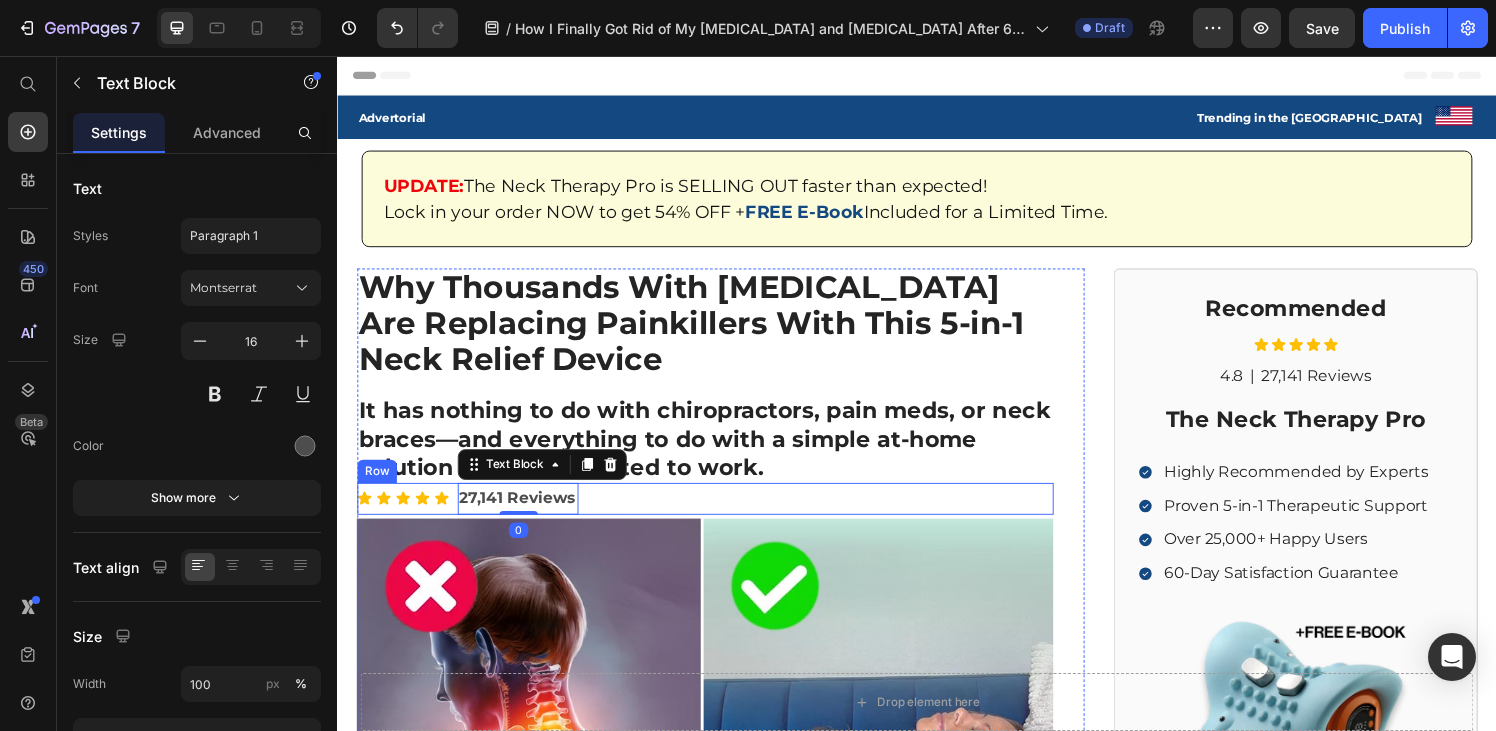 click on "Icon Icon Icon Icon
Icon Icon List 27,141 Reviews Text Block   0 Row" at bounding box center [717, 514] 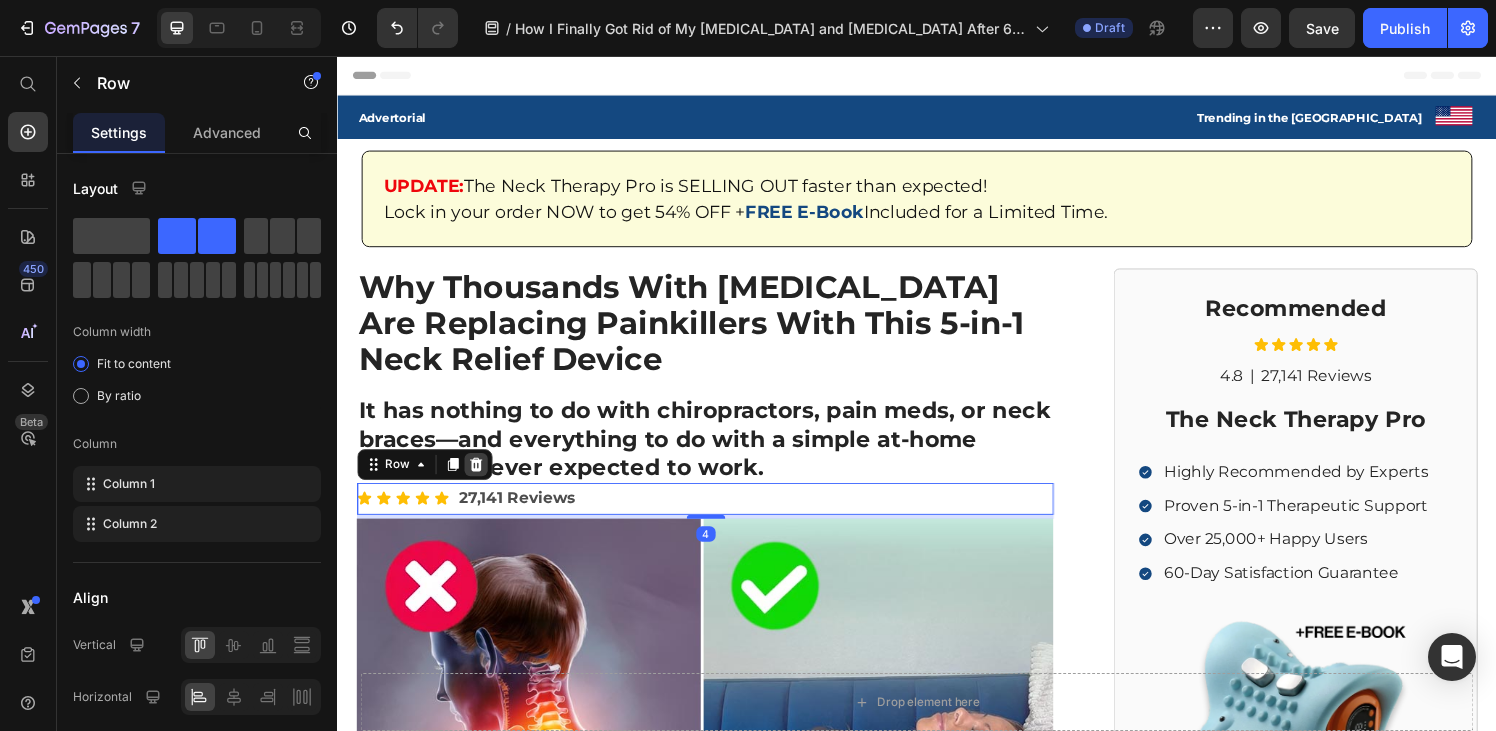 click 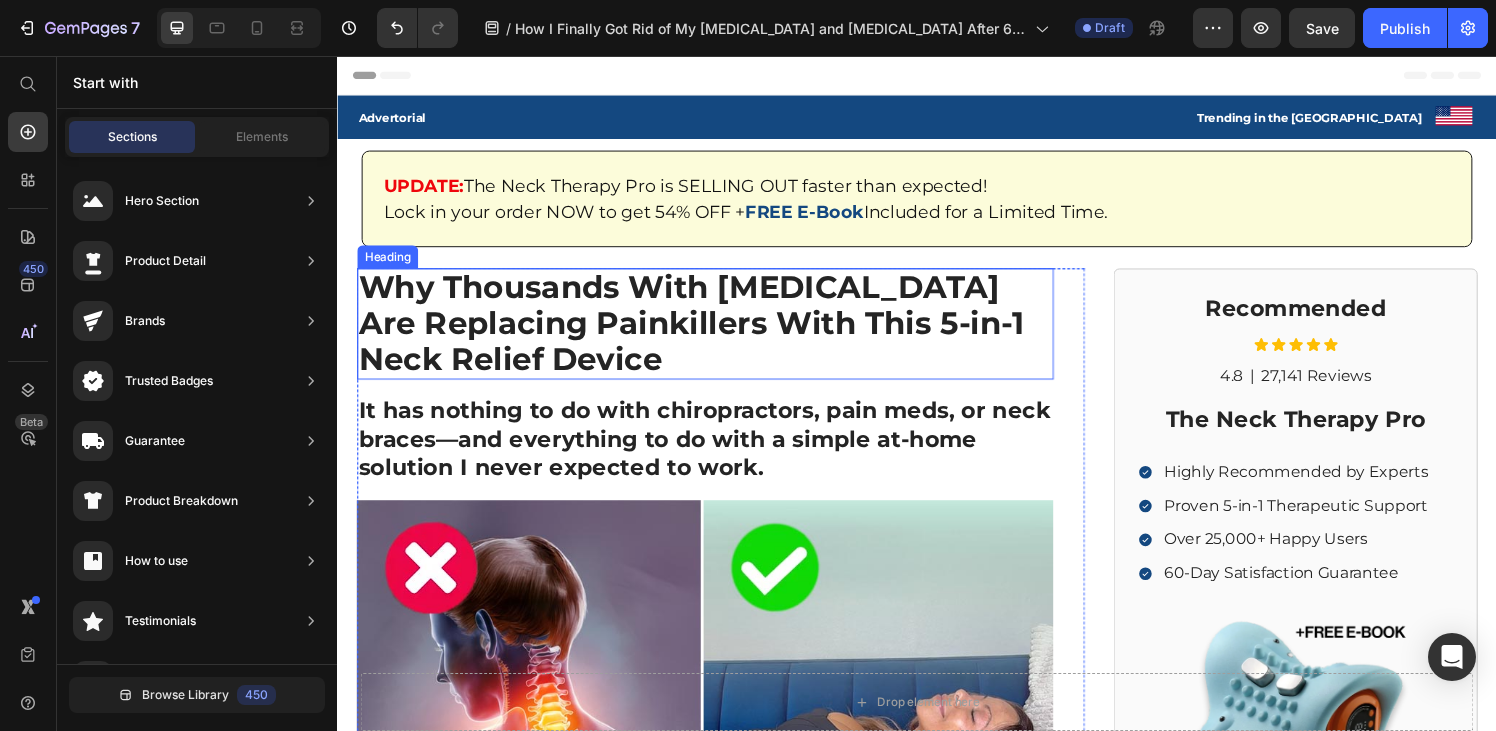 scroll, scrollTop: 181, scrollLeft: 0, axis: vertical 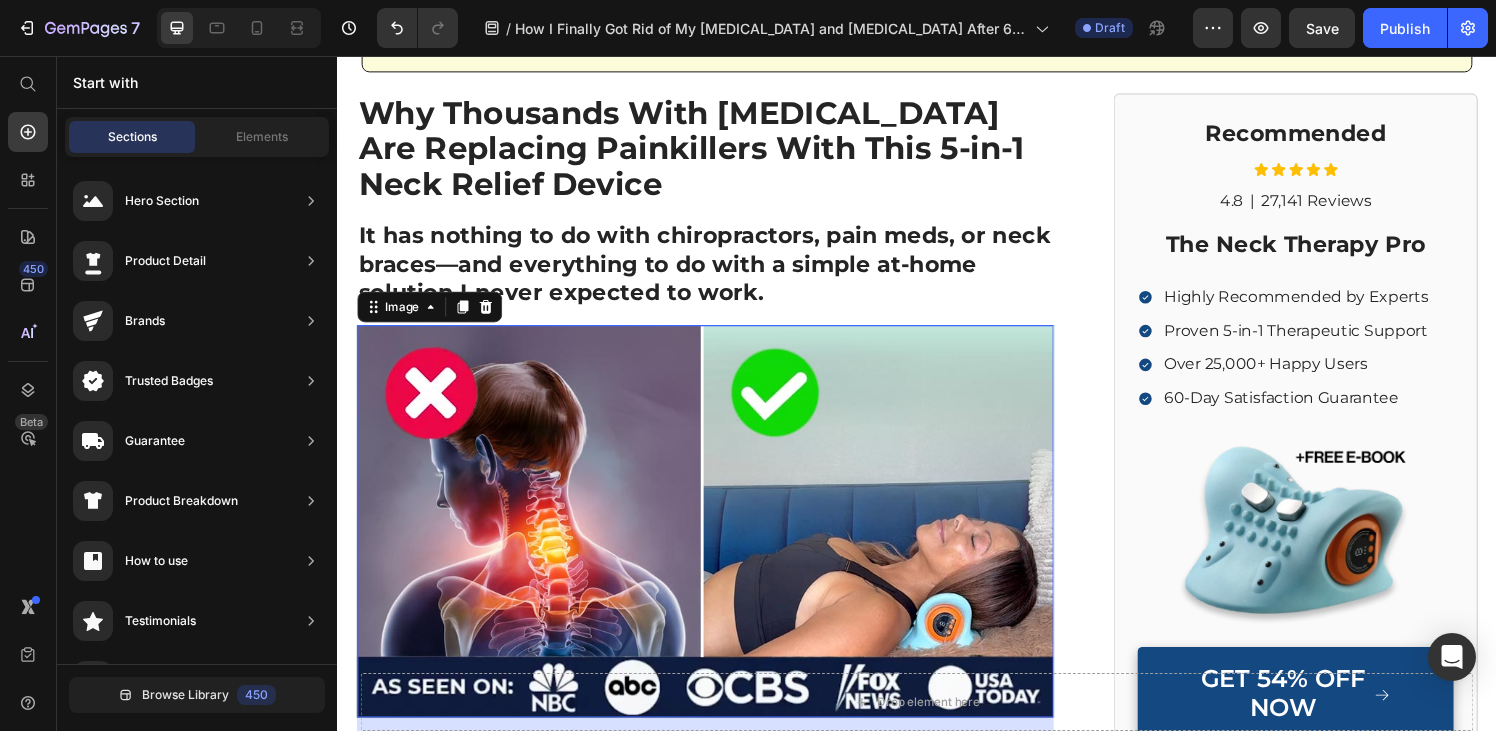 click at bounding box center (717, 538) 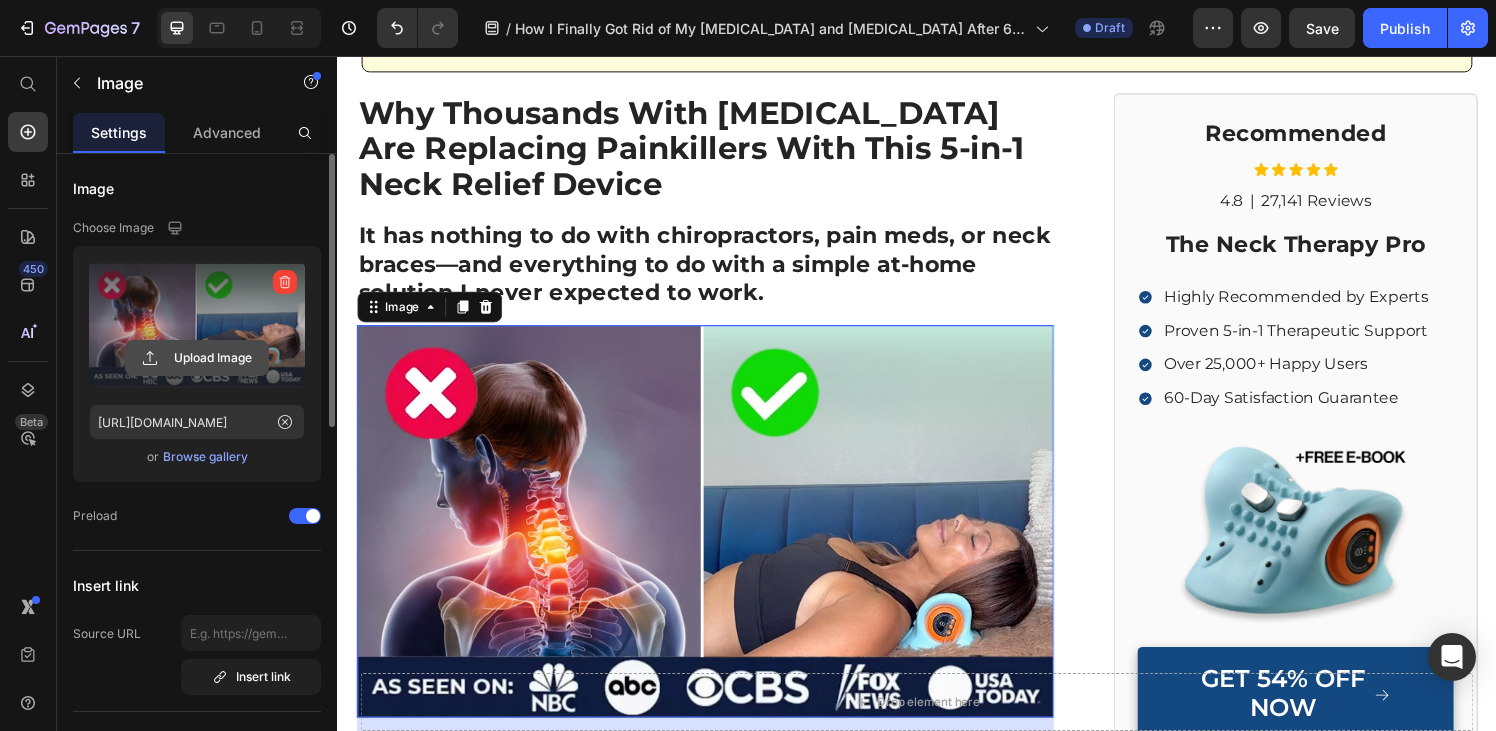 click 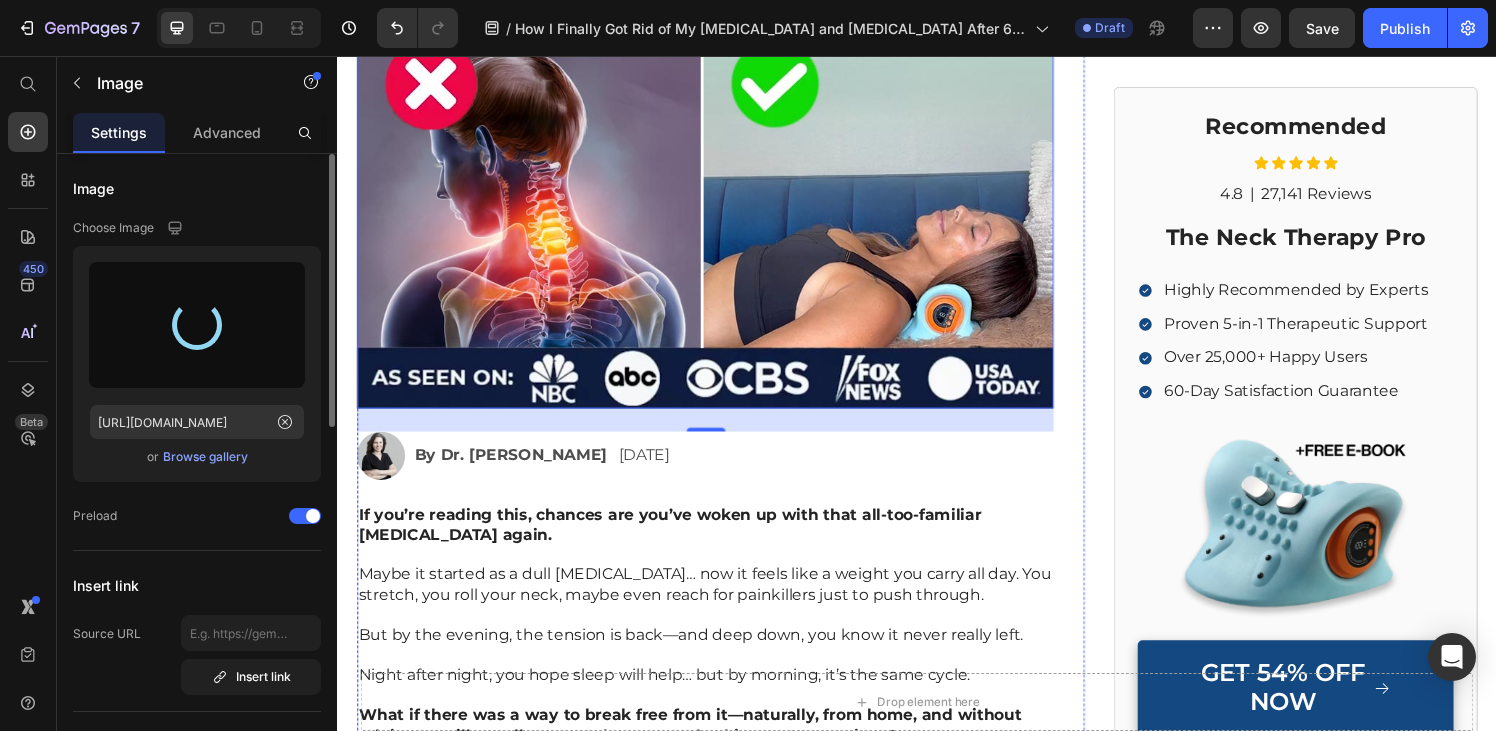 scroll, scrollTop: 560, scrollLeft: 0, axis: vertical 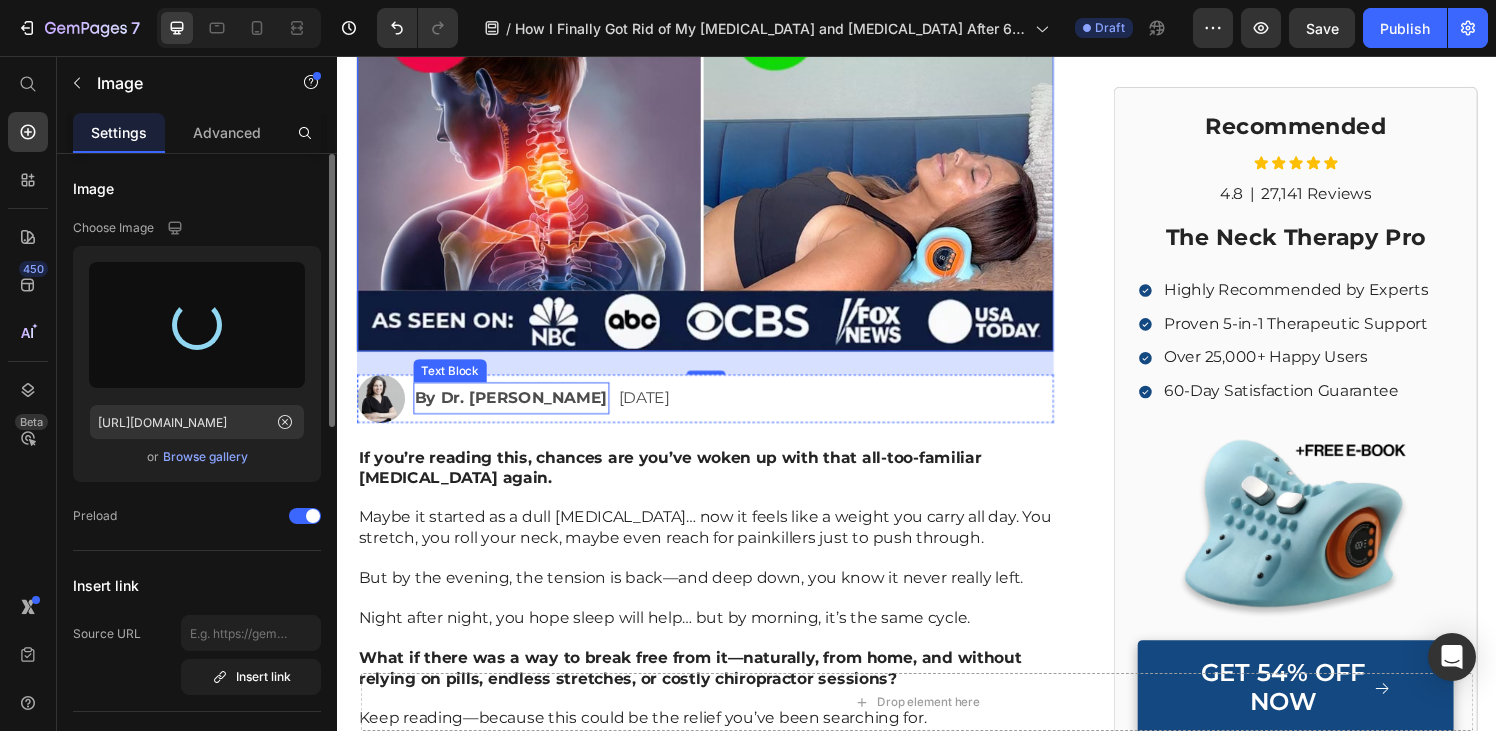 type on "[URL][DOMAIN_NAME]" 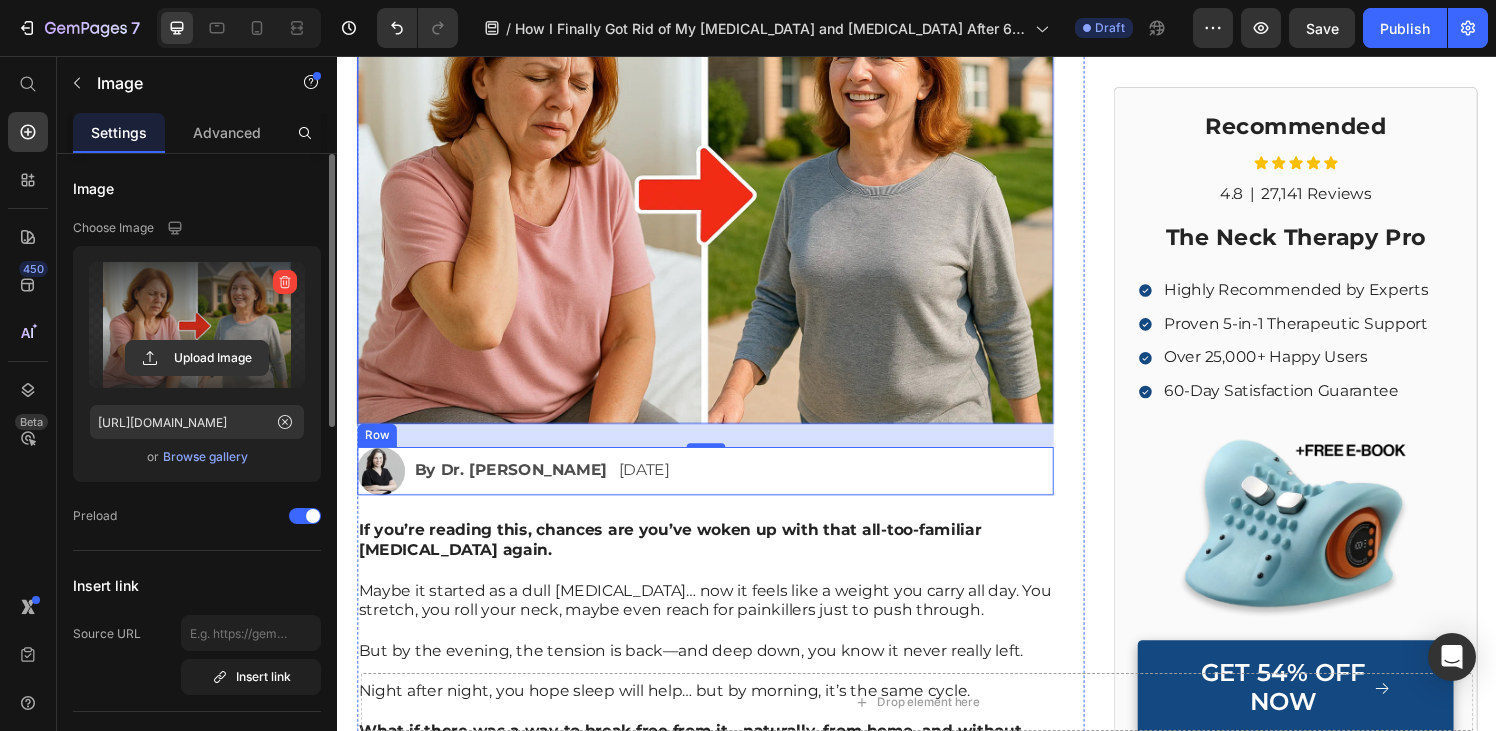 click at bounding box center (717, 196) 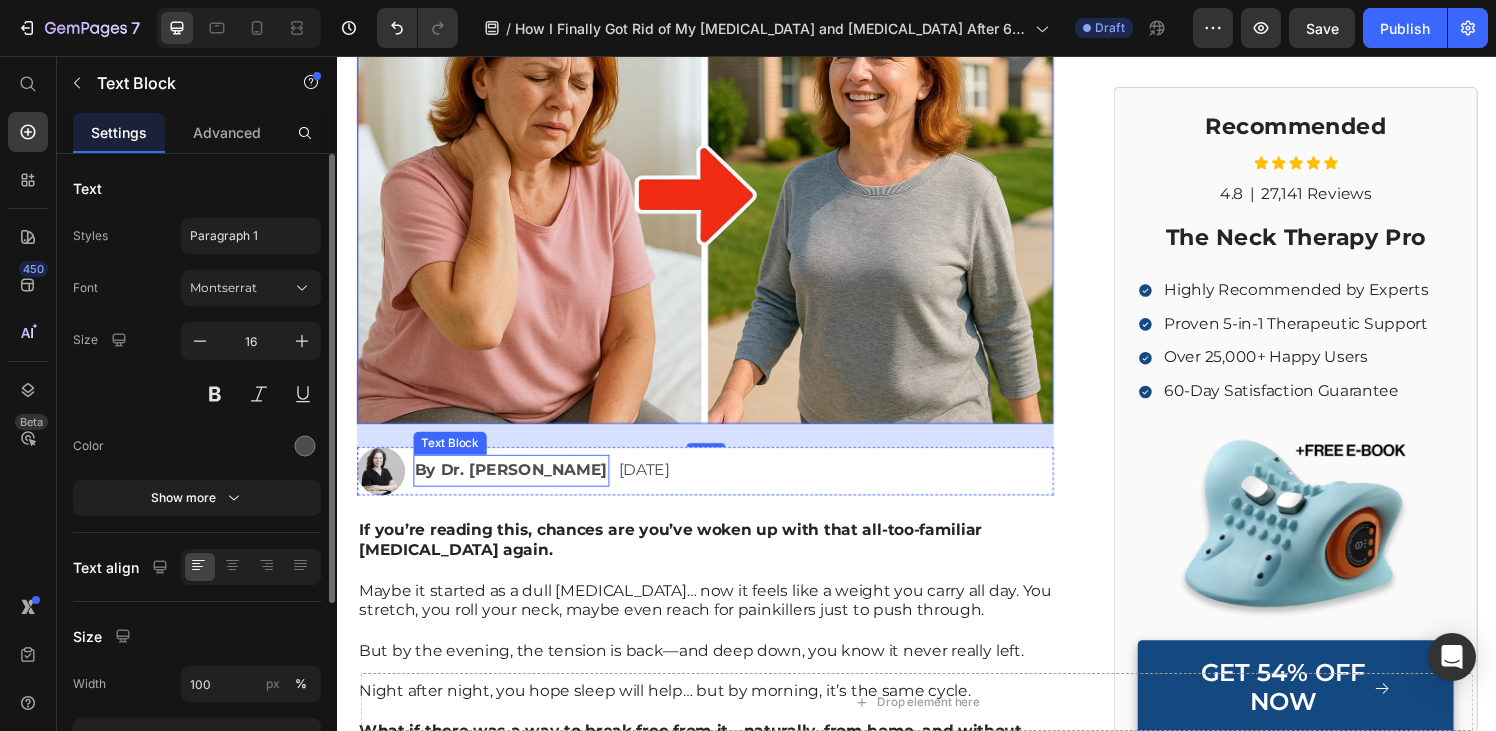 click on "By Dr. [PERSON_NAME]" at bounding box center [516, 485] 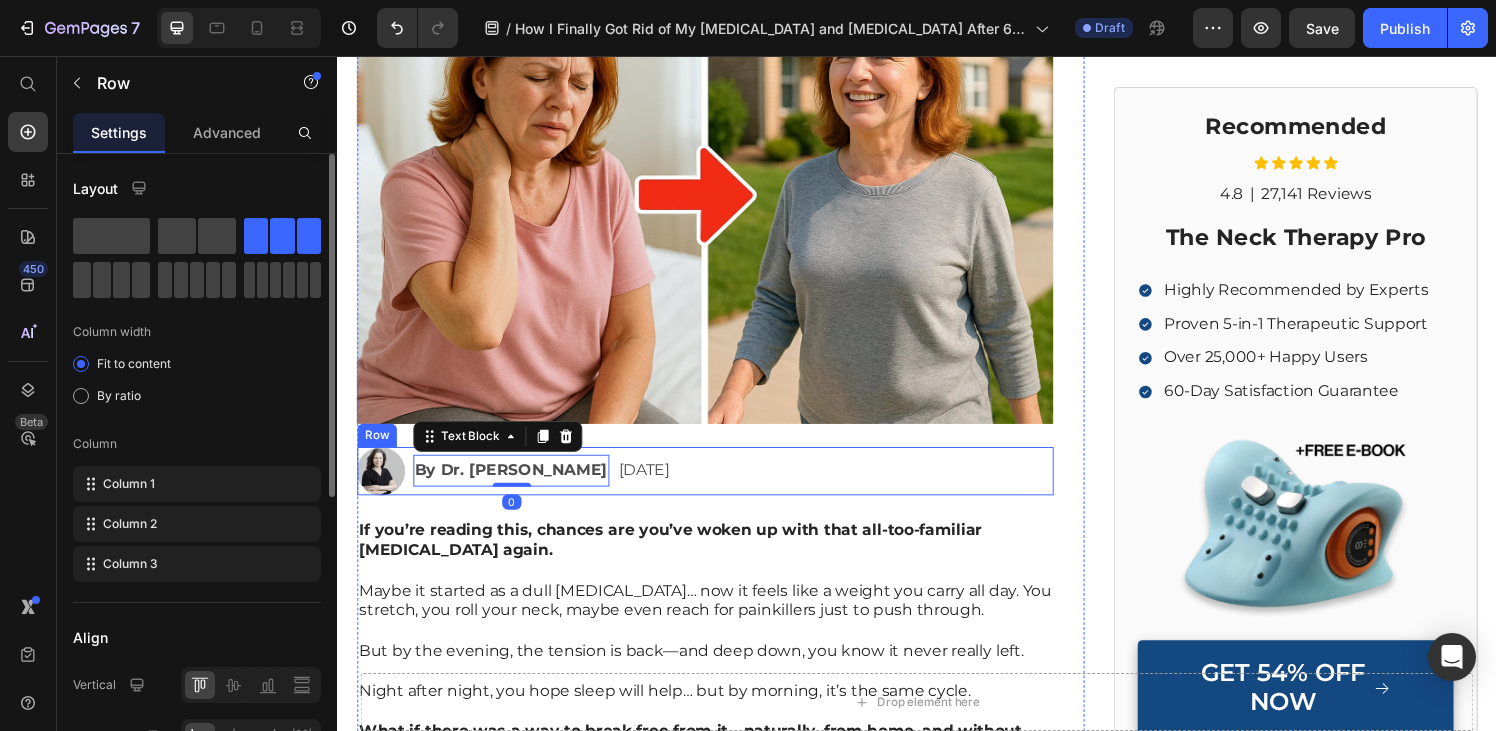 click on "Image By Dr. [PERSON_NAME] Text Block   0 [DATE] Text Block Row" at bounding box center [717, 486] 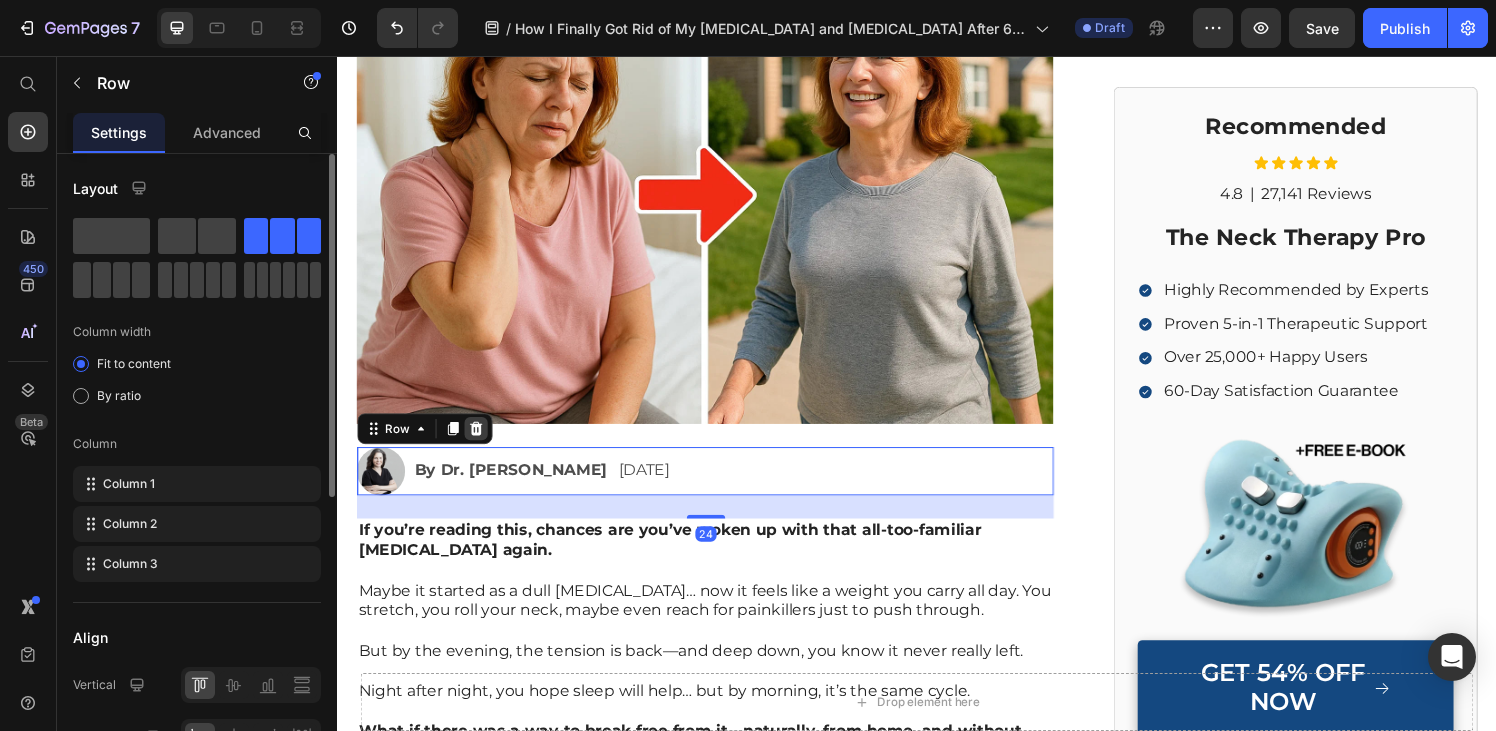 click 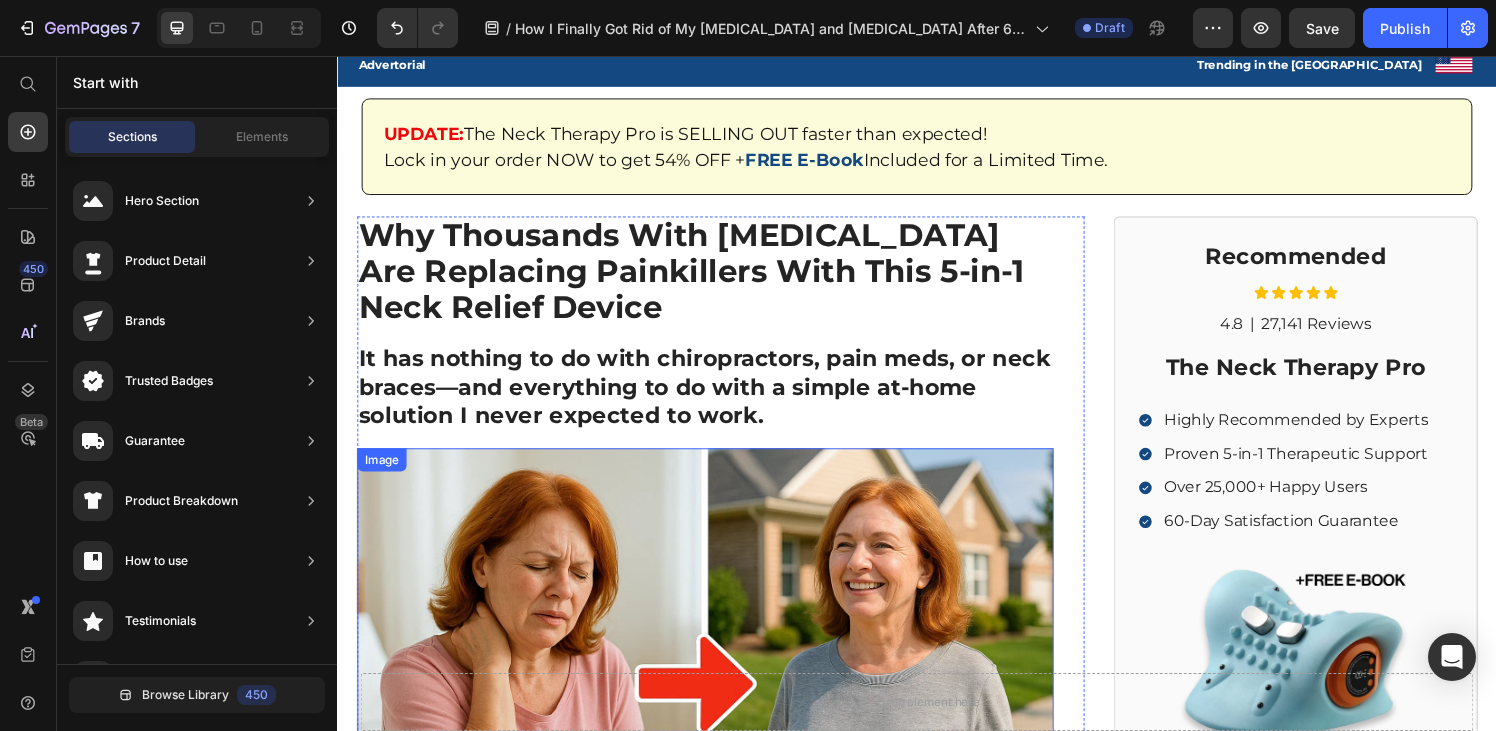 scroll, scrollTop: 48, scrollLeft: 0, axis: vertical 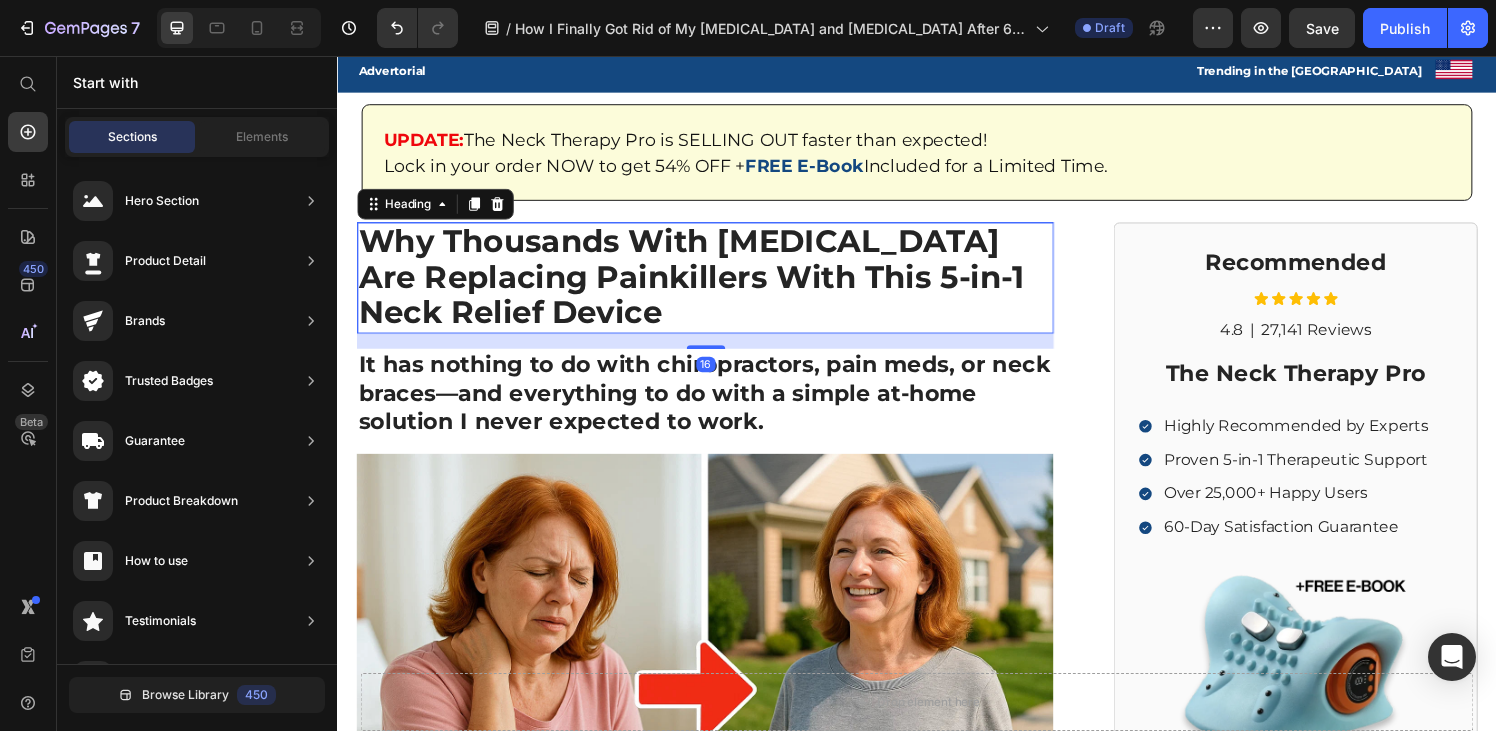 click on "Why Thousands With [MEDICAL_DATA] Are Replacing Painkillers With This 5-in-1 Neck Relief Device" at bounding box center [703, 284] 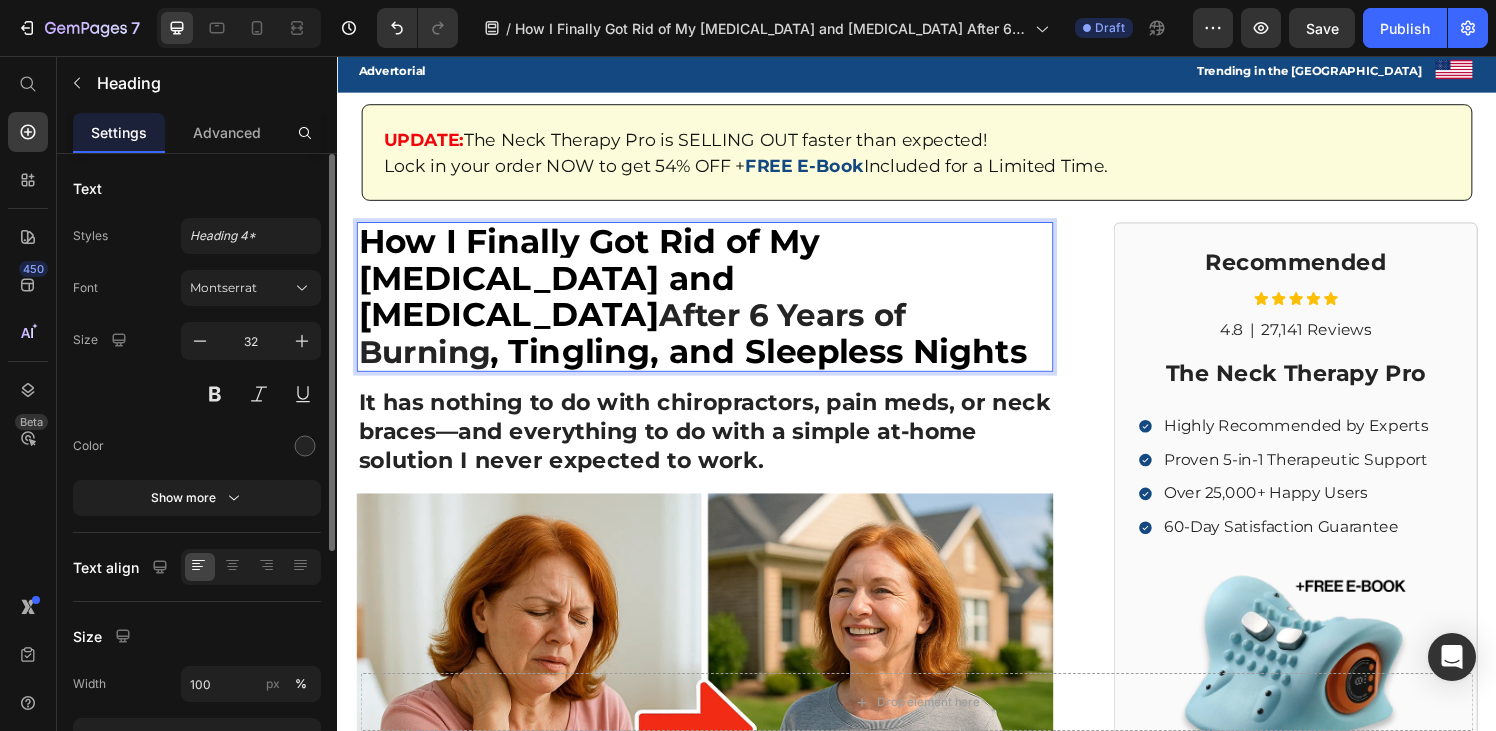 click on "How I Finally Got Rid of My [MEDICAL_DATA] and [MEDICAL_DATA]" at bounding box center (597, 286) 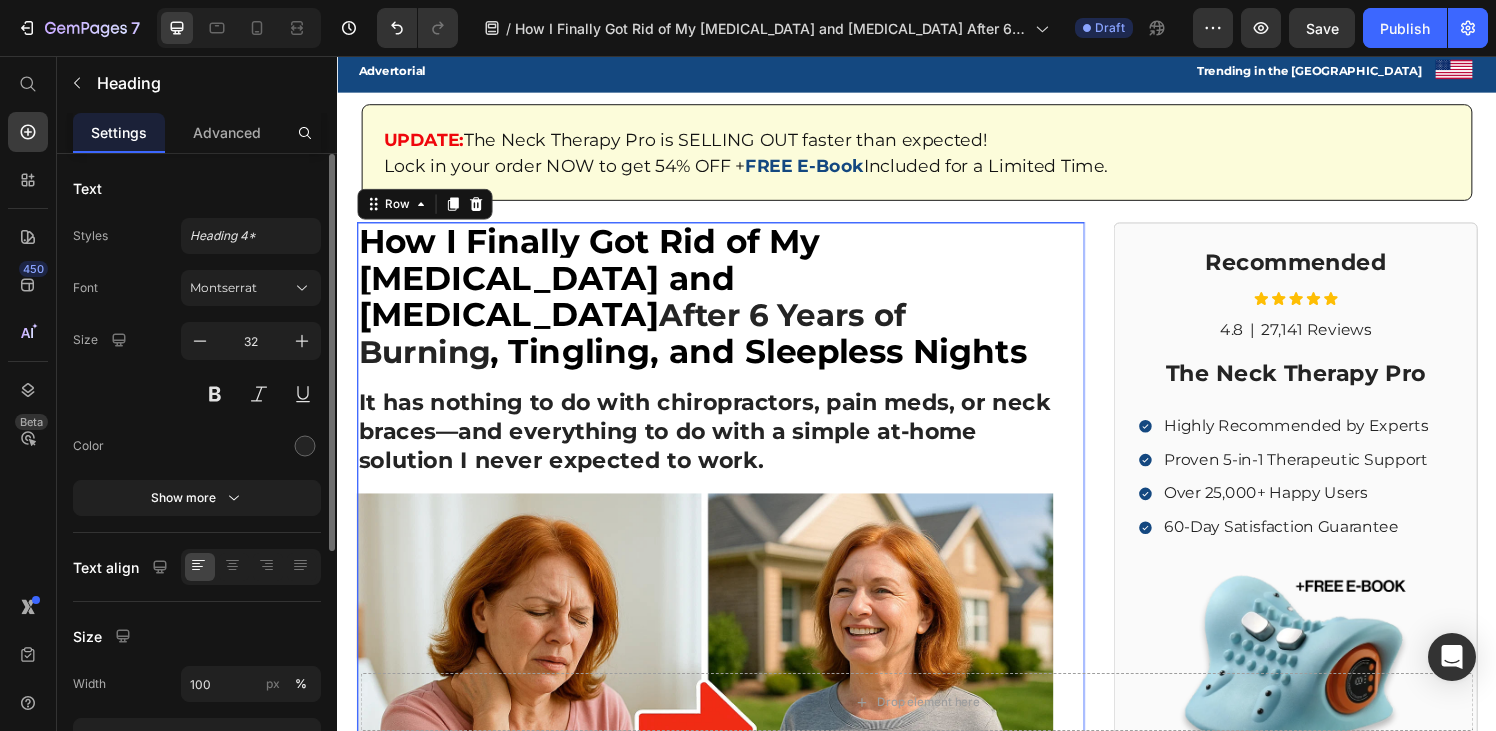 click on "⁠⁠⁠⁠⁠⁠⁠ How I Finally Got Rid of My [MEDICAL_DATA] and [MEDICAL_DATA]  After 6 Years of Burning , Tingling, and Sleepless Nights Heading It has nothing to do with chiropractors, pain meds, or neck braces—and everything to do with a simple at-home solution I never expected to work. Text Block Image If you’re reading this, chances are you’ve woken up with that all-too-familiar [MEDICAL_DATA] again.    Maybe it started as a dull [MEDICAL_DATA]… now it feels like a weight you carry all day. You stretch, you roll your neck, maybe even reach for painkillers just to push through.    But by the evening, the tension is back—and deep down, you know it never really left.    Night after night, you hope sleep will help… but by morning, it’s the same cycle.    What if there was a way to break free from it—naturally, from home, and without relying on pills, endless stretches, or costly chiropractor sessions?   Keep reading—because this could be the relief you’ve been searching for. Text Block" at bounding box center (717, 911) 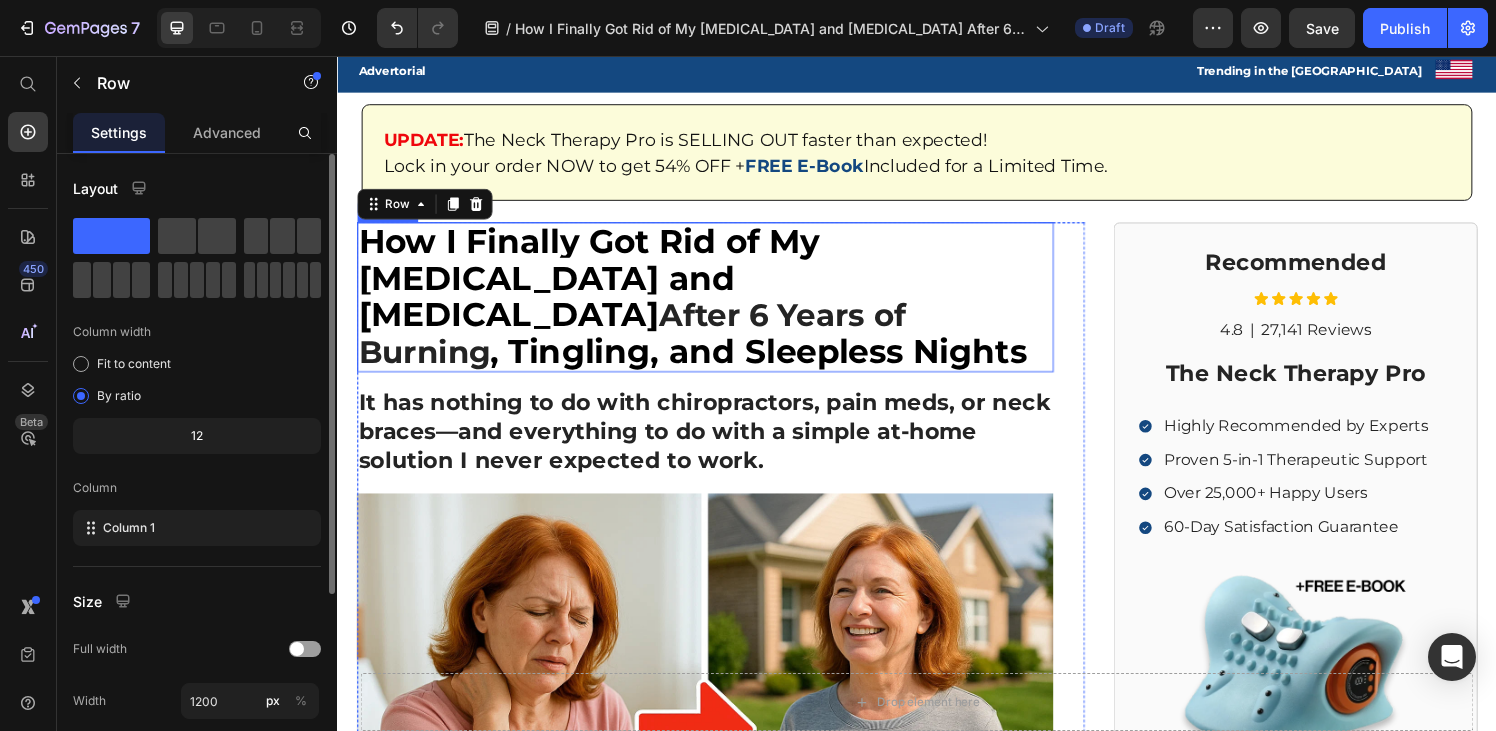 click on "After 6 Years of Burning" at bounding box center [642, 343] 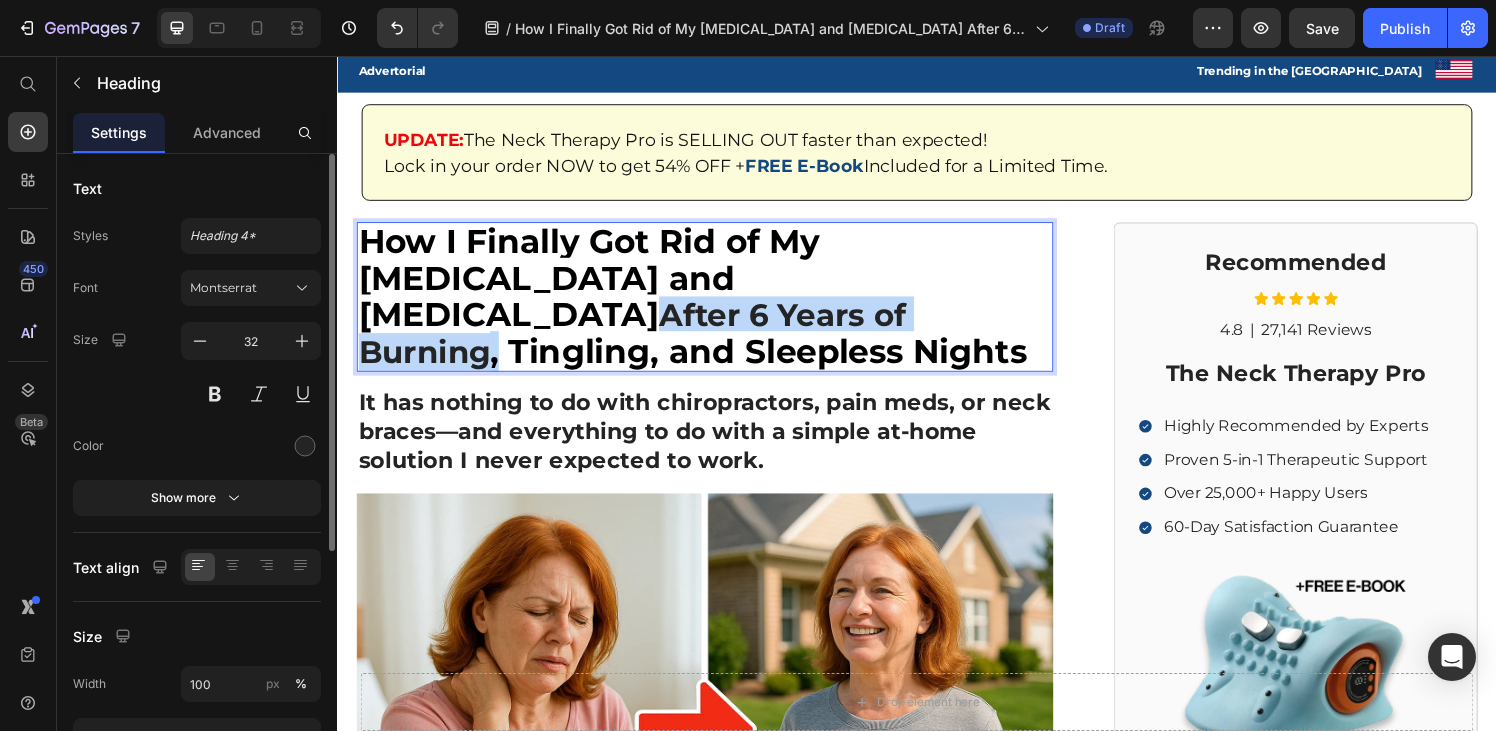 drag, startPoint x: 707, startPoint y: 290, endPoint x: 500, endPoint y: 330, distance: 210.82932 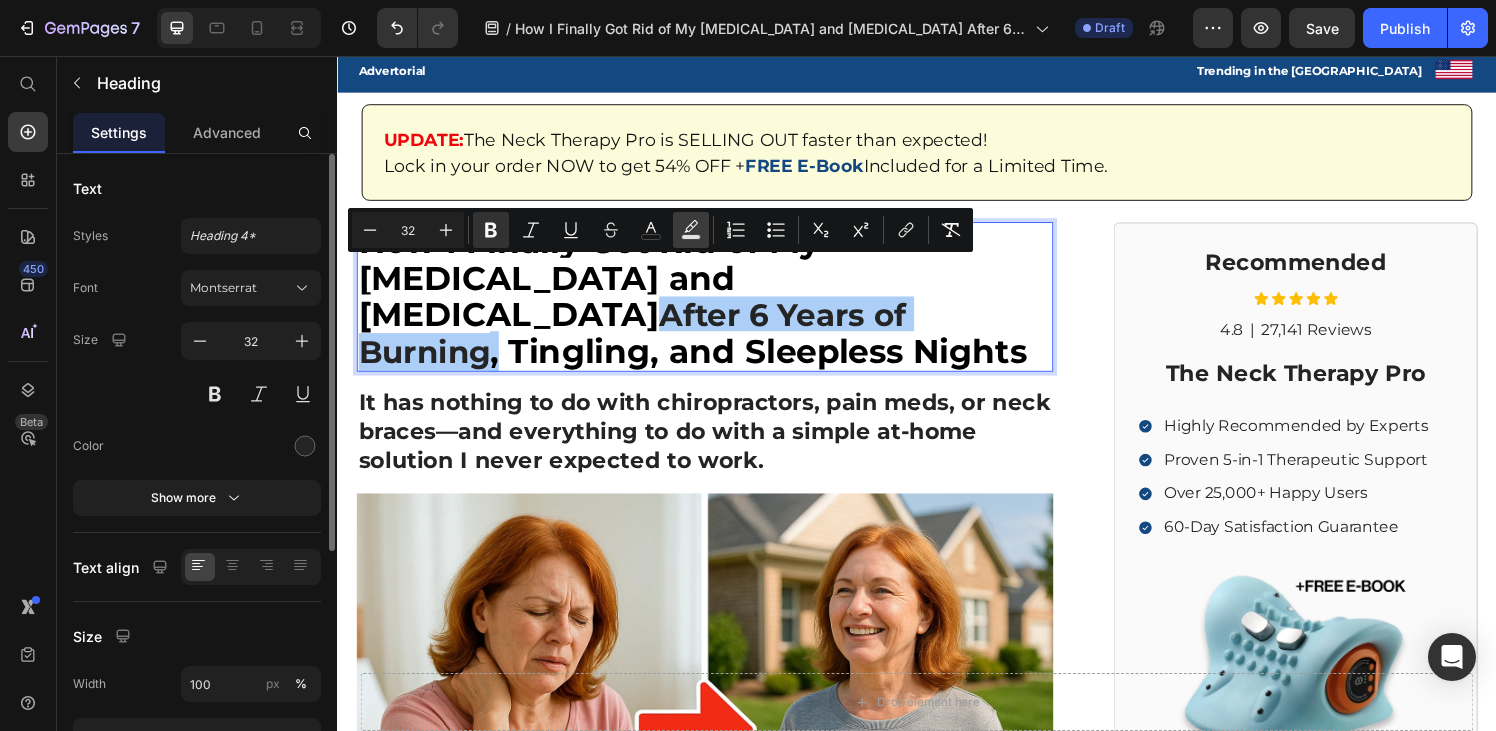 click 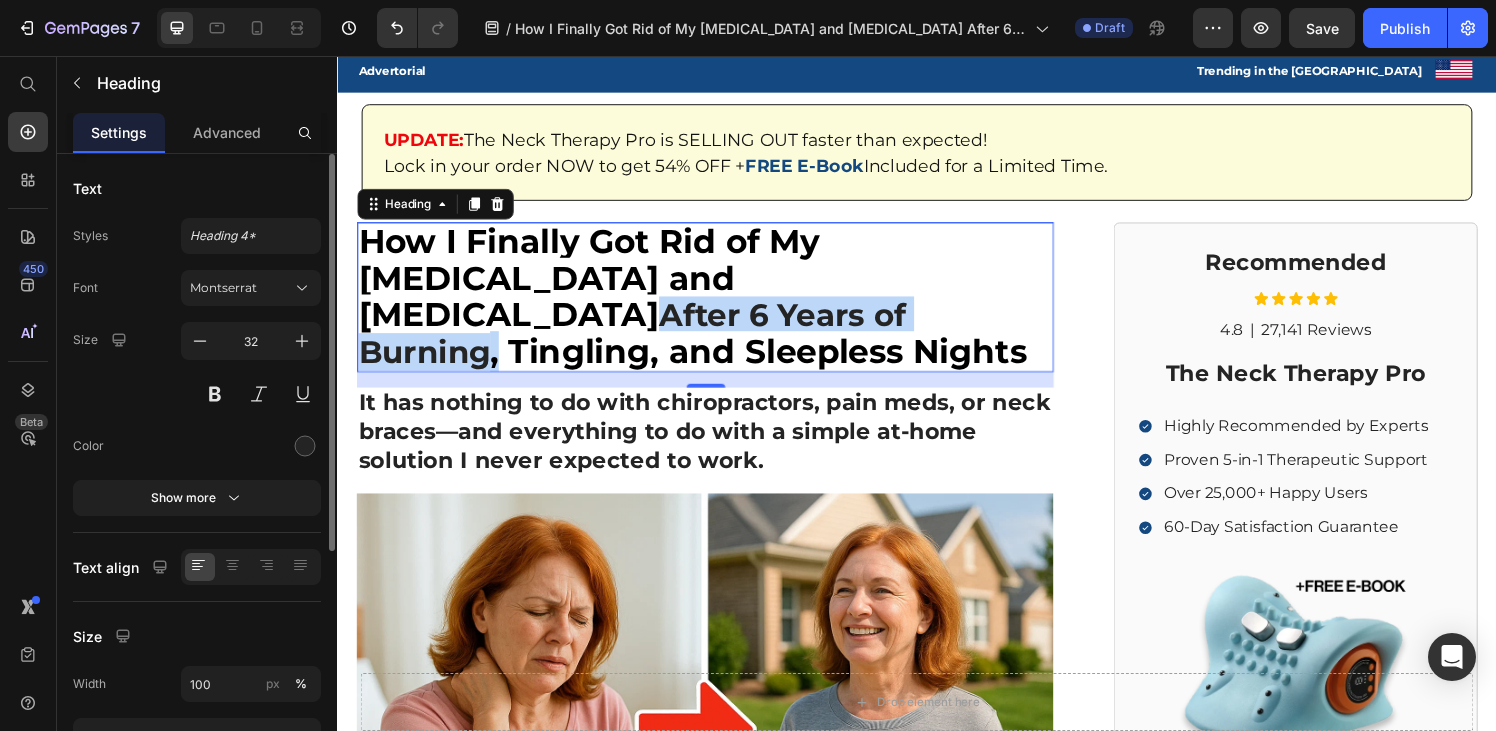 click on "After 6 Years of Burning" at bounding box center (642, 343) 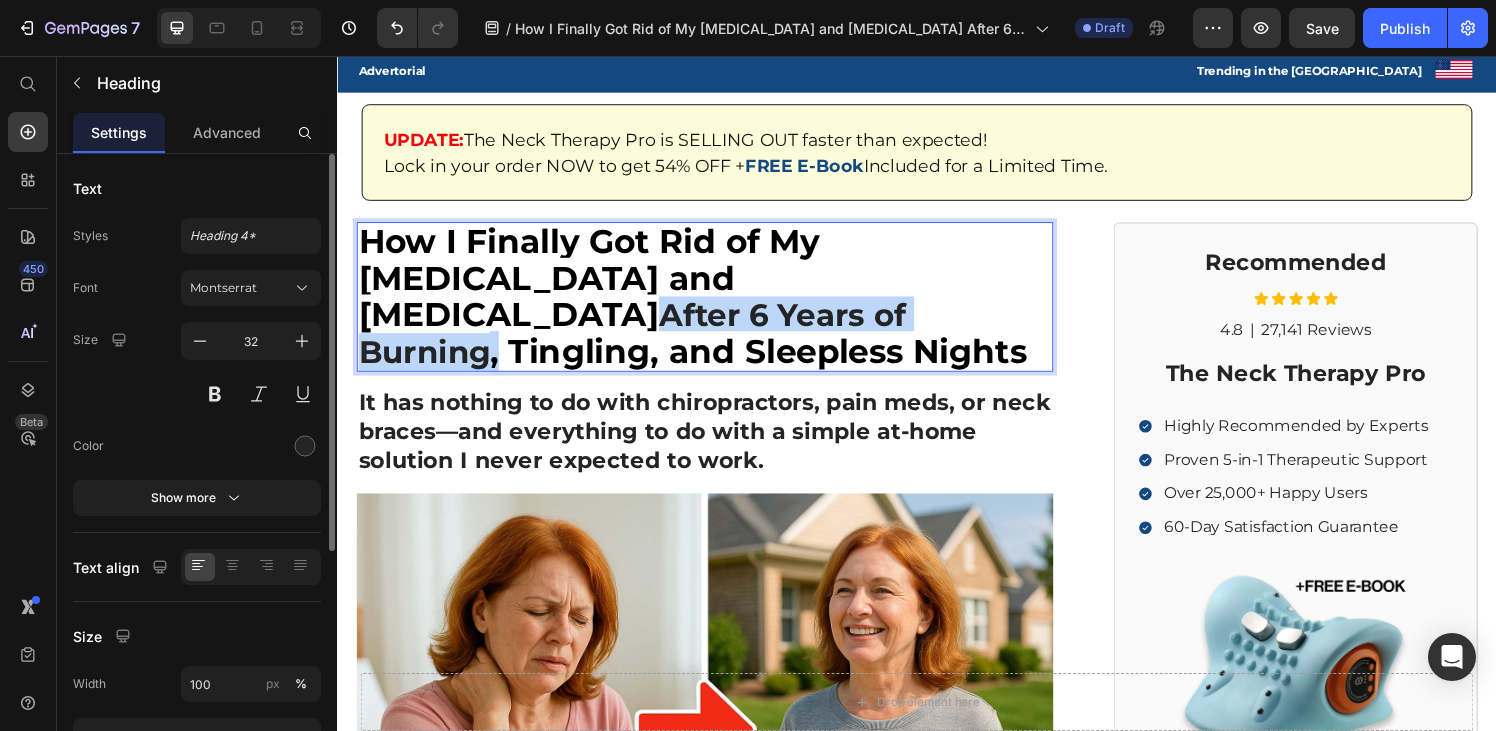 drag, startPoint x: 706, startPoint y: 280, endPoint x: 503, endPoint y: 339, distance: 211.4001 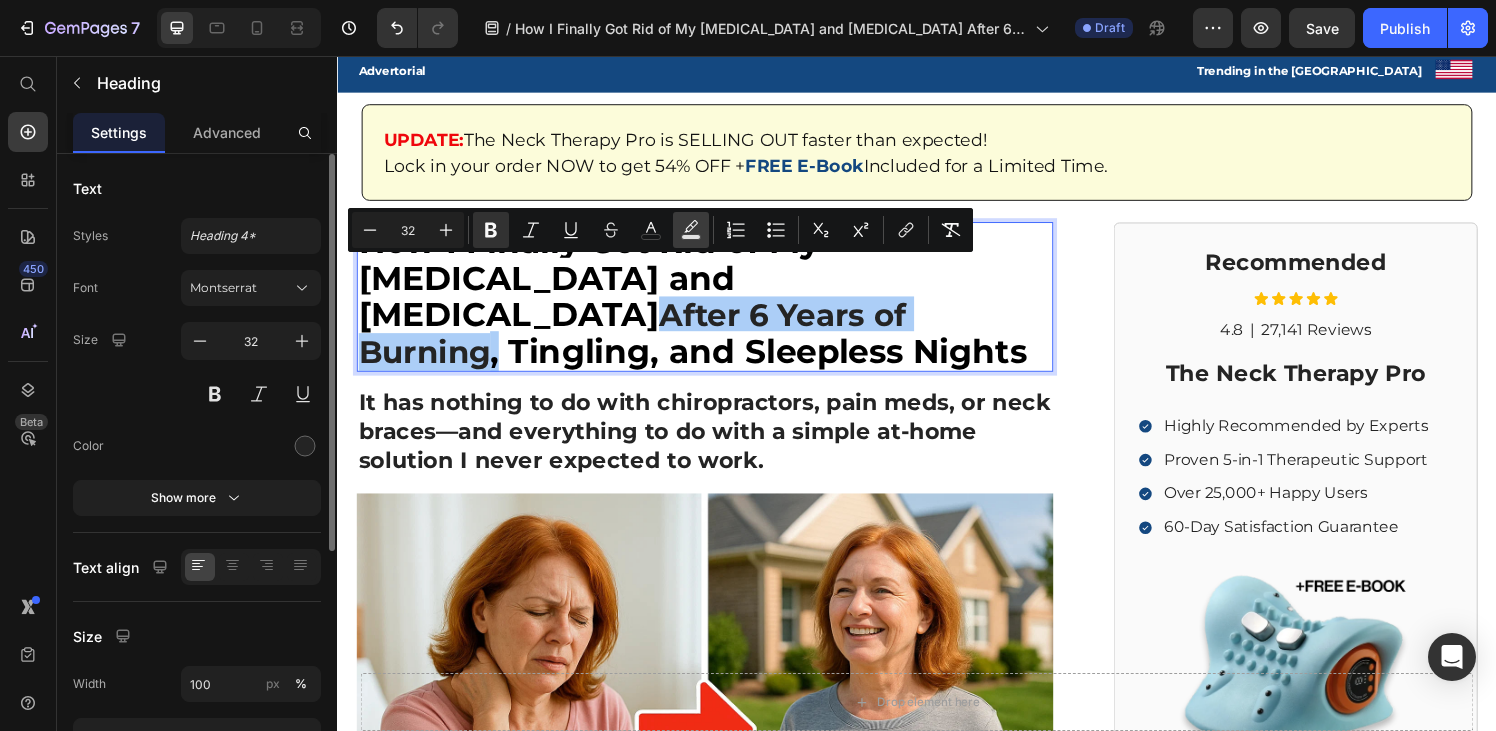 click 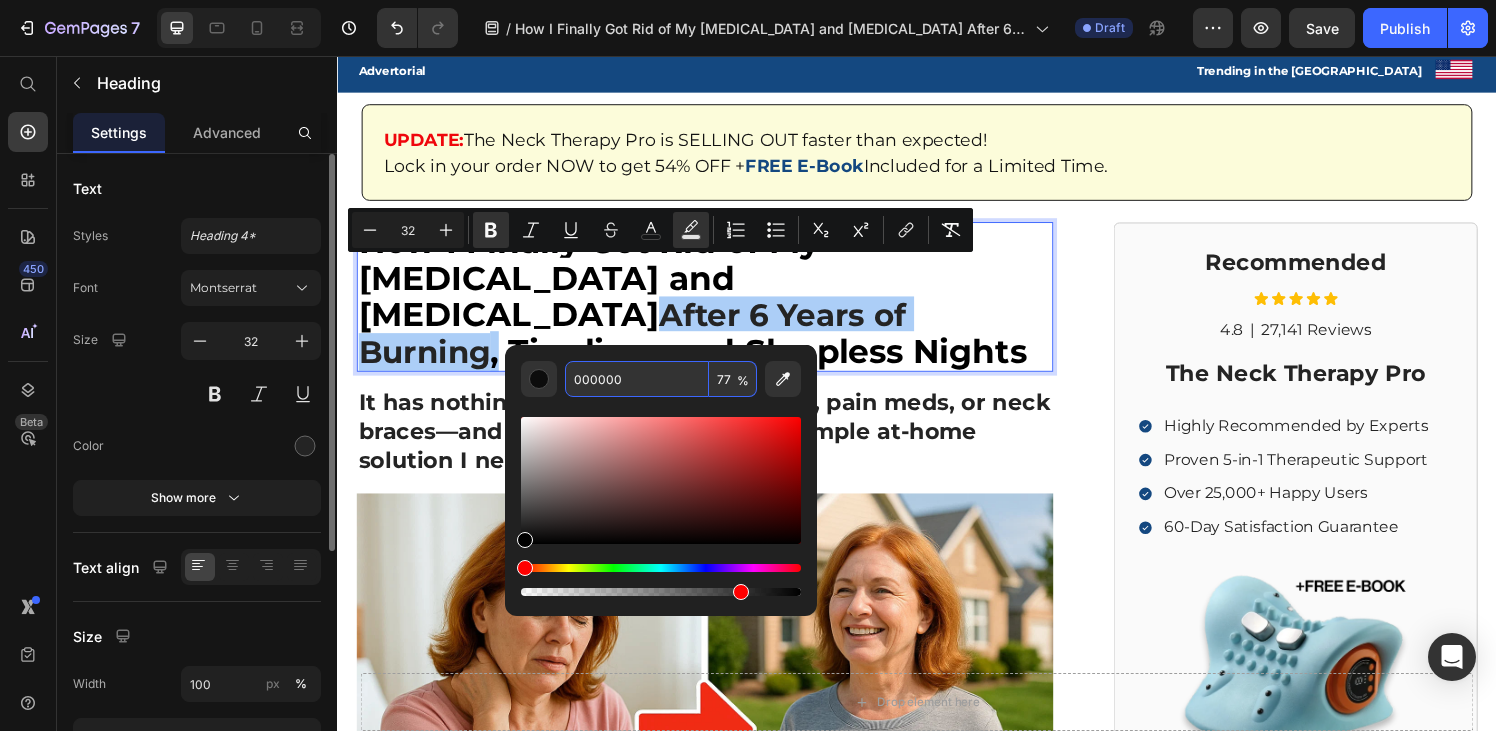 click on "000000" at bounding box center (637, 379) 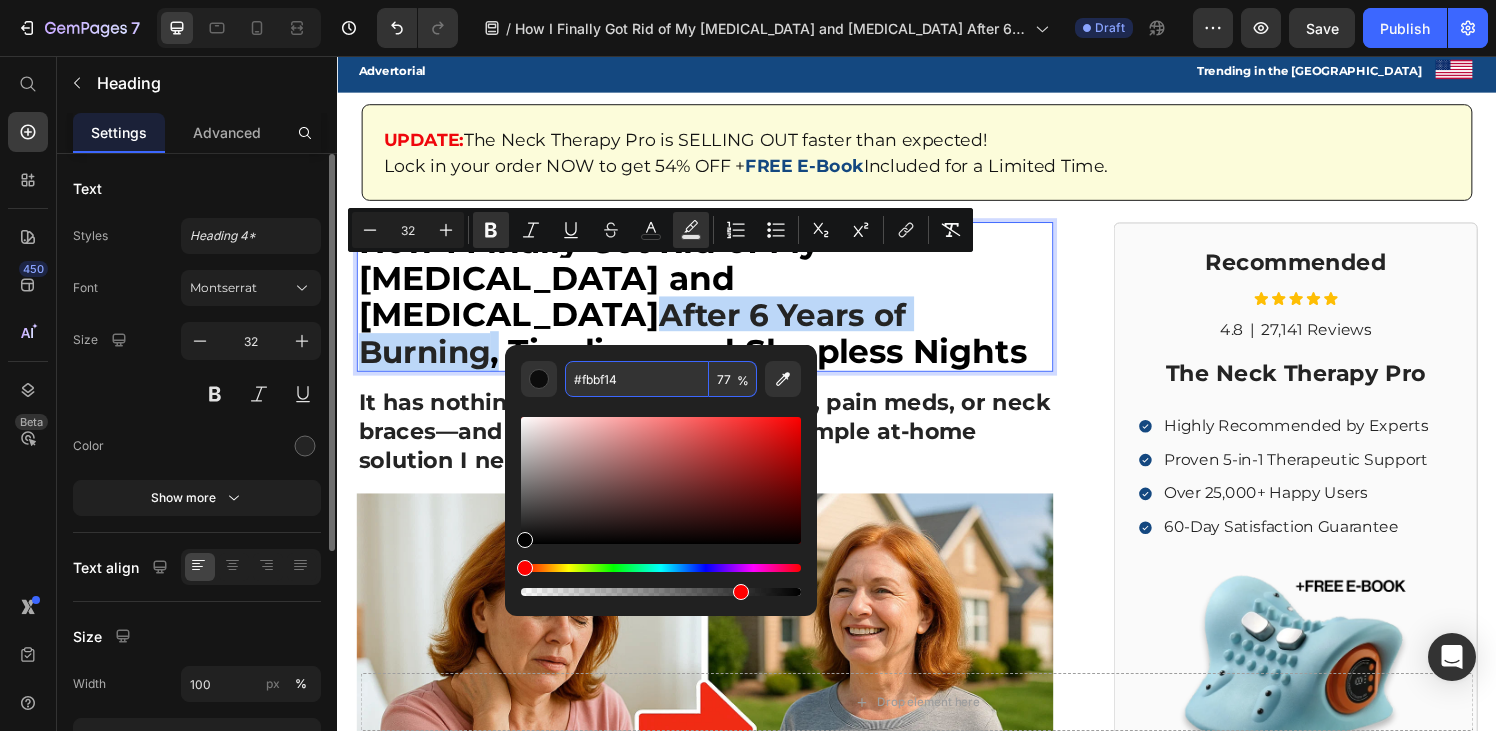 type on "FBBF14" 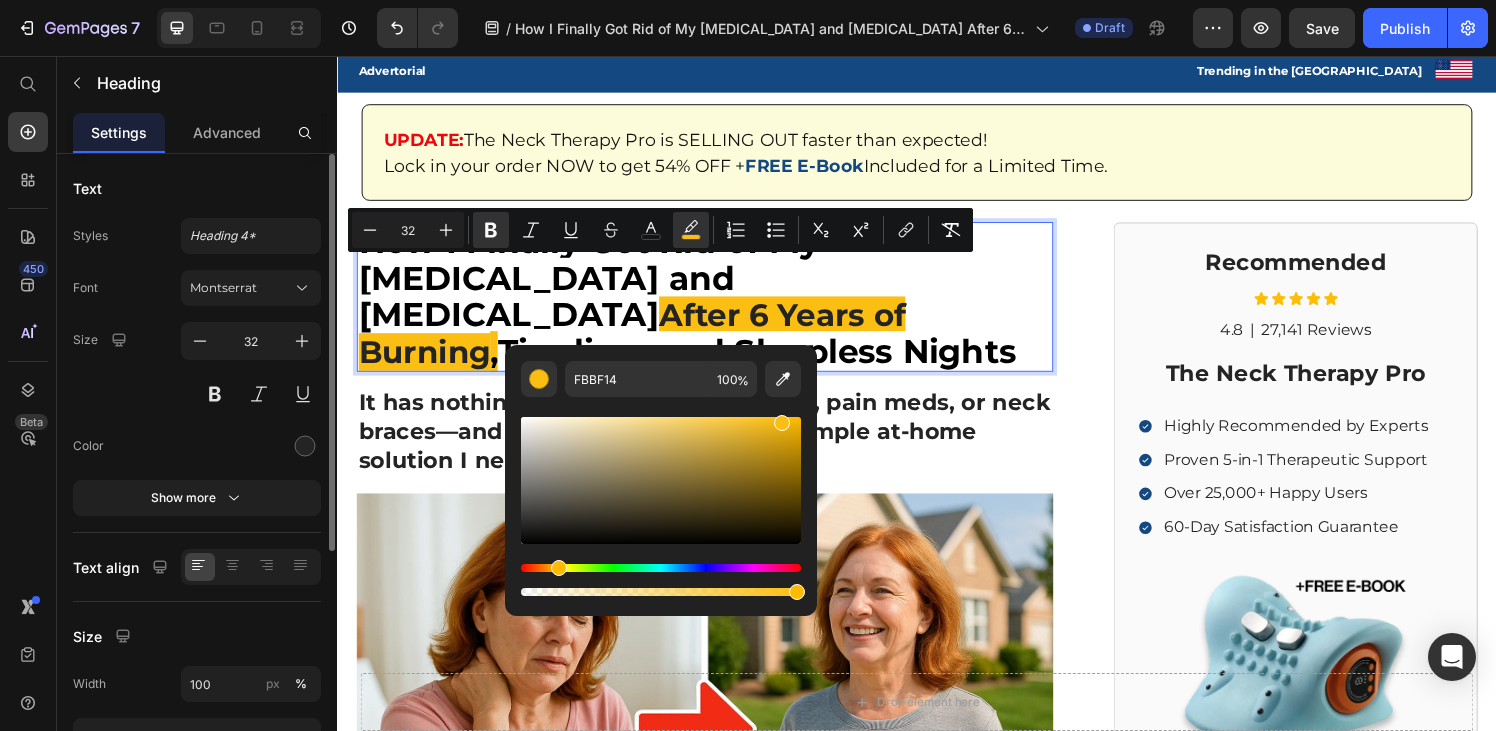 click at bounding box center (661, 498) 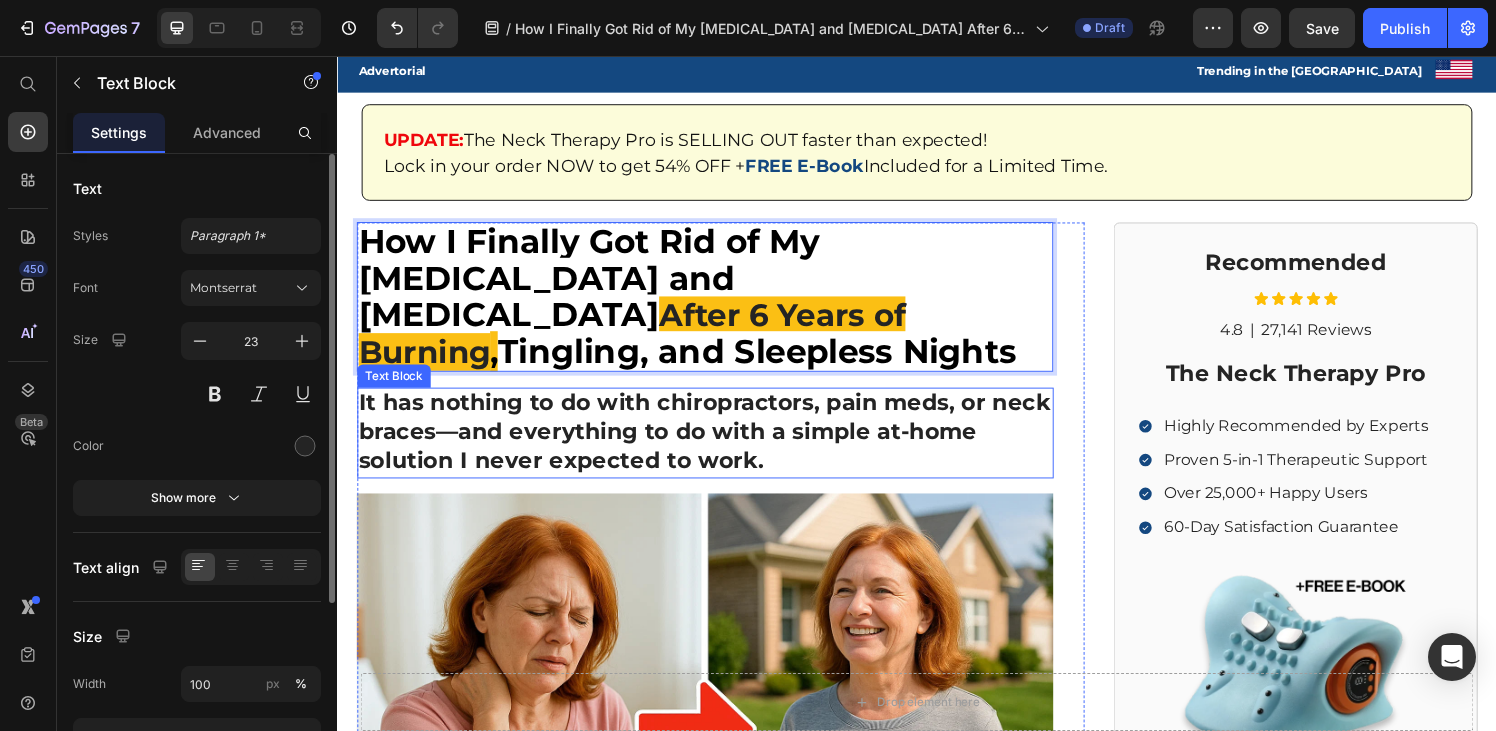 click on "It has nothing to do with chiropractors, pain meds, or neck braces—and everything to do with a simple at-home solution I never expected to work." at bounding box center (717, 445) 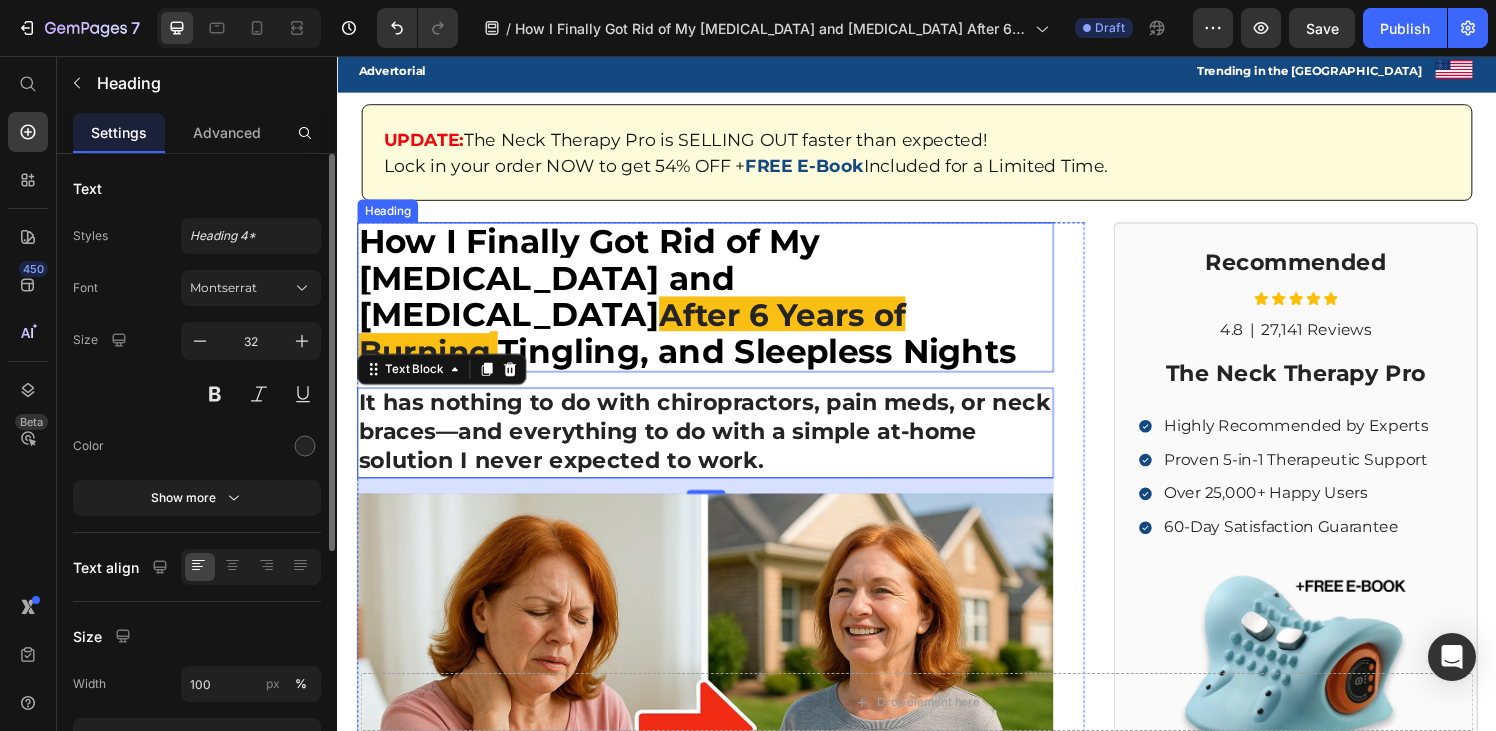 click on "How I Finally Got Rid of My [MEDICAL_DATA] and [MEDICAL_DATA]" at bounding box center [597, 286] 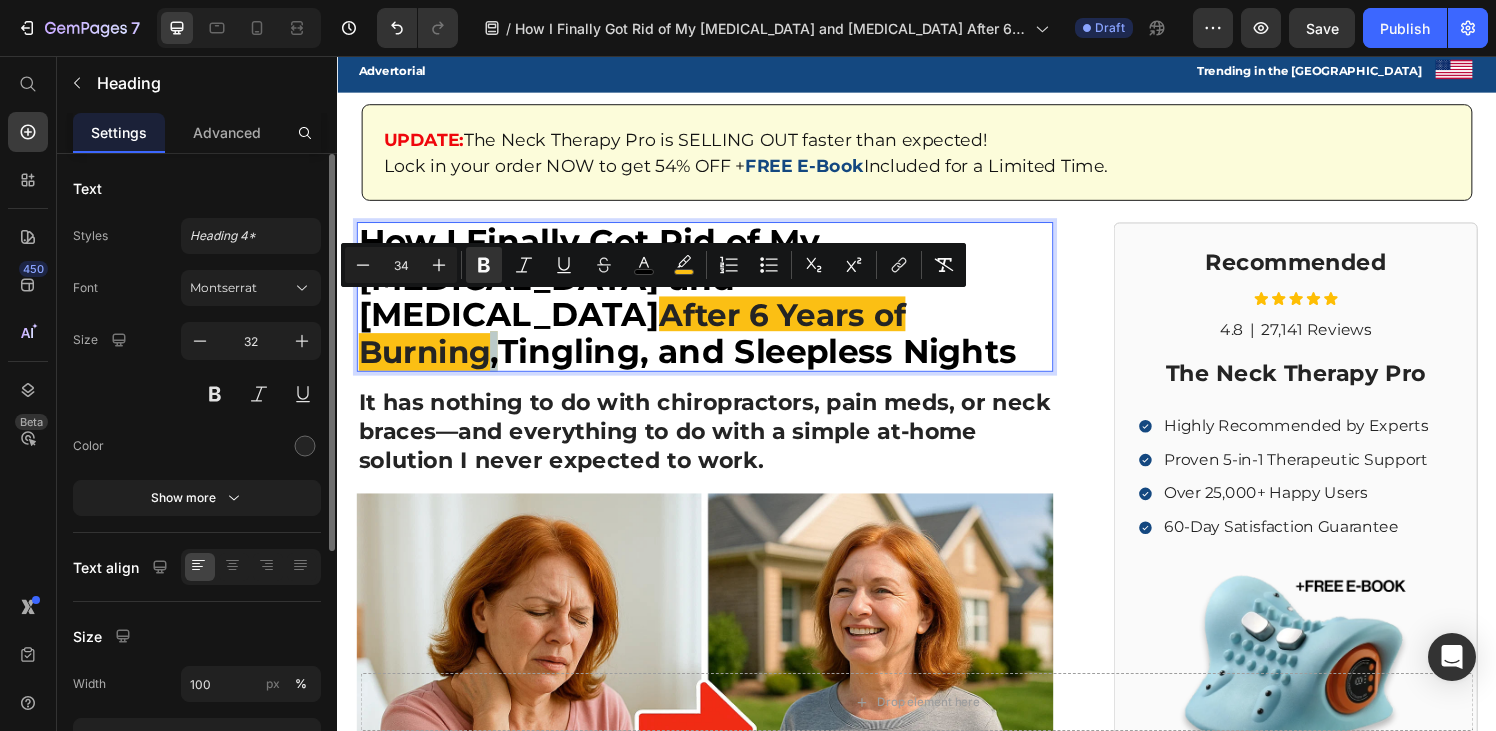 click on "How I Finally Got Rid of My [MEDICAL_DATA] and [MEDICAL_DATA]  After 6 Years of Burning ,  Tingling, and Sleepless Nights" at bounding box center [717, 305] 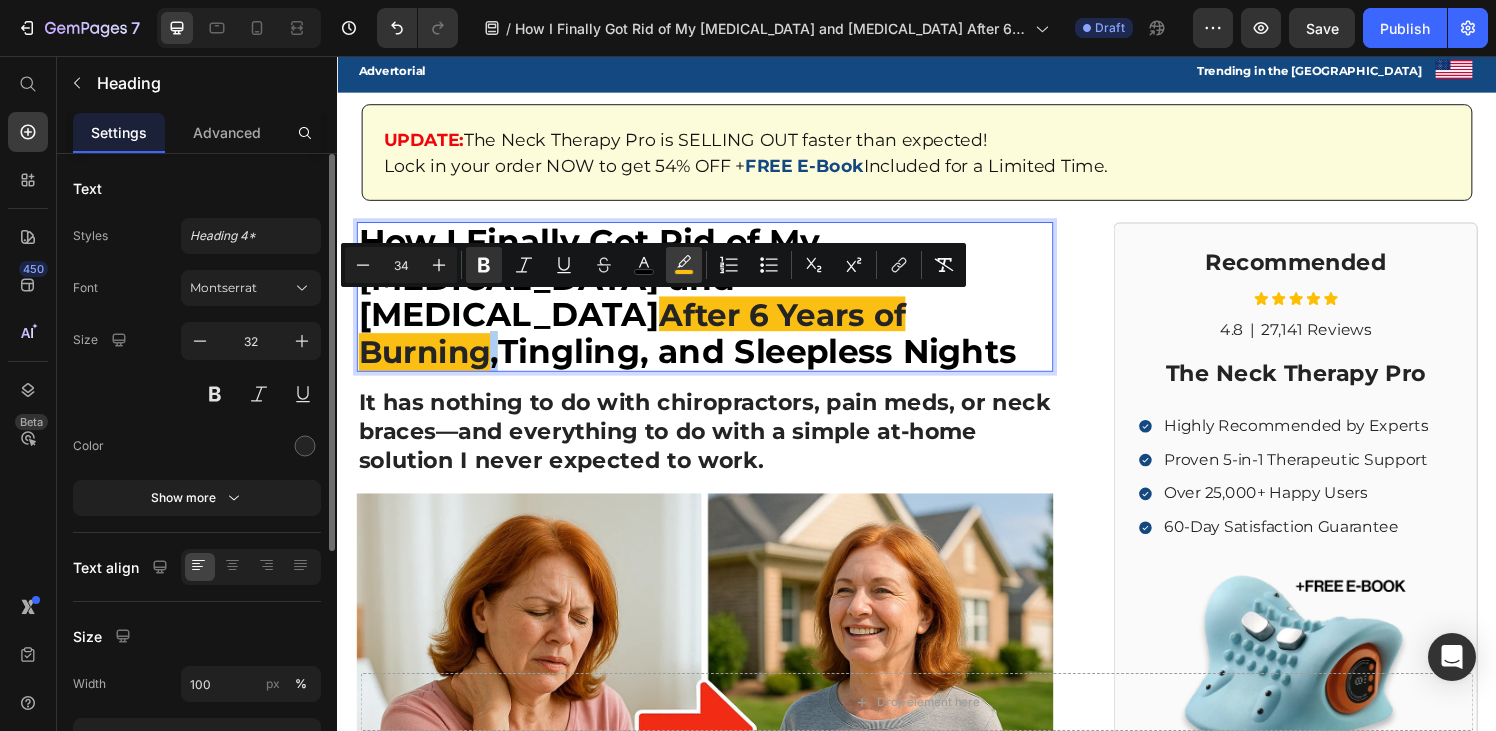 click 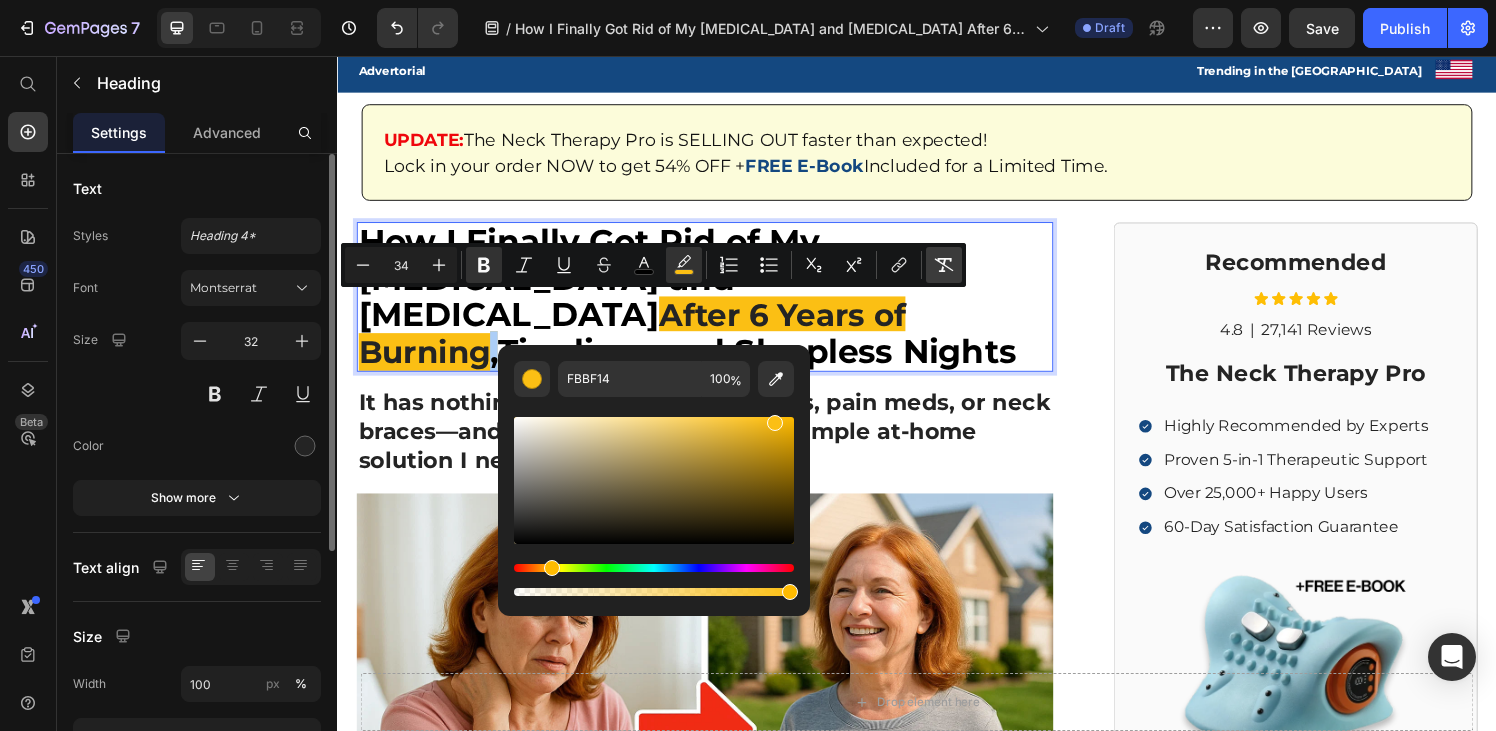 click 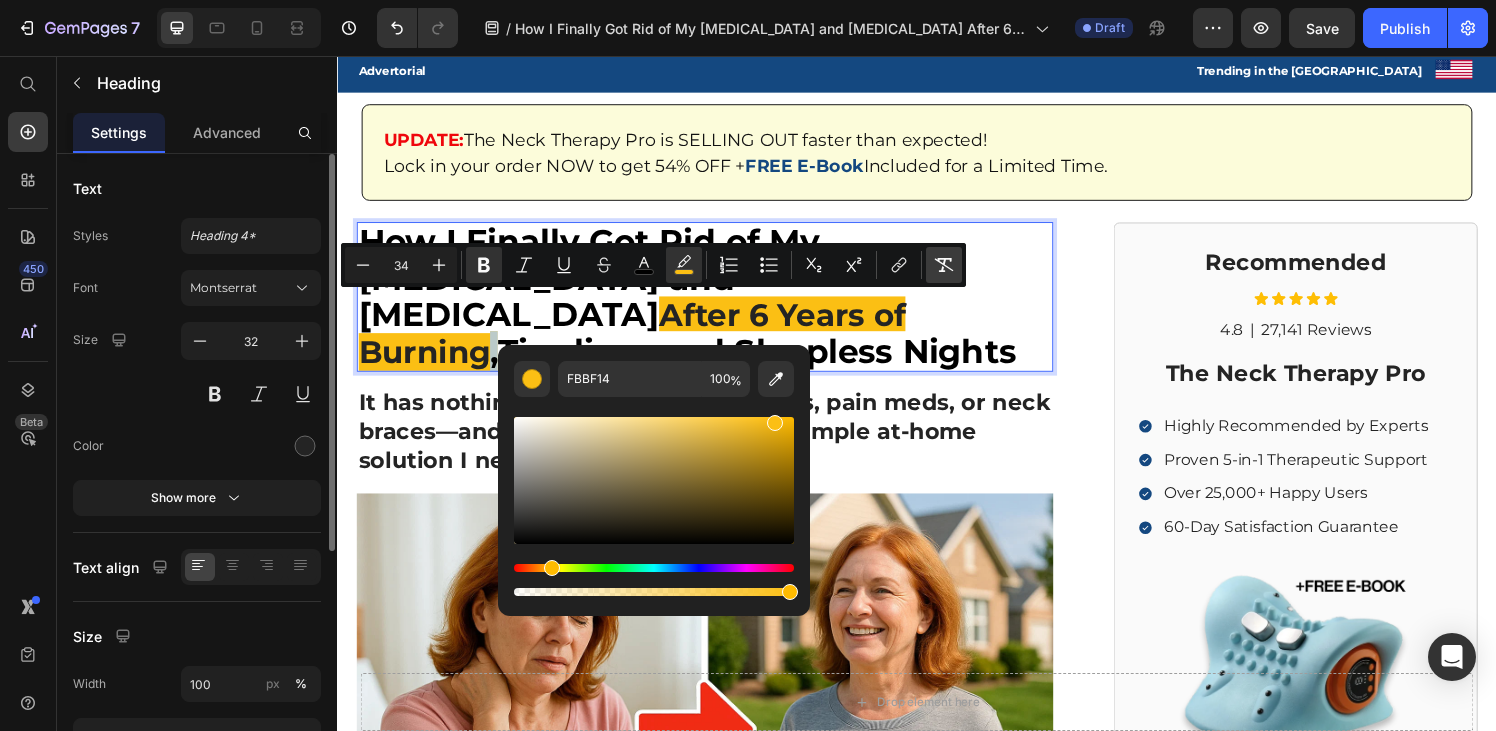 type on "32" 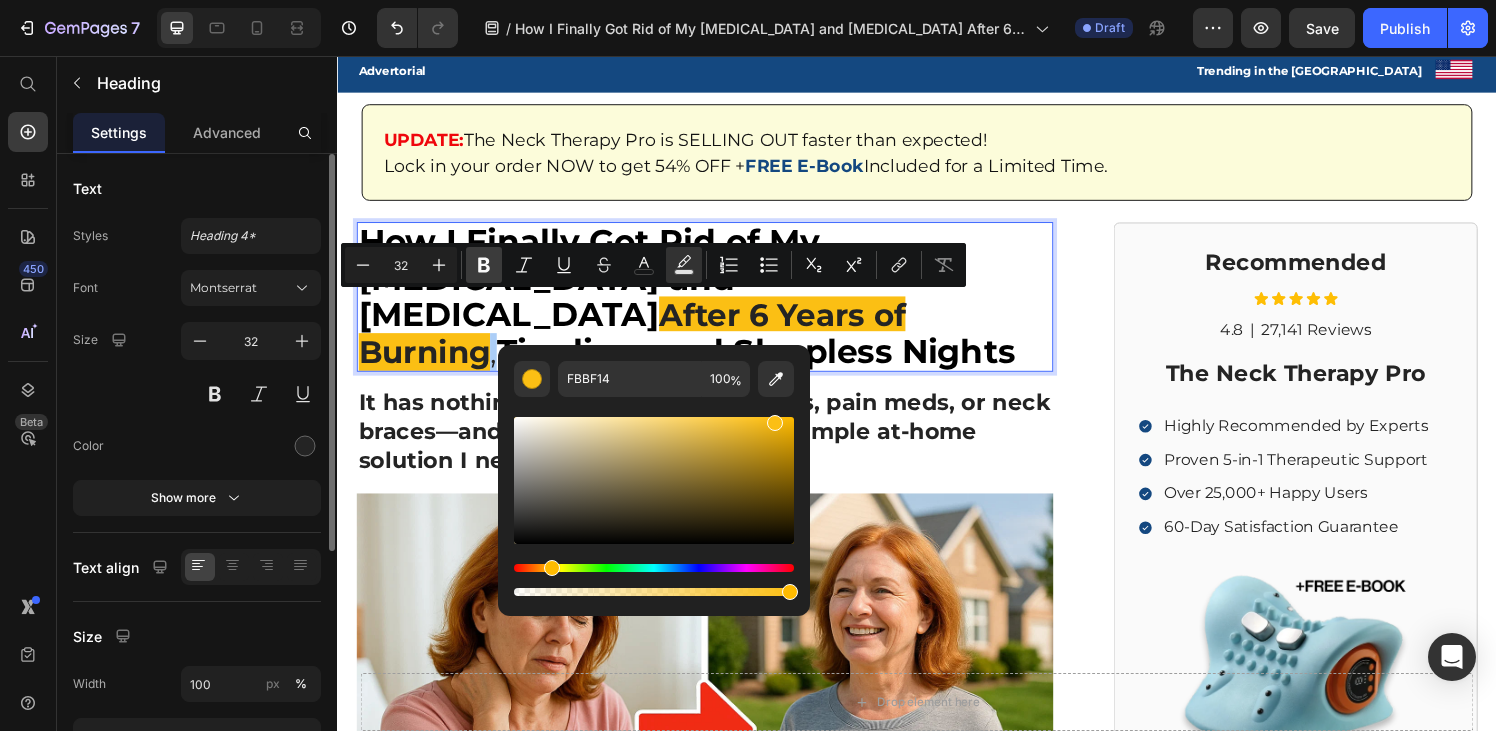 click 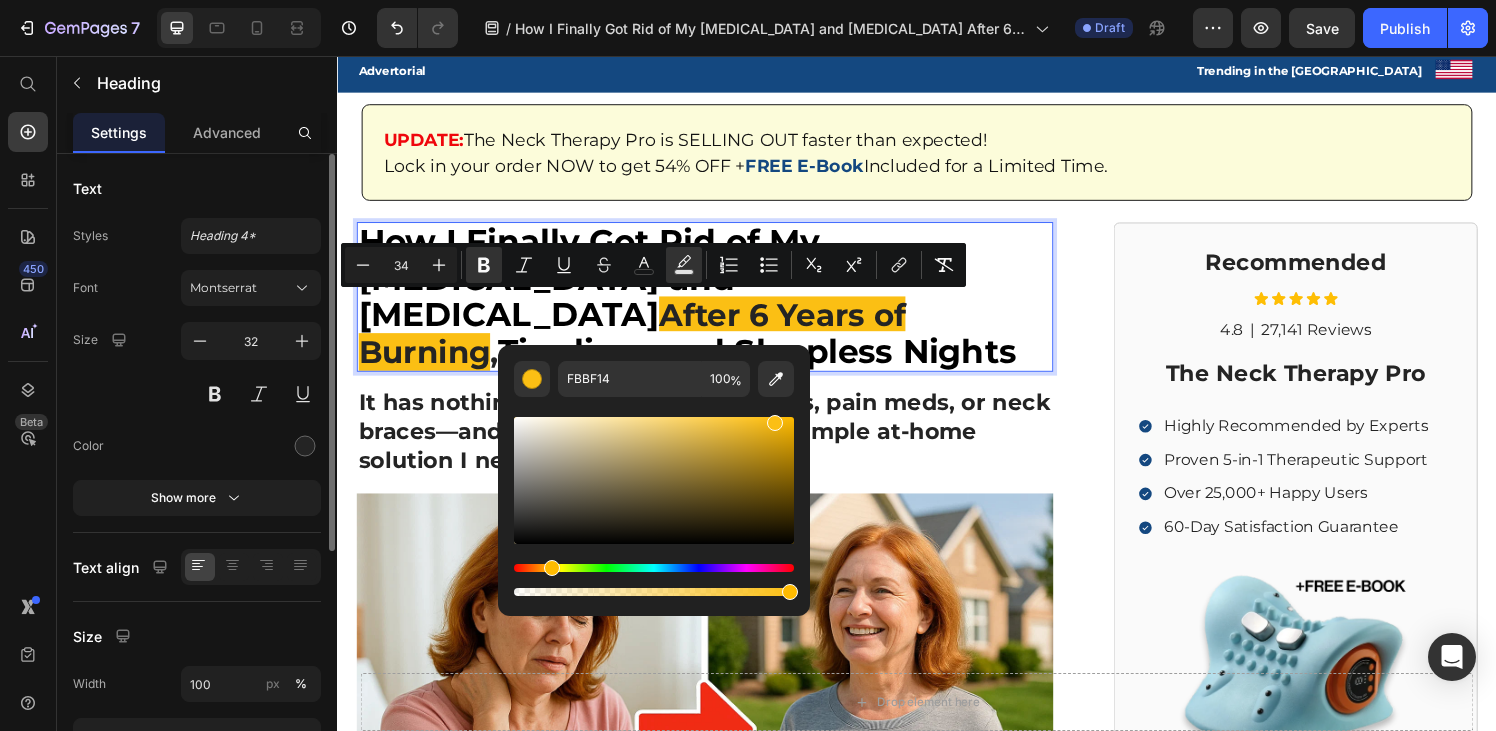 click on "Tingling, and Sleepless Nights" at bounding box center (771, 362) 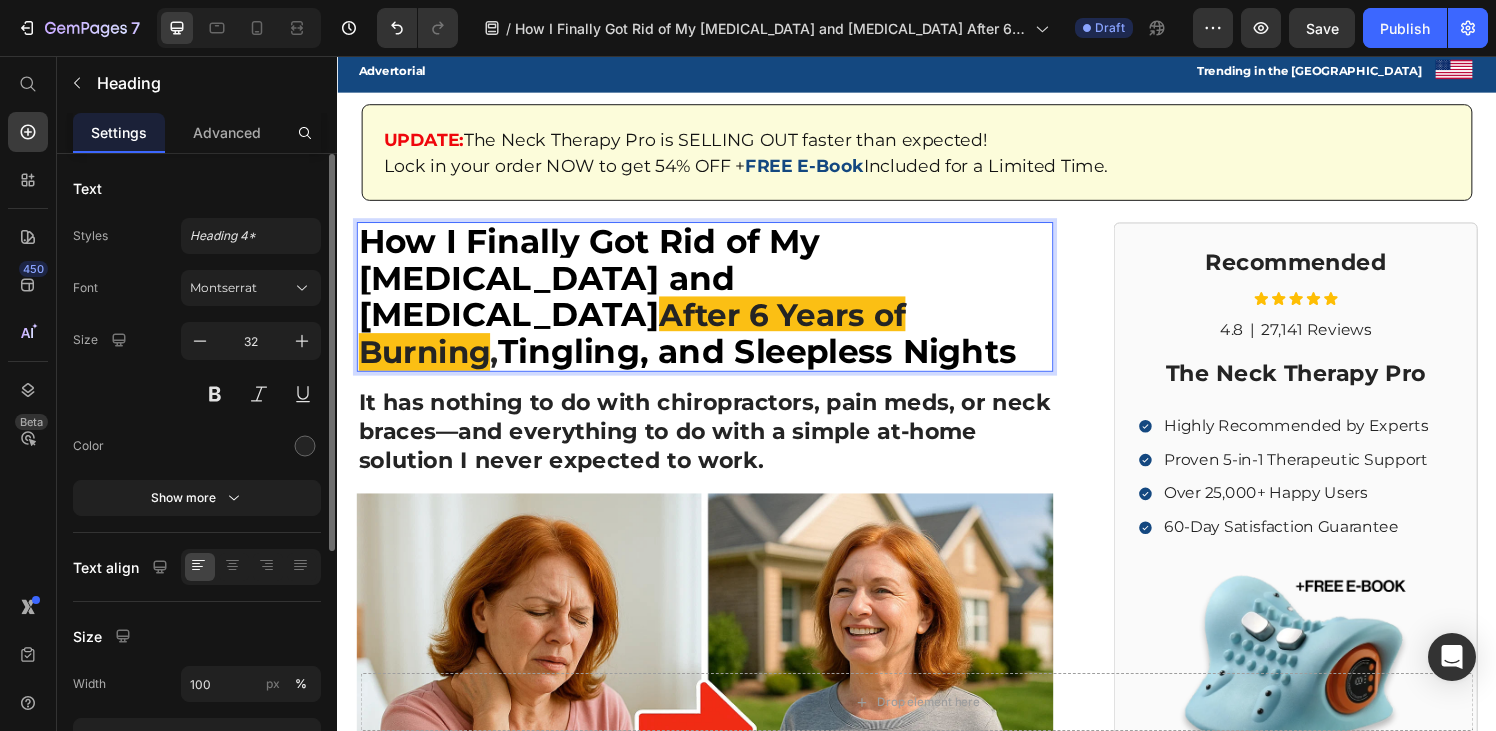 click on "Tingling, and Sleepless Nights" at bounding box center [771, 362] 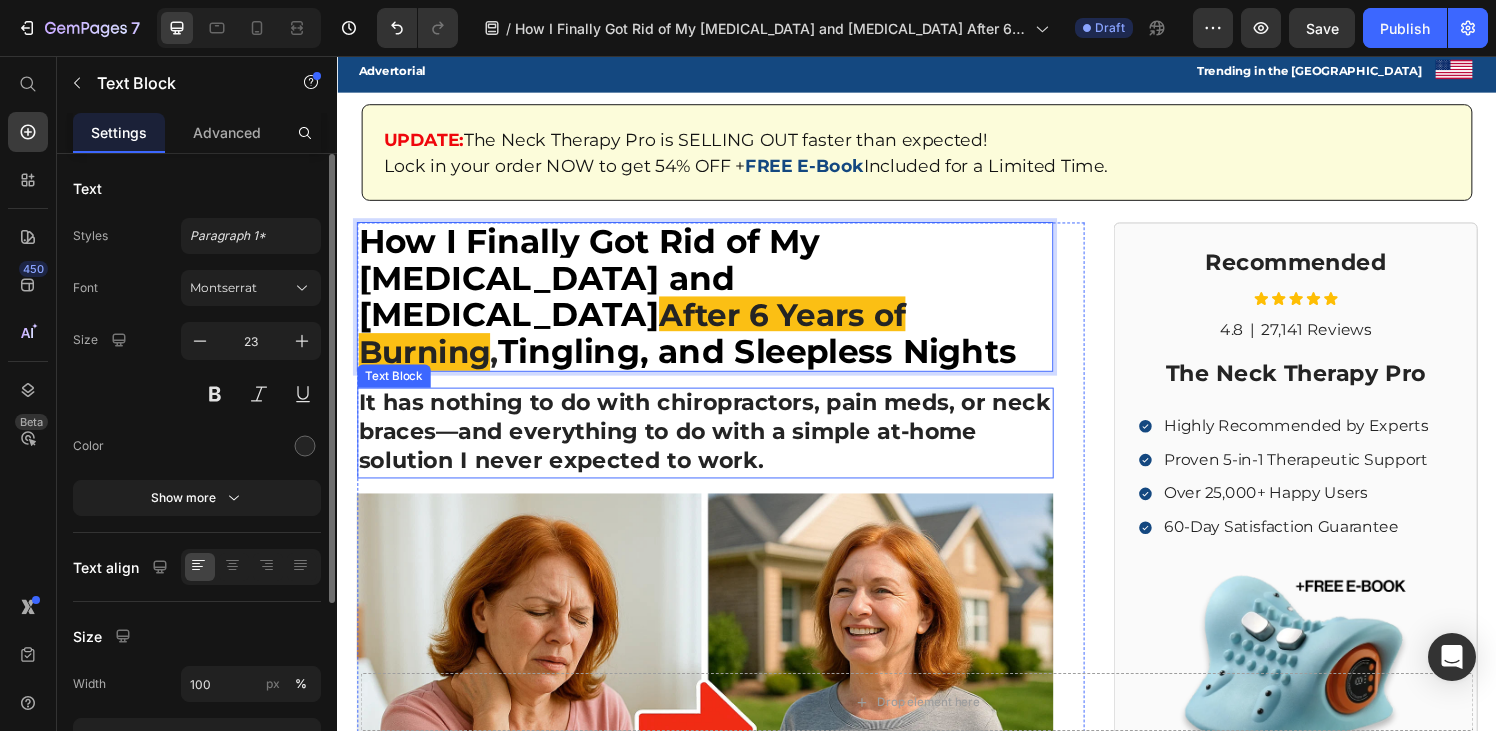 click on "It has nothing to do with chiropractors, pain meds, or neck braces—and everything to do with a simple at-home solution I never expected to work." at bounding box center (717, 445) 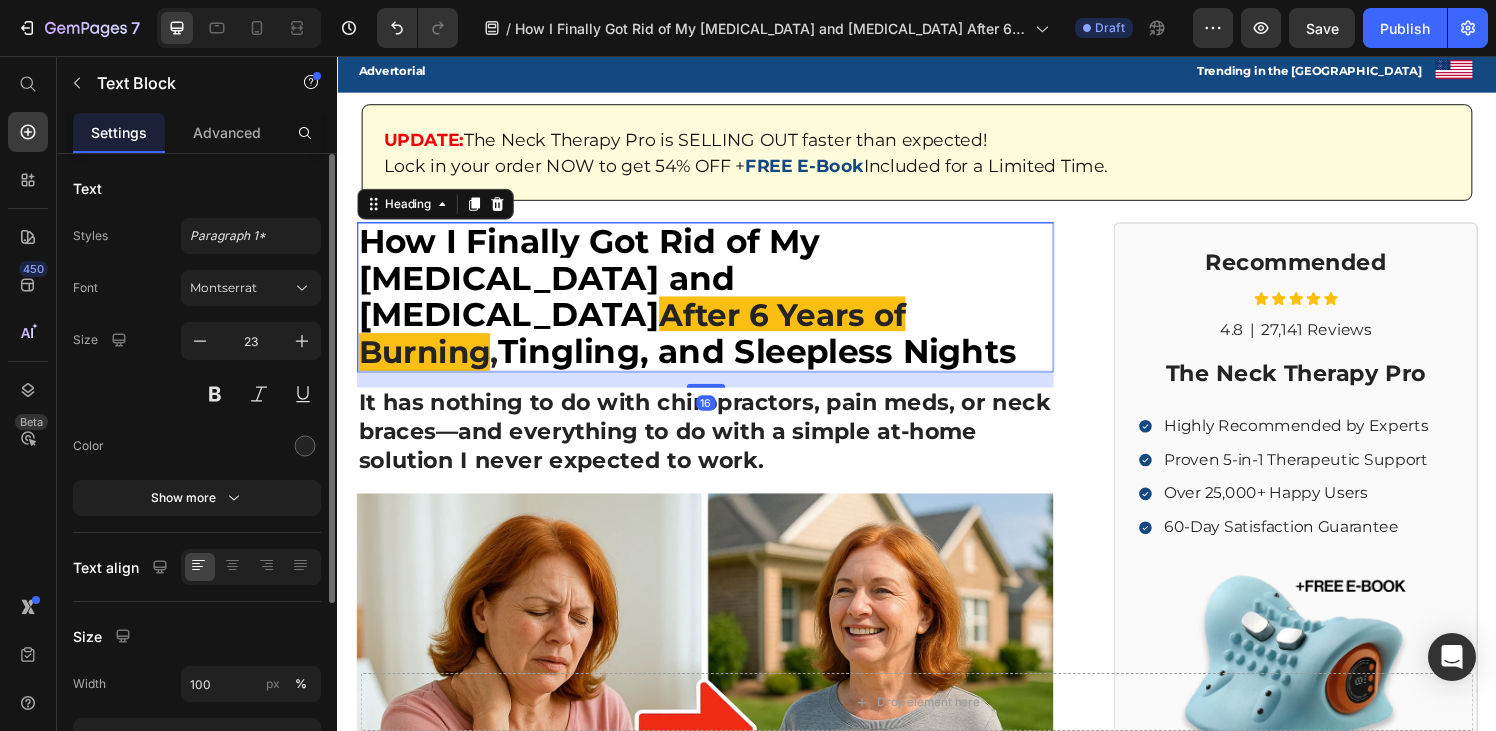 click on "Tingling, and Sleepless Nights" at bounding box center (771, 362) 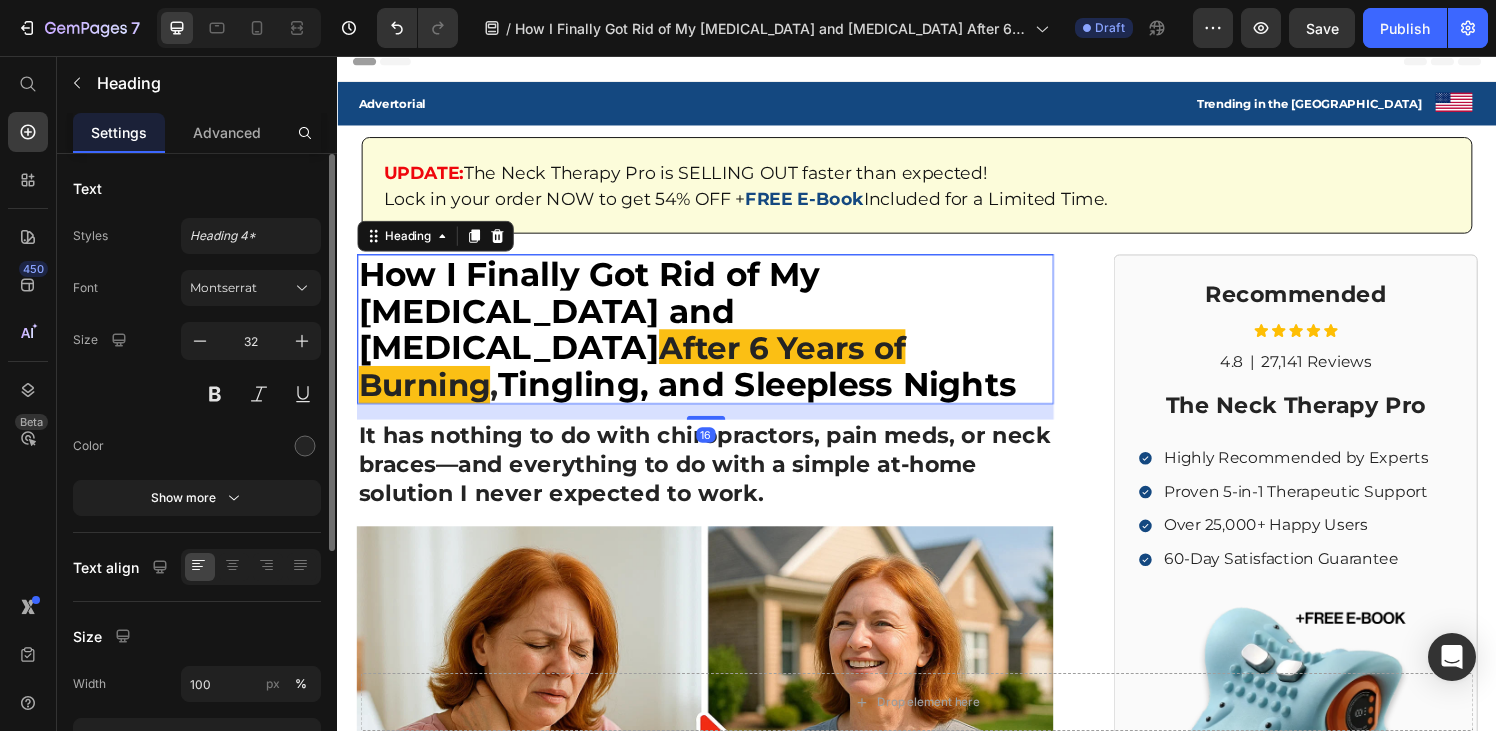scroll, scrollTop: 6, scrollLeft: 0, axis: vertical 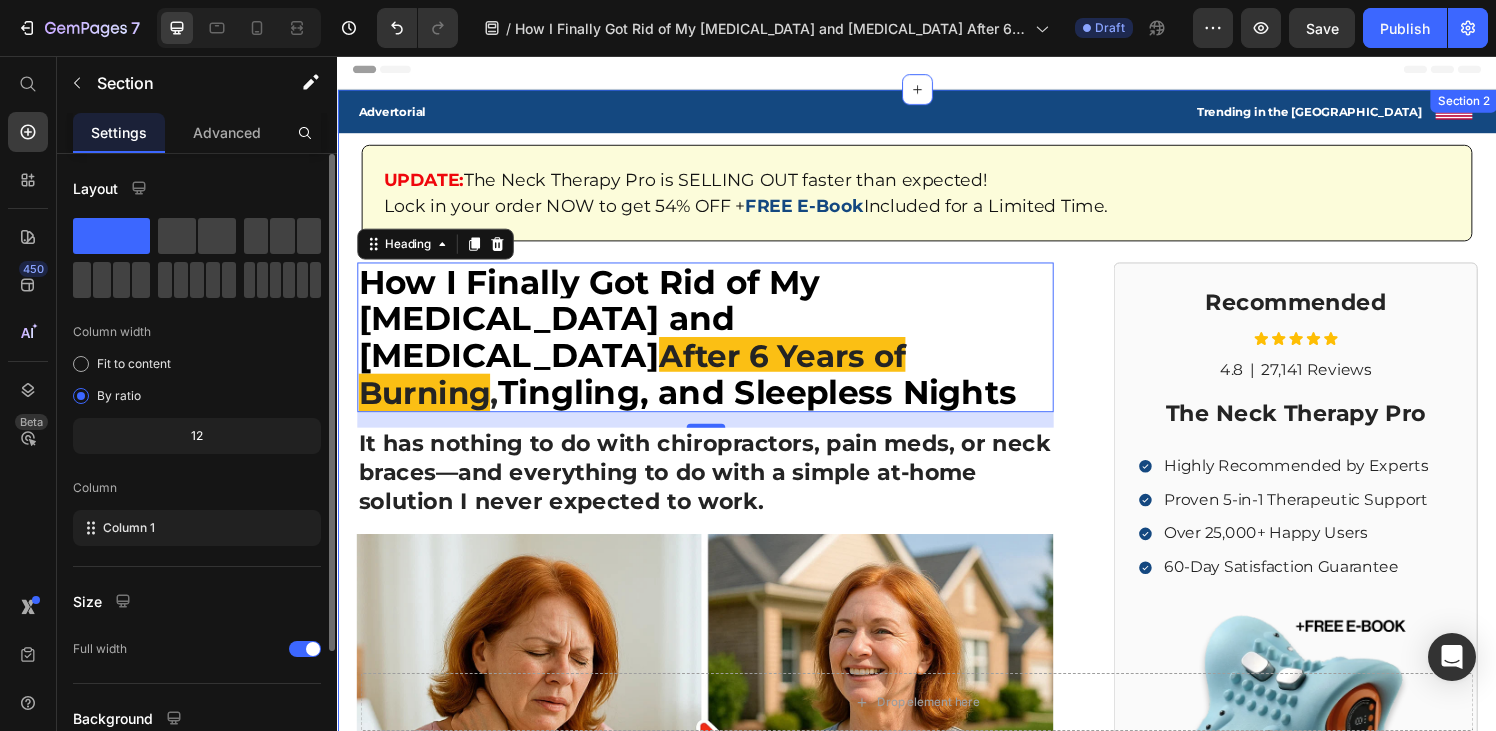 click on "Advertorial Text Block Trending in the US Text Block Image Row Row Row UPDATE:  The Neck Therapy Pro is SELLING OUT faster than expected!  Lock in your order NOW to get 54% OFF +  FREE E-Book  Included for a Limited Time. Heading Row ⁠⁠⁠⁠⁠⁠⁠ How I Finally Got Rid of My [MEDICAL_DATA] and [MEDICAL_DATA]  After 6 Years of Burning ,  Tingling, and Sleepless Nights Heading   16 It has nothing to do with chiropractors, pain meds, or neck braces—and everything to do with a simple at-home solution I never expected to work. Text Block Image If you’re reading this, chances are you’ve woken up with that all-too-familiar [MEDICAL_DATA] again.    Maybe it started as a dull [MEDICAL_DATA]… now it feels like a weight you carry all day. You stretch, you roll your neck, maybe even reach for painkillers just to push through.    But by the evening, the tension is back—and deep down, you know it never really left.    Night after night, you hope sleep will help… but by morning, it’s the same cycle.      Row" at bounding box center (937, 864) 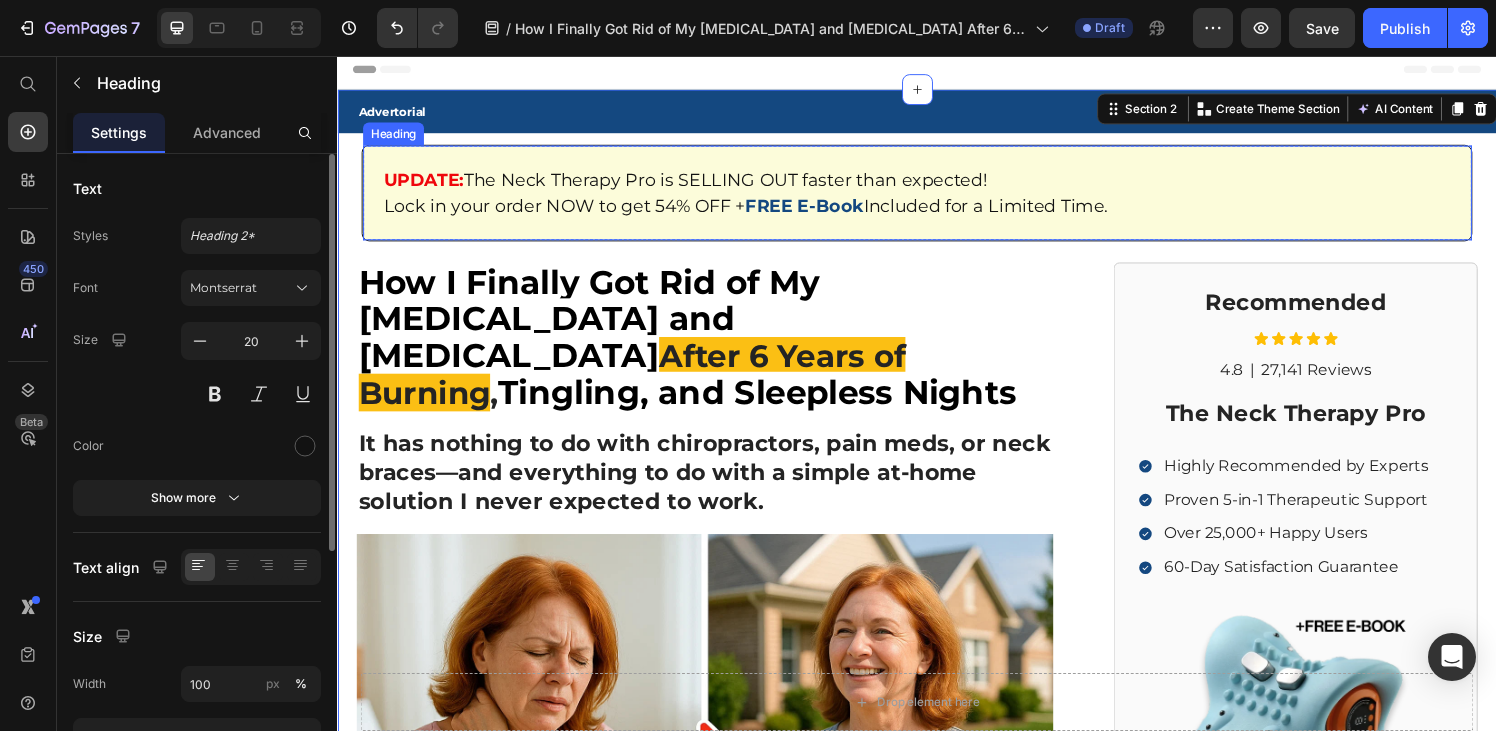 click on "UPDATE:  The Neck Therapy Pro is SELLING OUT faster than expected!  Lock in your order NOW to get 54% OFF +  FREE E-Book  Included for a Limited Time. Heading" at bounding box center [937, 198] 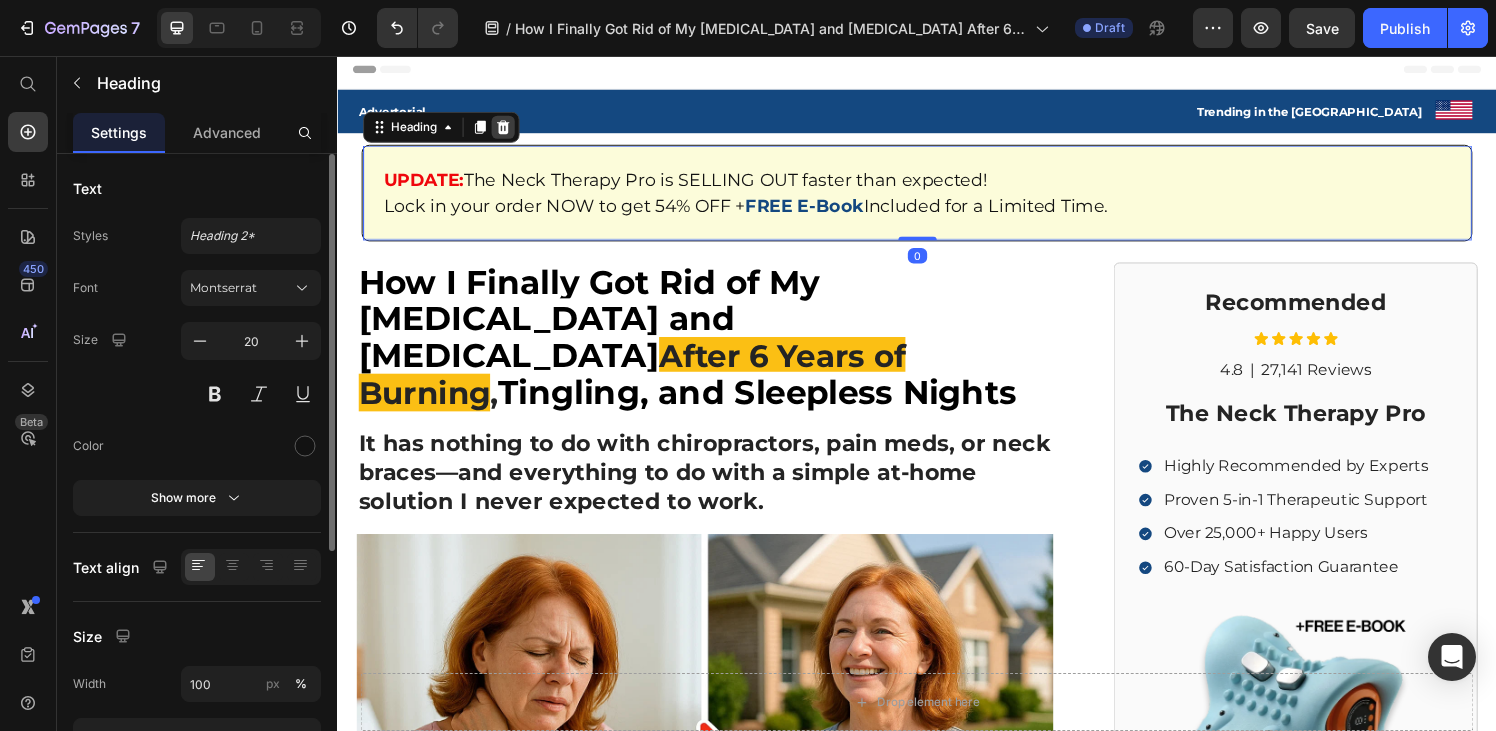 click 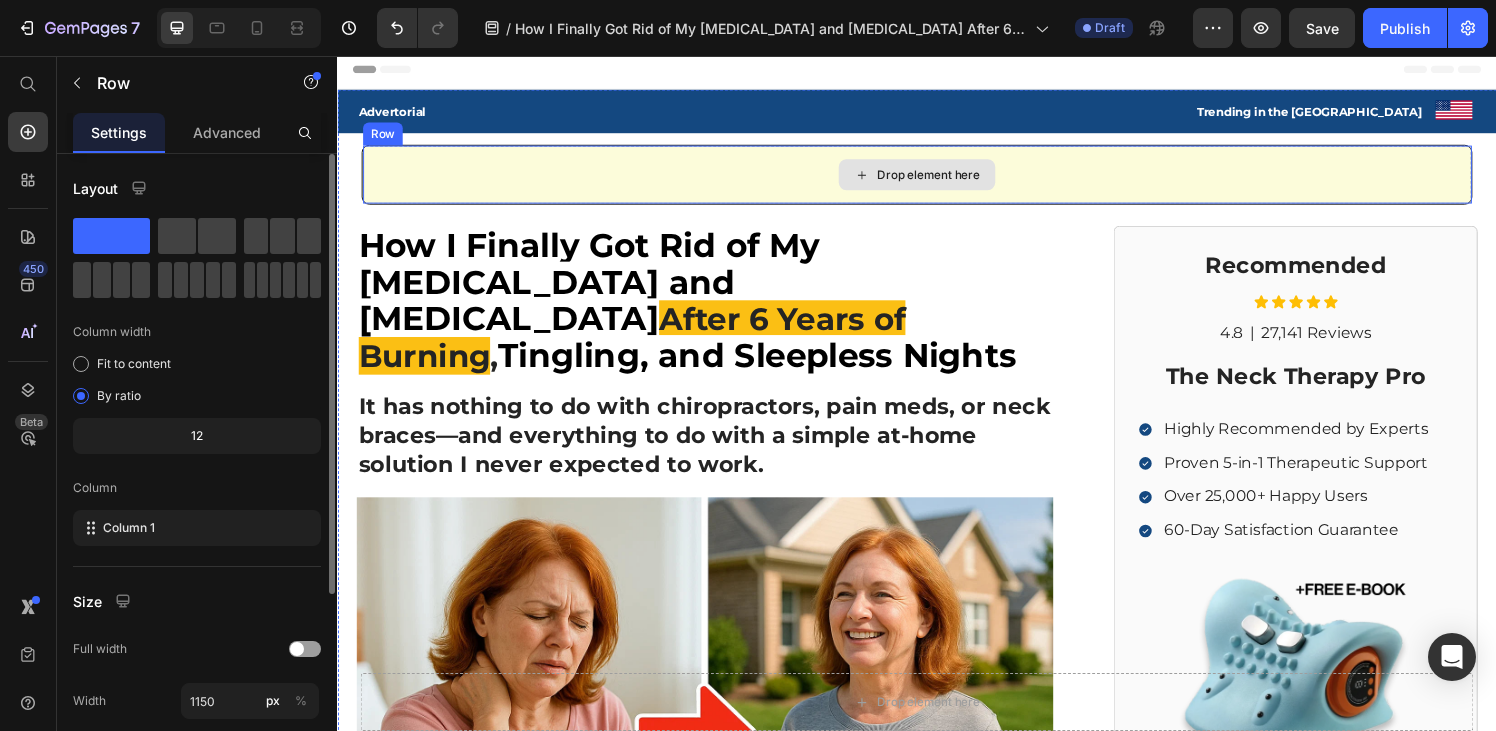 click on "Drop element here" at bounding box center [937, 179] 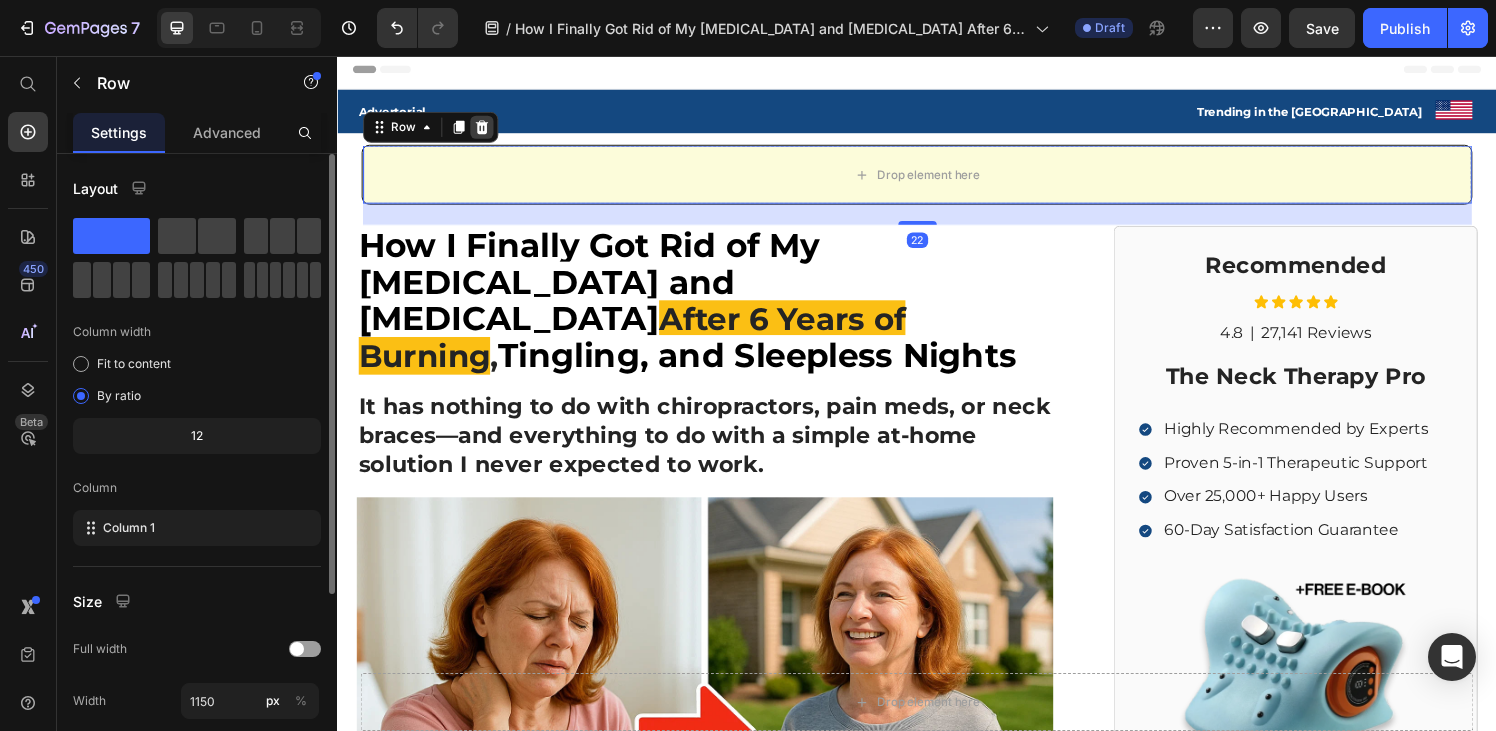 click 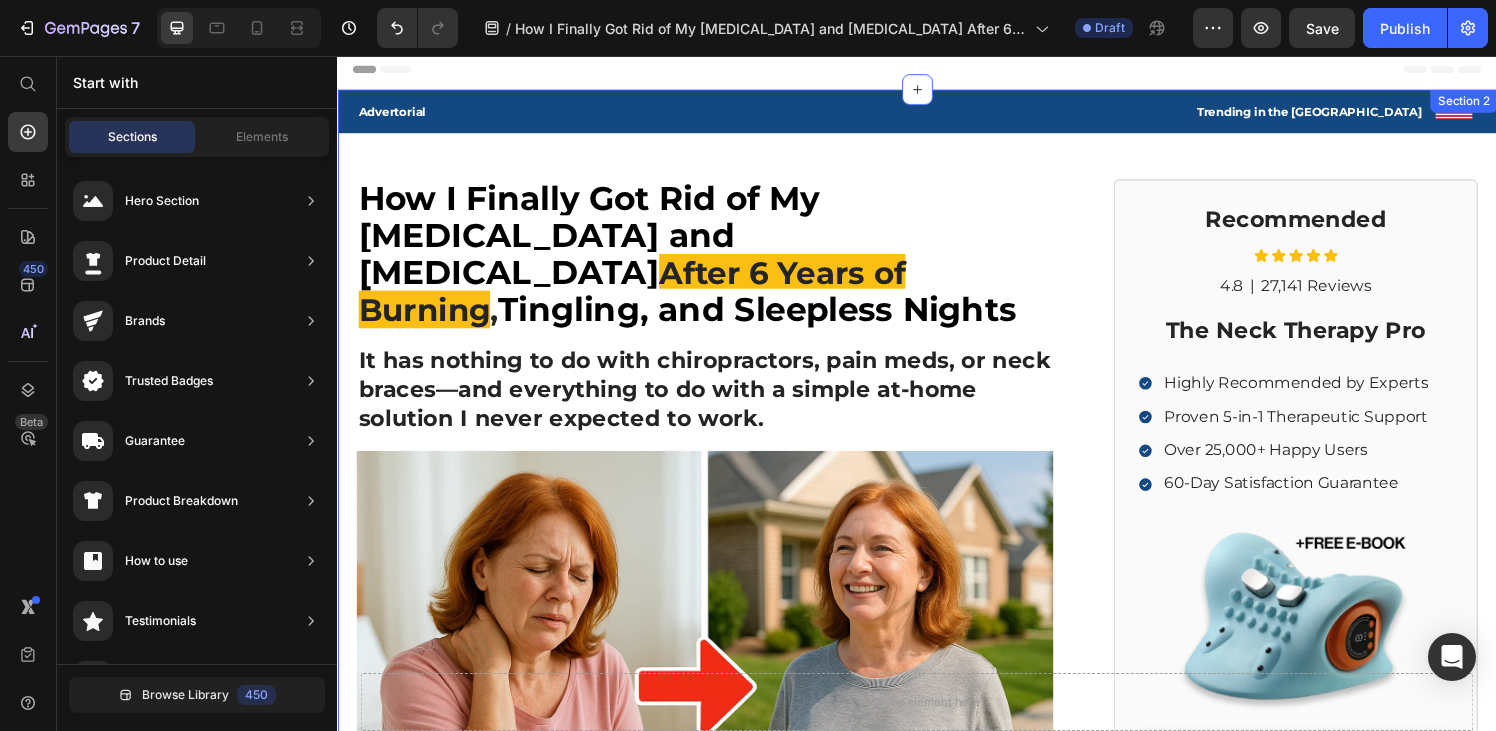 click on "Advertorial Text Block Trending in the US Text Block Image Row Row Row ⁠⁠⁠⁠⁠⁠⁠ How I Finally Got Rid of My [MEDICAL_DATA] and [MEDICAL_DATA]  After 6 Years of Burning ,  Tingling, and Sleepless Nights Heading It has nothing to do with chiropractors, pain meds, or neck braces—and everything to do with a simple at-home solution I never expected to work. Text Block Image If you’re reading this, chances are you’ve woken up with that all-too-familiar [MEDICAL_DATA] again.    Maybe it started as a dull [MEDICAL_DATA]… now it feels like a weight you carry all day. You stretch, you roll your neck, maybe even reach for painkillers just to push through.    But by the evening, the tension is back—and deep down, you know it never really left.    Night after night, you hope sleep will help… but by morning, it’s the same cycle.    What if there was a way to break free from it—naturally, from home, and without relying on pills, endless stretches, or costly chiropractor sessions?   Text Block Item List" at bounding box center [937, 821] 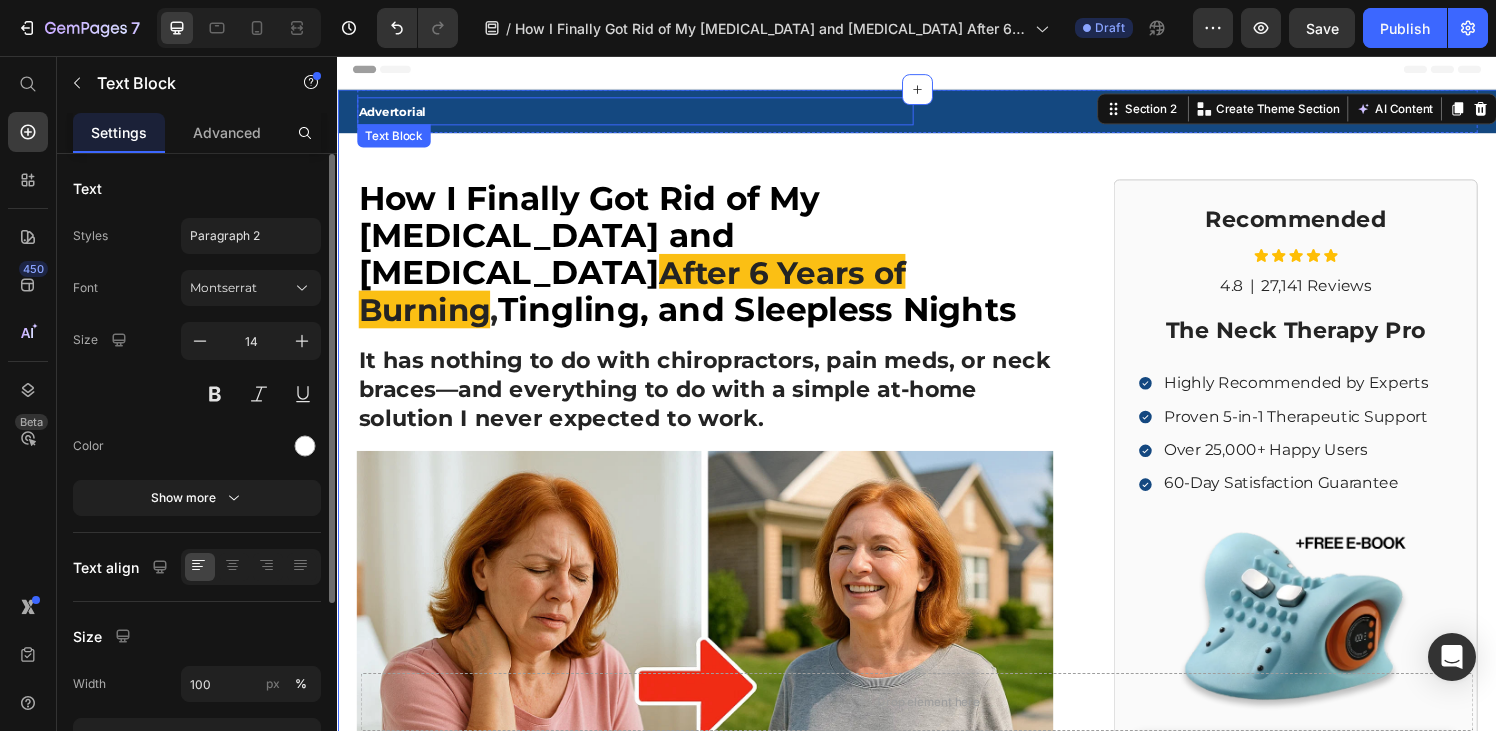 click on "Advertorial" at bounding box center [645, 113] 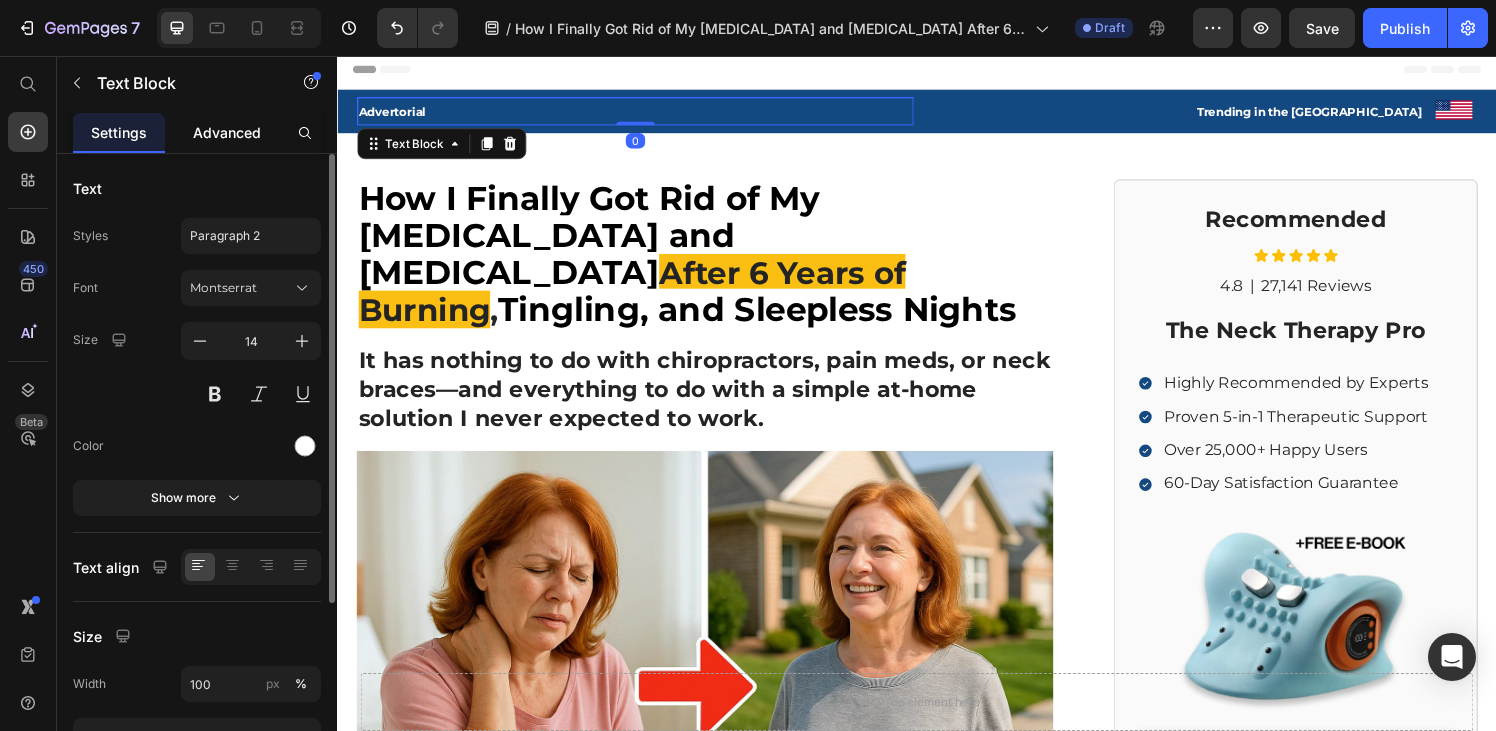 click on "Advanced" at bounding box center [227, 132] 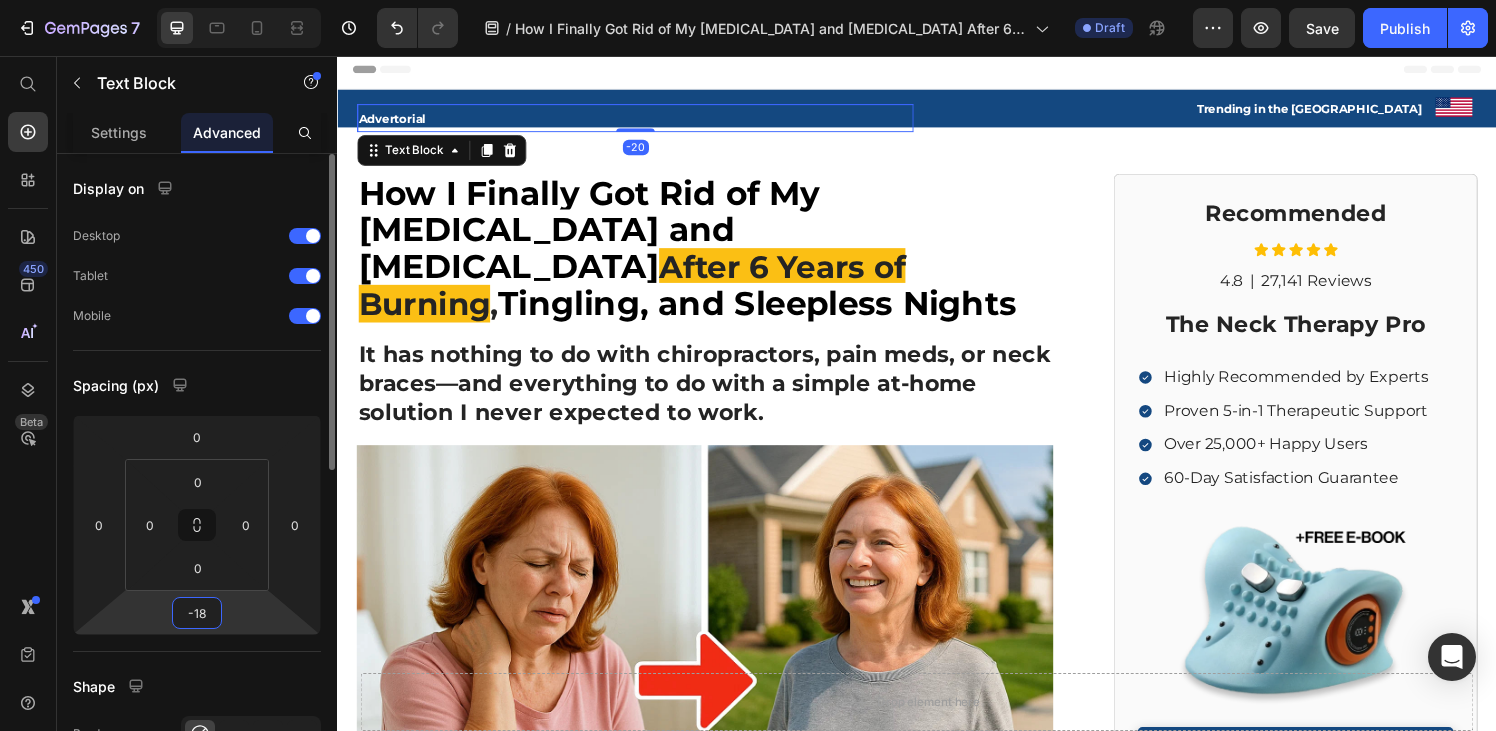 click on "7  Version history  /  How I Finally Got Rid of My [MEDICAL_DATA] and [MEDICAL_DATA] After 6 Years of Burning, Tingling, and Sleepless Nights Draft Preview  Save   Publish  450 Beta Start with Sections Elements Hero Section Product Detail Brands Trusted Badges Guarantee Product Breakdown How to use Testimonials Compare Bundle FAQs Social Proof Brand Story Product List Collection Blog List Contact Sticky Add to Cart Custom Footer Browse Library 450 Layout
Row
Row
Row
Row Text
Heading
Text Block Button
Button
Button
Sticky Back to top Media" at bounding box center [748, 0] 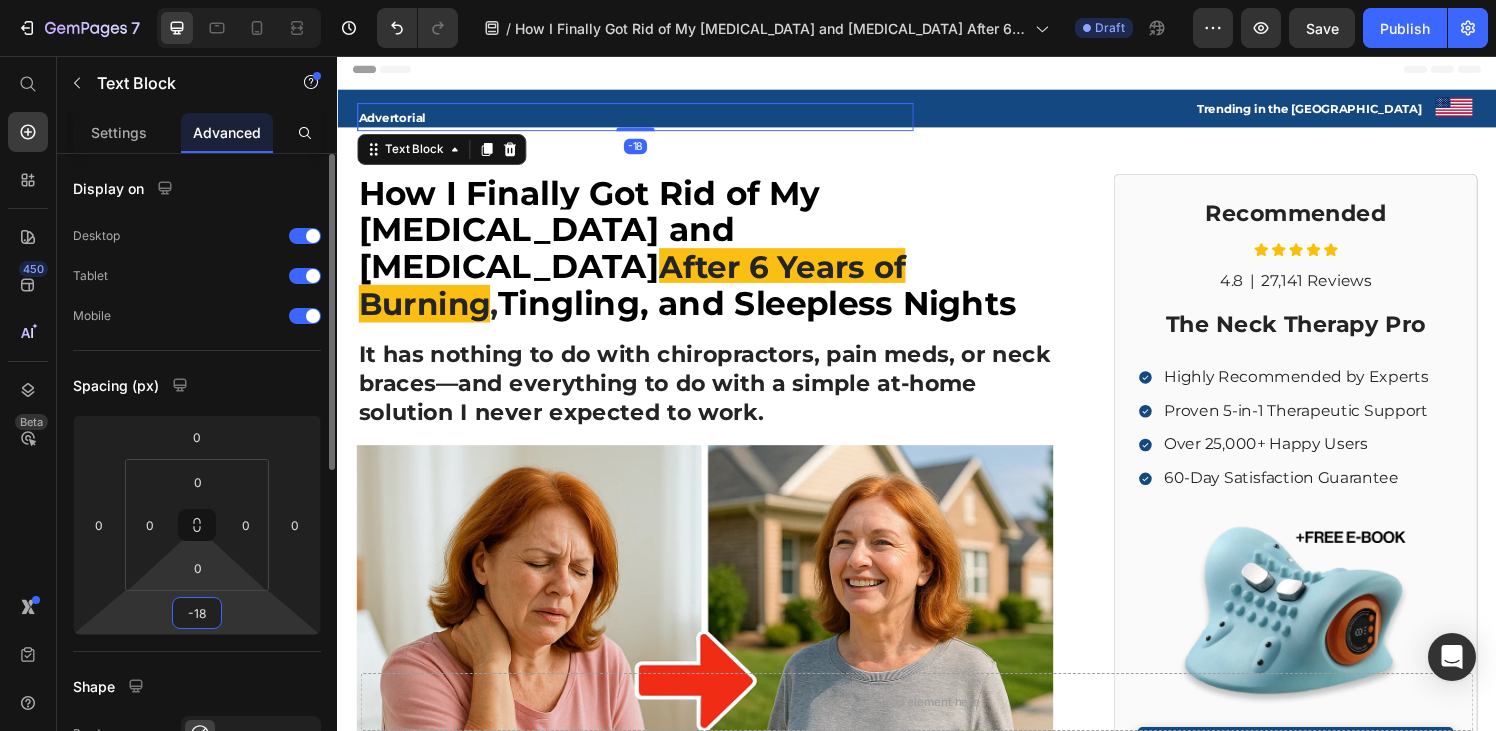 type on "0" 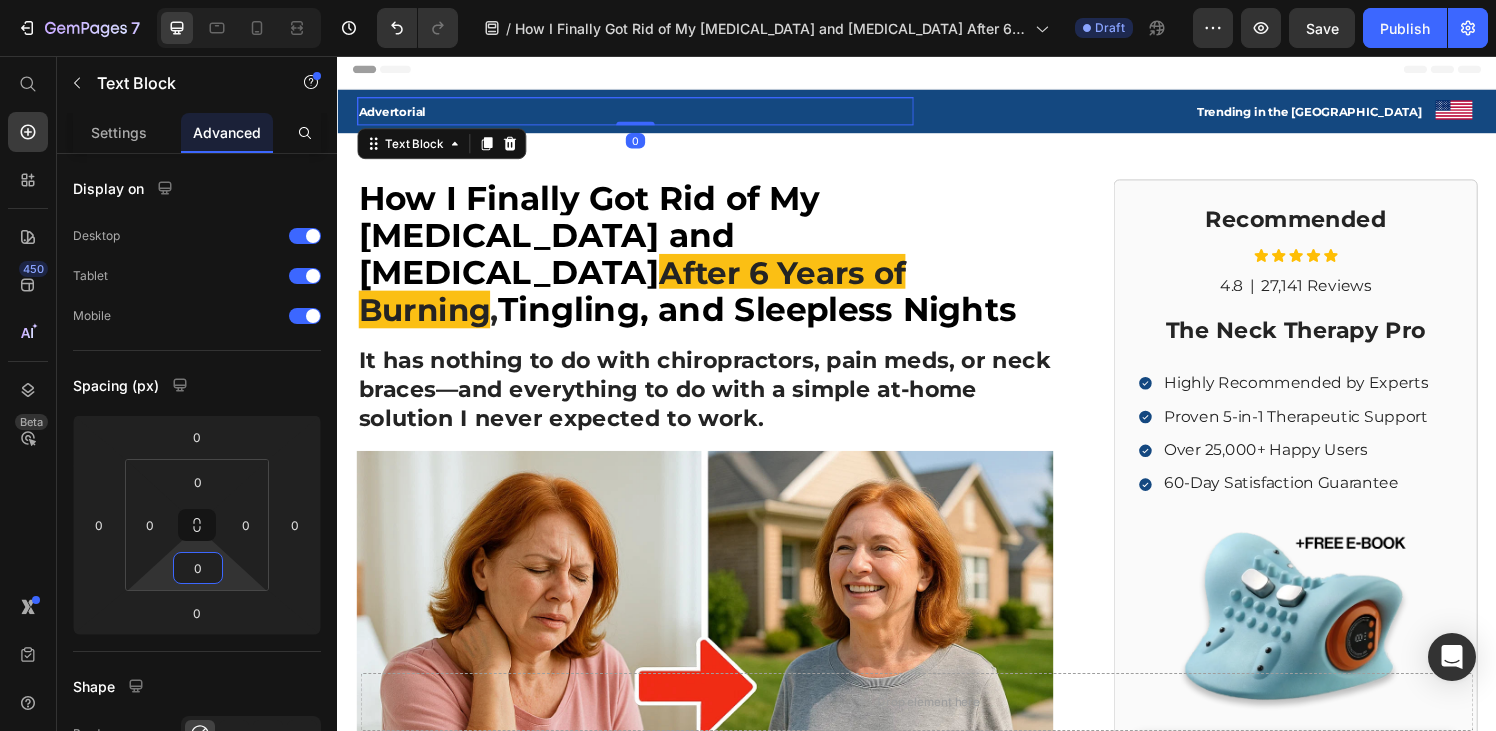 drag, startPoint x: 229, startPoint y: 560, endPoint x: 229, endPoint y: 577, distance: 17 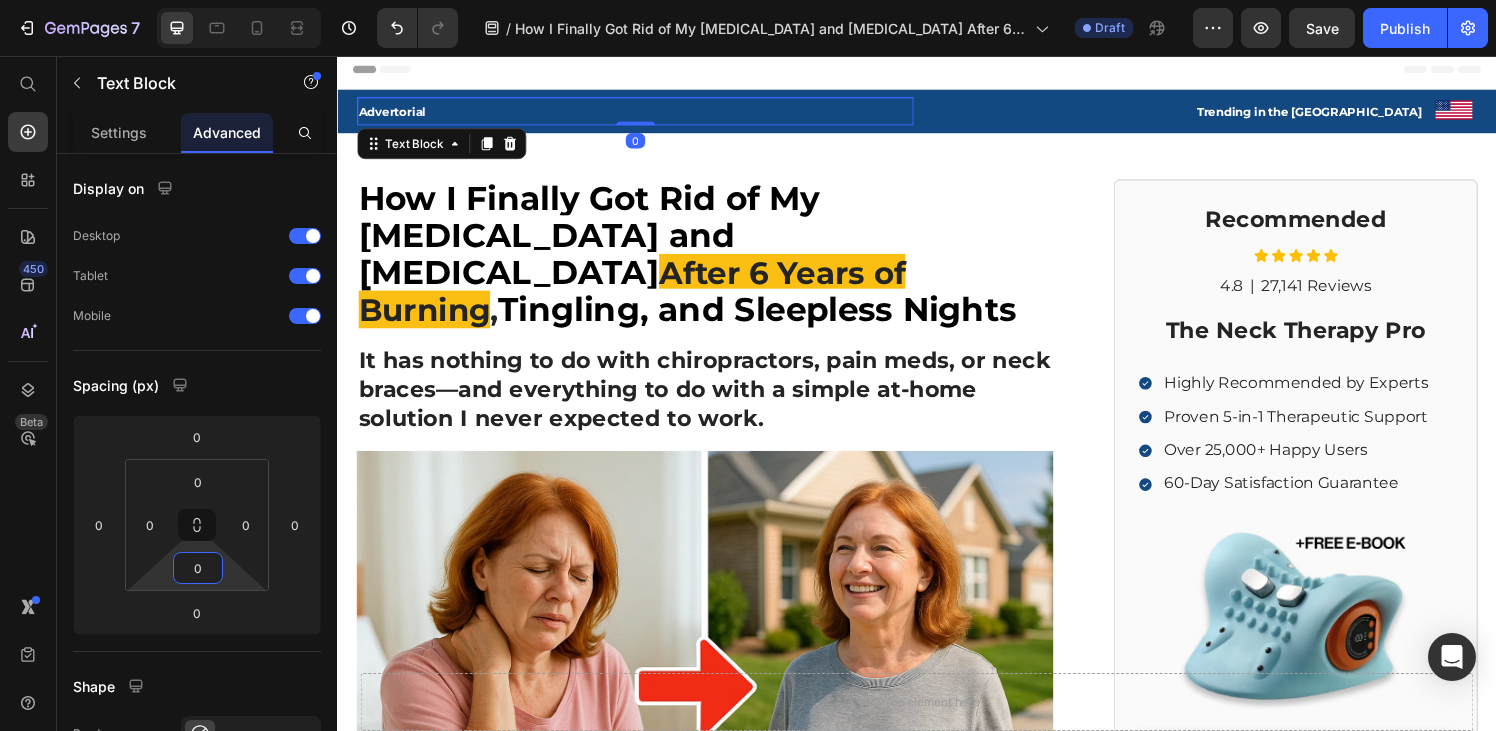 click on "7  Version history  /  How I Finally Got Rid of My [MEDICAL_DATA] and [MEDICAL_DATA] After 6 Years of Burning, Tingling, and Sleepless Nights Draft Preview  Save   Publish  450 Beta Start with Sections Elements Hero Section Product Detail Brands Trusted Badges Guarantee Product Breakdown How to use Testimonials Compare Bundle FAQs Social Proof Brand Story Product List Collection Blog List Contact Sticky Add to Cart Custom Footer Browse Library 450 Layout
Row
Row
Row
Row Text
Heading
Text Block Button
Button
Button
Sticky Back to top Media" at bounding box center [748, 0] 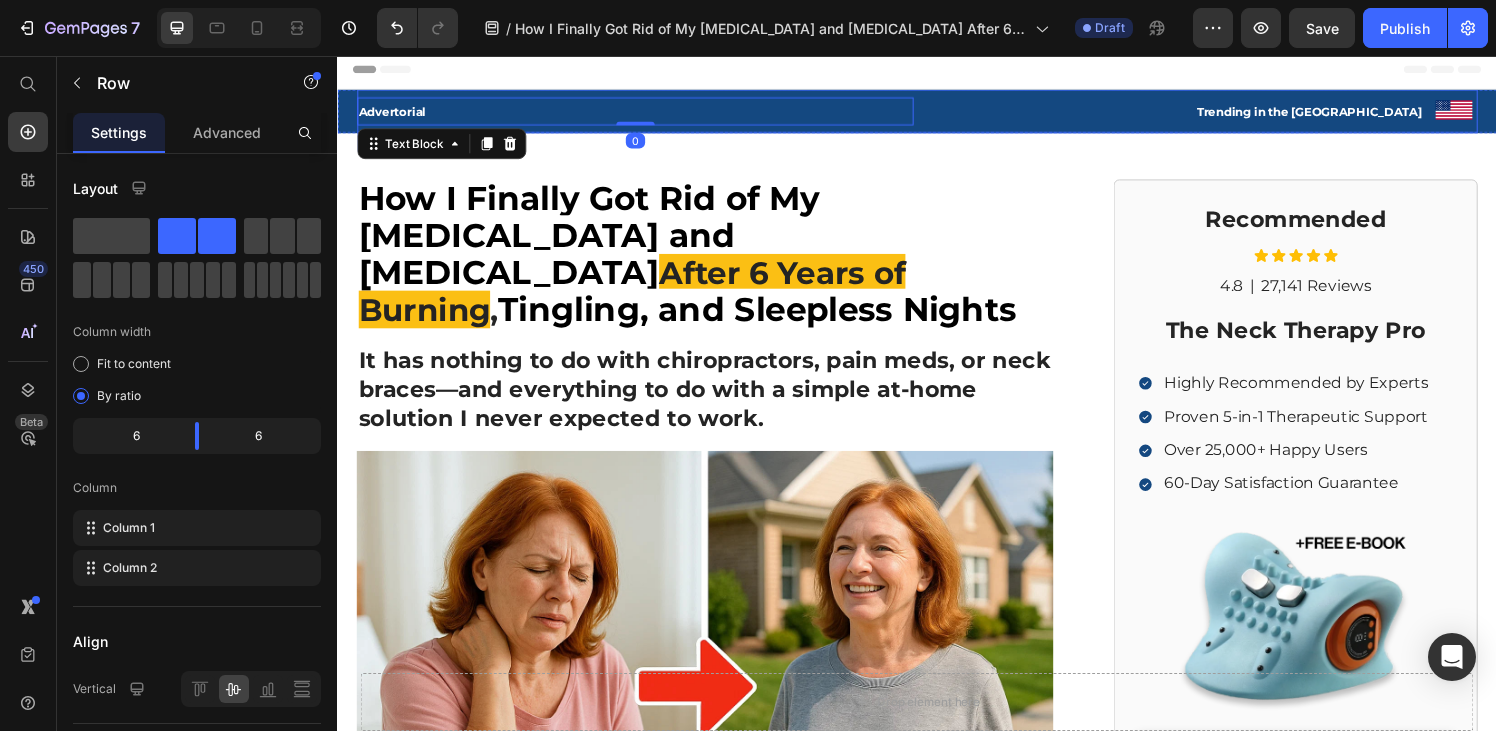 click on "Advertorial Text Block   0 Trending in the [GEOGRAPHIC_DATA] Text Block Image Row Row" at bounding box center [937, 113] 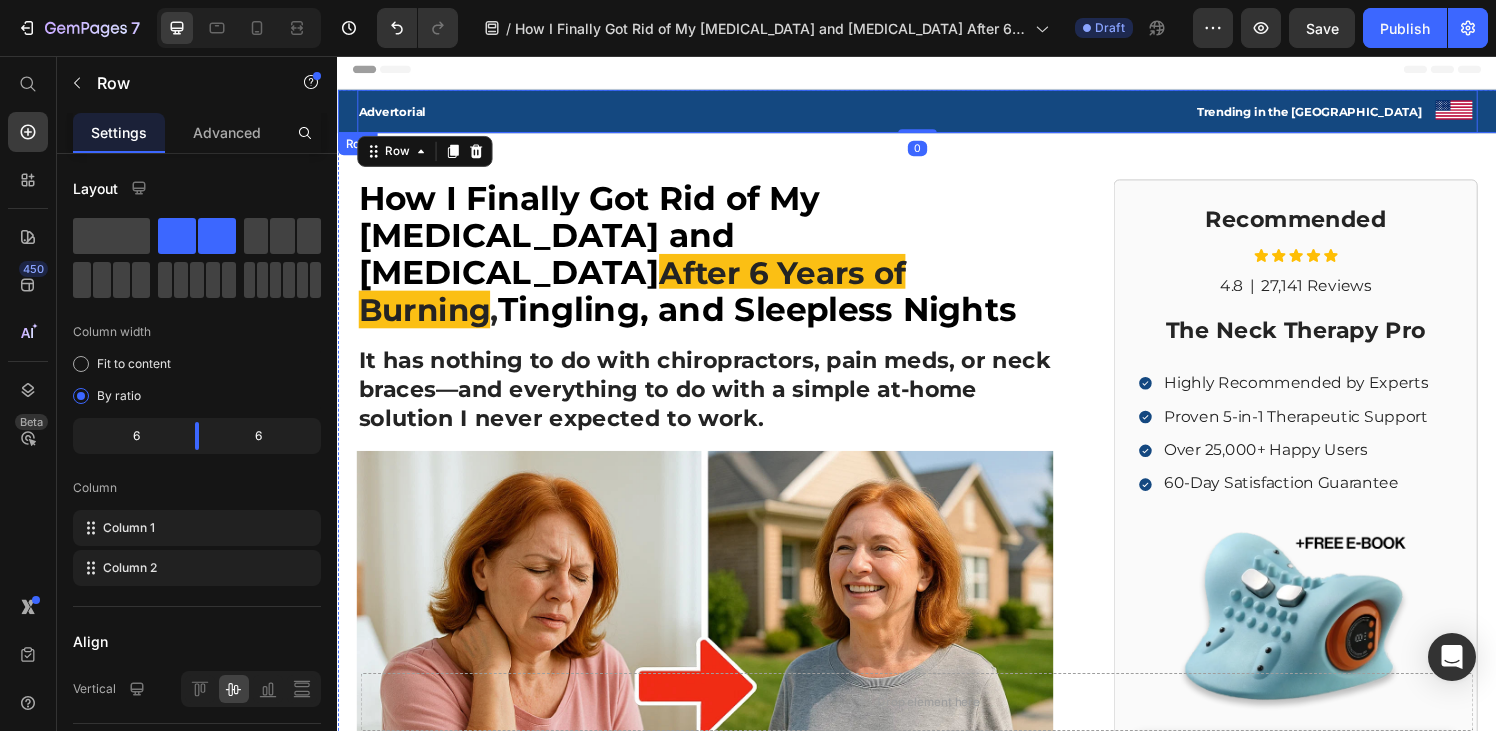 click on "Advertorial Text Block Trending in the [GEOGRAPHIC_DATA] Text Block Image Row Row   0 Row" at bounding box center (937, 113) 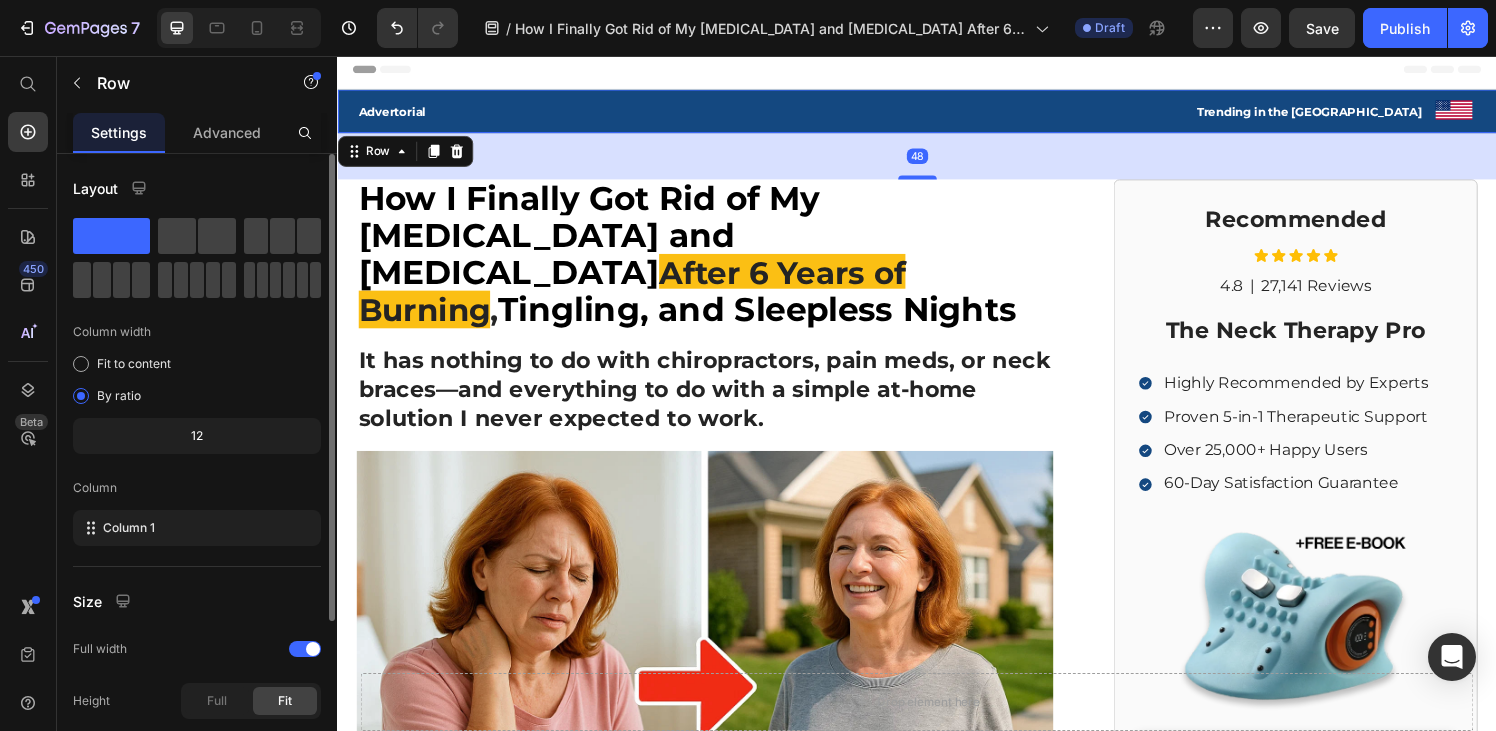 scroll, scrollTop: 226, scrollLeft: 0, axis: vertical 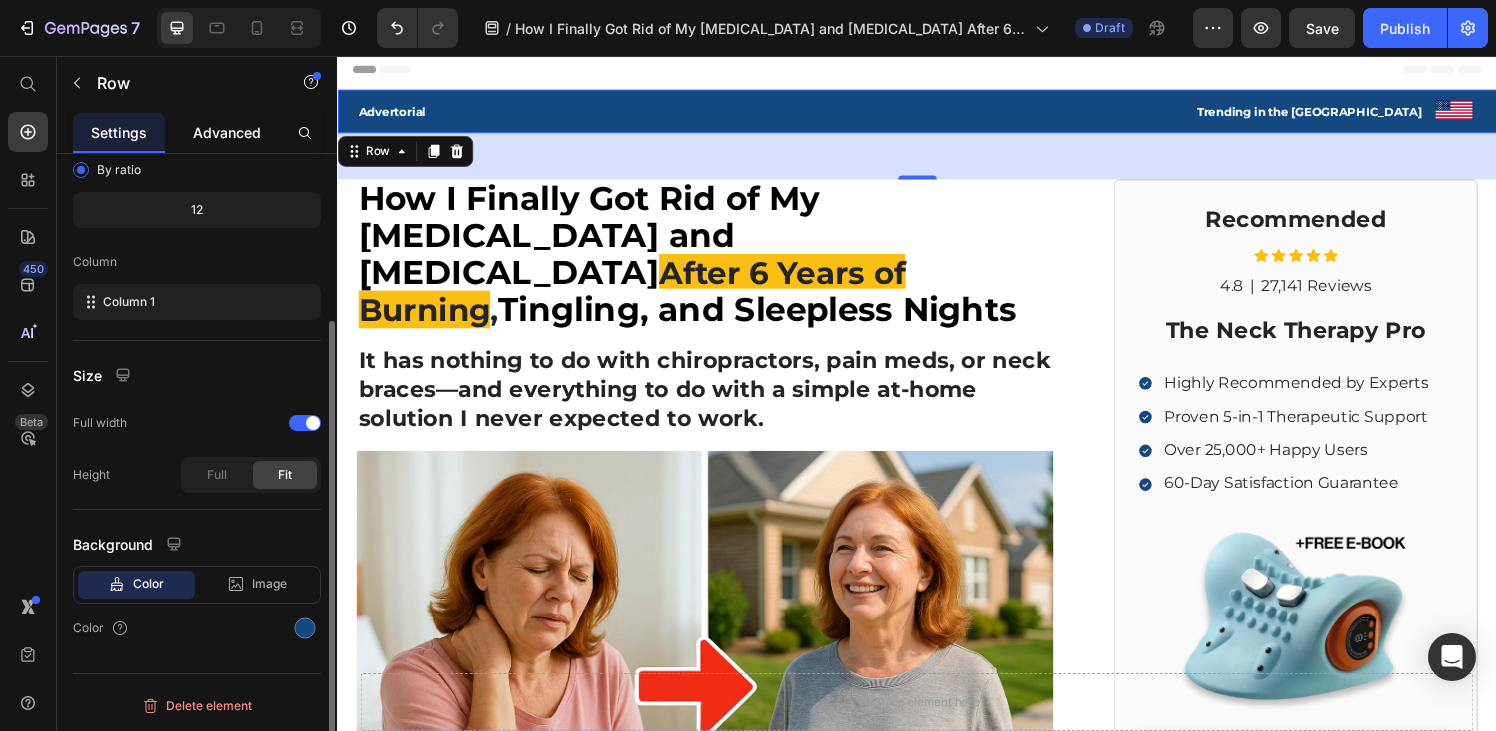 click on "Advanced" at bounding box center [227, 132] 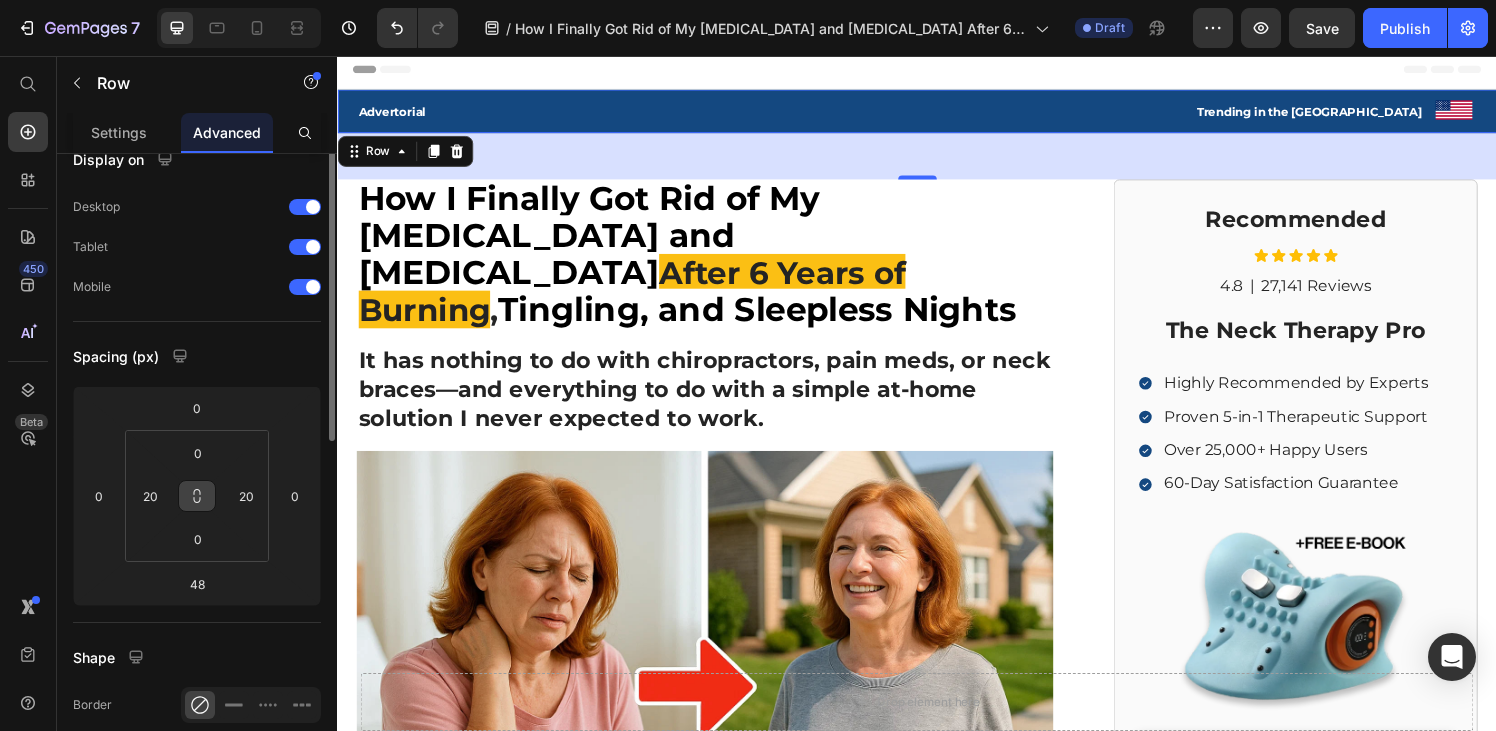 scroll, scrollTop: 53, scrollLeft: 0, axis: vertical 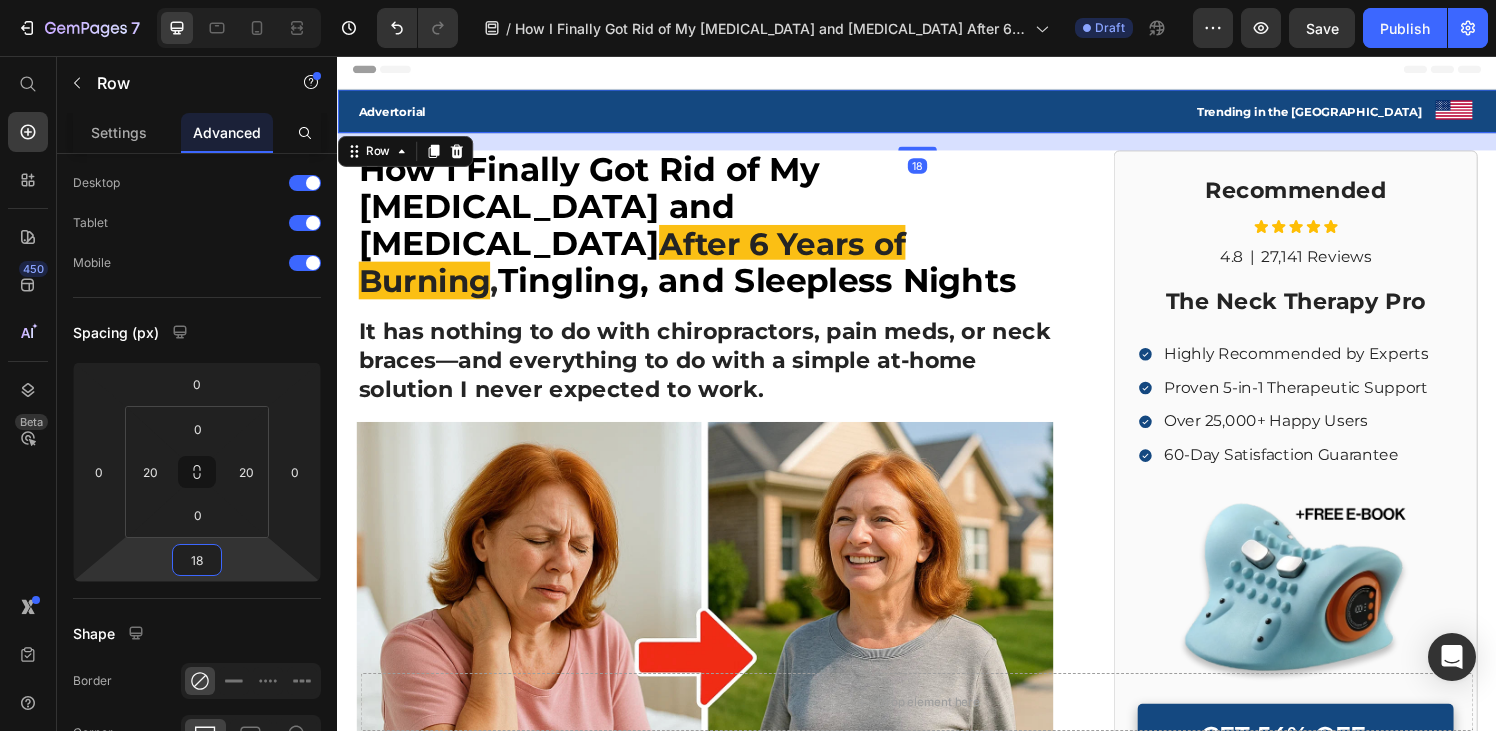 type on "22" 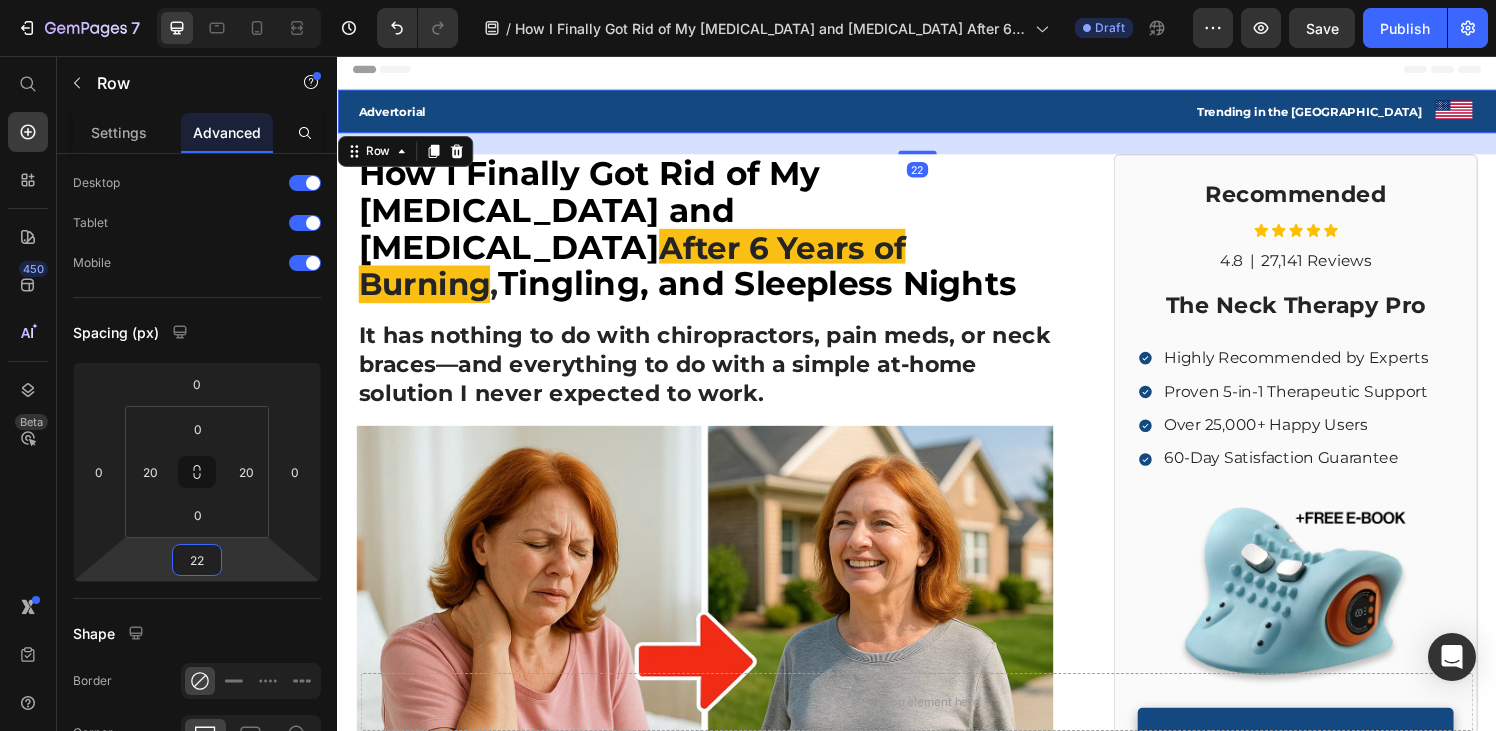 drag, startPoint x: 230, startPoint y: 546, endPoint x: 230, endPoint y: 558, distance: 12 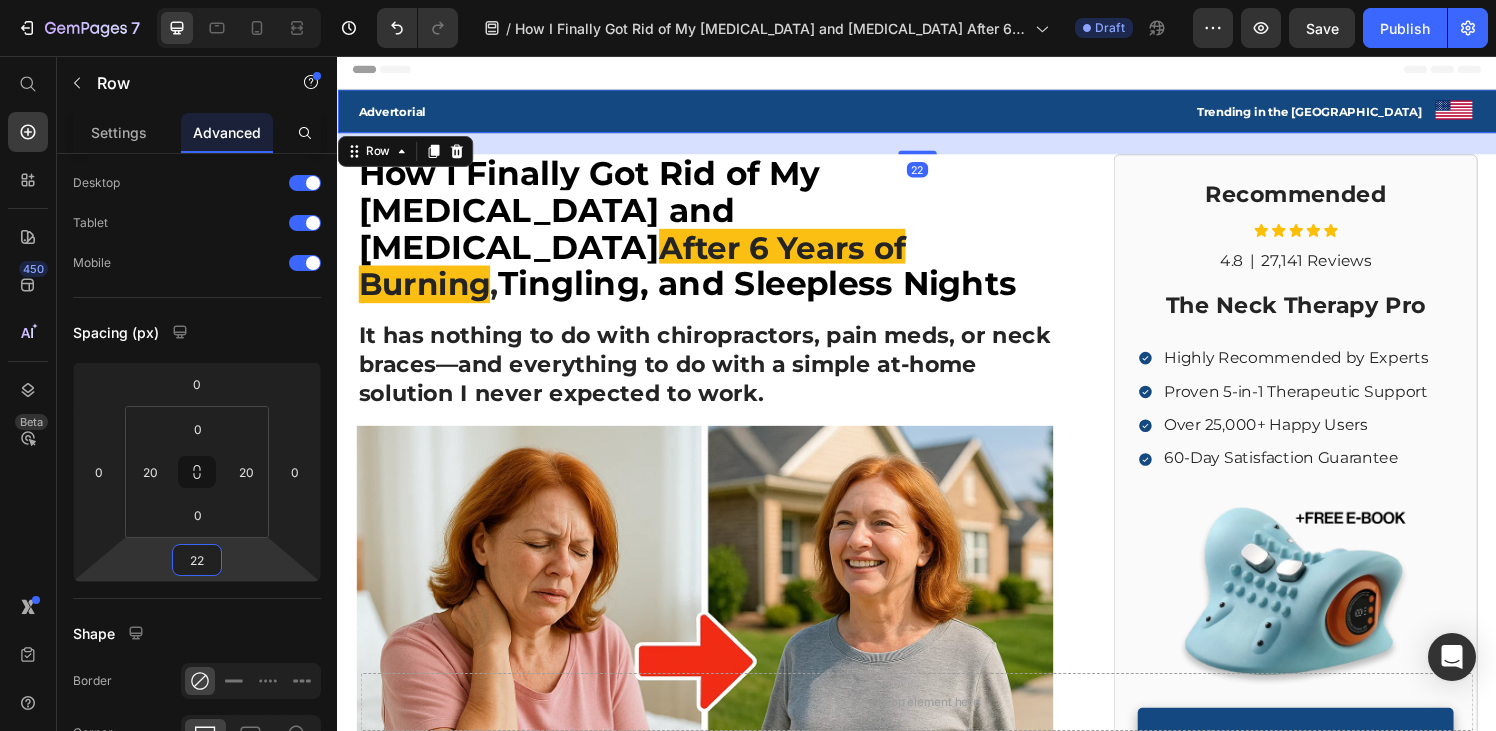 click on "7  Version history  /  How I Finally Got Rid of My [MEDICAL_DATA] and [MEDICAL_DATA] After 6 Years of Burning, Tingling, and Sleepless Nights Draft Preview  Save   Publish  450 Beta Start with Sections Elements Hero Section Product Detail Brands Trusted Badges Guarantee Product Breakdown How to use Testimonials Compare Bundle FAQs Social Proof Brand Story Product List Collection Blog List Contact Sticky Add to Cart Custom Footer Browse Library 450 Layout
Row
Row
Row
Row Text
Heading
Text Block Button
Button
Button
Sticky Back to top Media" at bounding box center [748, 0] 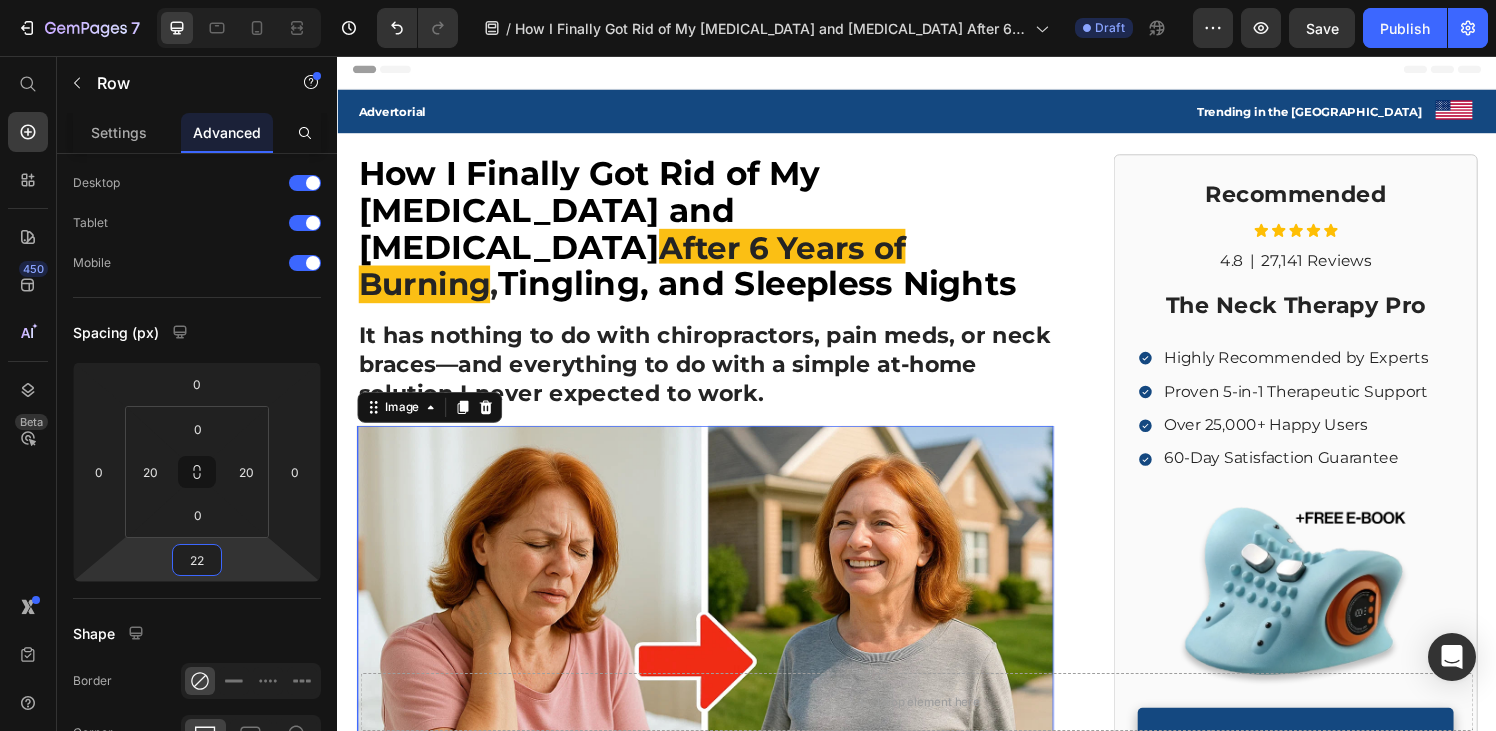 click at bounding box center [717, 679] 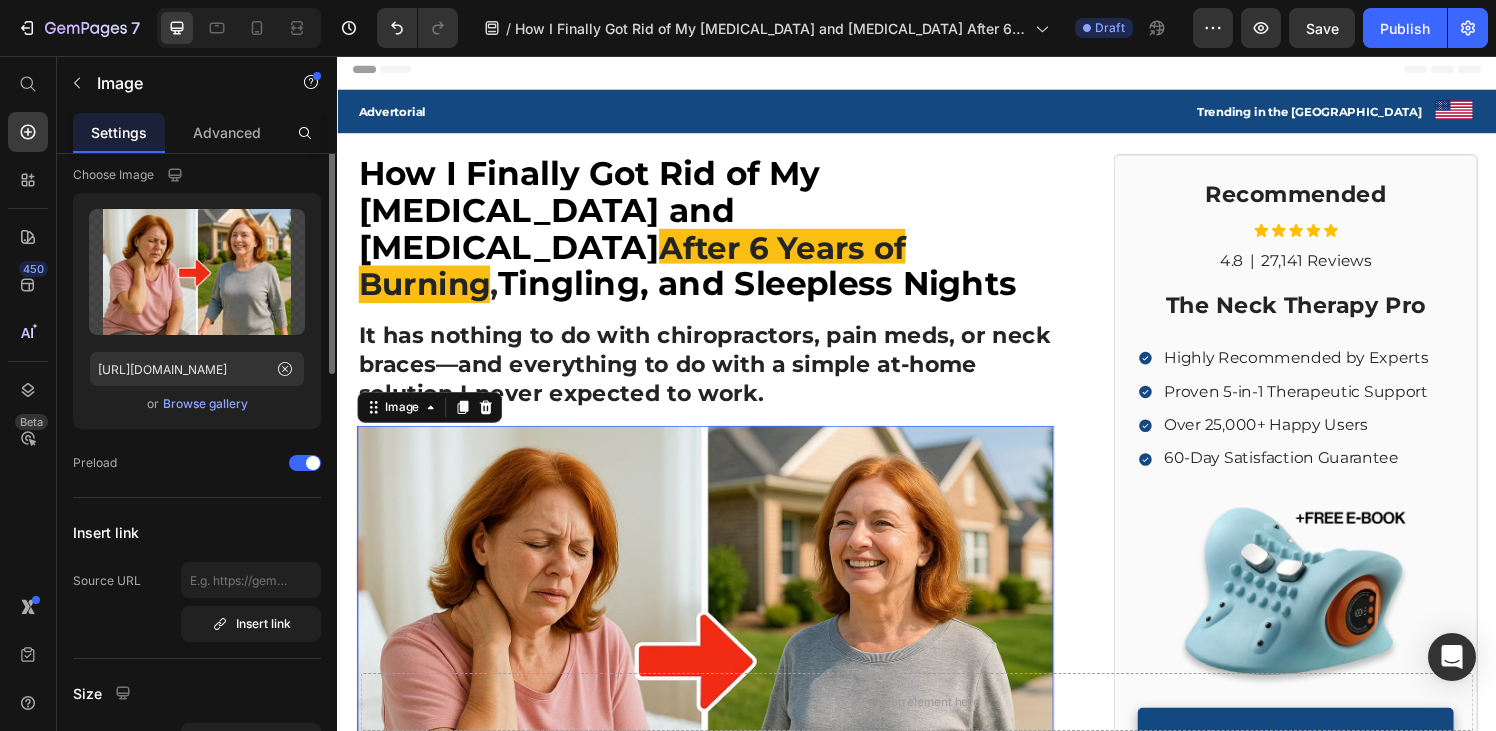 scroll, scrollTop: 0, scrollLeft: 0, axis: both 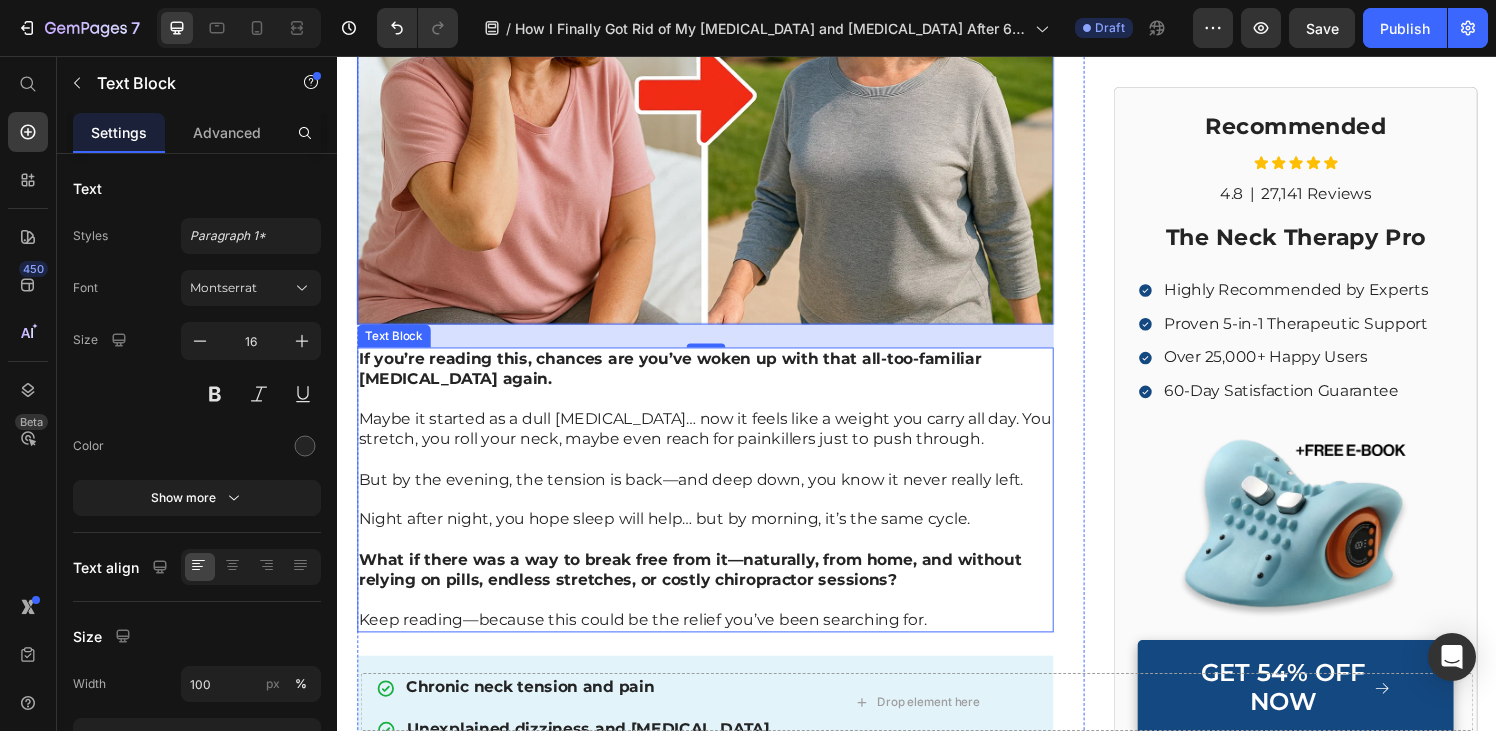 click on "If you’re reading this, chances are you’ve woken up with that all-too-familiar [MEDICAL_DATA] again." at bounding box center (681, 380) 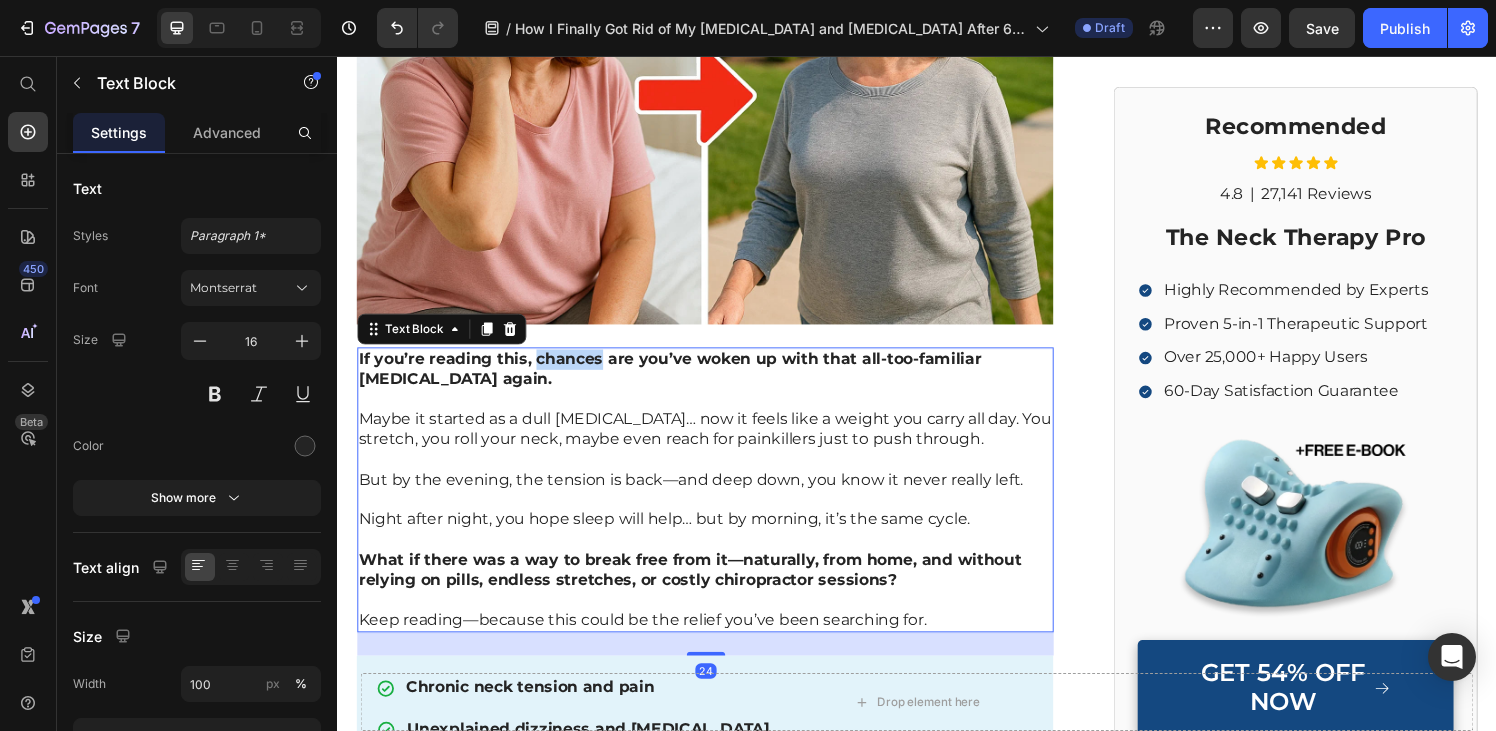 click on "If you’re reading this, chances are you’ve woken up with that all-too-familiar [MEDICAL_DATA] again." at bounding box center (681, 380) 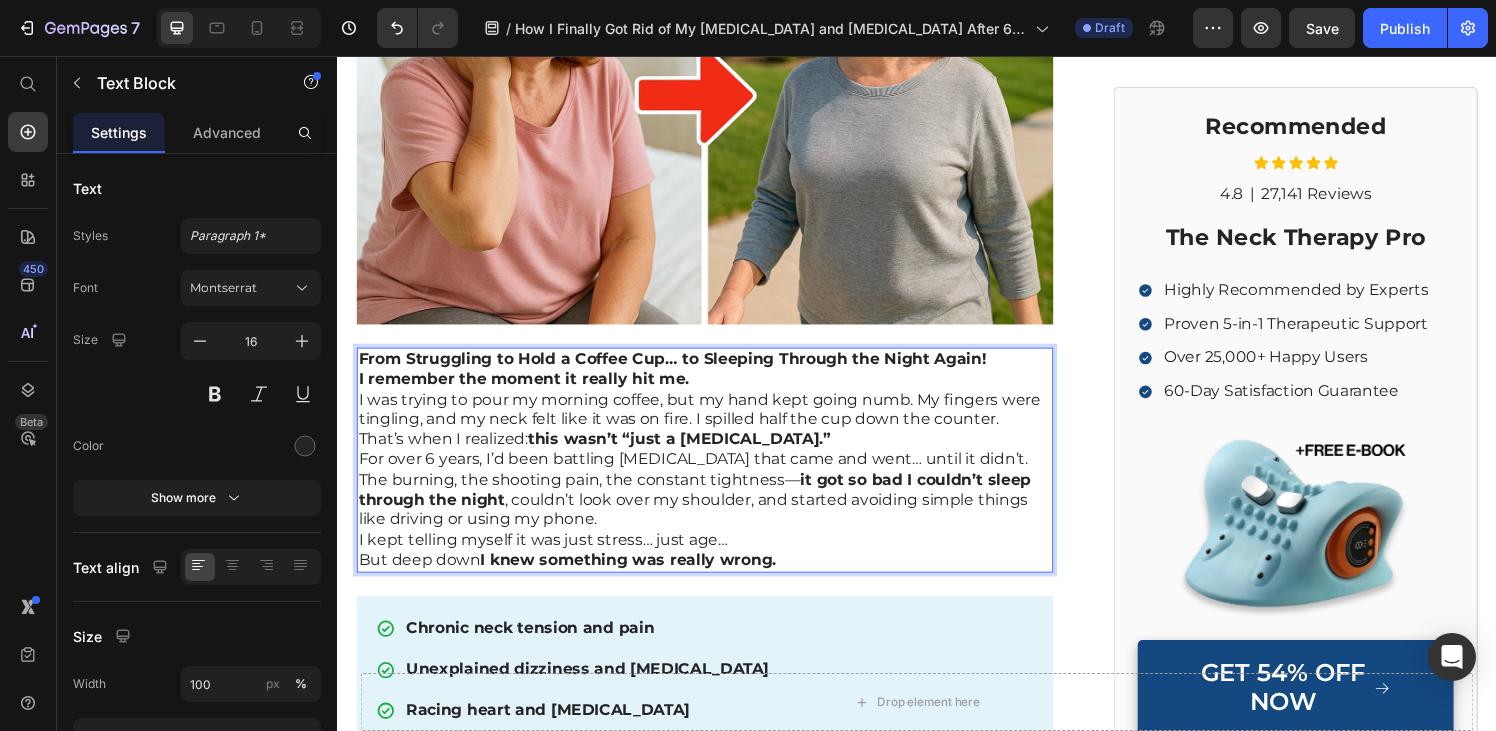click on "From Struggling to Hold a Coffee Cup… to Sleeping Through the Night Again!" at bounding box center (717, 370) 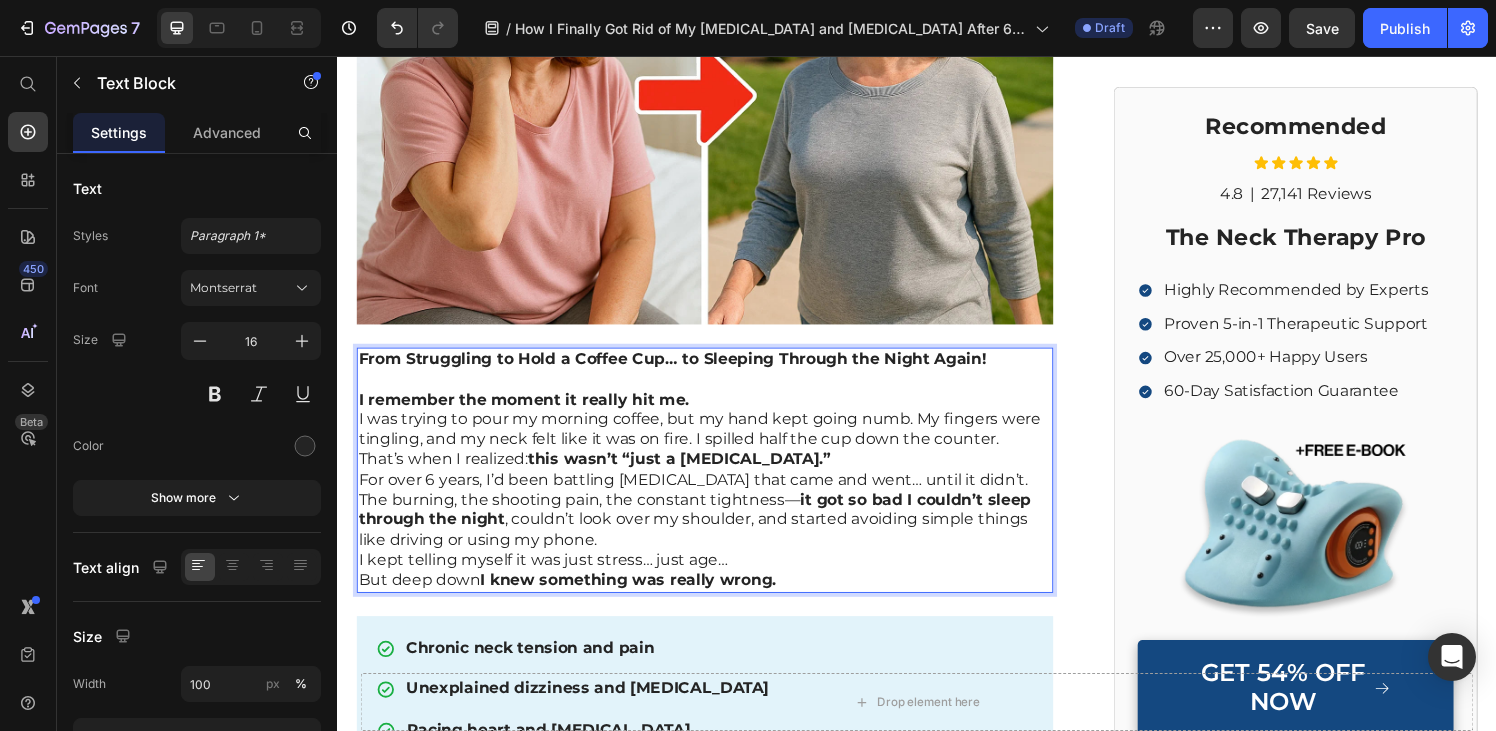 click at bounding box center [717, 391] 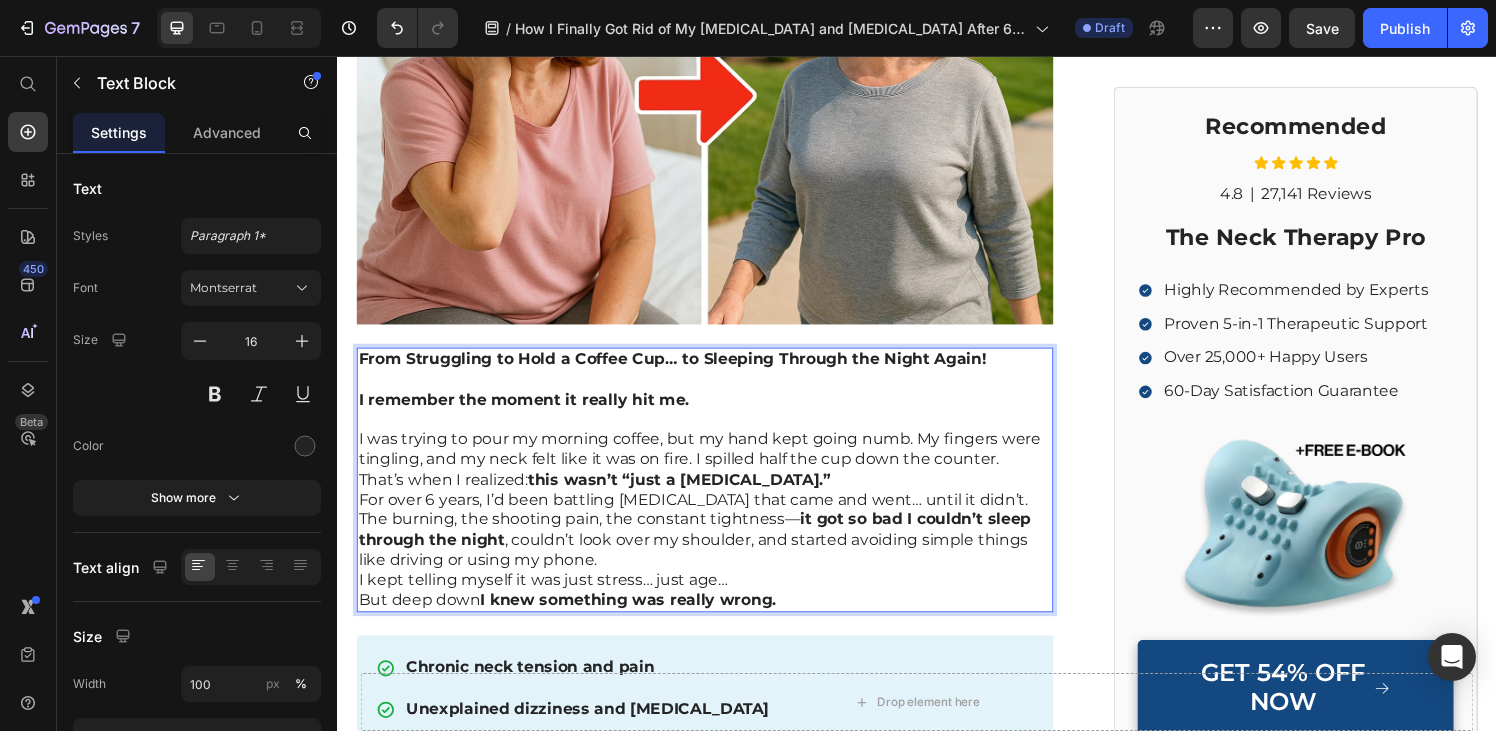 click on "I was trying to pour my morning coffee, but my hand kept going numb. My fingers were tingling, and my neck felt like it was on fire. I spilled half the cup down the counter." at bounding box center (717, 464) 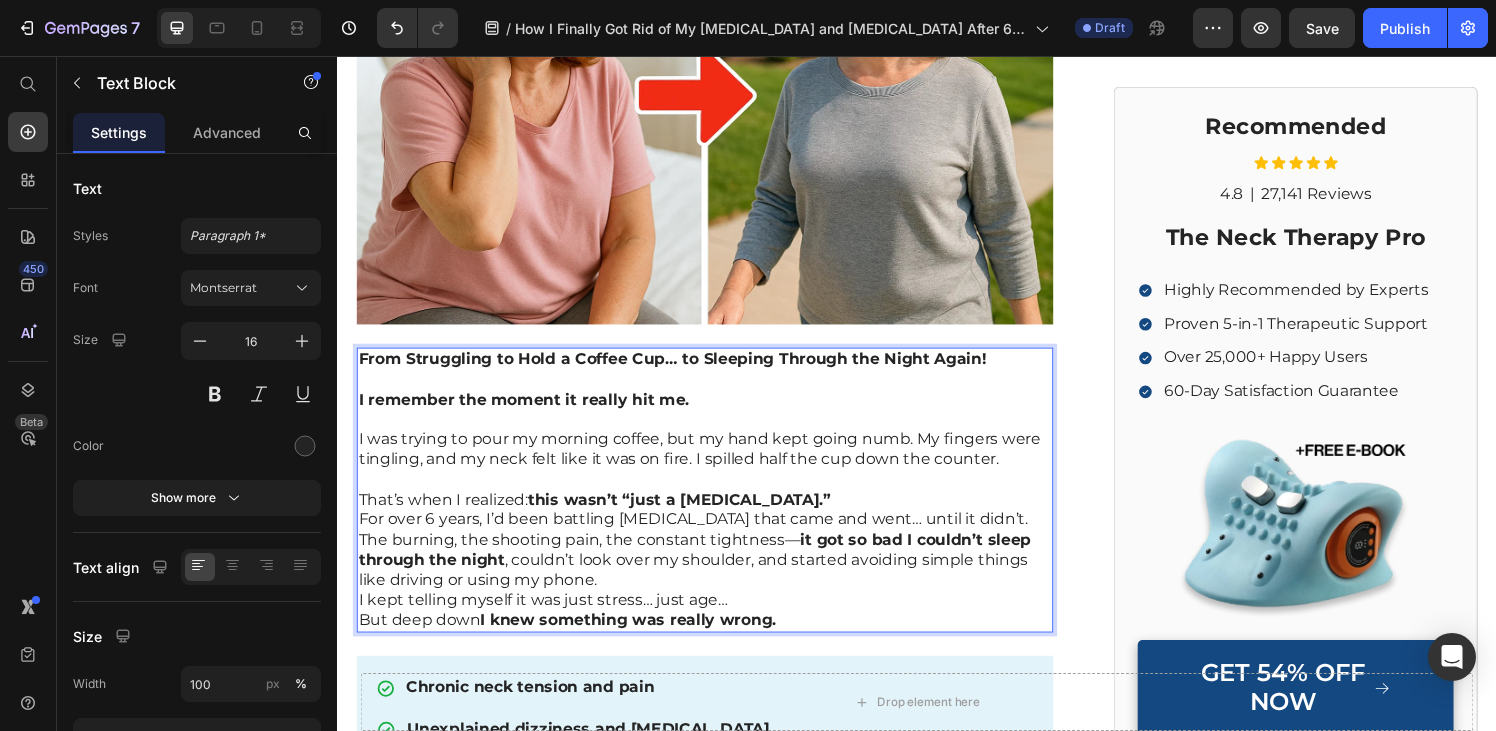 click on "That’s when I realized:  this wasn’t “just a [MEDICAL_DATA].”" at bounding box center (717, 516) 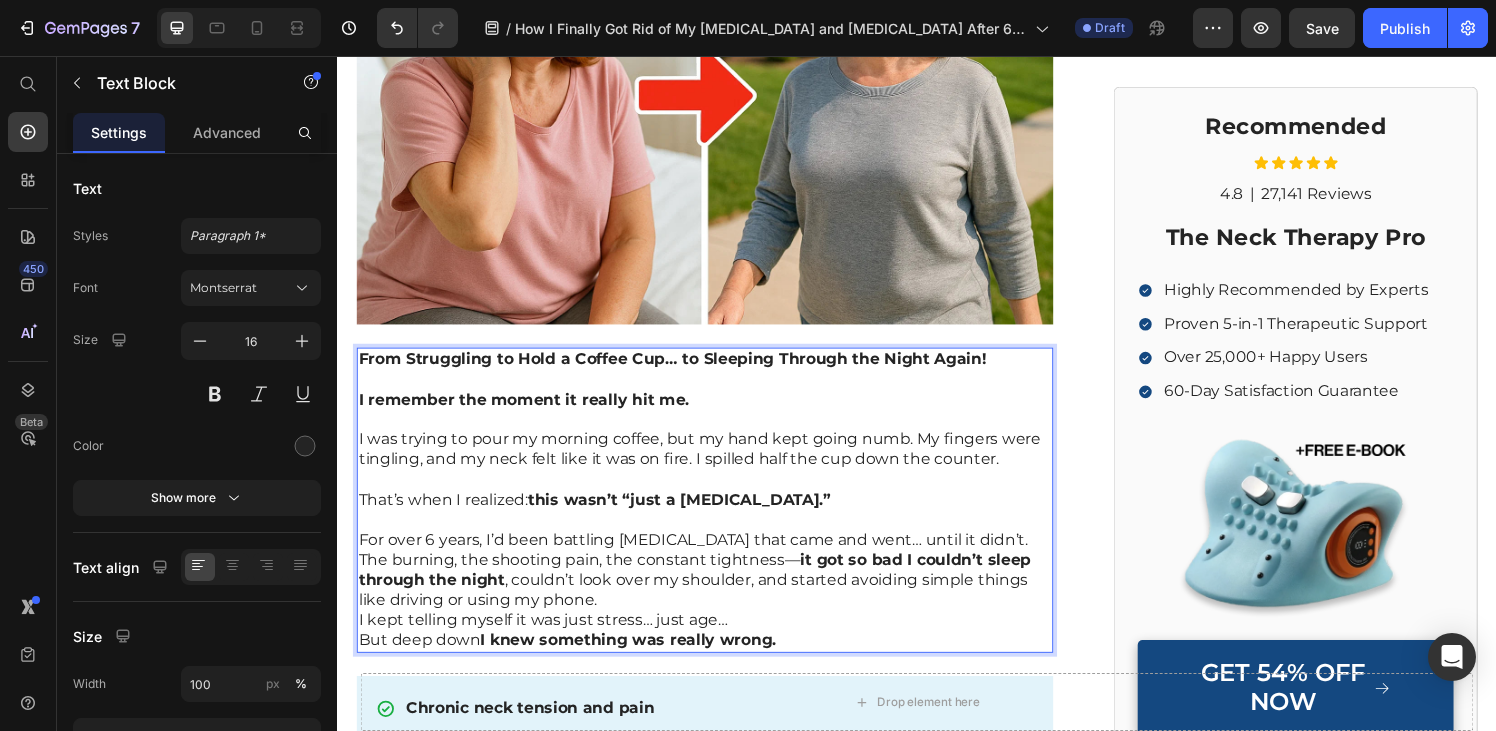 click on "For over 6 years, I’d been battling [MEDICAL_DATA] that came and went… until it didn’t." at bounding box center (717, 557) 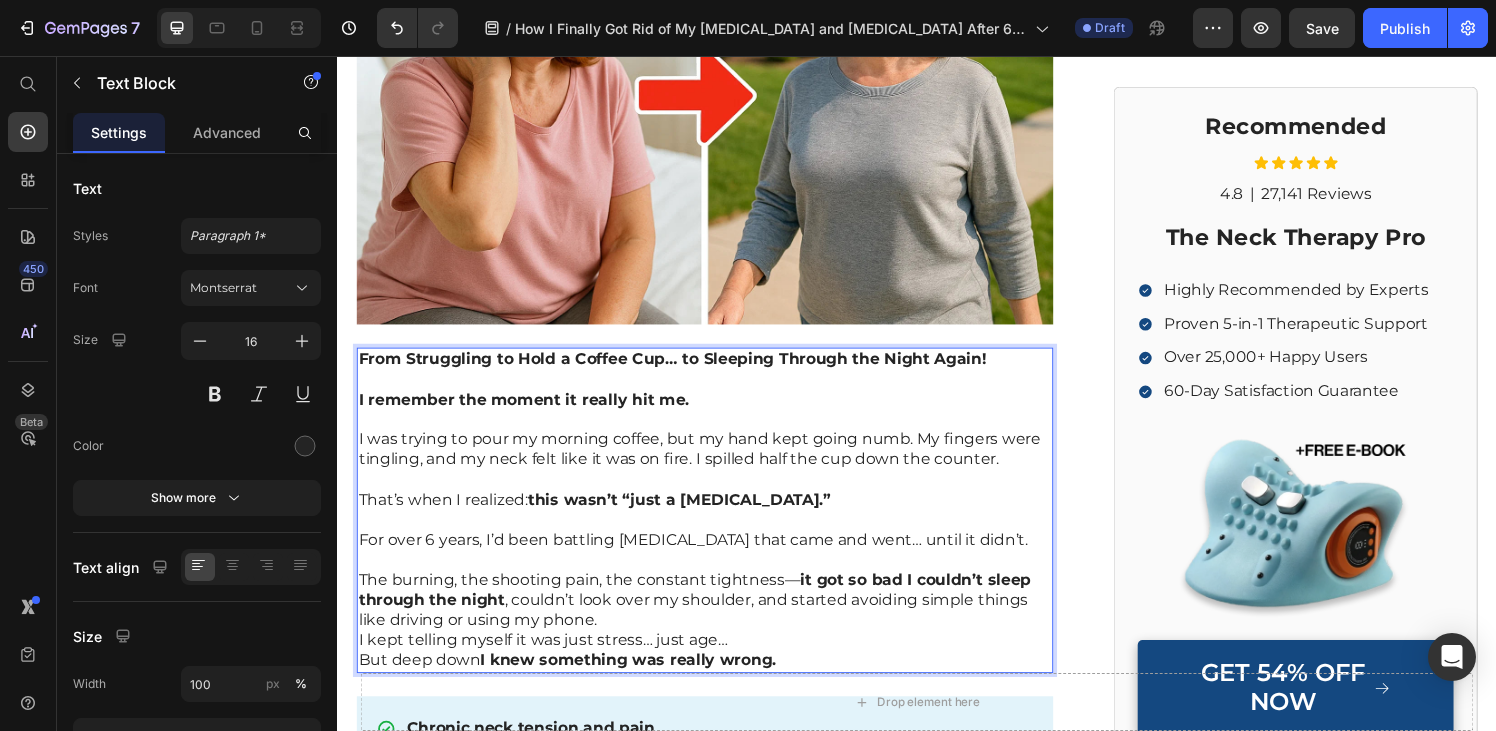 click on "The burning, the shooting pain, the constant tightness— it got so bad I couldn’t sleep through the night , couldn’t look over my shoulder, and started avoiding simple things like driving or using my phone." at bounding box center [717, 620] 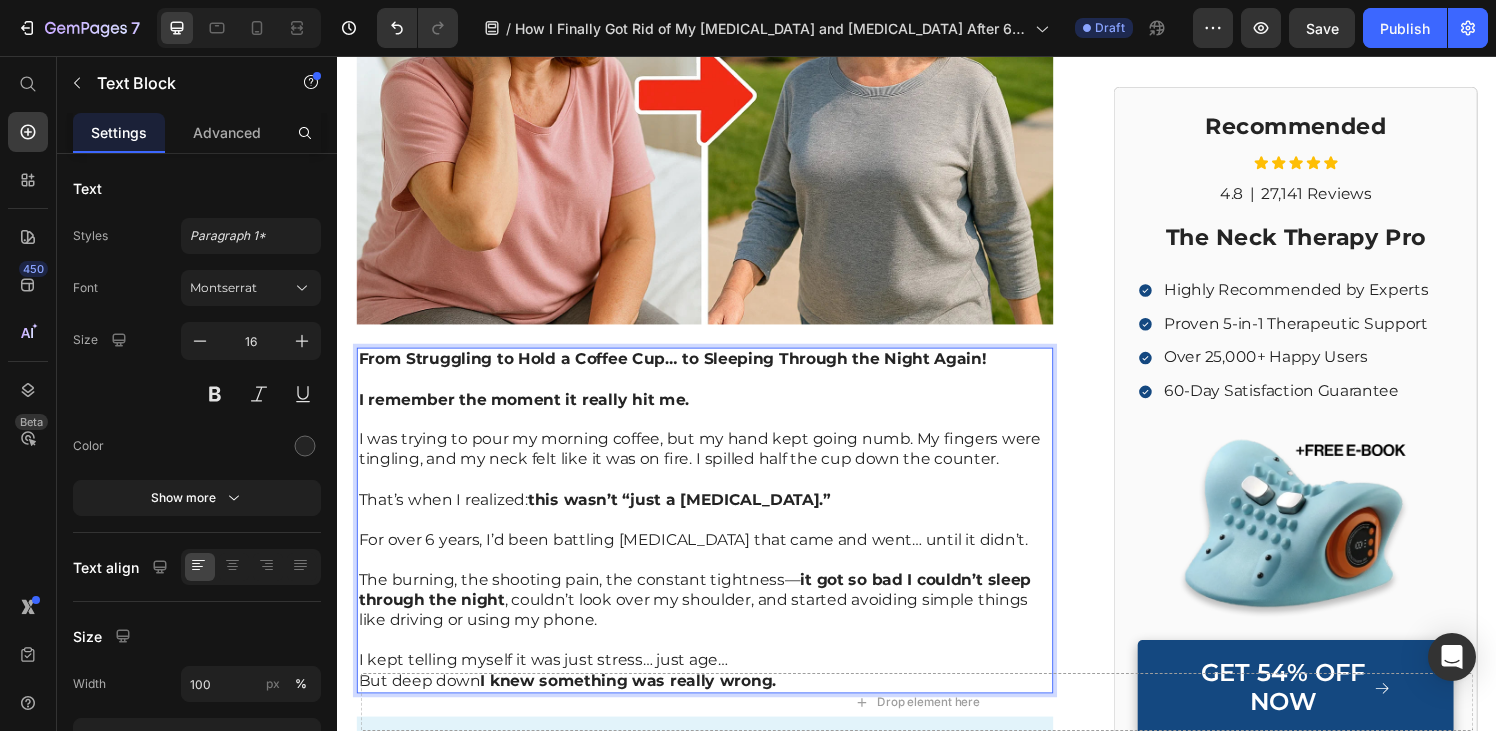 click on "I kept telling myself it was just stress… just age…" at bounding box center [717, 682] 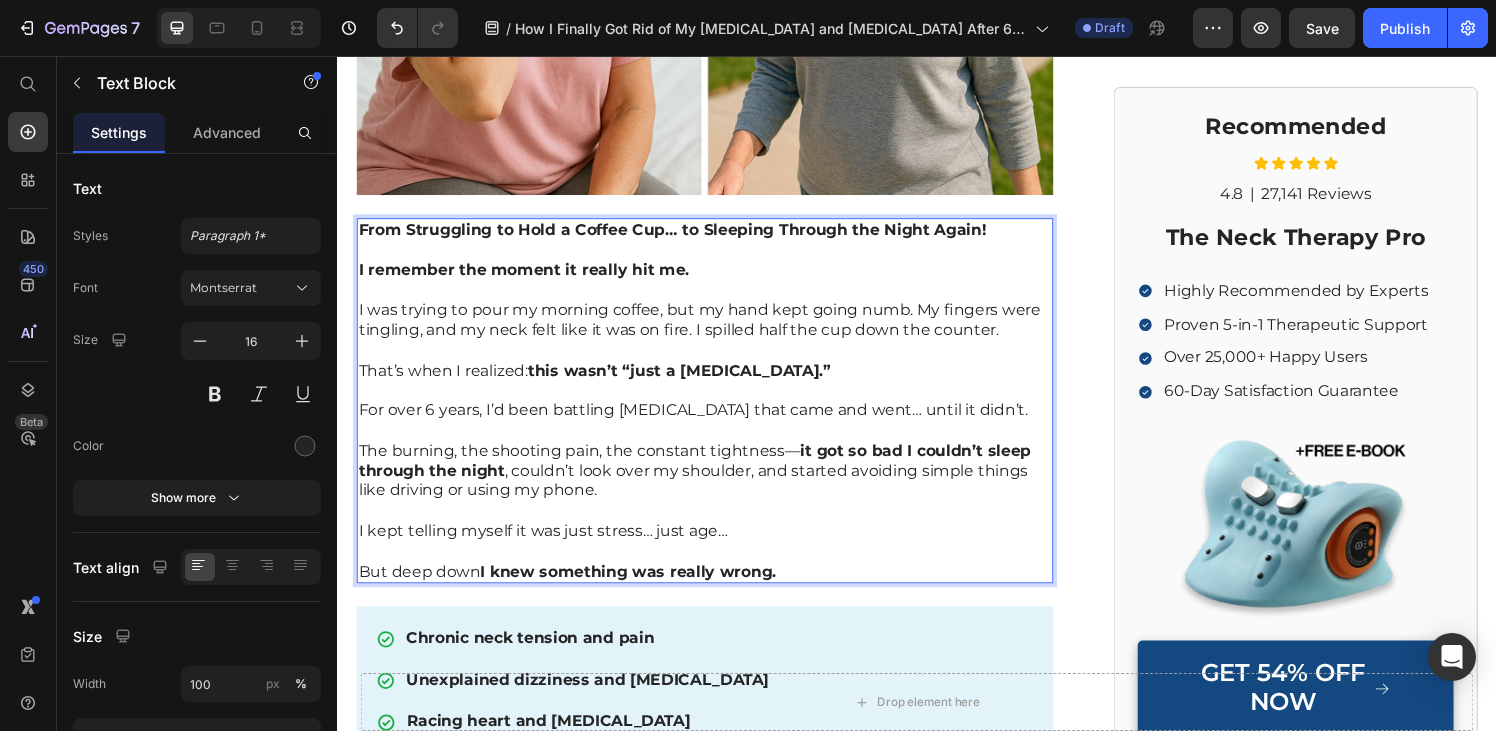 scroll, scrollTop: 759, scrollLeft: 0, axis: vertical 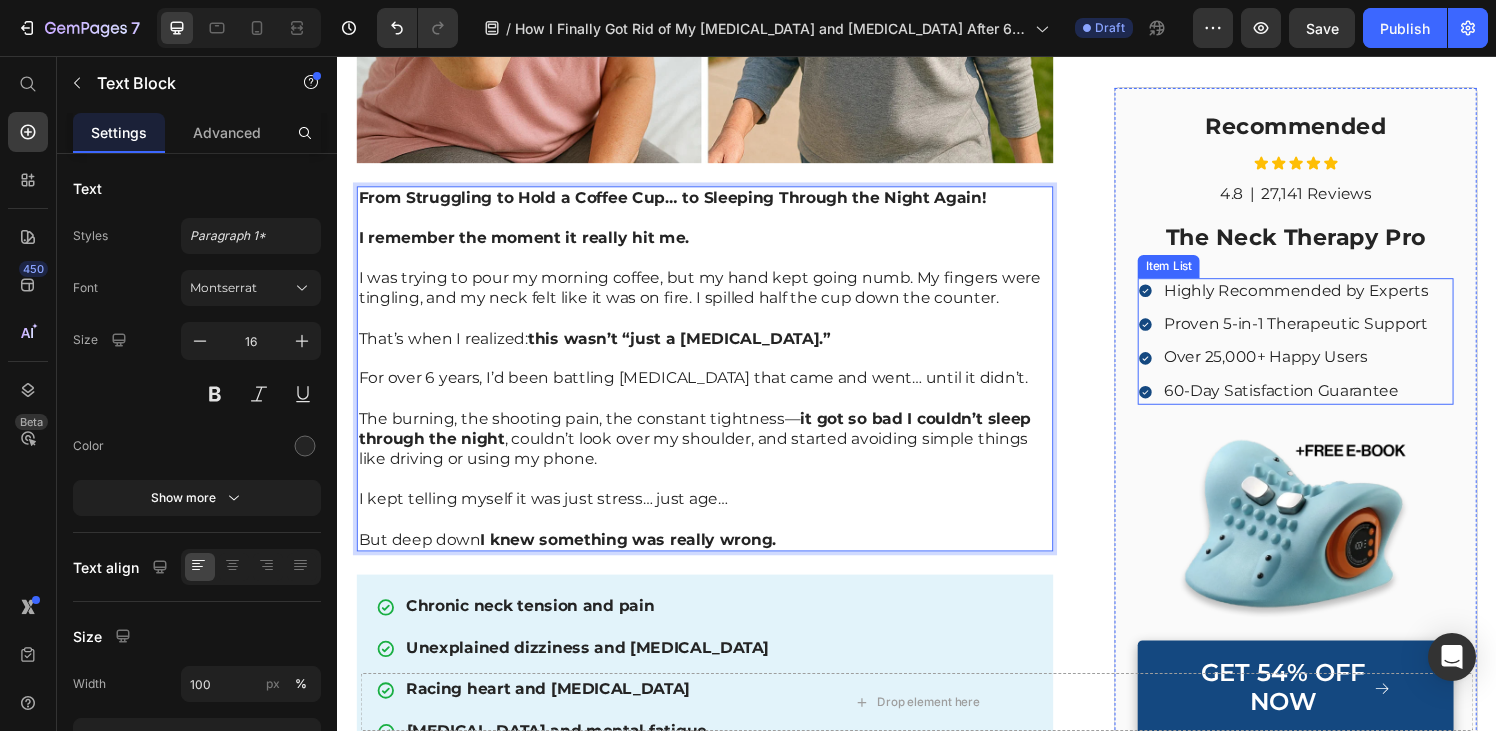 click on "60-Day Satisfaction Guarantee" at bounding box center [1329, 403] 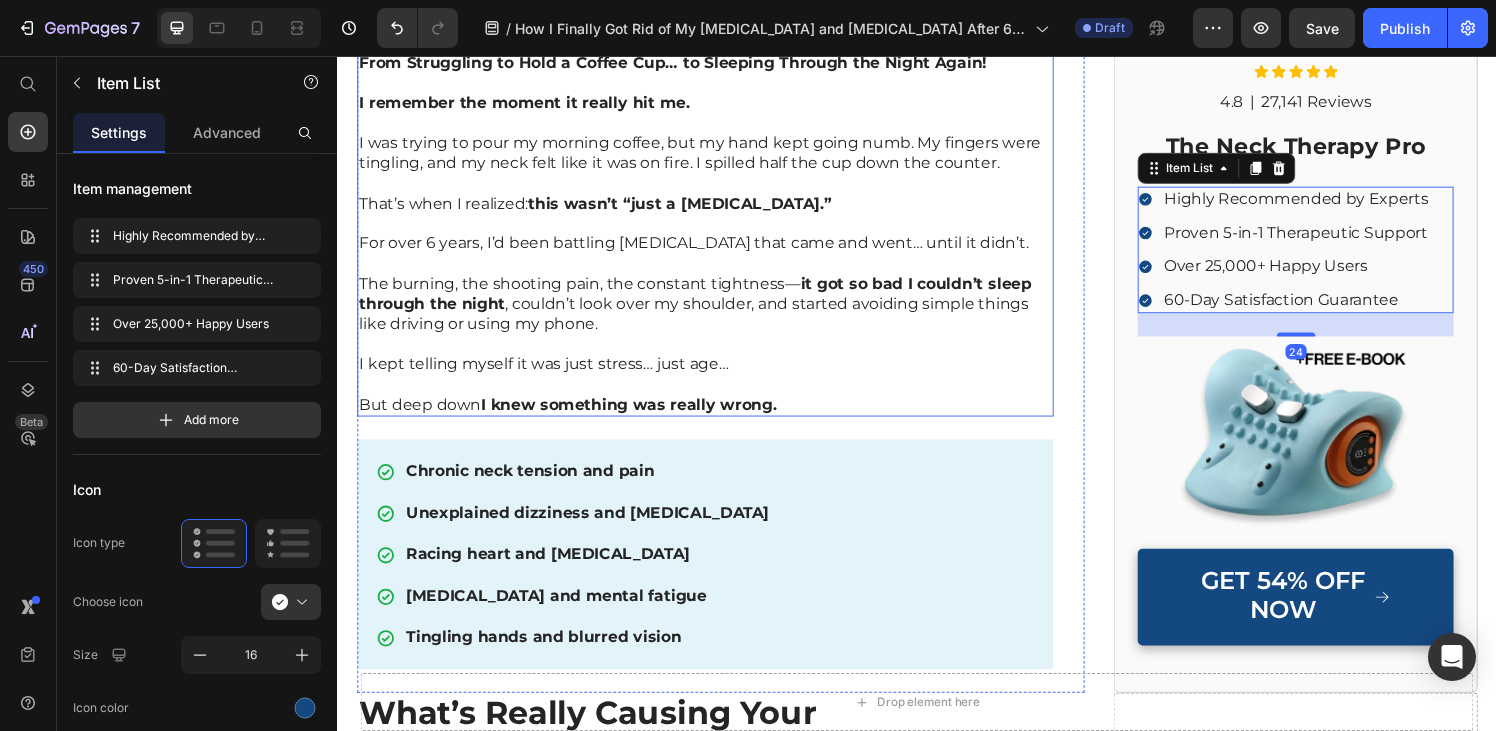 scroll, scrollTop: 930, scrollLeft: 0, axis: vertical 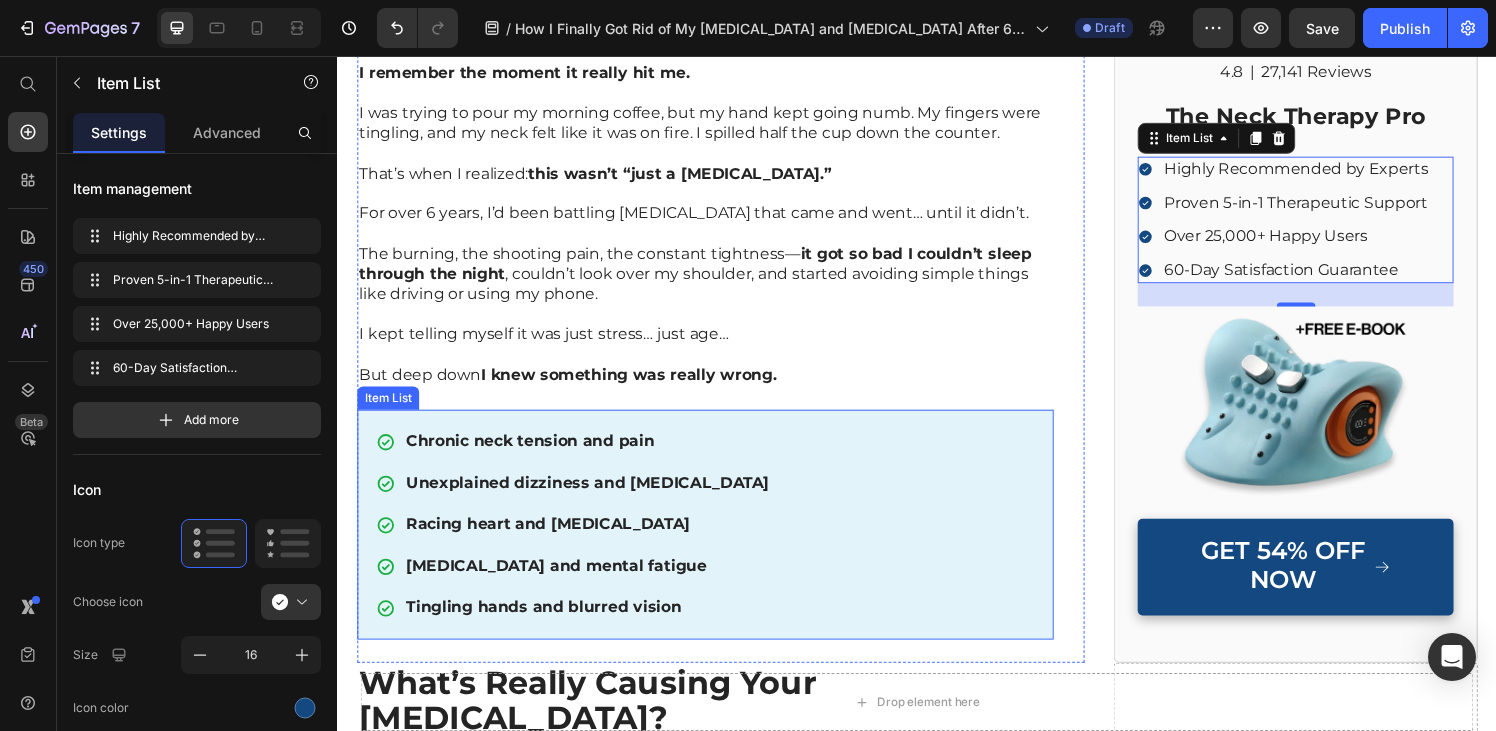 click on "Chronic neck tension and pain
Unexplained dizziness and [MEDICAL_DATA]
Racing heart and [MEDICAL_DATA]
[PERSON_NAME][MEDICAL_DATA] and mental fatigue
Tingling hands and blurred vision" at bounding box center [717, 541] 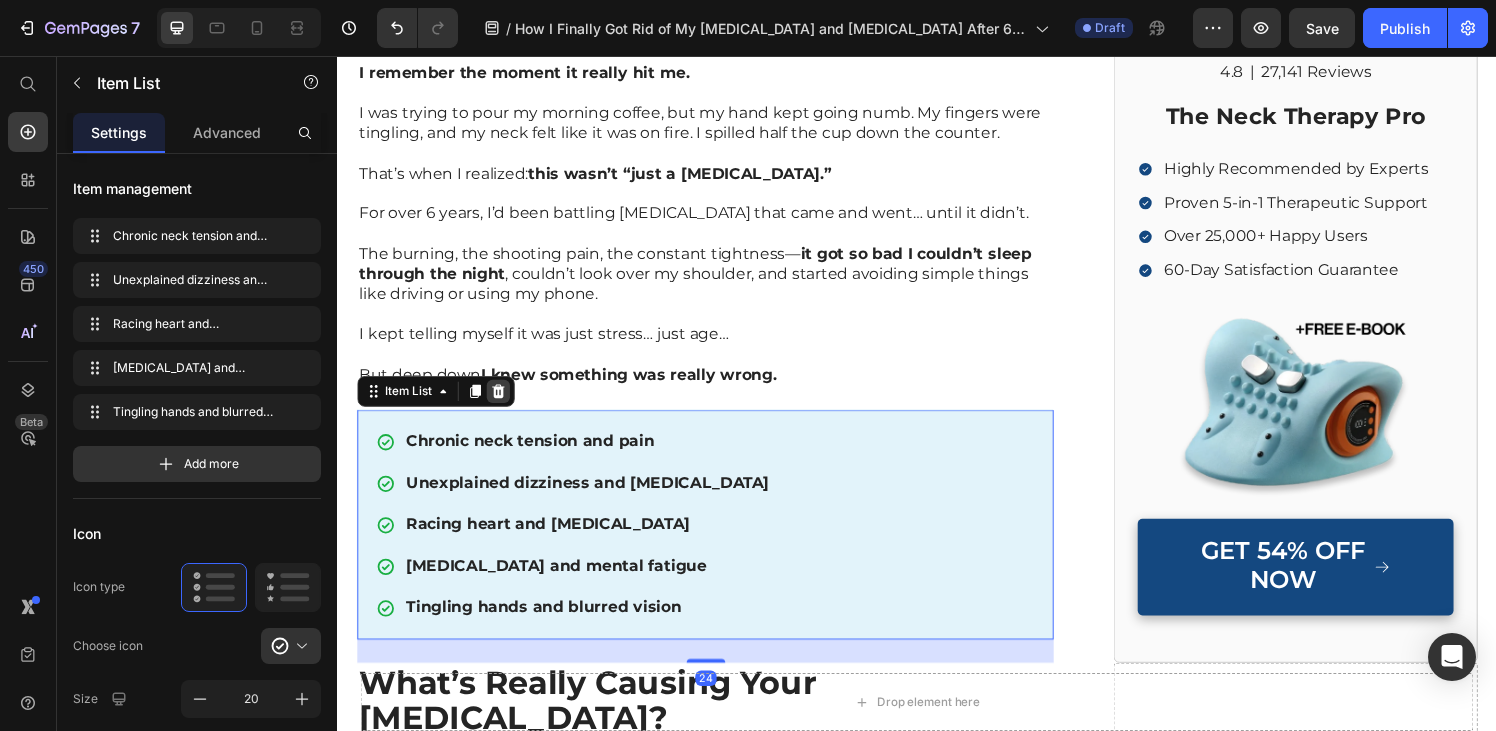 click 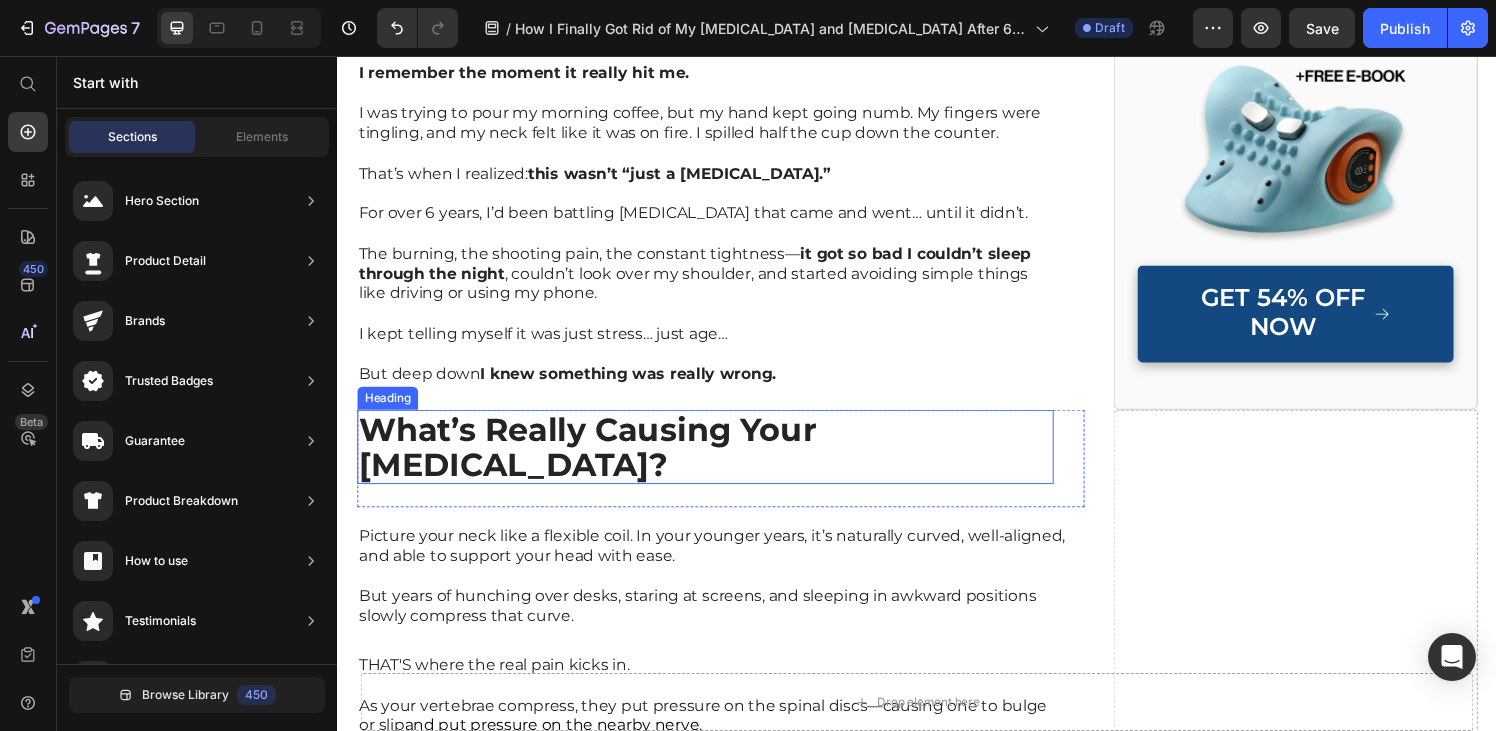 click on "What’s Really Causing Your [MEDICAL_DATA]?" at bounding box center [595, 460] 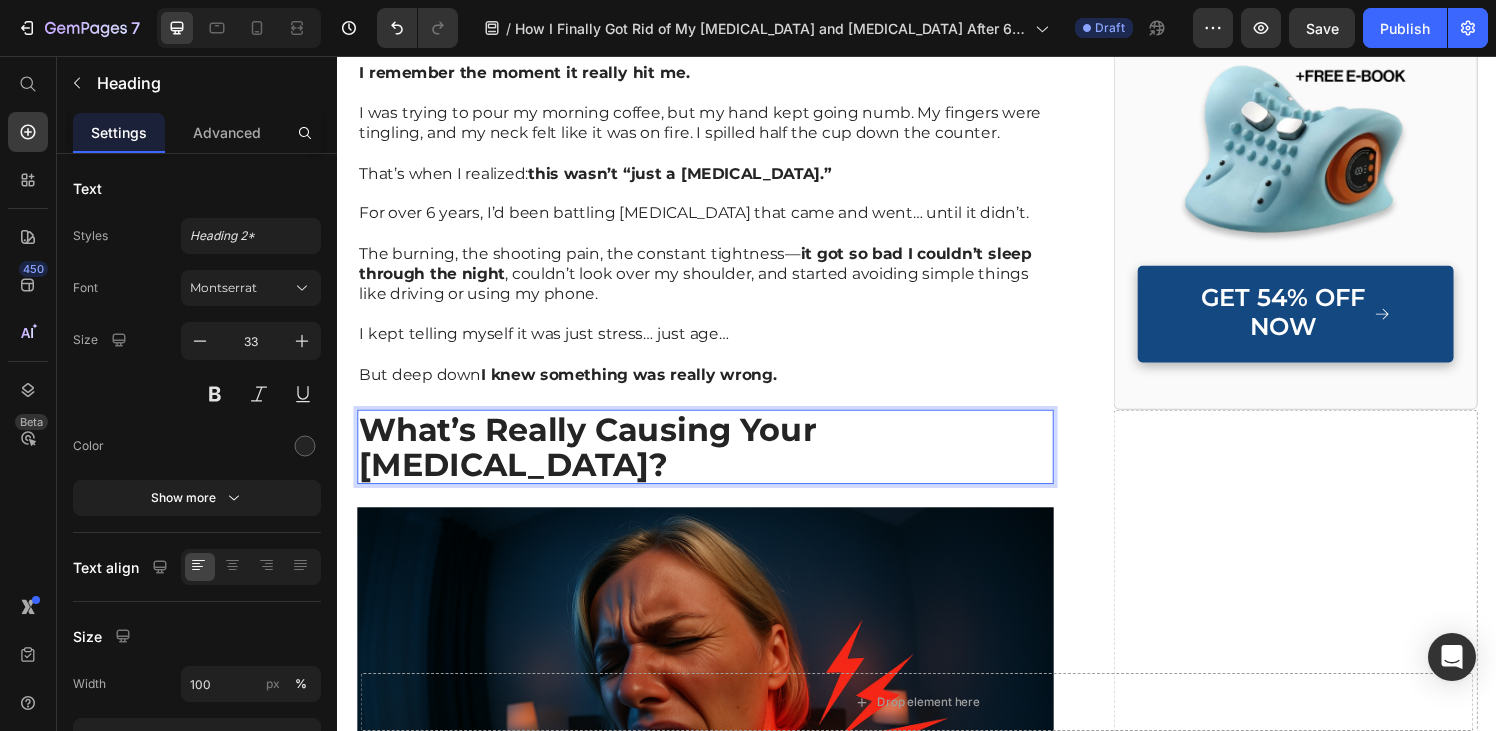 click on "What’s Really Causing Your [MEDICAL_DATA]?" at bounding box center [595, 460] 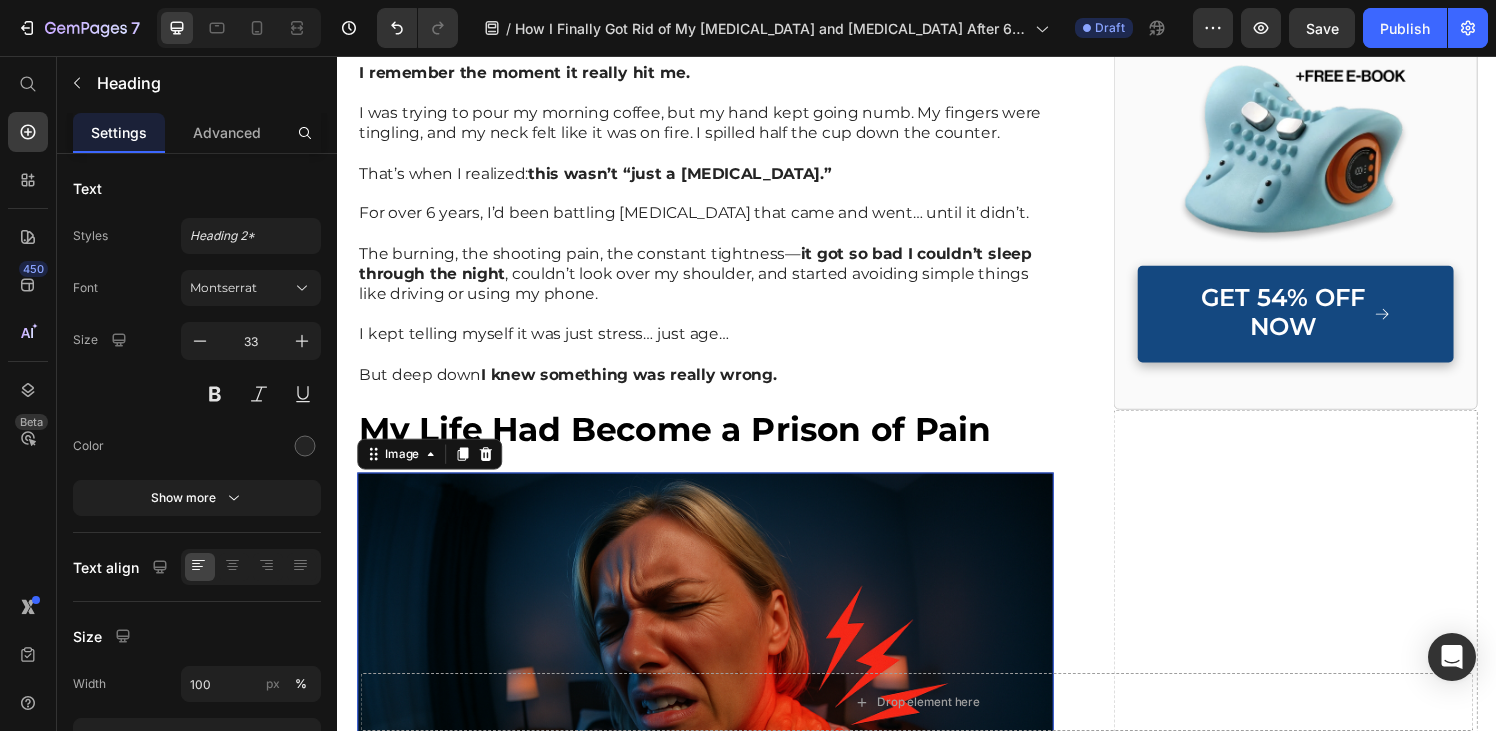 click at bounding box center (717, 727) 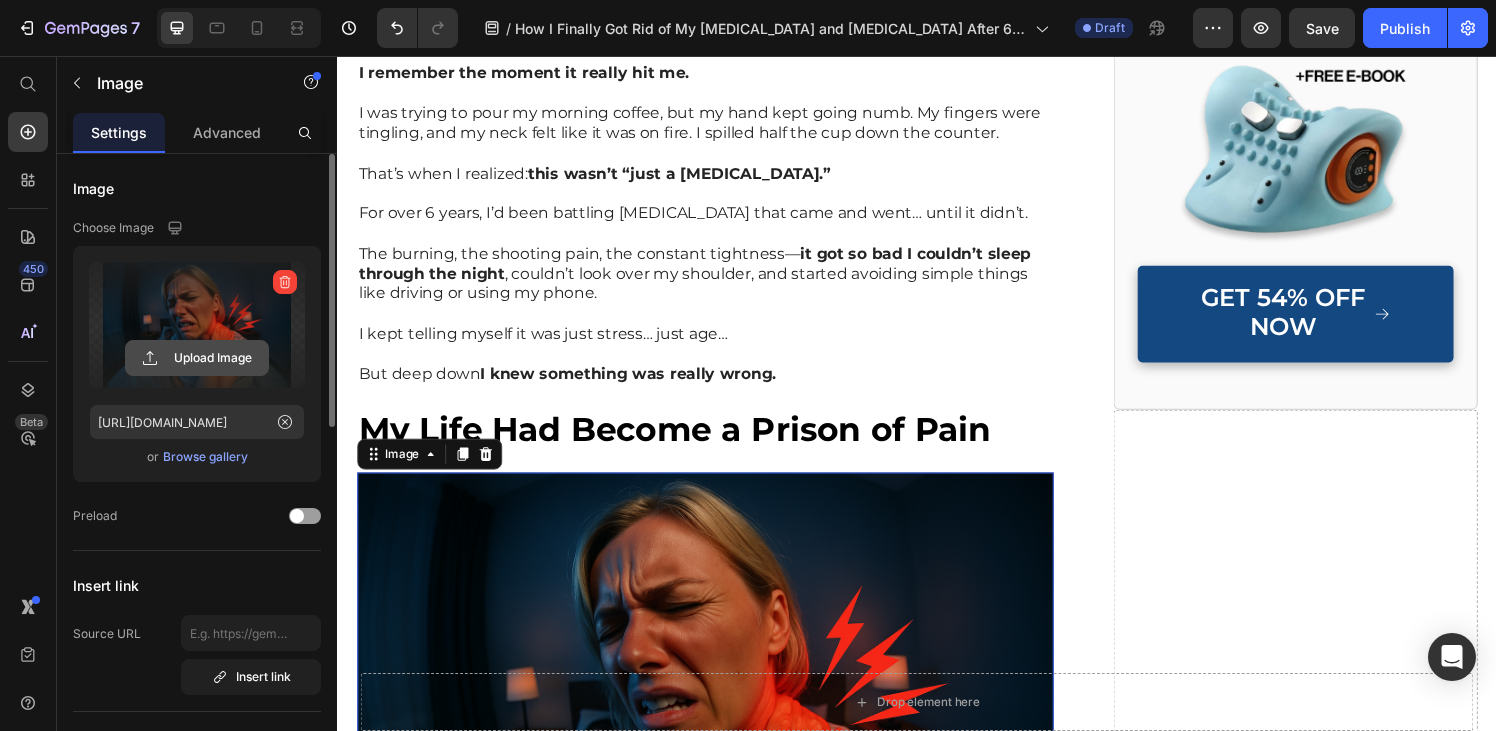 click 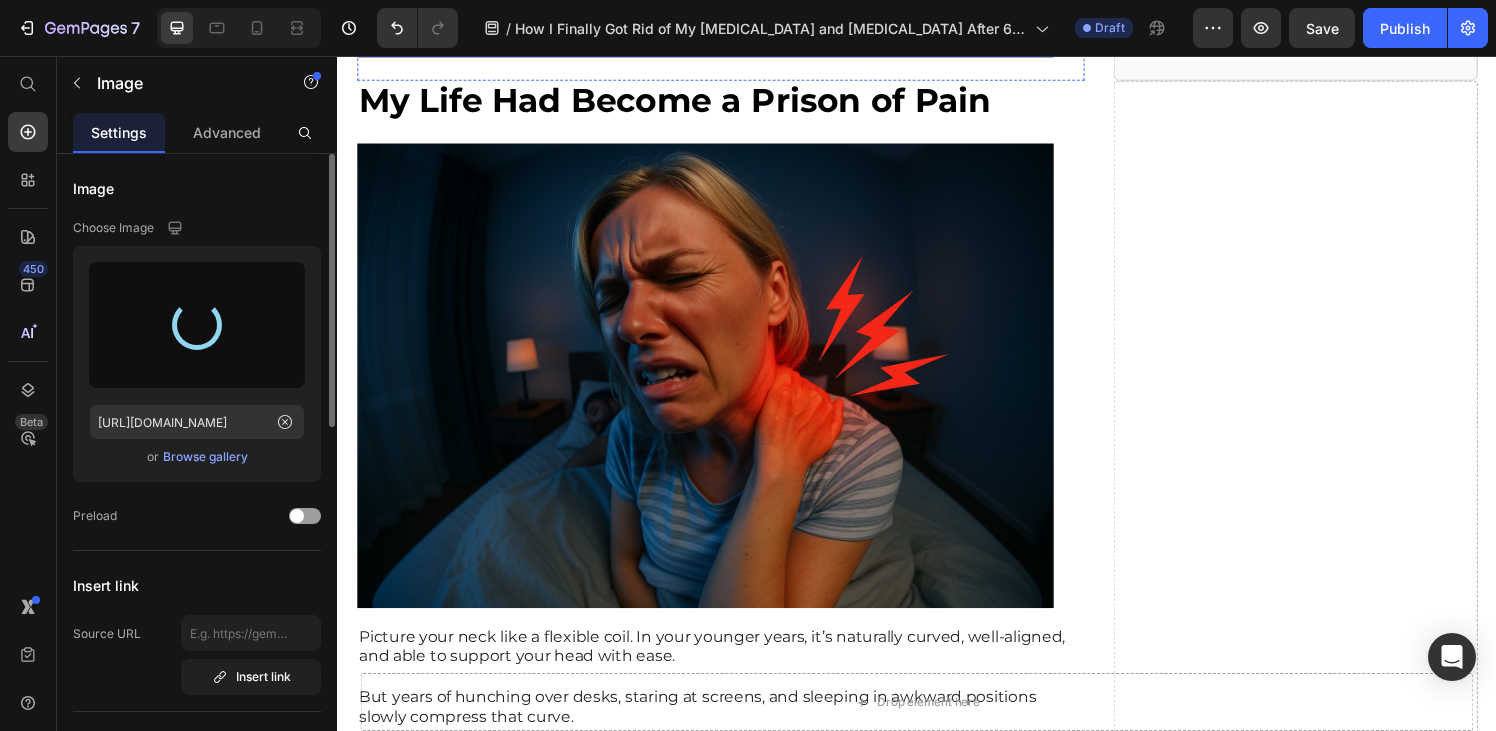scroll, scrollTop: 1272, scrollLeft: 0, axis: vertical 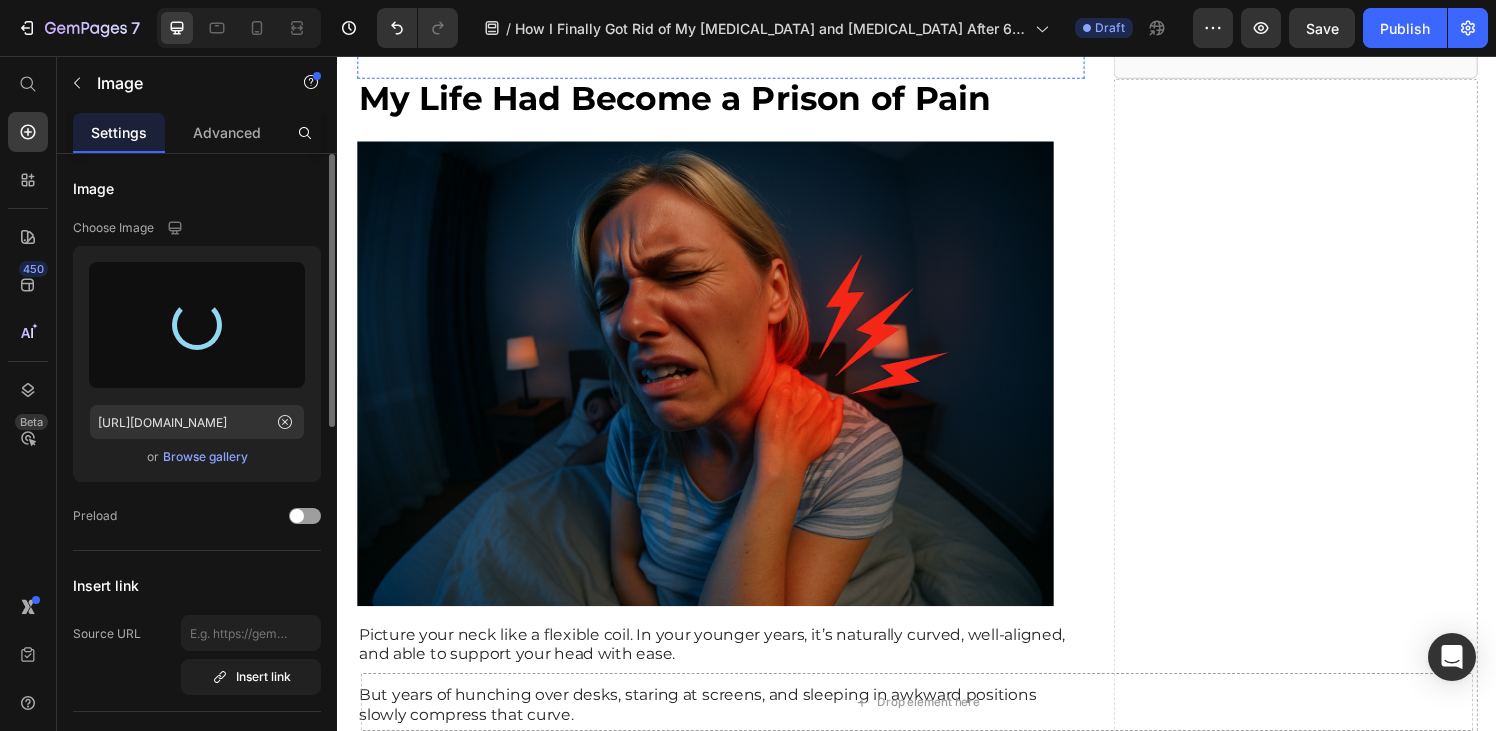type on "[URL][DOMAIN_NAME]" 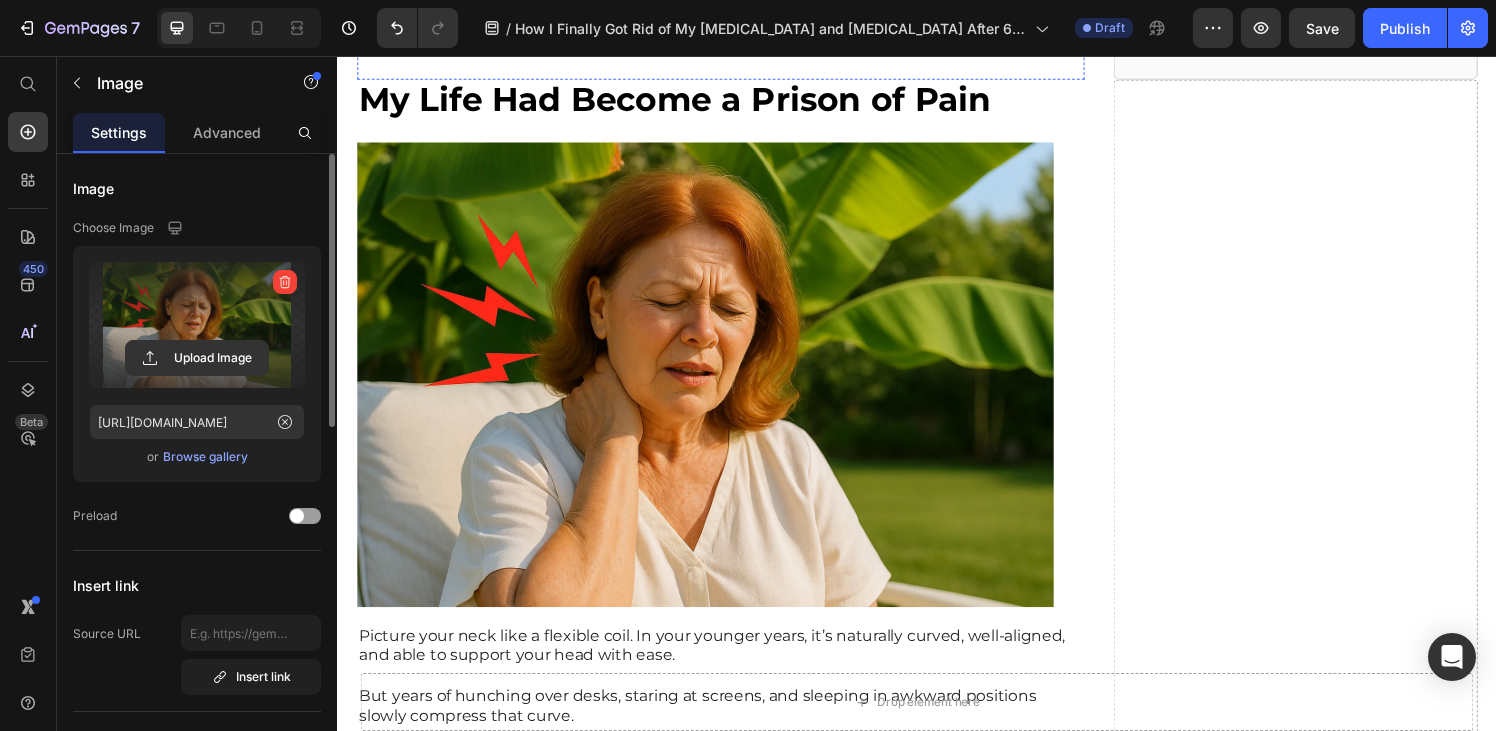 scroll, scrollTop: 1274, scrollLeft: 0, axis: vertical 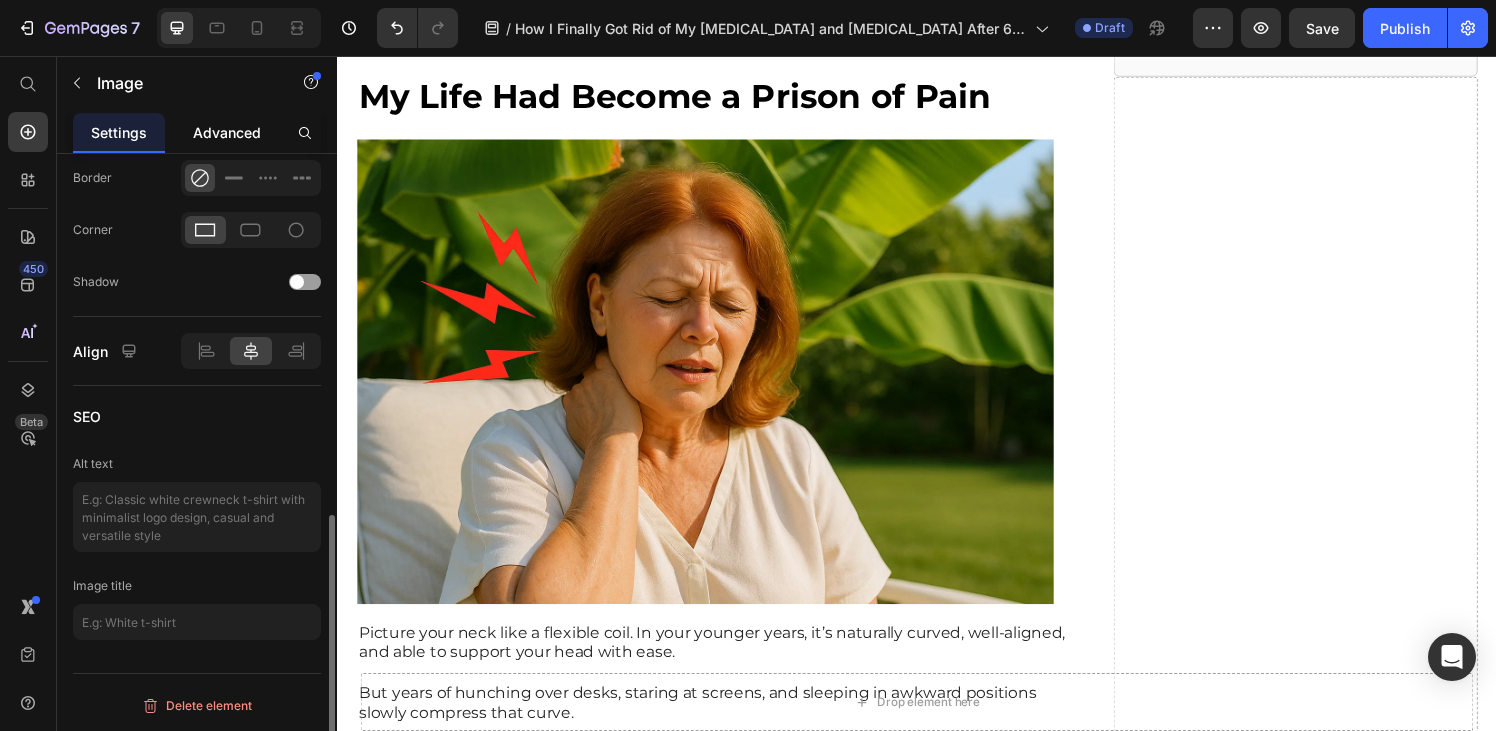 click on "Advanced" at bounding box center [227, 132] 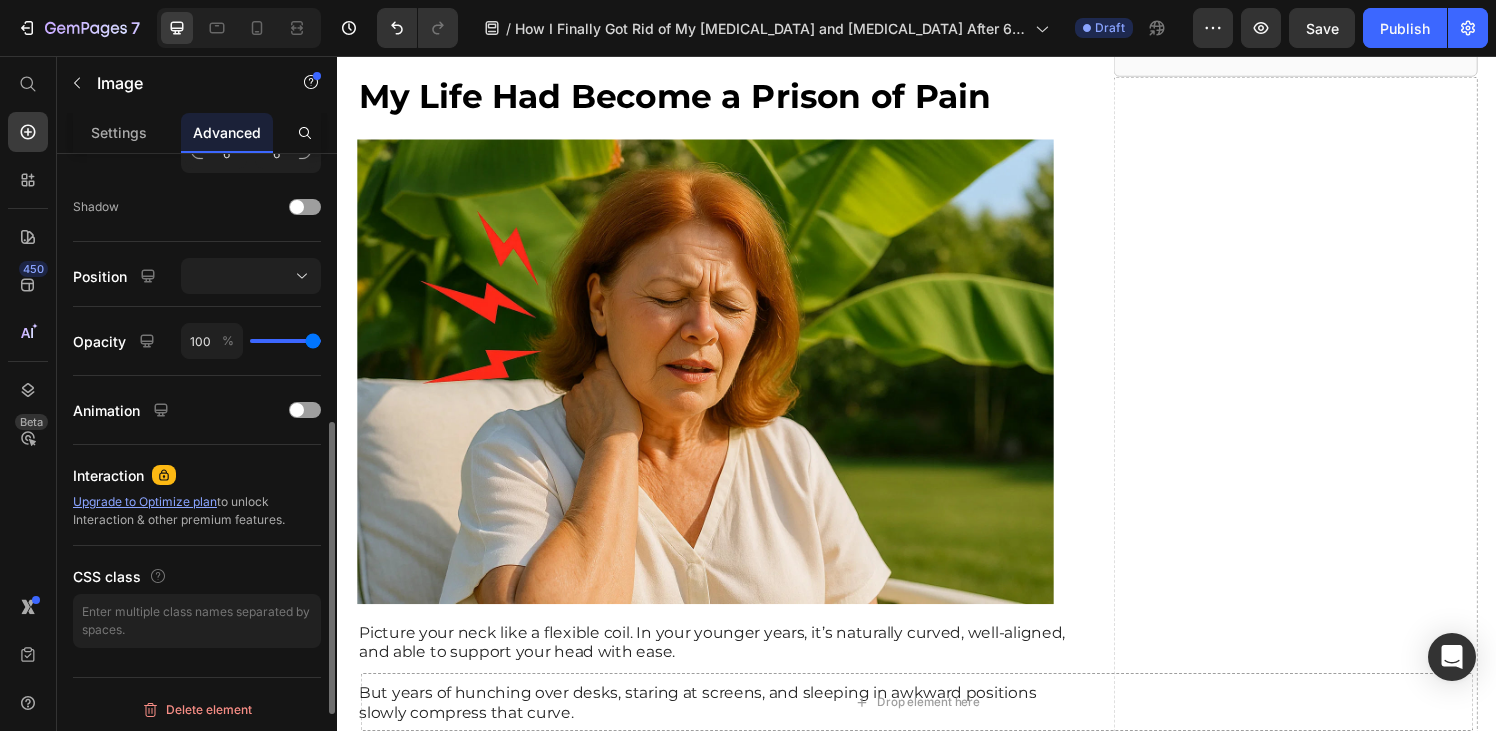 scroll, scrollTop: 739, scrollLeft: 0, axis: vertical 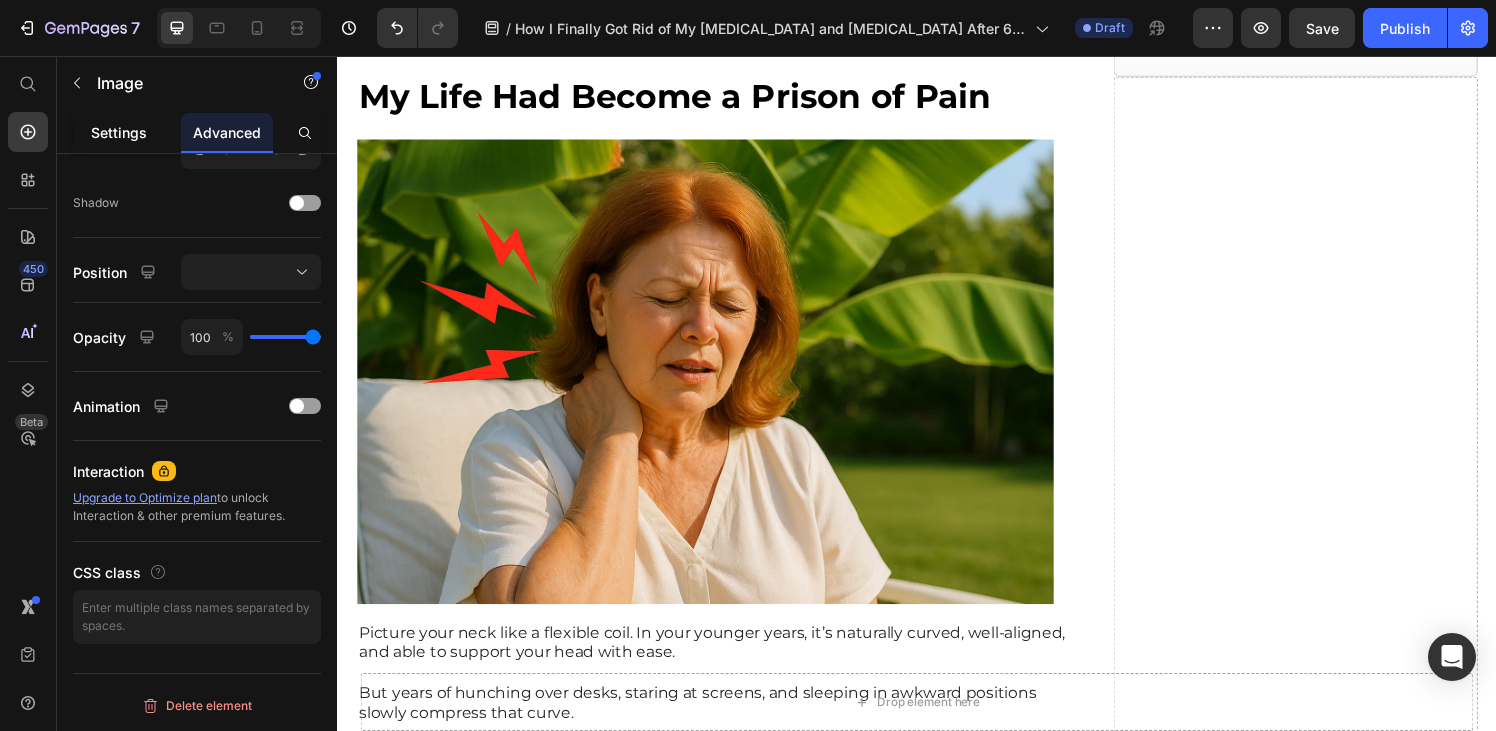 click on "Settings" at bounding box center (119, 132) 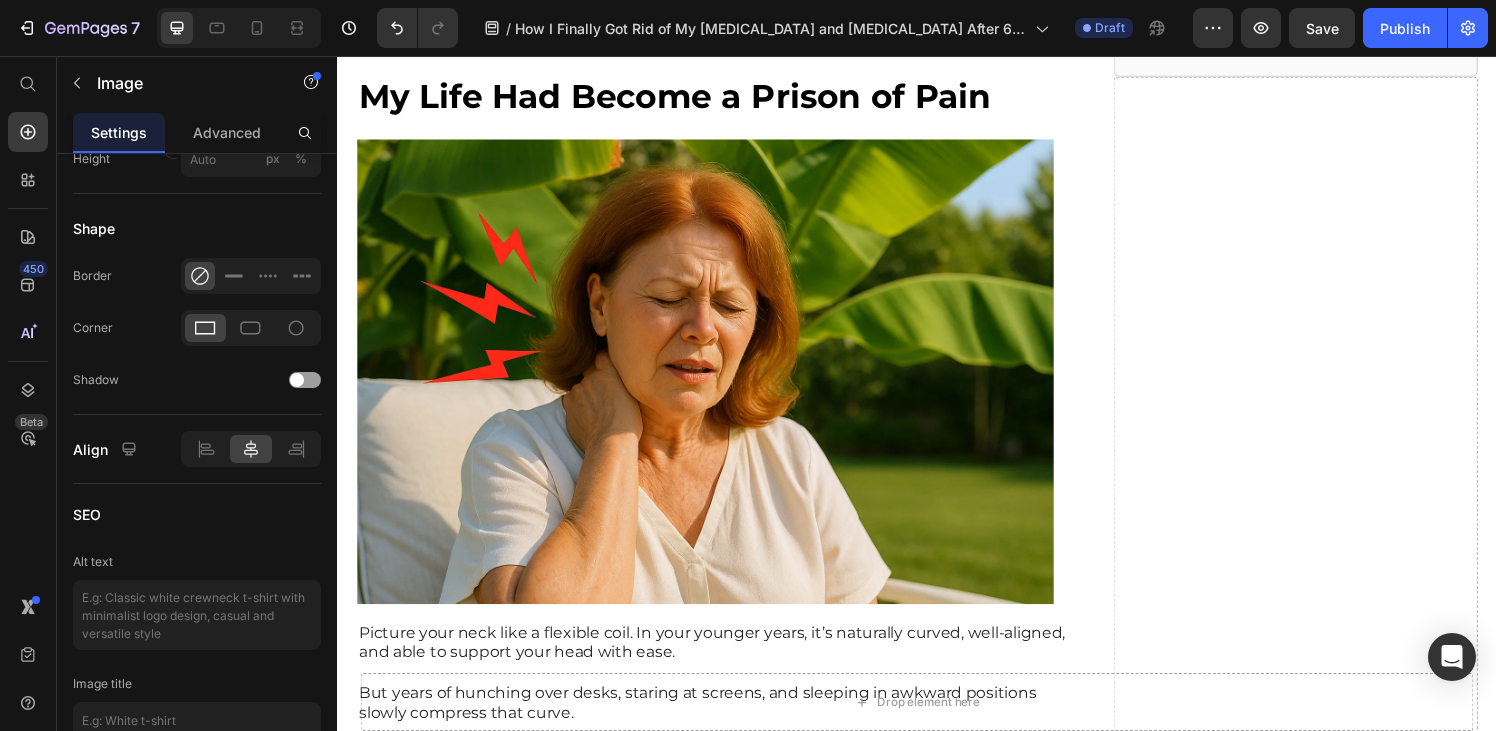 scroll, scrollTop: 0, scrollLeft: 0, axis: both 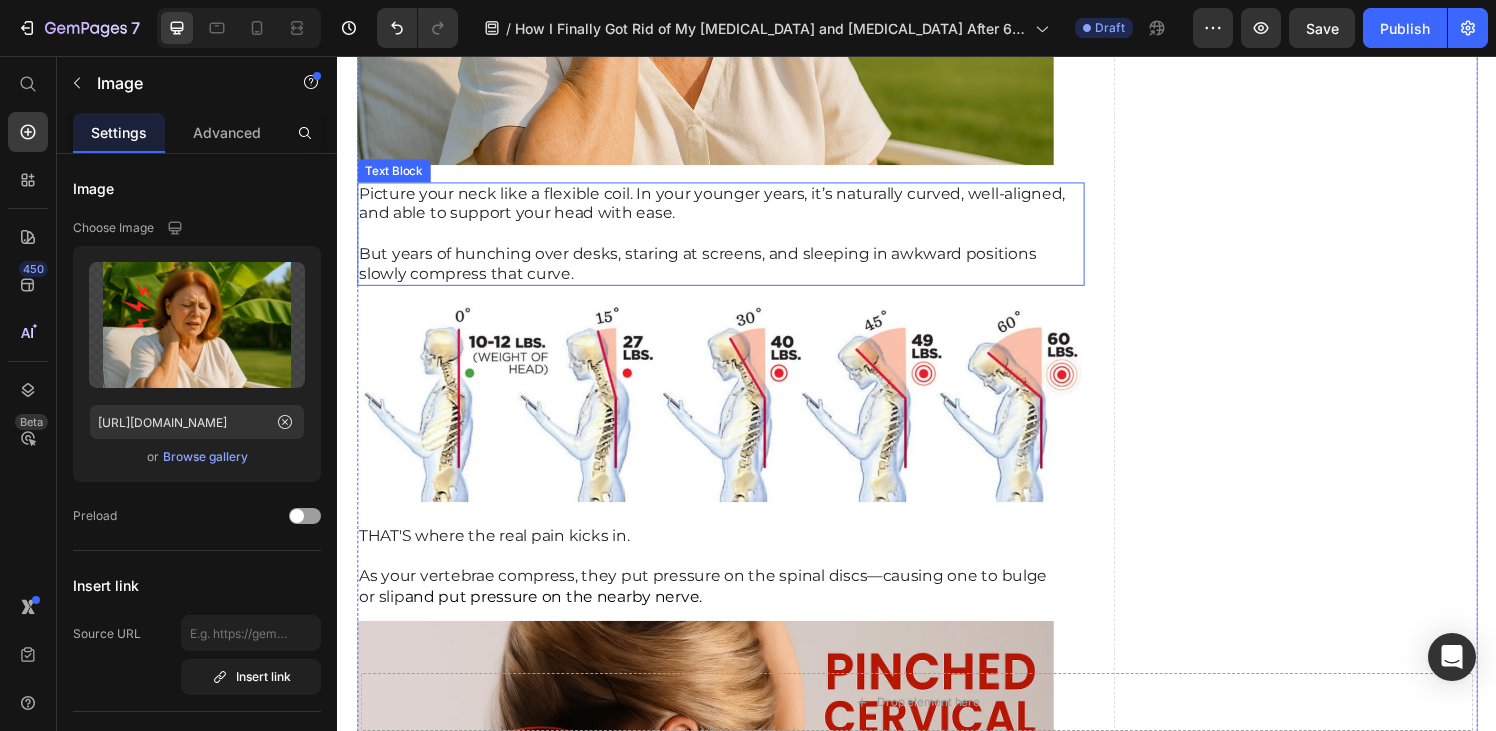 click on "But years of hunching over desks, staring at screens, and sleeping in awkward positions   slowly compress that curve." at bounding box center [733, 272] 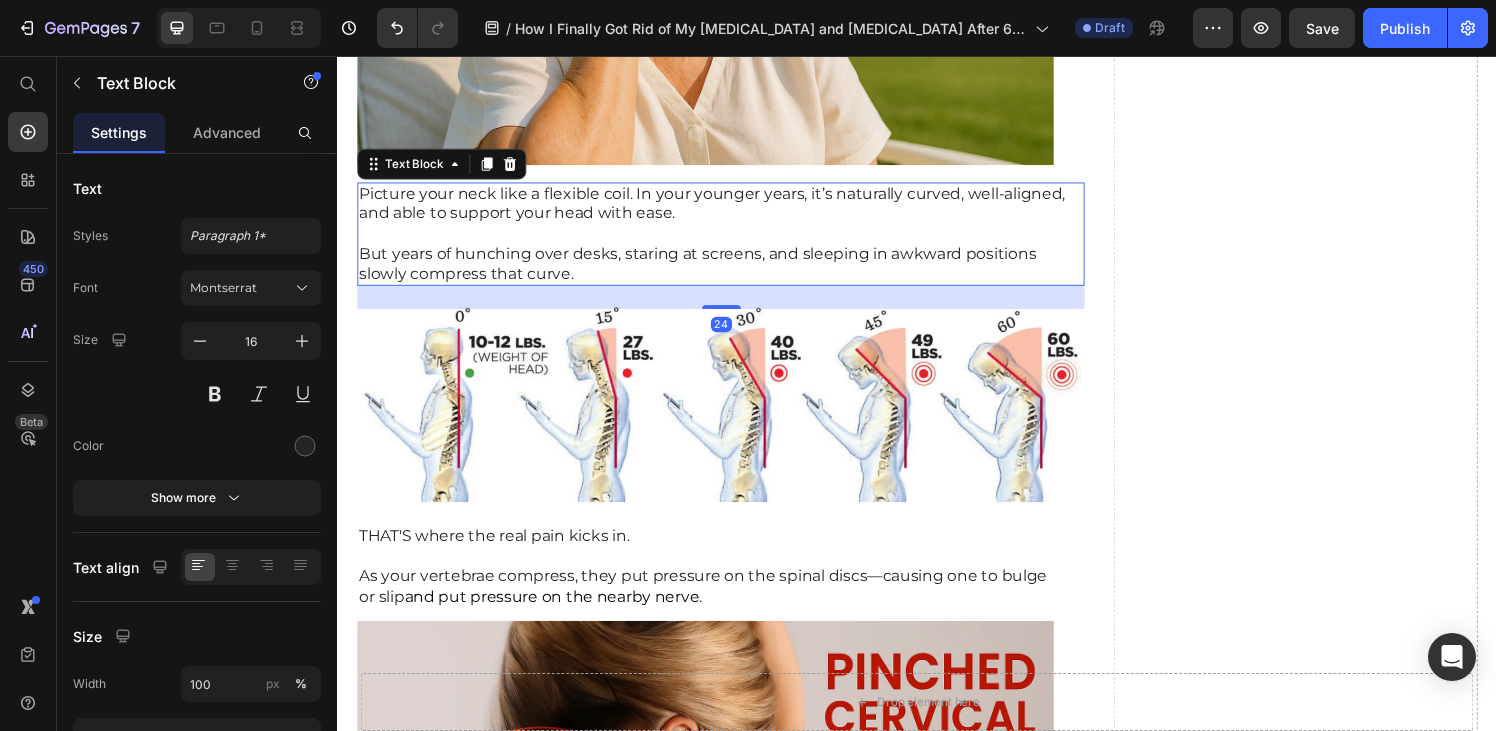 click on "But years of hunching over desks, staring at screens, and sleeping in awkward positions   slowly compress that curve." at bounding box center (733, 272) 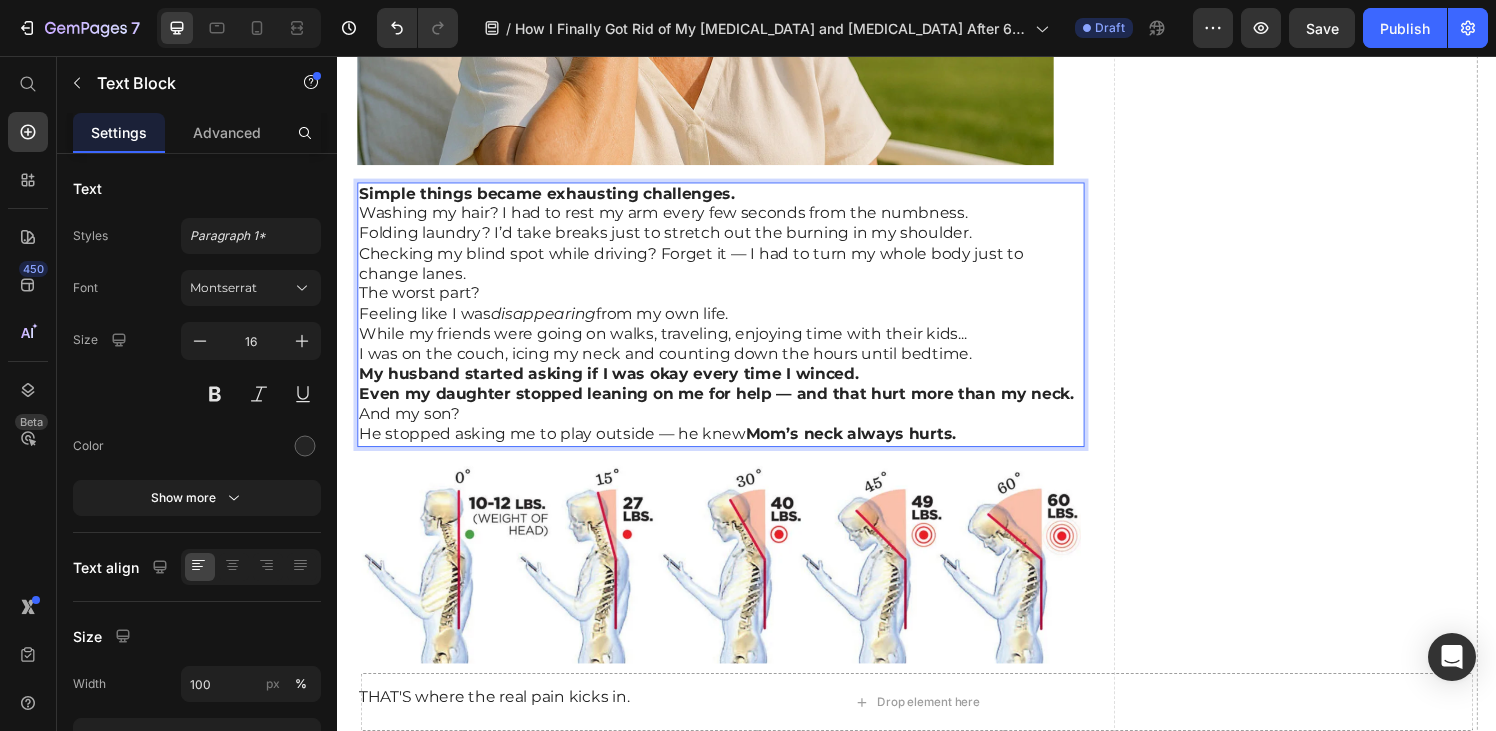 click on "Simple things became exhausting challenges." at bounding box center (553, 198) 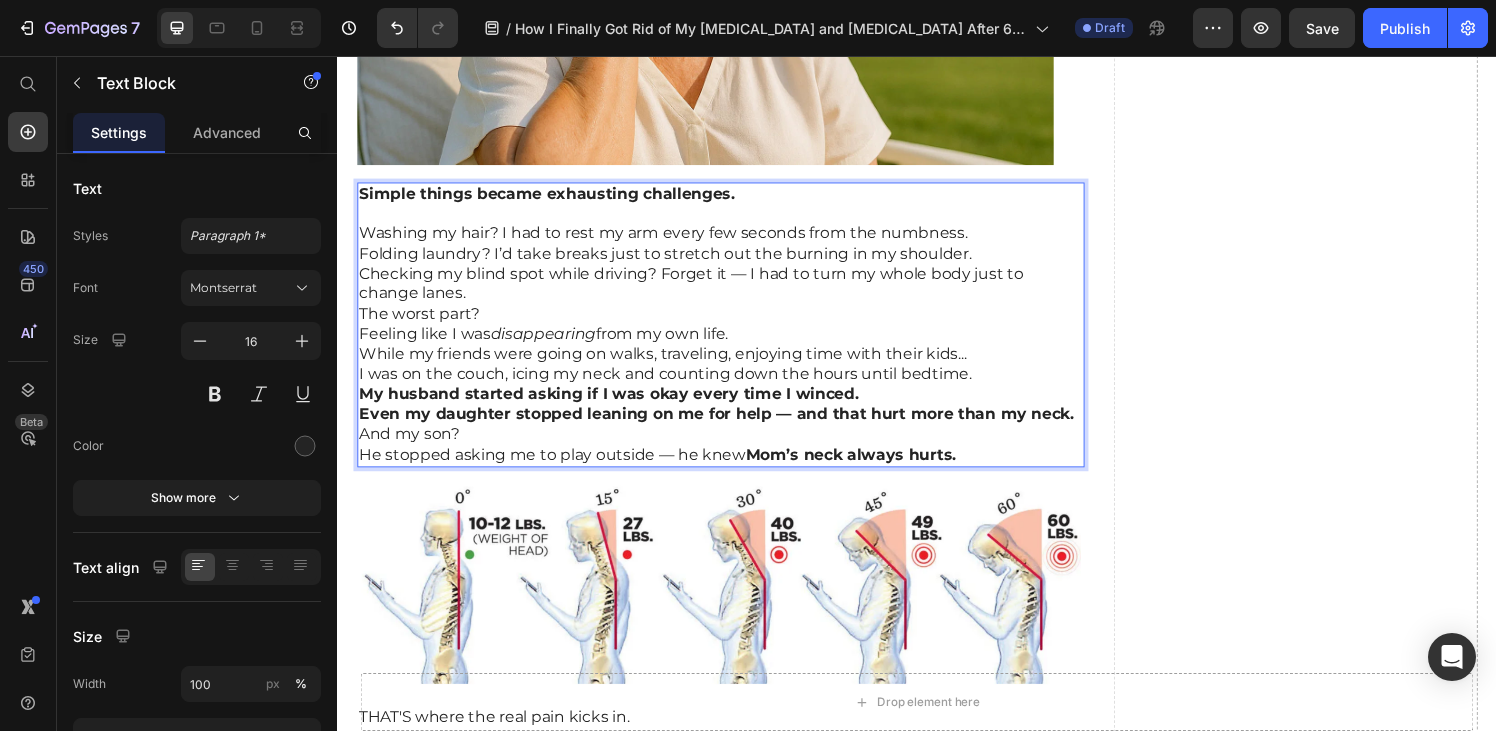 click on "Washing my hair? I had to rest my arm every few seconds from the numbness." at bounding box center (733, 240) 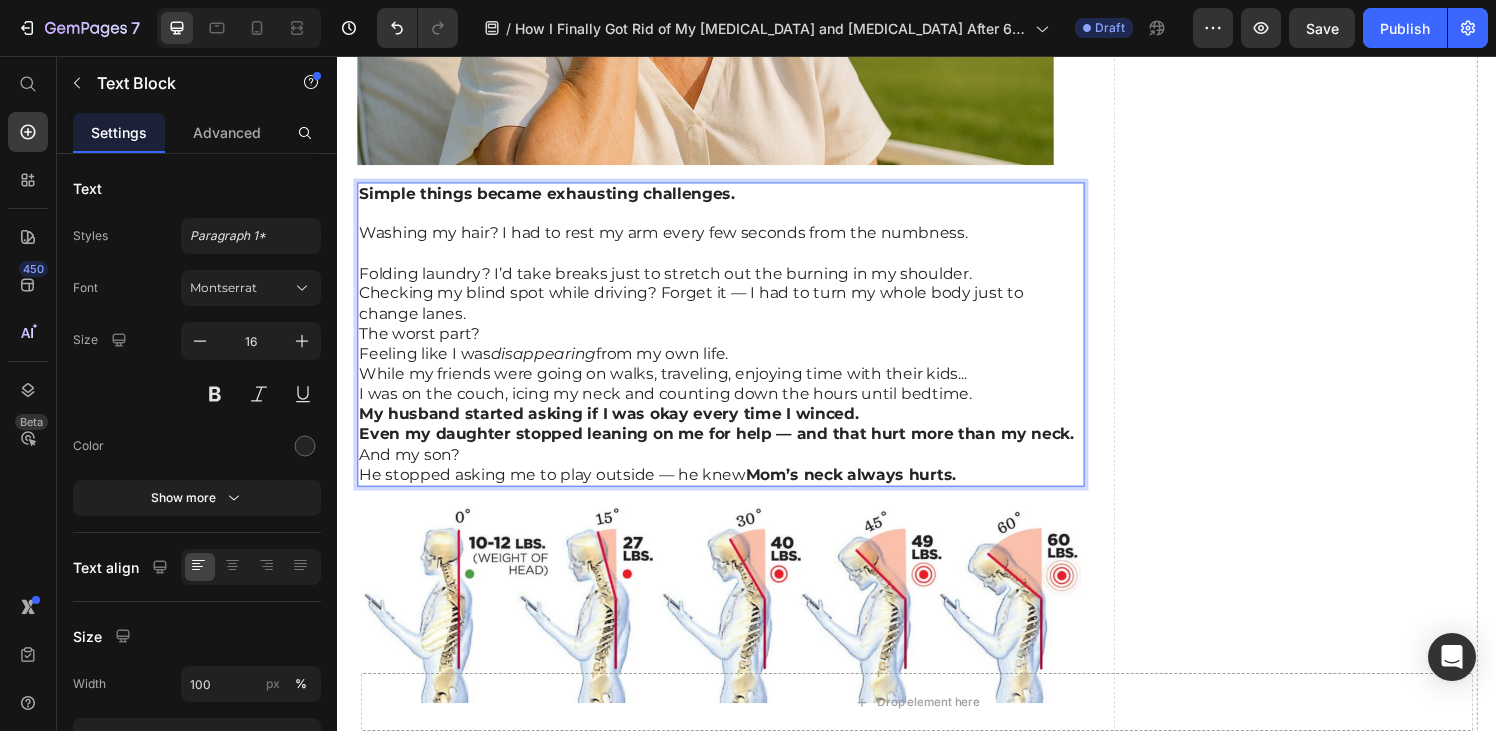 click on "Folding laundry? I’d take breaks just to stretch out the burning in my shoulder." at bounding box center (733, 282) 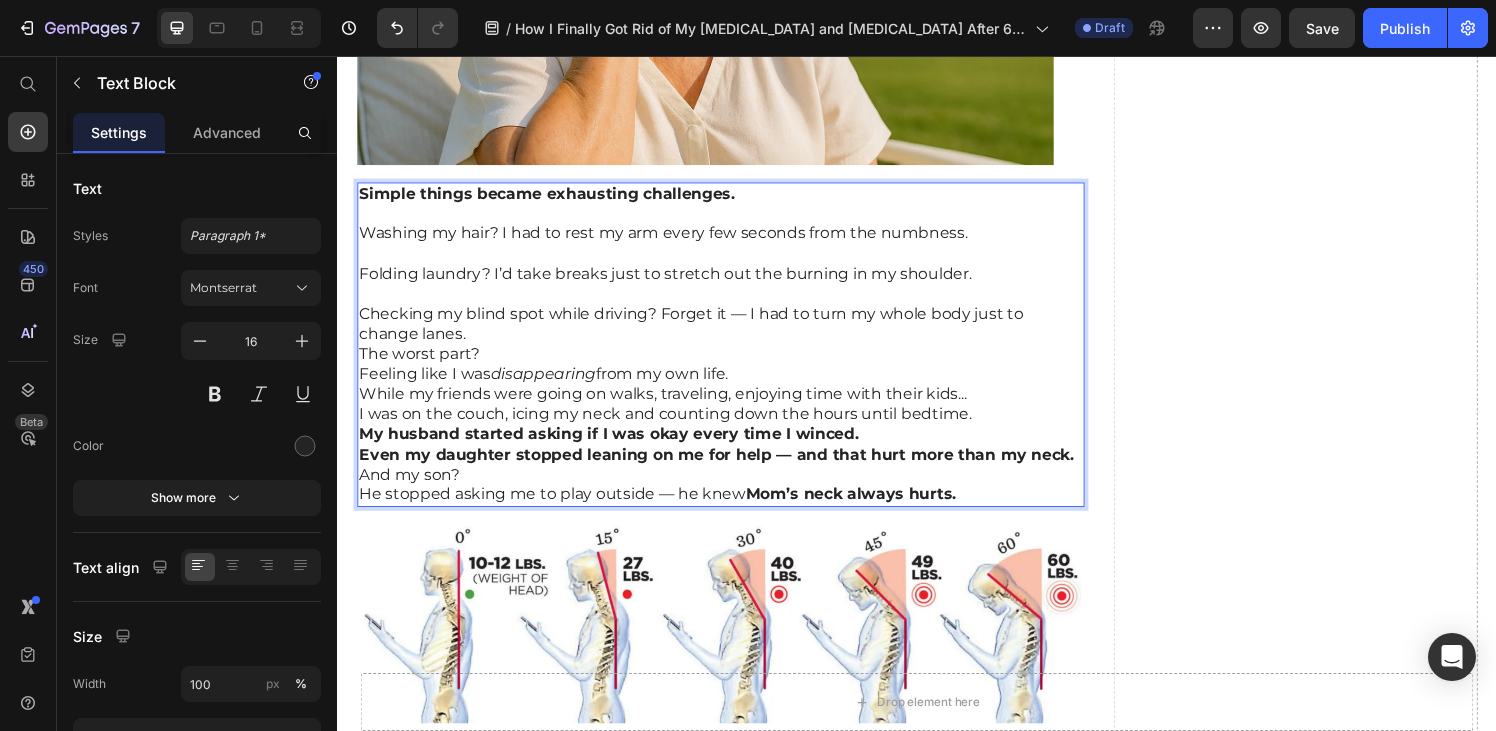 click on "Checking my blind spot while driving? Forget it — I had to turn my whole body just to change lanes." at bounding box center [733, 334] 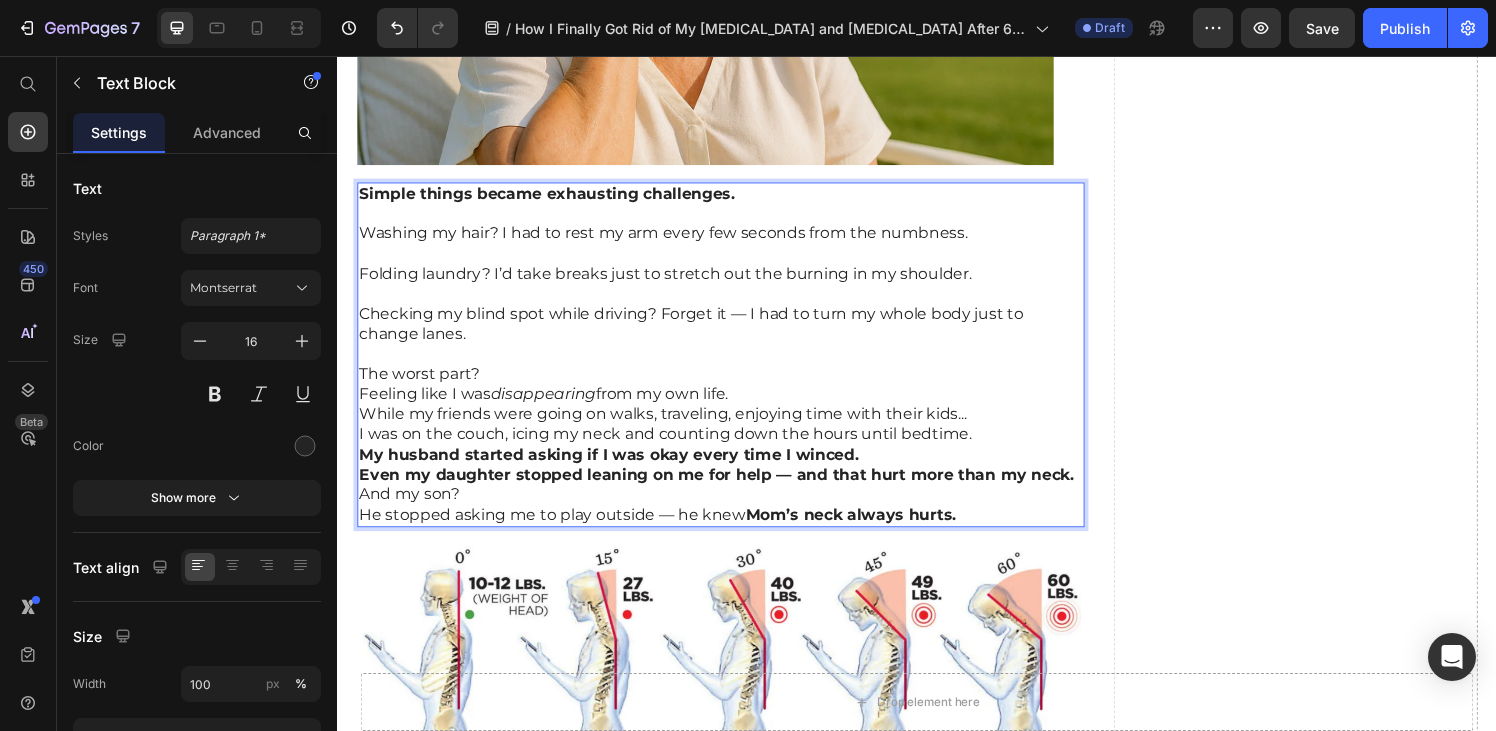 click on "The worst part?" at bounding box center [733, 386] 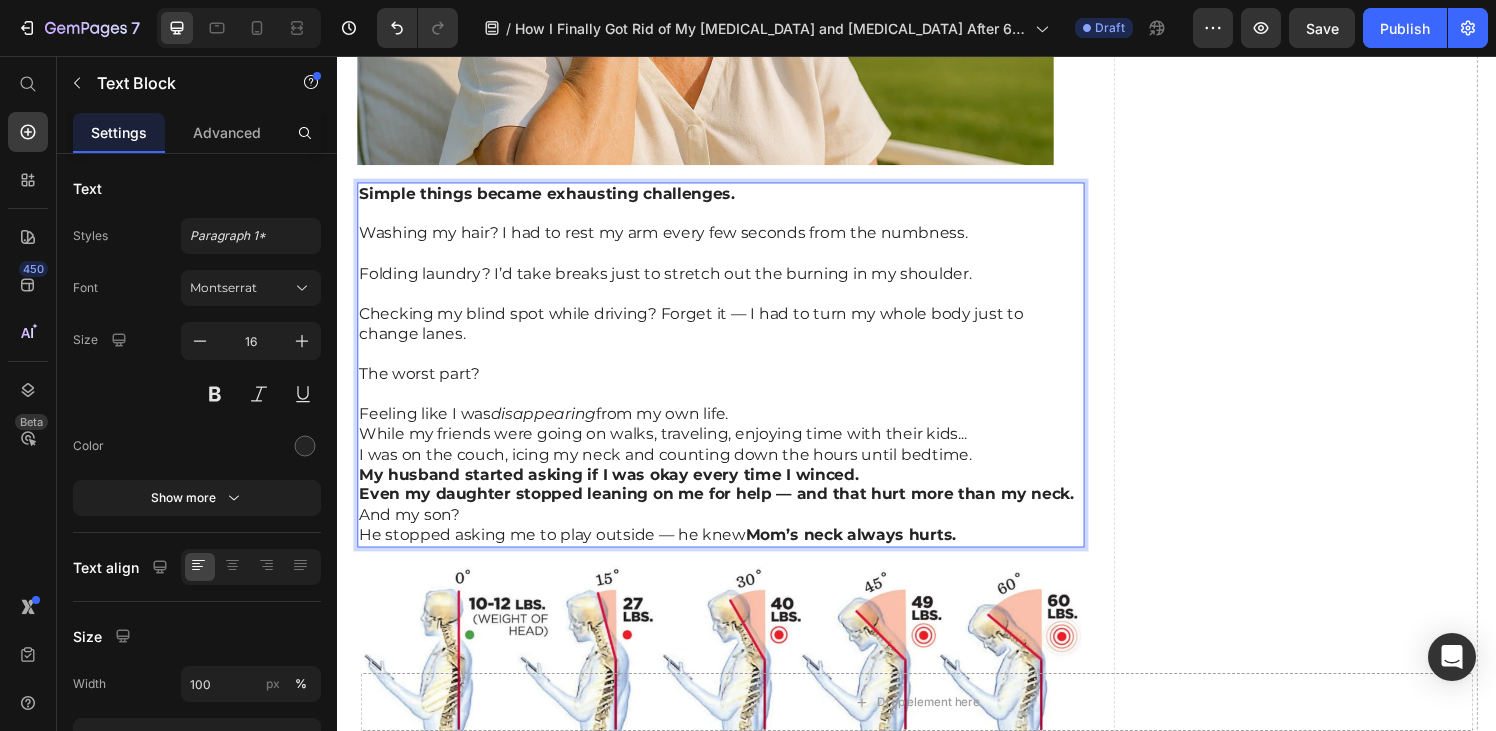 click on "Feeling like I was  disappearing  from my own life." at bounding box center (733, 427) 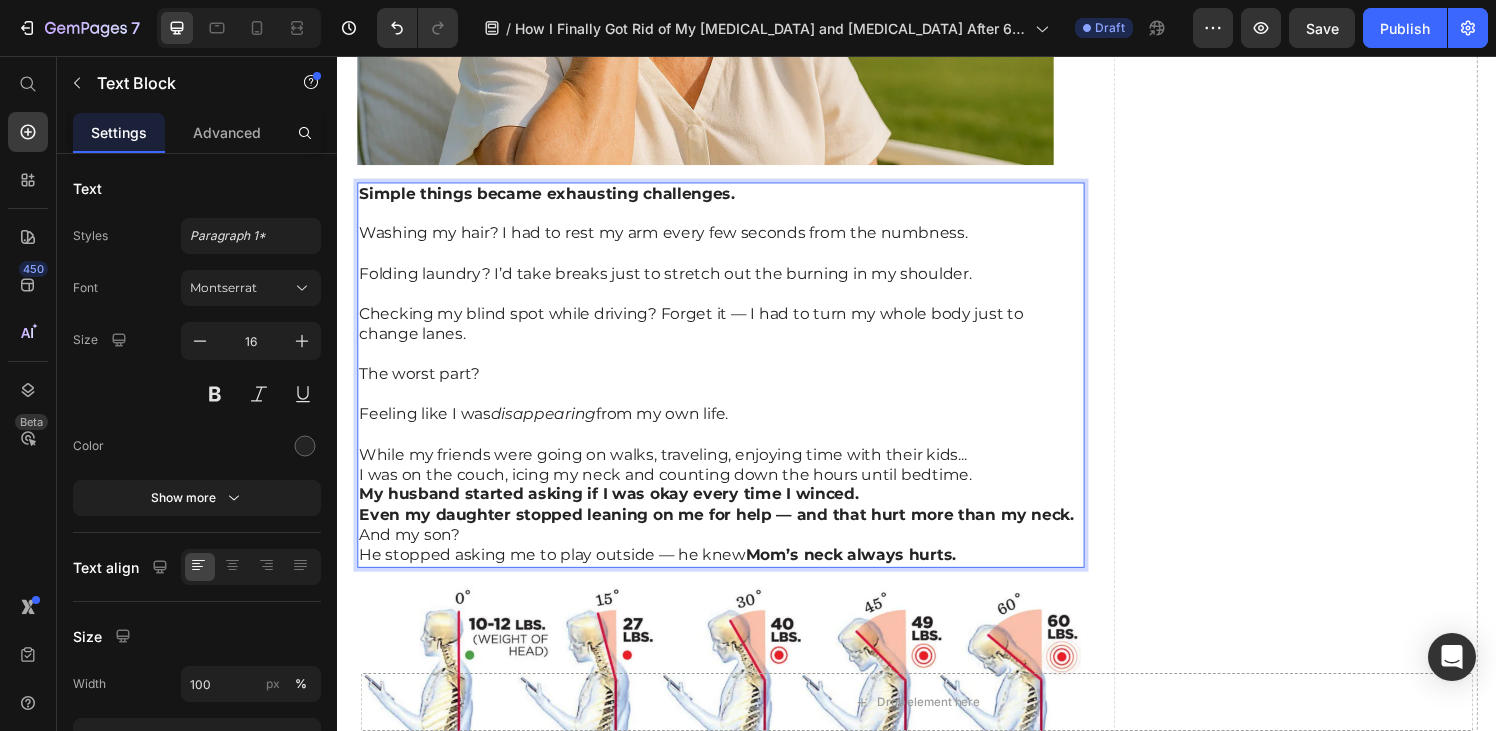 click on "While my friends were going on walks, traveling, enjoying time with their kids..." at bounding box center (733, 469) 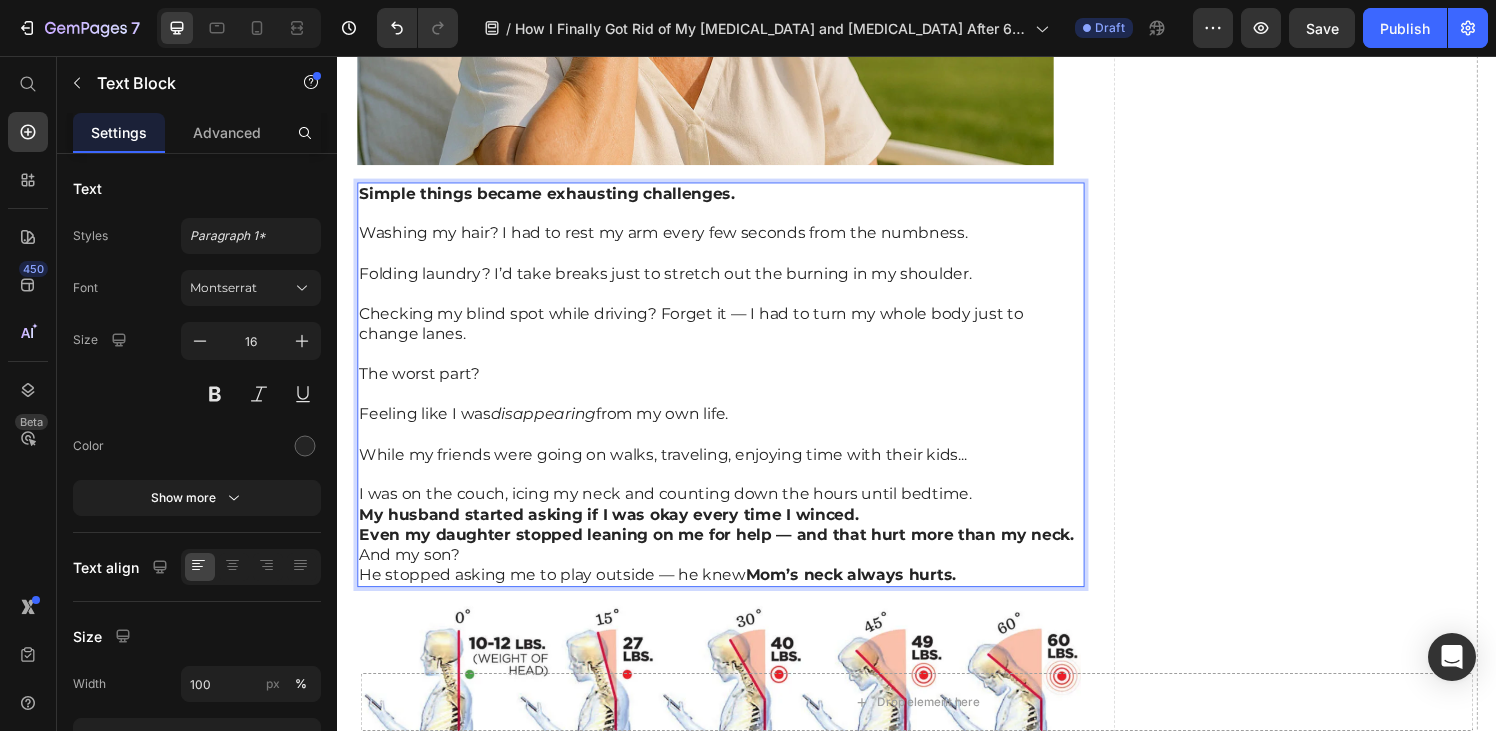 click on "I was on the couch, icing my neck and counting down the hours until bedtime." at bounding box center [733, 510] 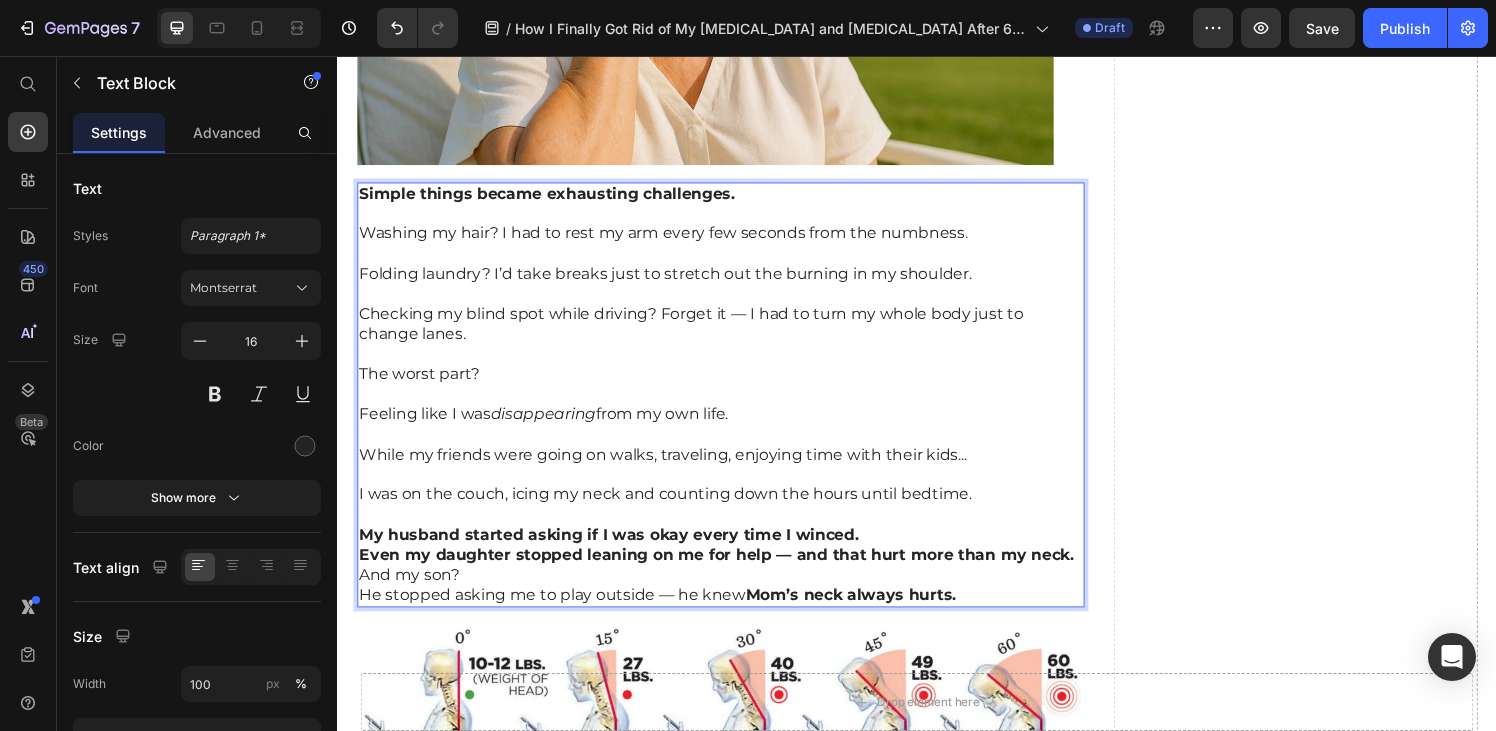 click on "My husband started asking if I was okay every time I winced." at bounding box center (733, 552) 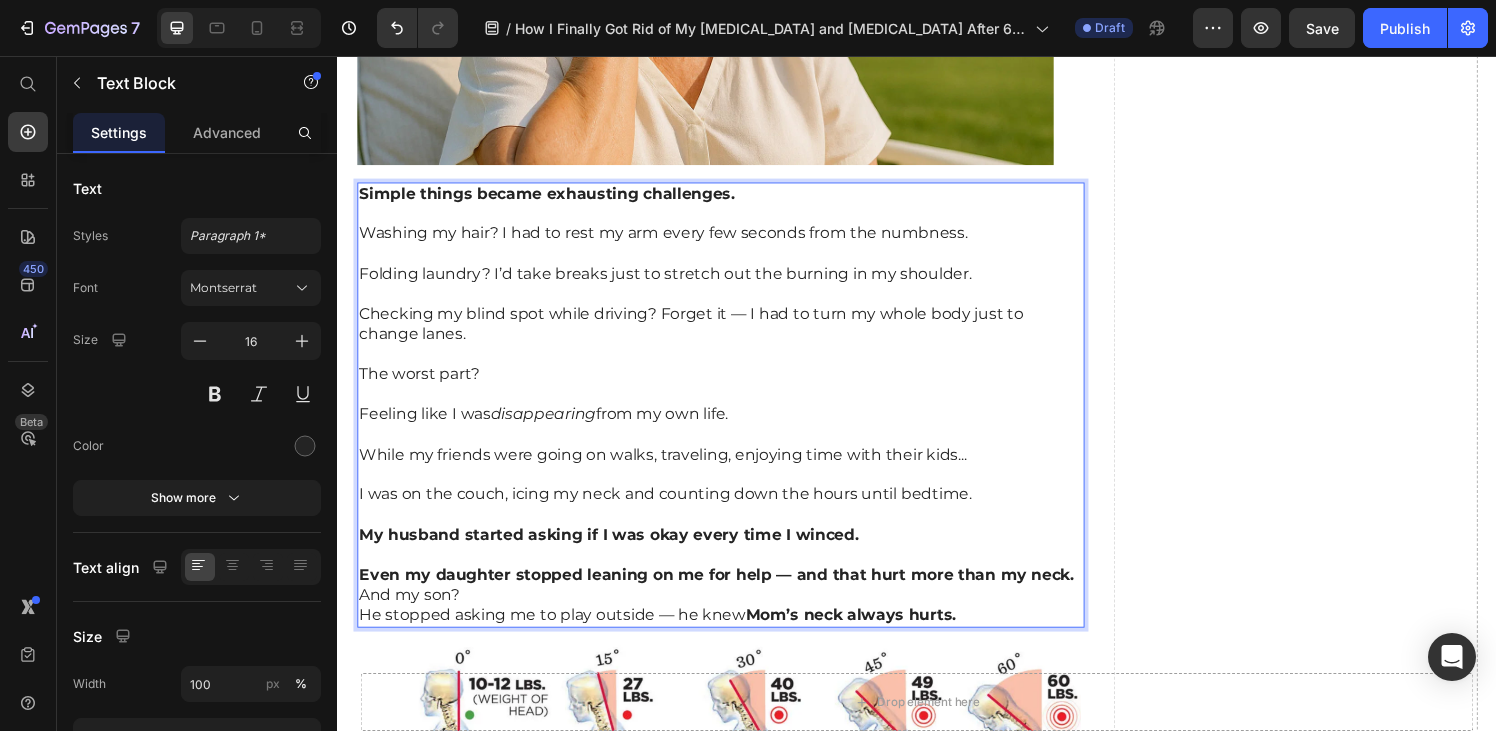 click on "Even my daughter stopped leaning on me for help — and that hurt more than my neck." at bounding box center [729, 593] 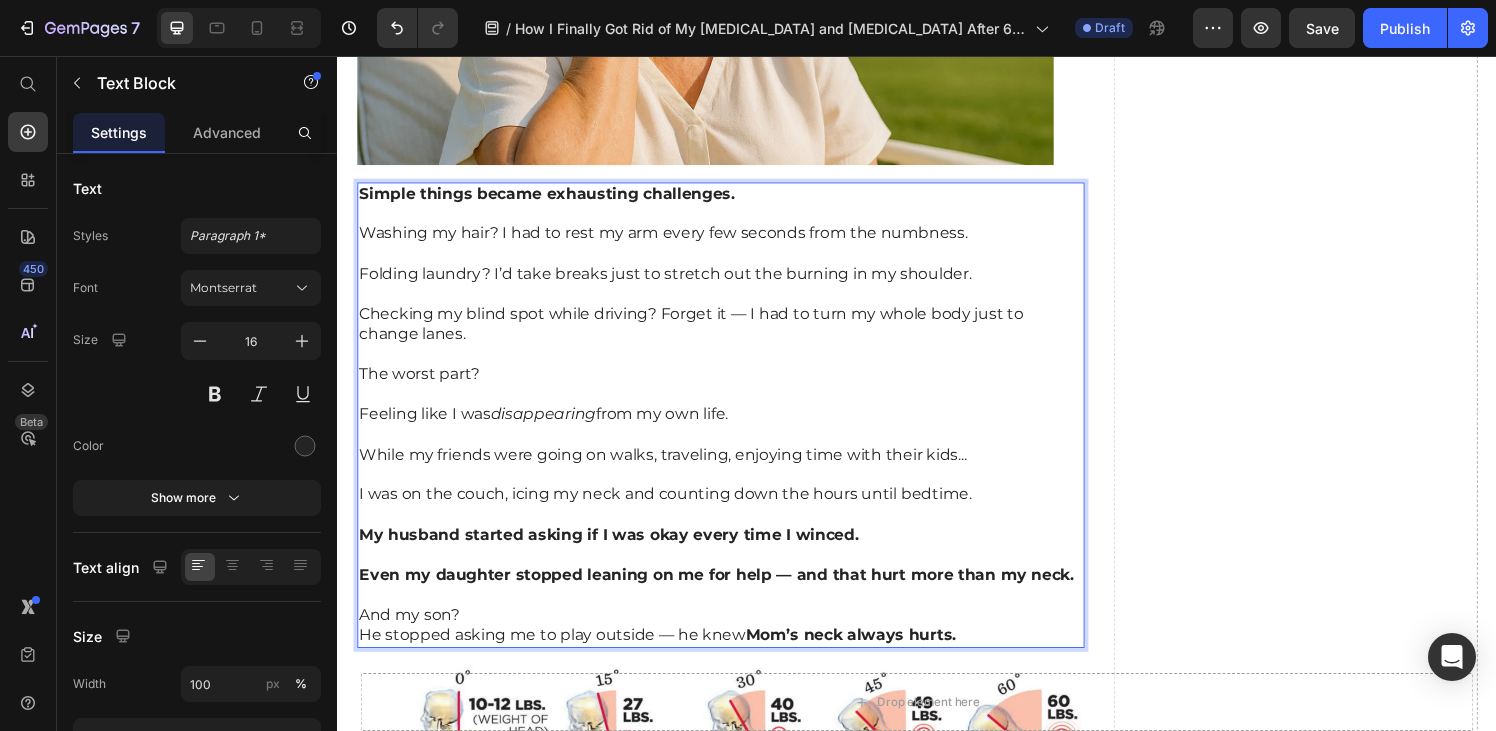 click on "And my son?" at bounding box center [733, 635] 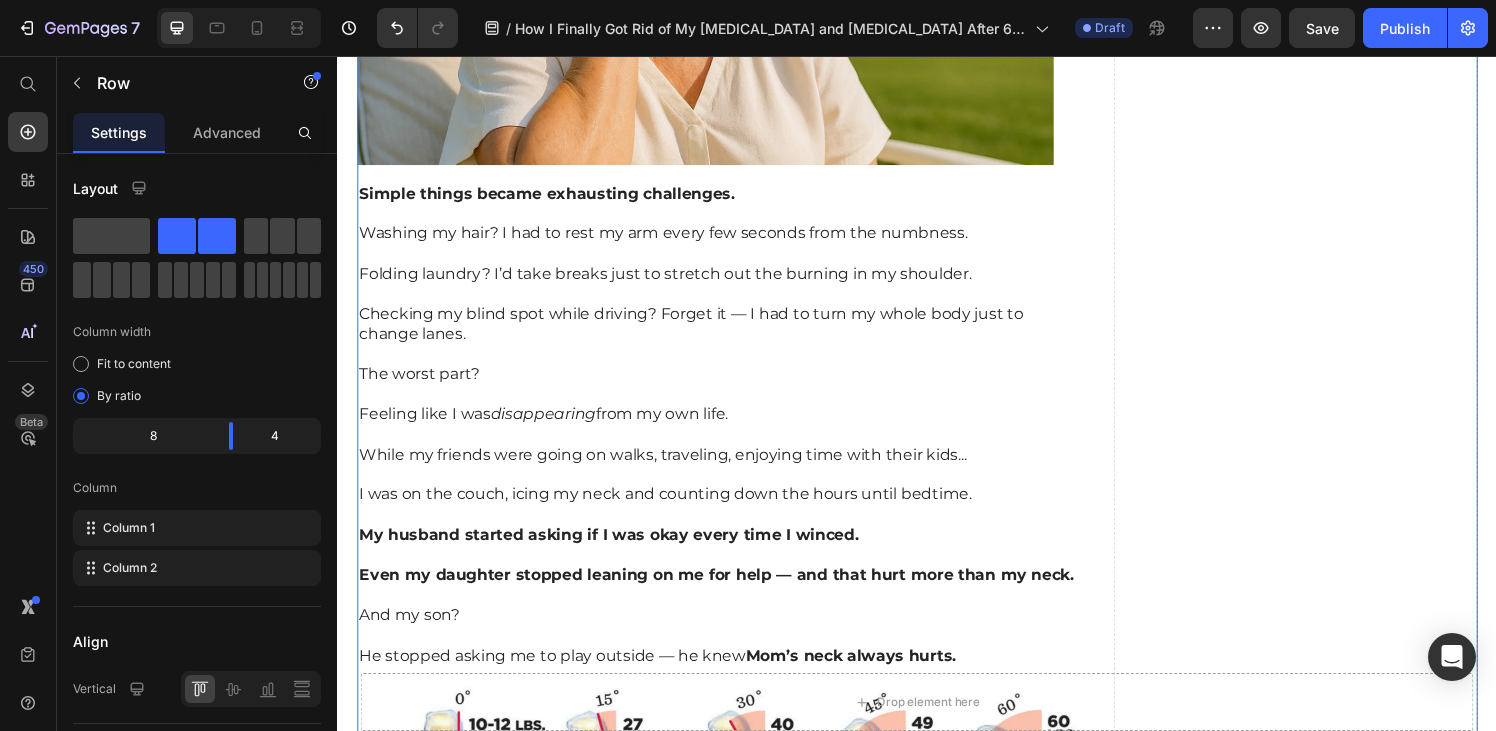 click on "Drop element here" at bounding box center [1328, 3523] 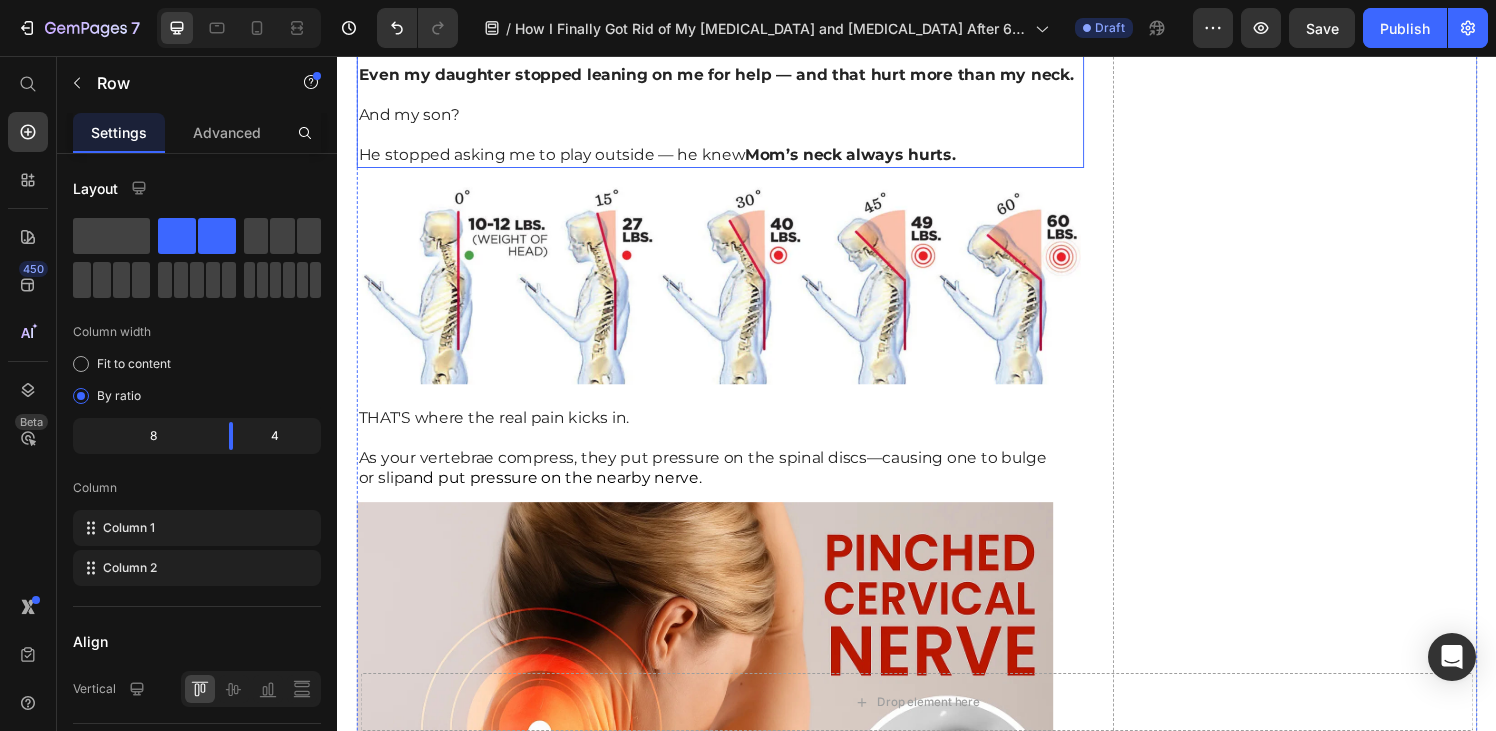scroll, scrollTop: 2238, scrollLeft: 0, axis: vertical 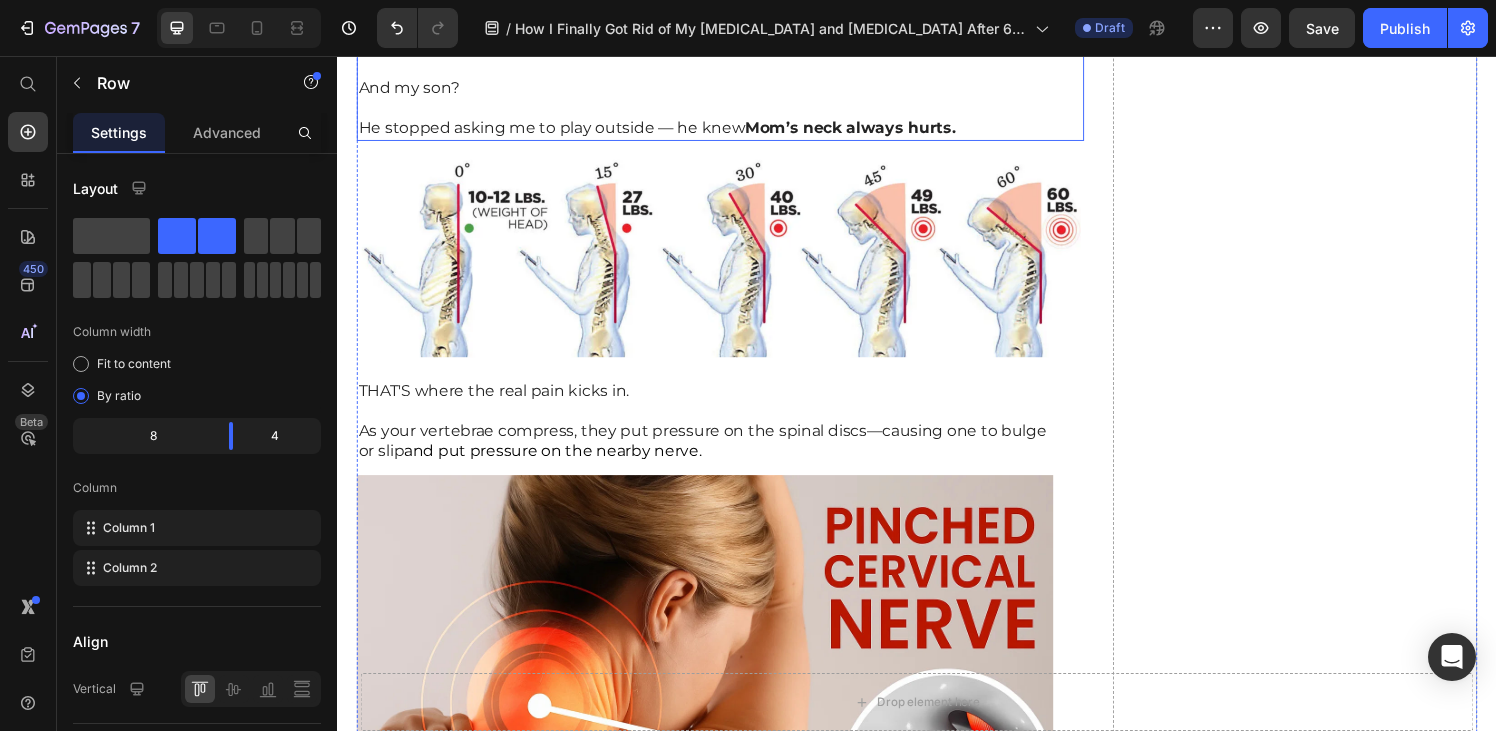 click at bounding box center [733, 266] 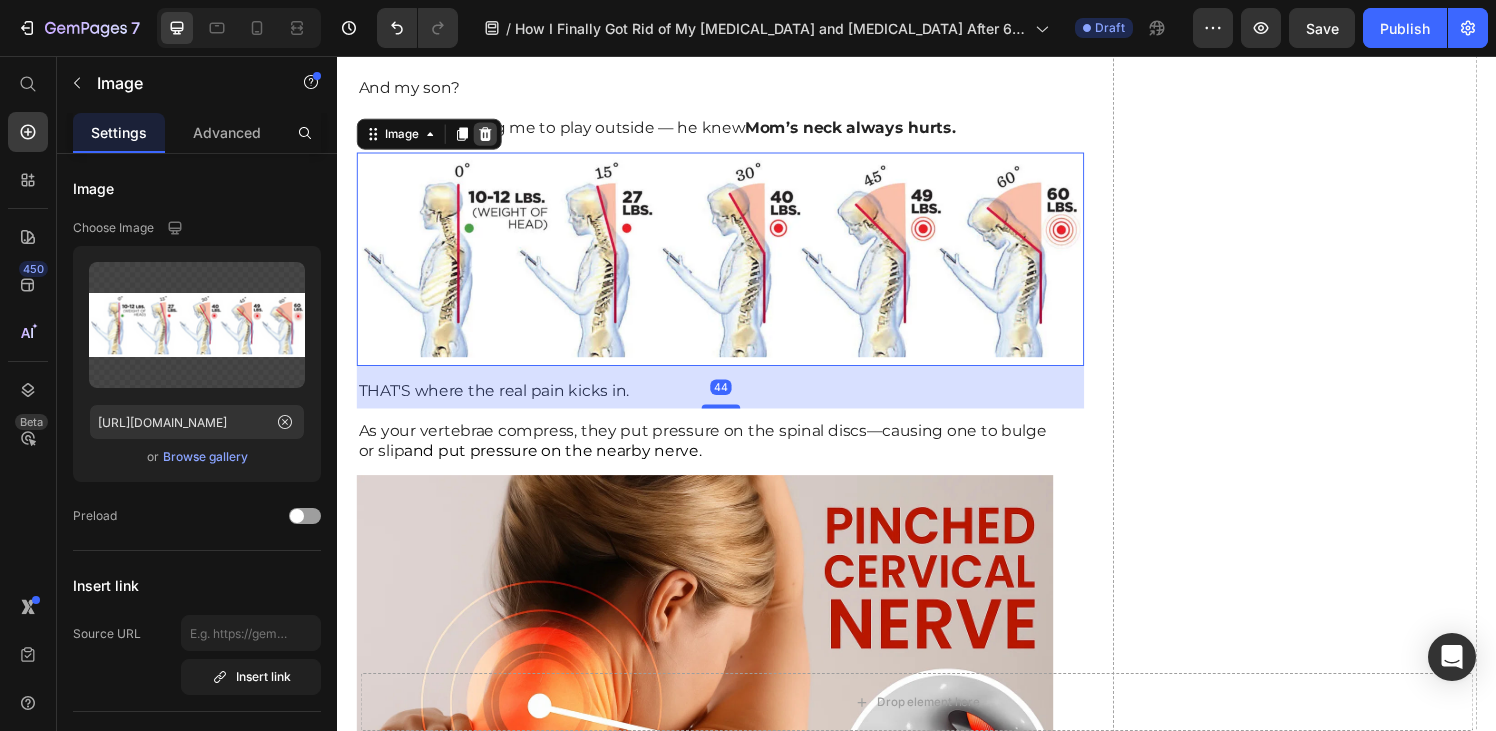click 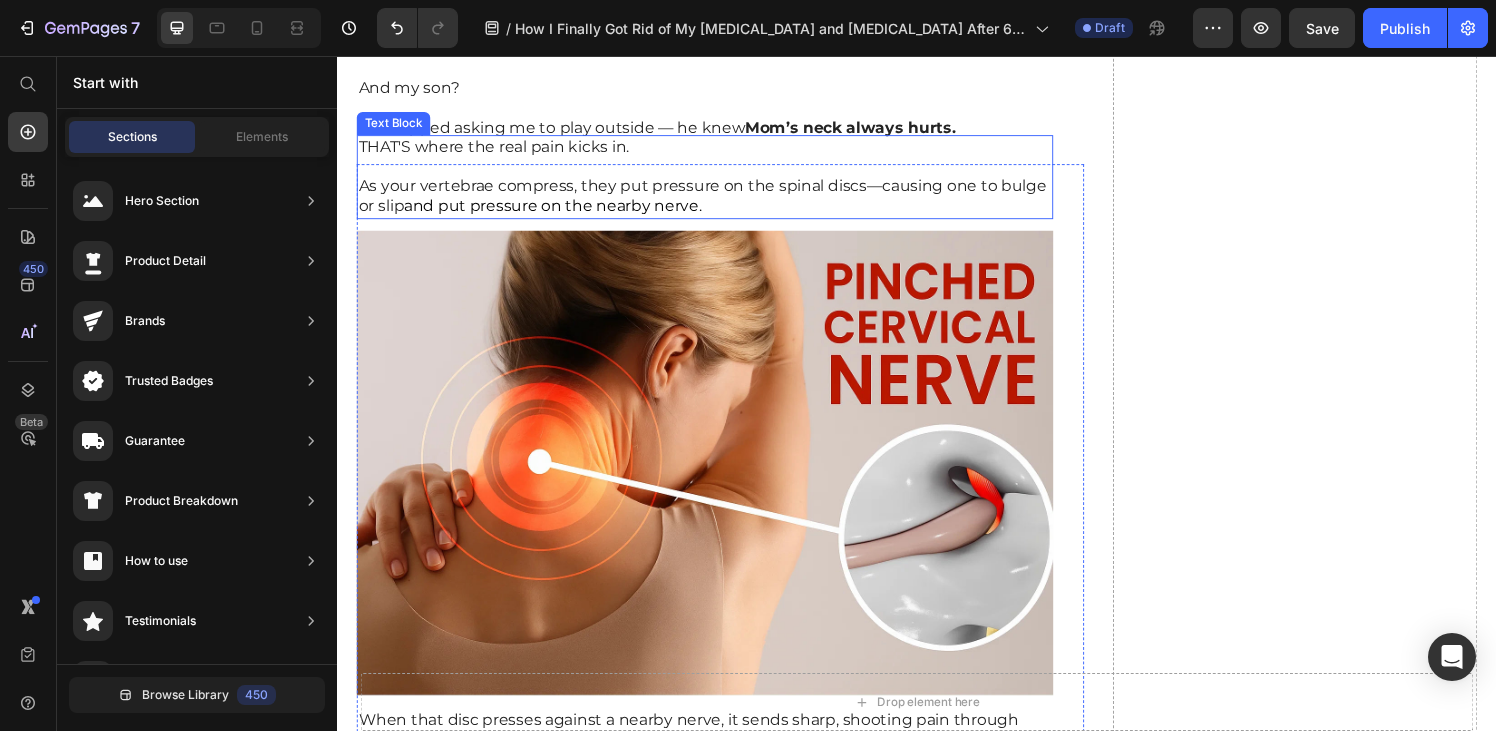 click on "As your vertebrae compress, they put pressure on the spinal discs—causing one to bulge or slip" at bounding box center [715, 201] 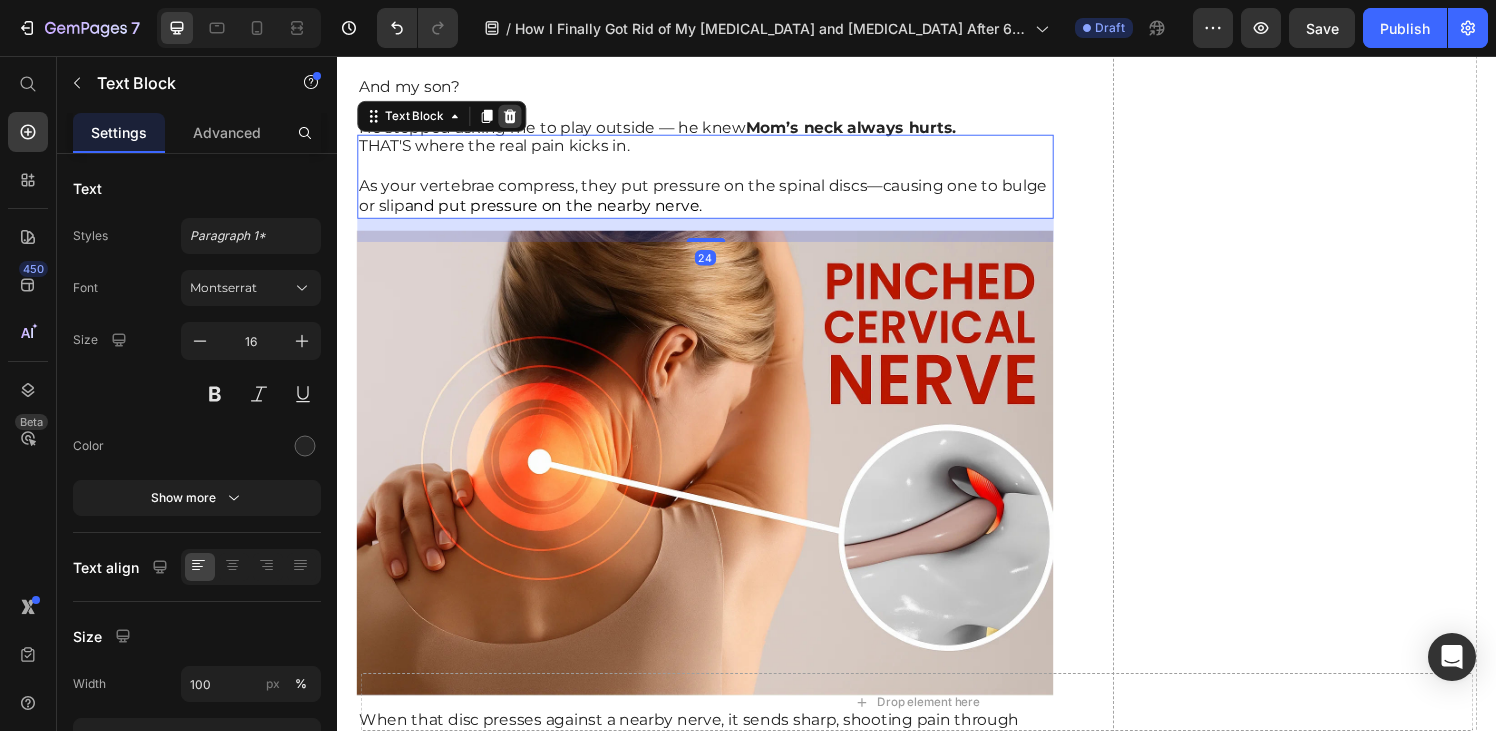 click 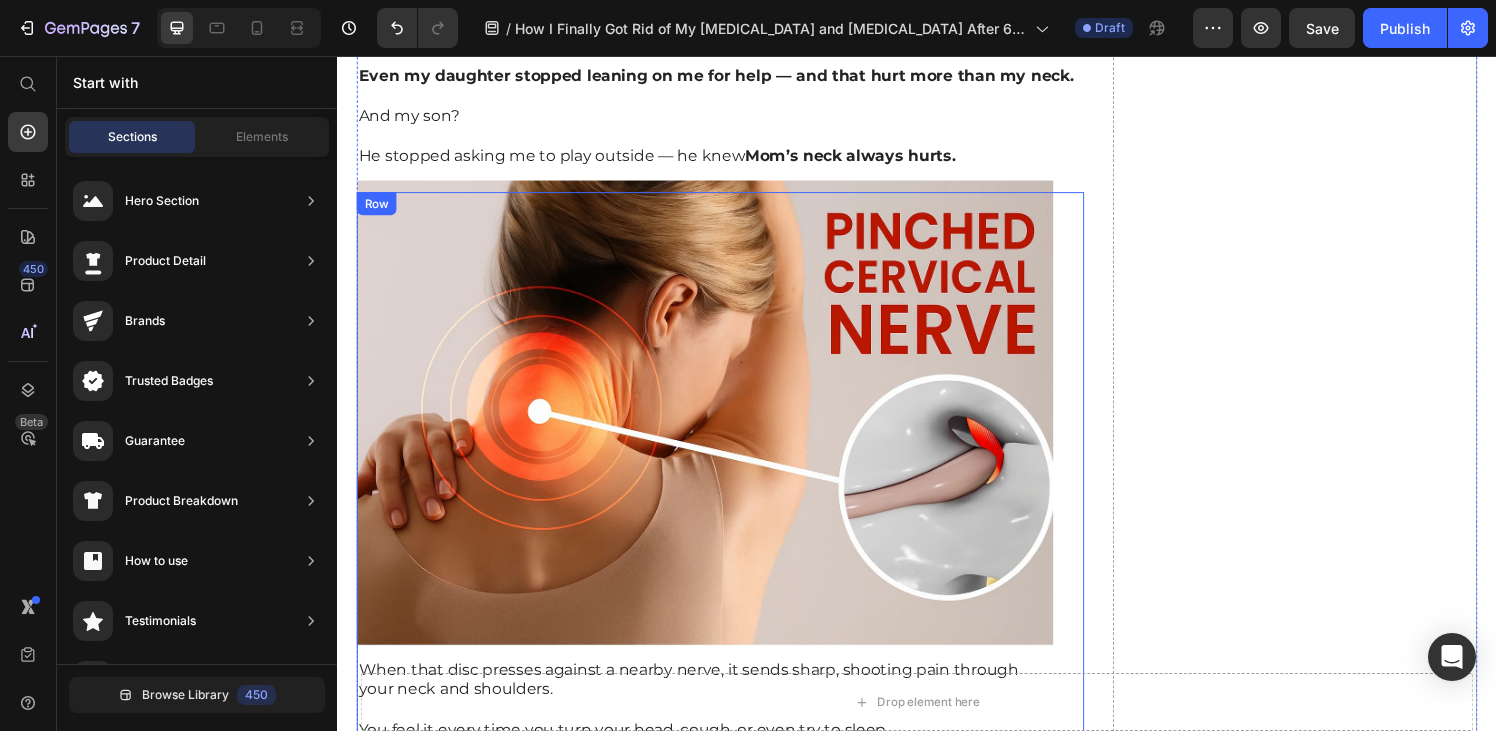 scroll, scrollTop: 2135, scrollLeft: 0, axis: vertical 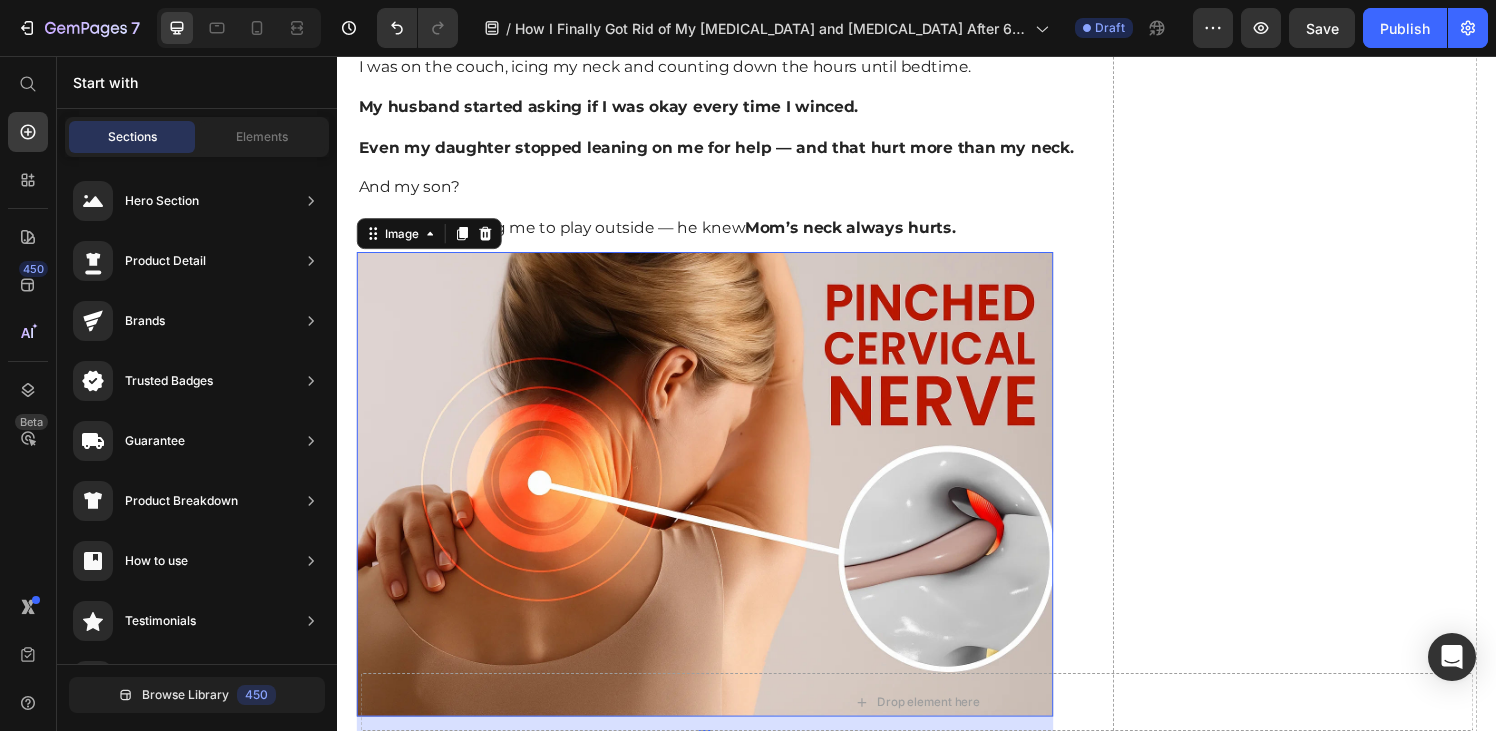 click at bounding box center (717, 499) 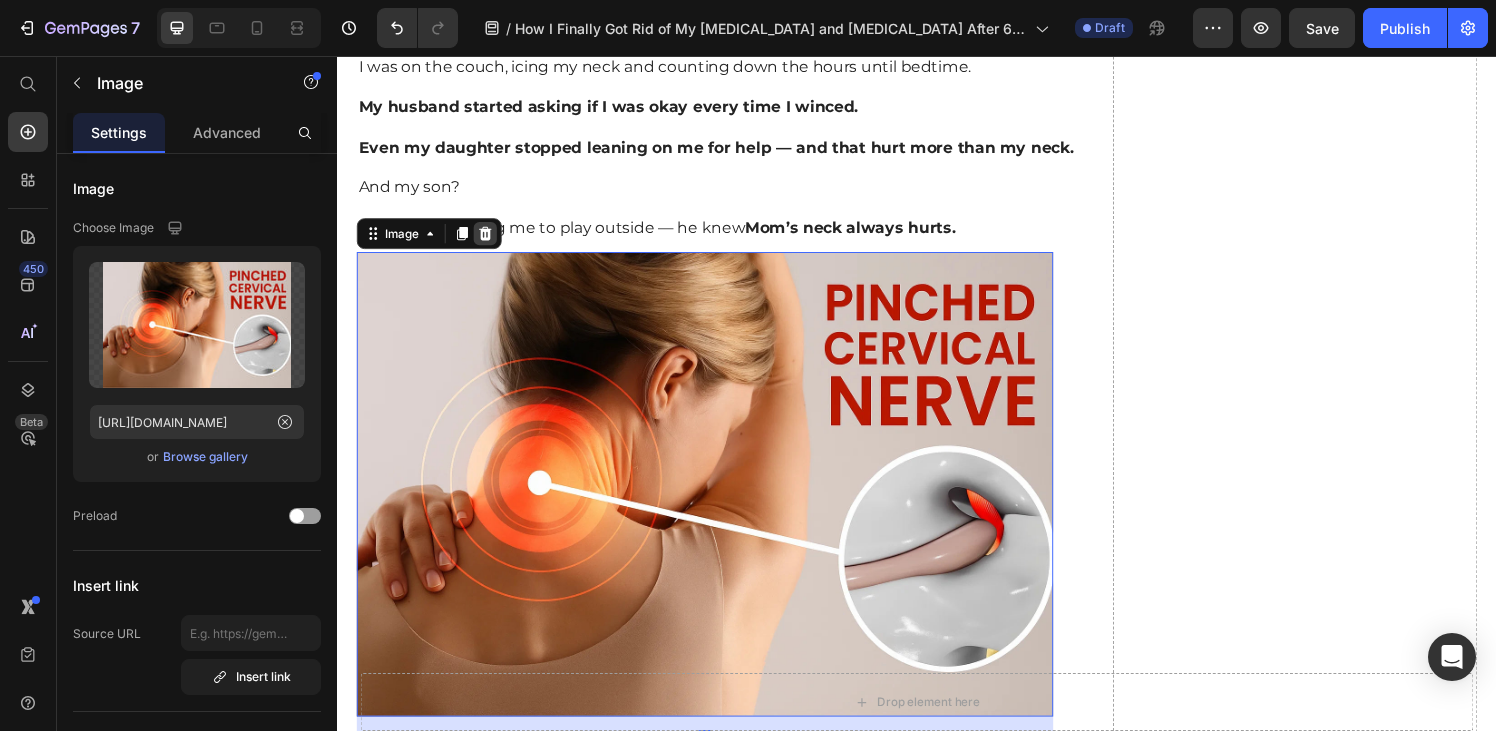 click 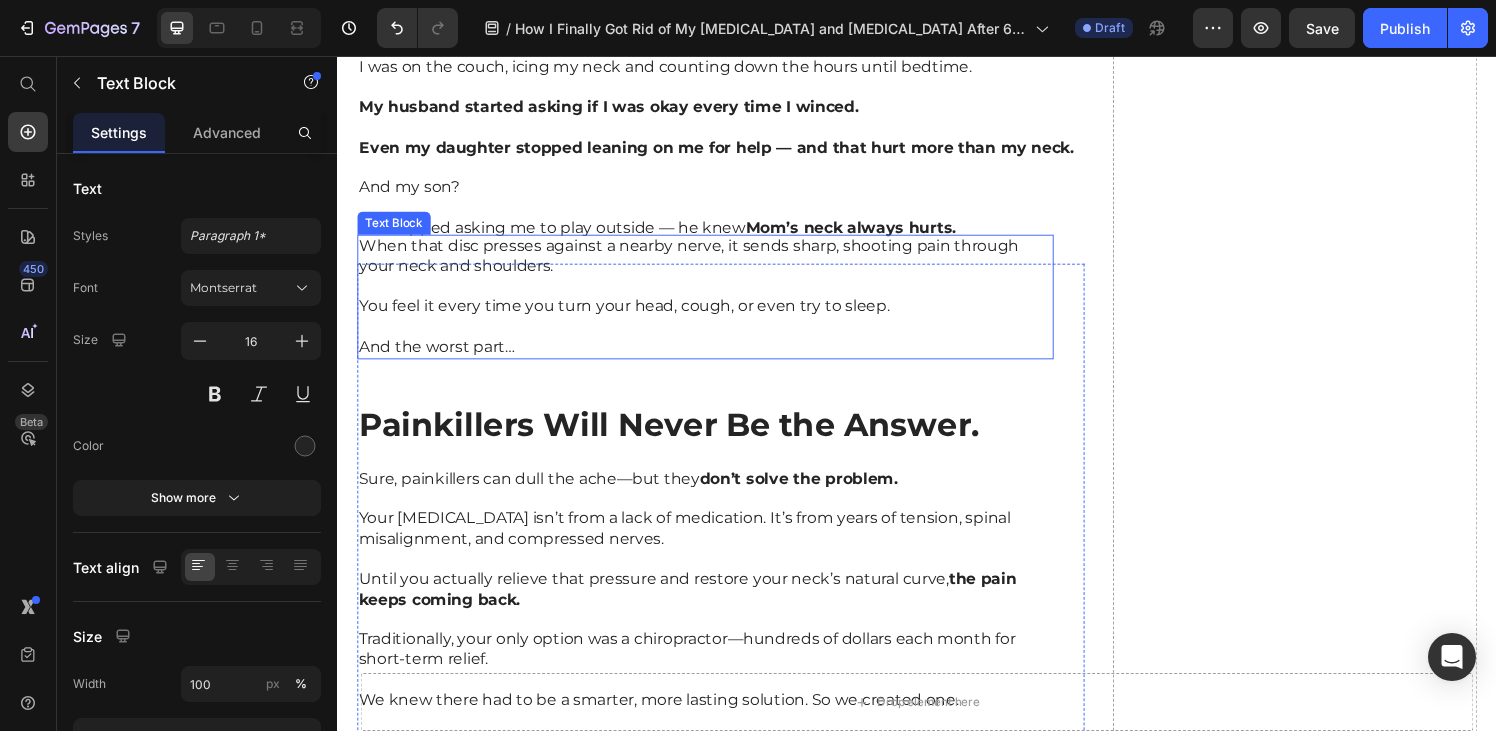 click on "You feel it every time you turn your head, cough, or even try to sleep." at bounding box center (717, 315) 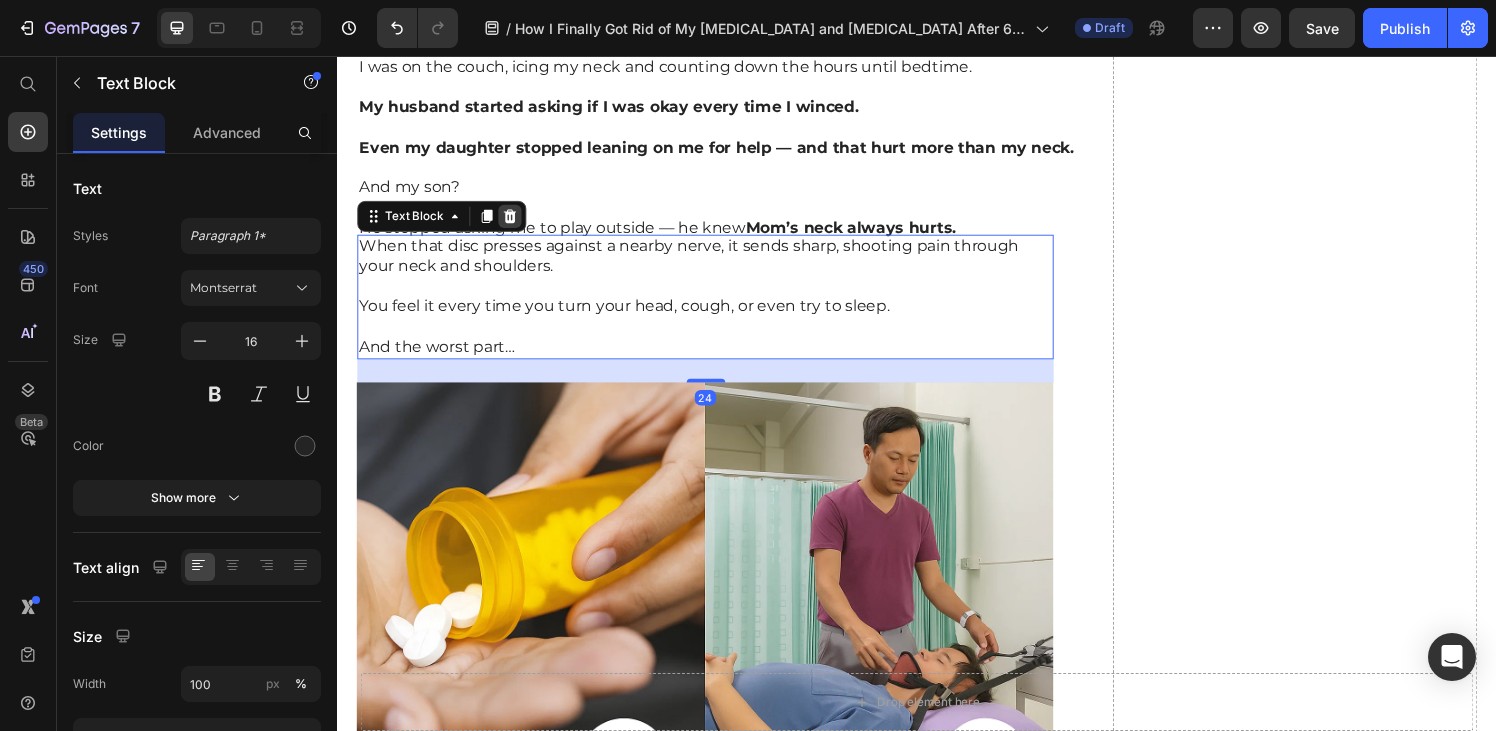 click 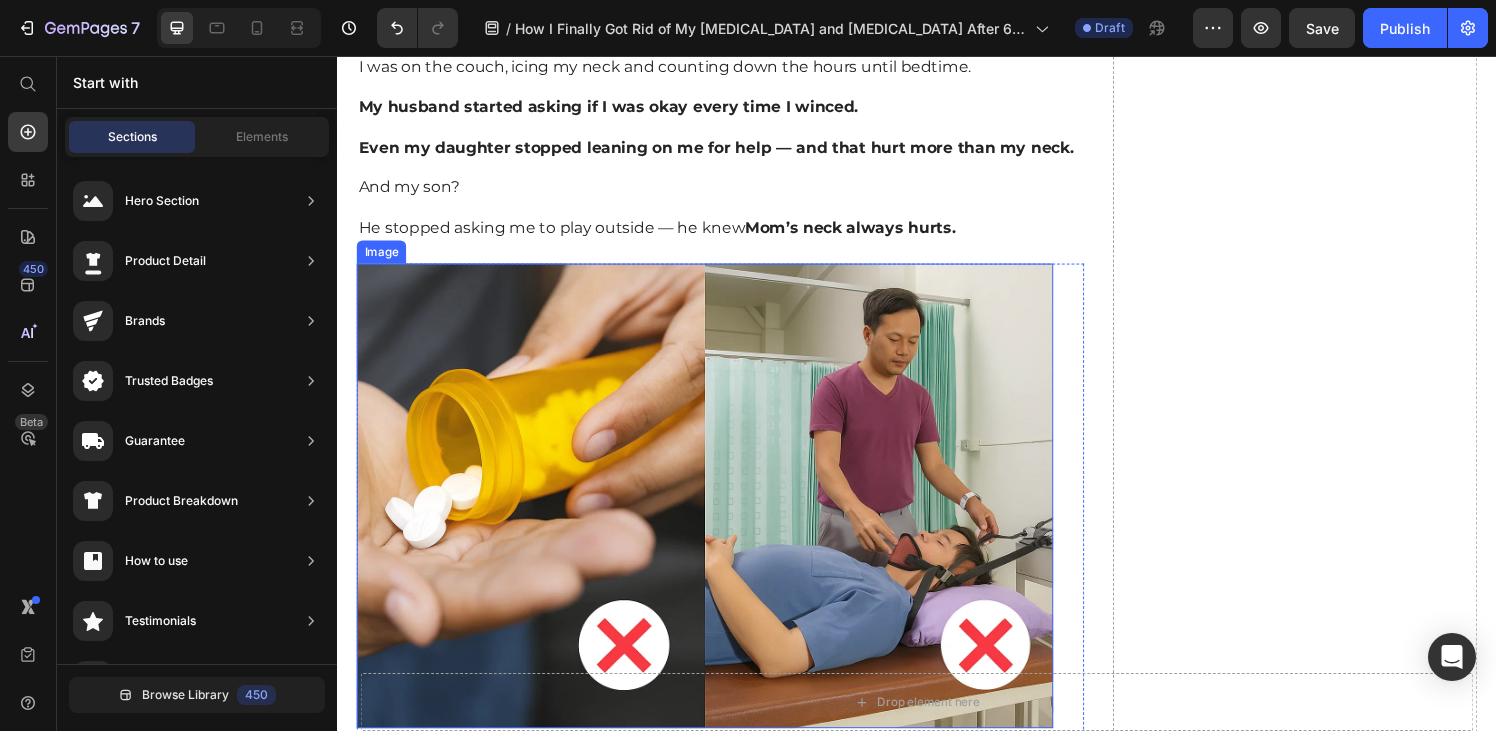 scroll, scrollTop: 2158, scrollLeft: 0, axis: vertical 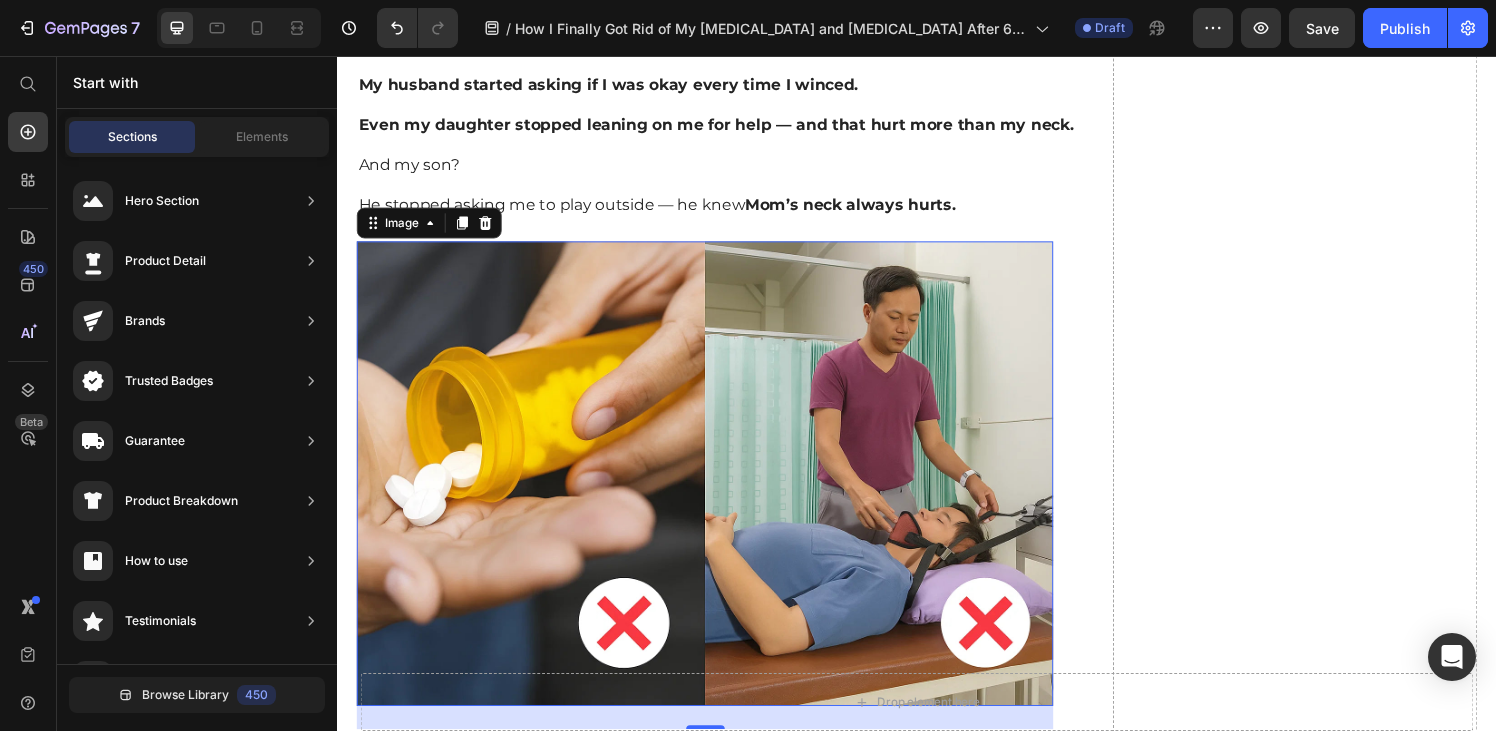 click at bounding box center [717, 488] 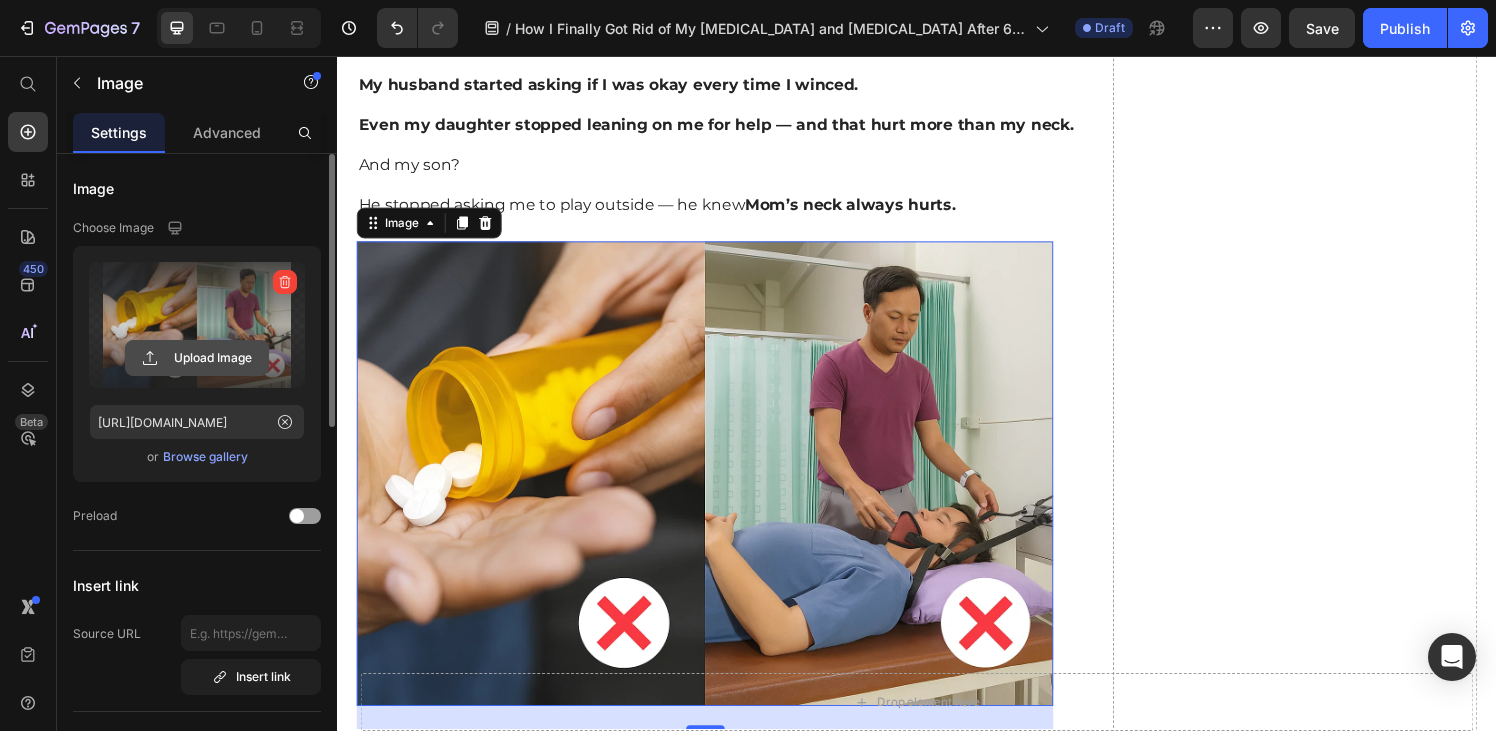 click 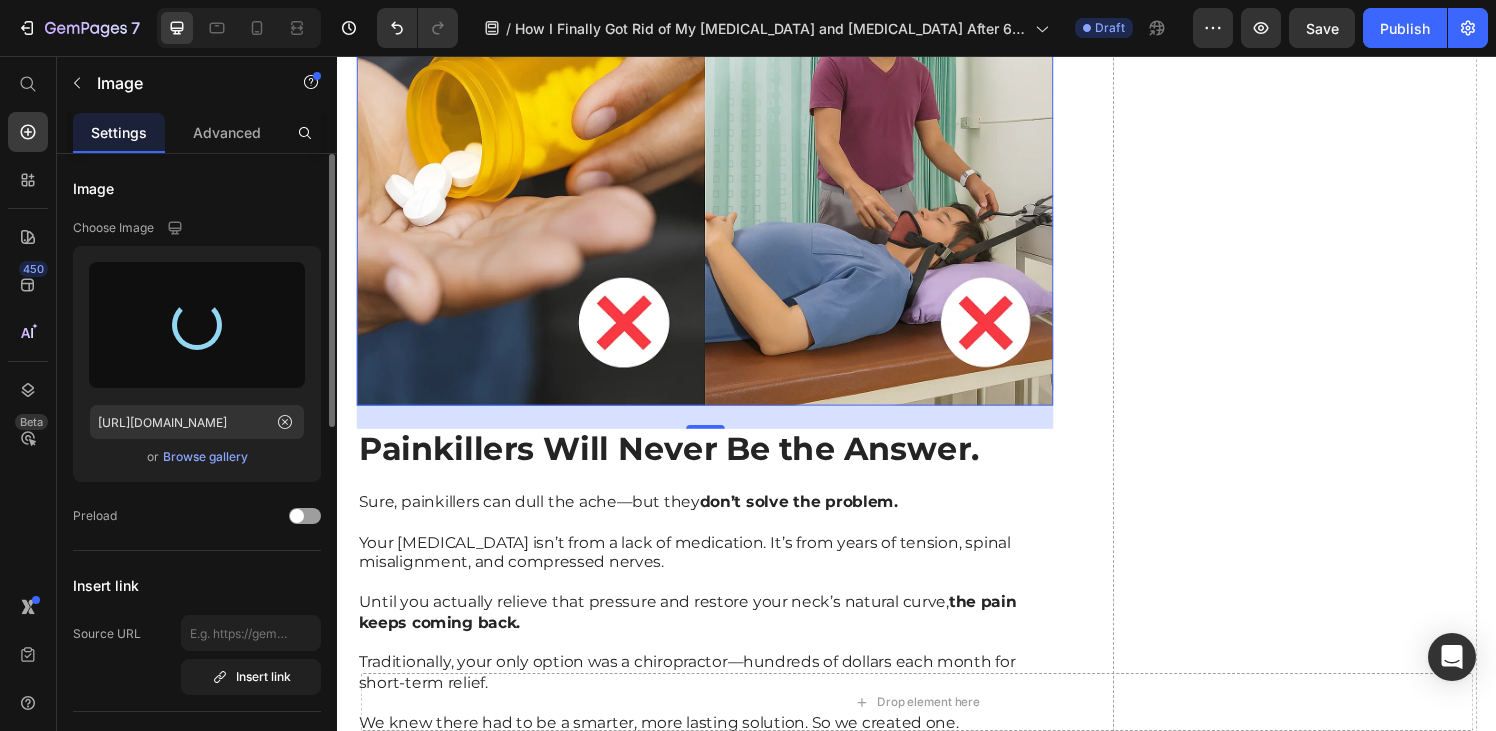 scroll, scrollTop: 2576, scrollLeft: 0, axis: vertical 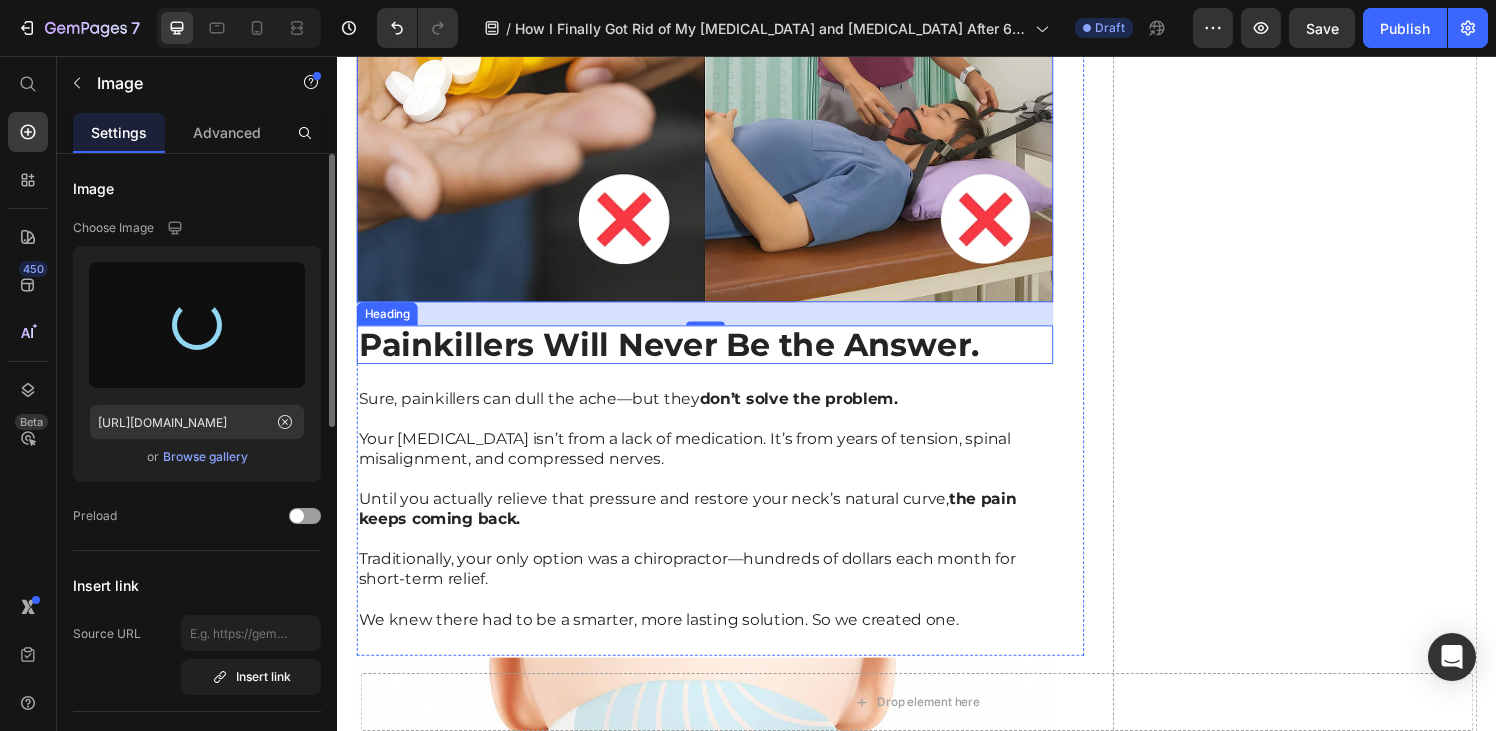 click on "Painkillers Will Never Be the Answer." at bounding box center (680, 355) 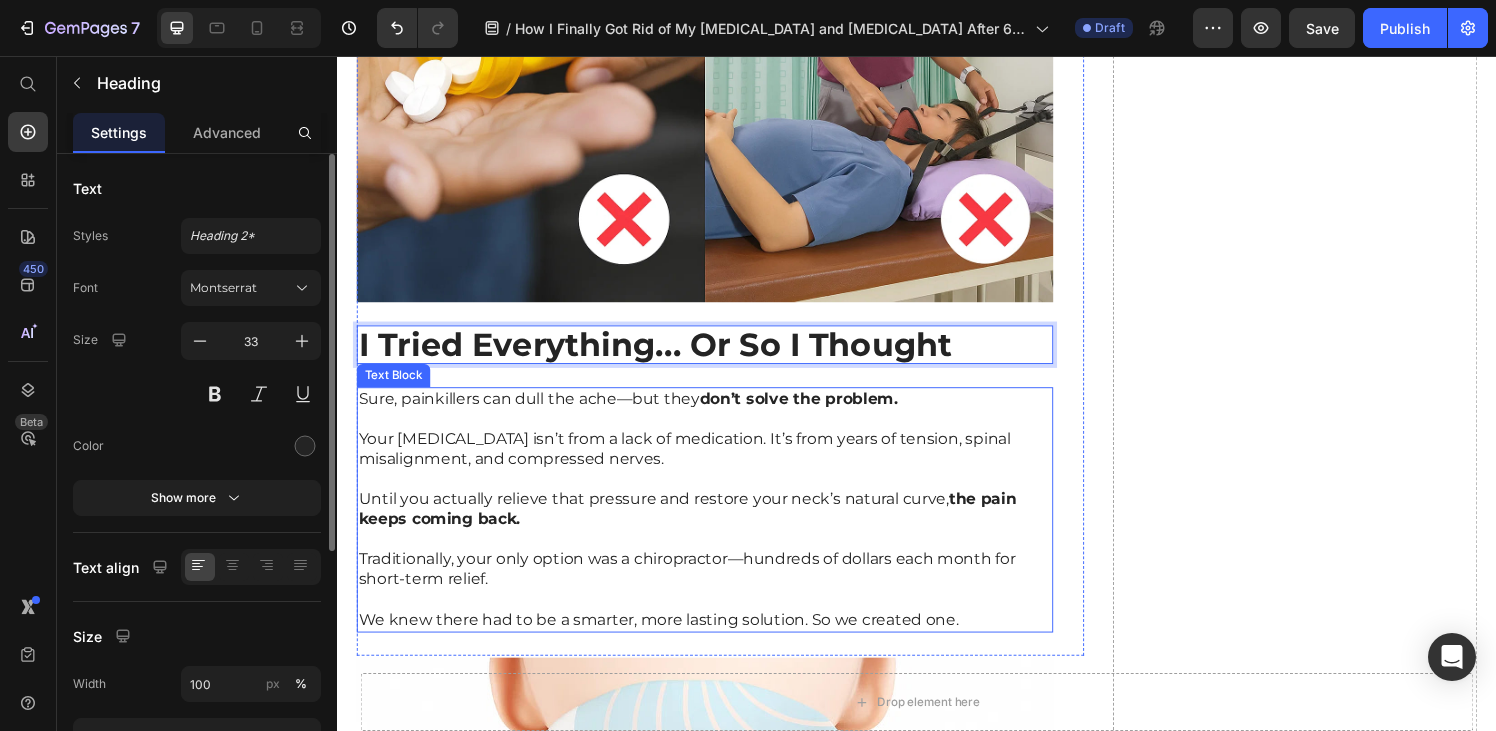 click on "Your [MEDICAL_DATA] isn’t from a lack of medication. It’s from years of tension, spinal misalignment, and compressed nerves." at bounding box center [717, 464] 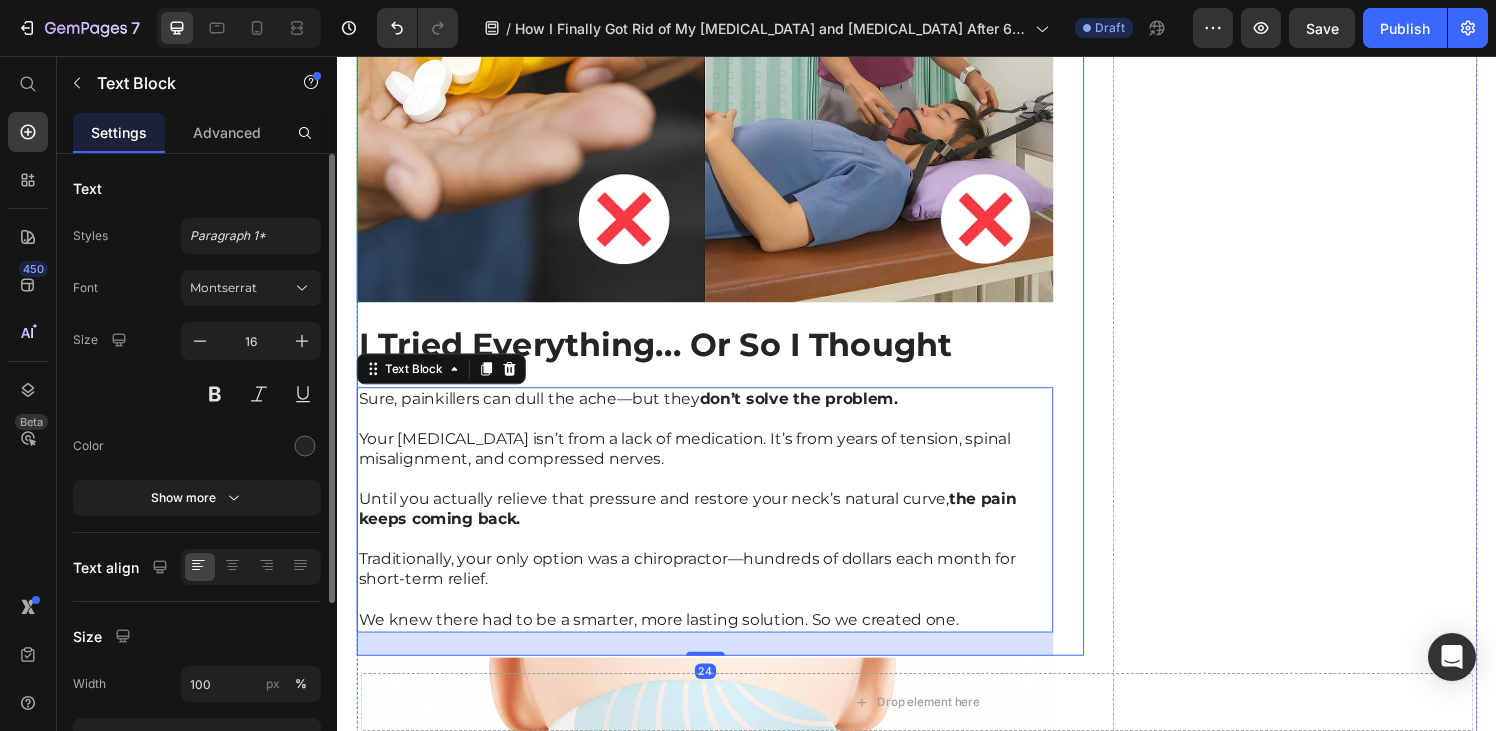 click on "I Tried Everything... Or So I Thought" at bounding box center [666, 355] 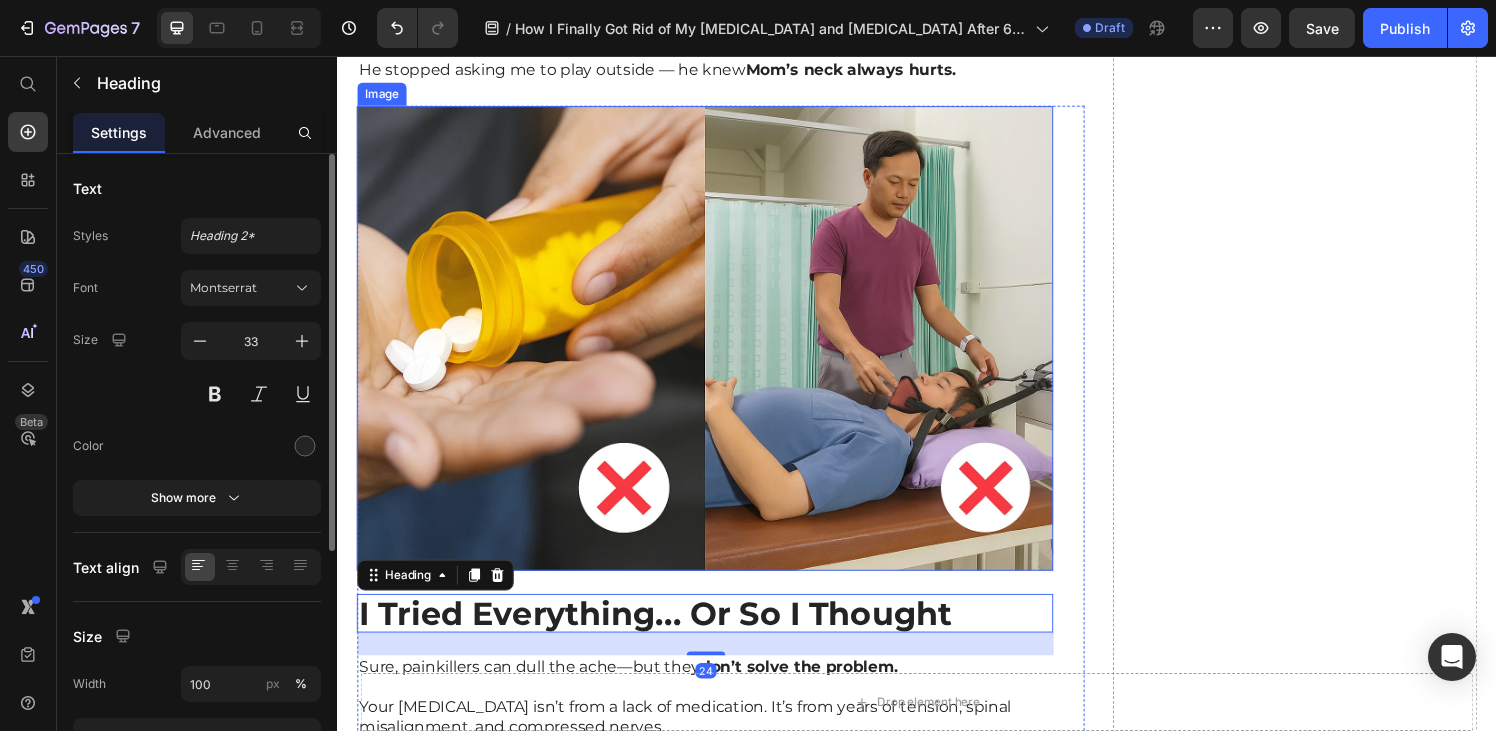 scroll, scrollTop: 2293, scrollLeft: 0, axis: vertical 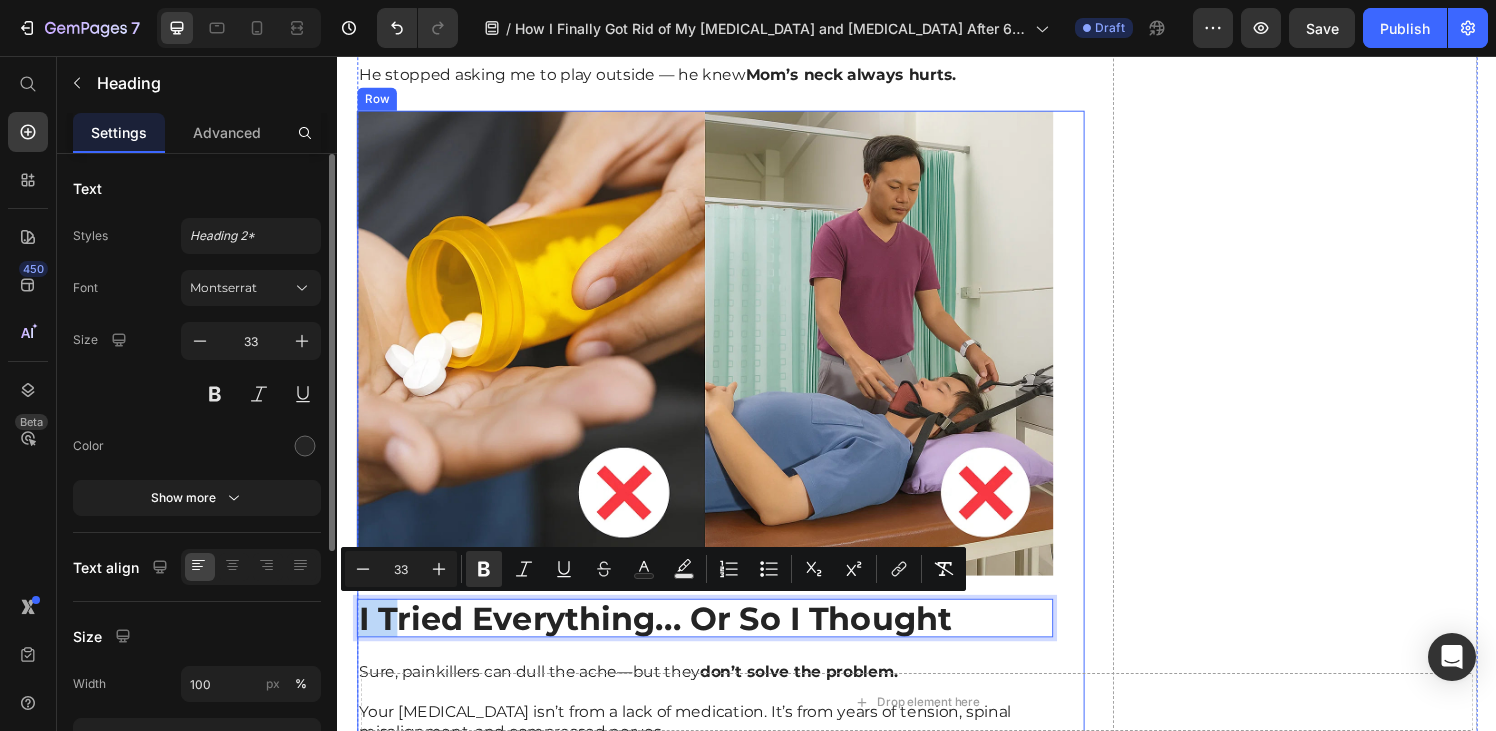 drag, startPoint x: 403, startPoint y: 651, endPoint x: 419, endPoint y: 625, distance: 30.528675 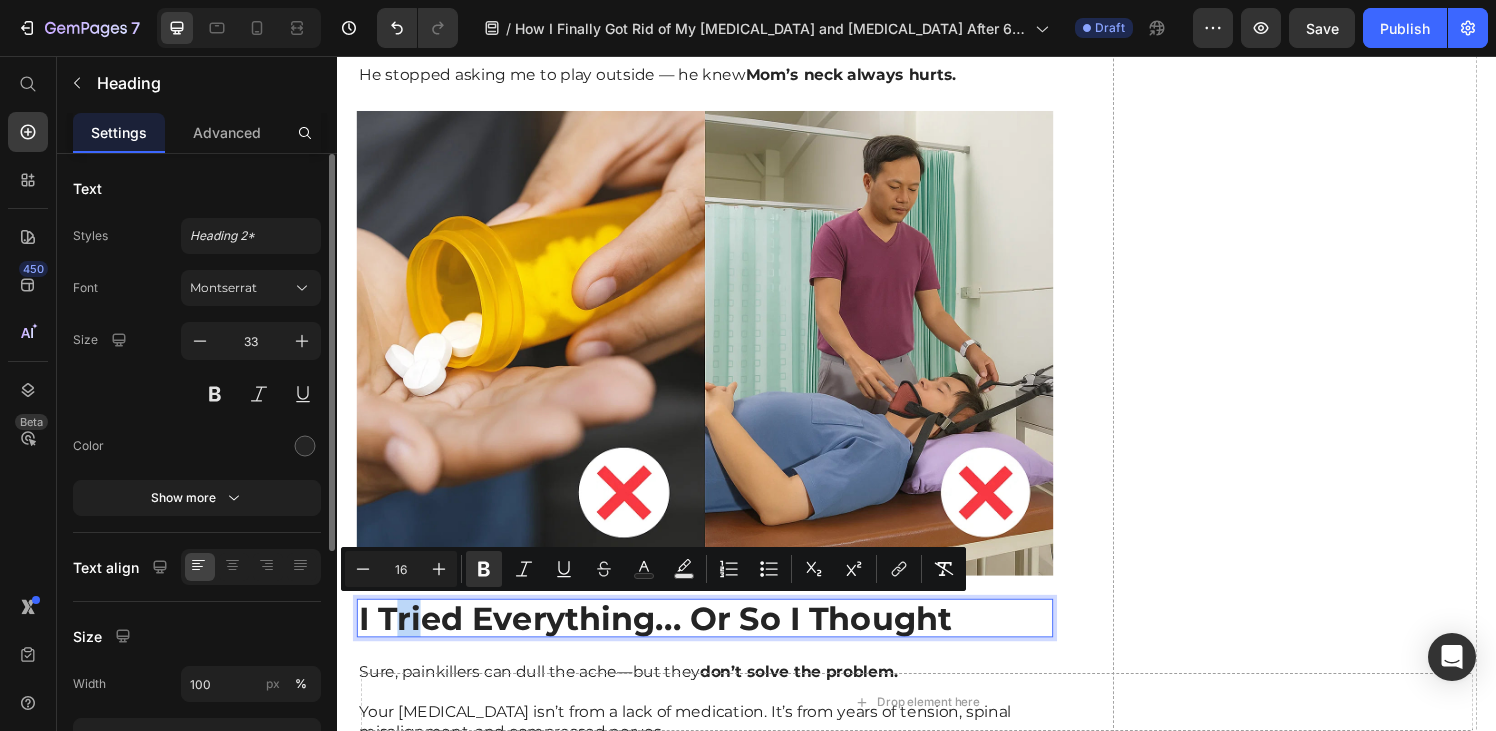 click on "Image I Tried Everything... Or So I Thought Heading   24 Sure, painkillers can dull the ache—but they  don’t solve the problem.    Your [MEDICAL_DATA] isn’t from a lack of medication. It’s from years of tension, spinal misalignment, and compressed nerves. Until you actually relieve that pressure and restore your neck’s natural curve,  the pain keeps coming back. Traditionally, your only option was a chiropractor—hundreds of dollars each month for short-term relief. We knew there had to be a smarter, more lasting solution. So we created one. Text Block" at bounding box center (717, 536) 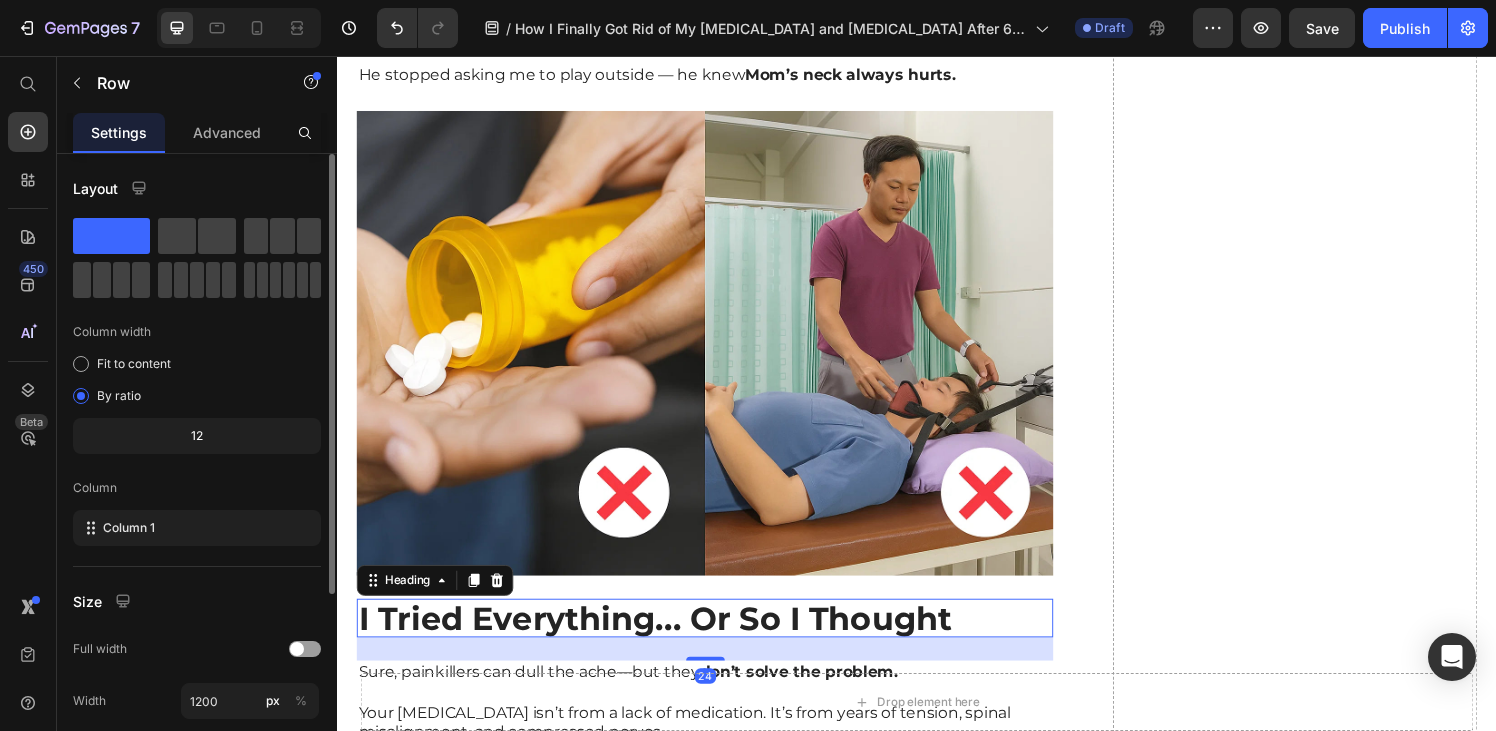 click on "I Tried Everything... Or So I Thought" at bounding box center [666, 638] 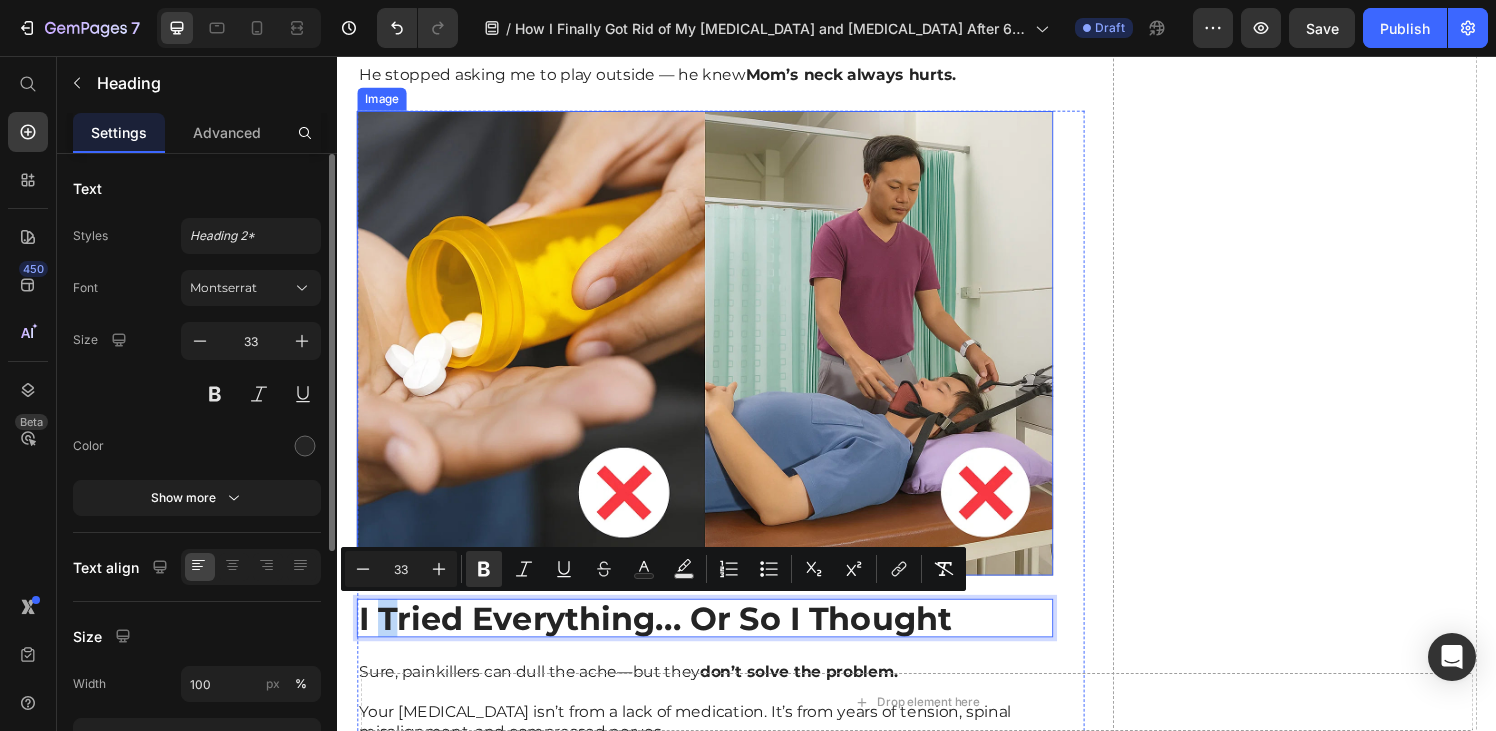 drag, startPoint x: 405, startPoint y: 651, endPoint x: 382, endPoint y: 624, distance: 35.468296 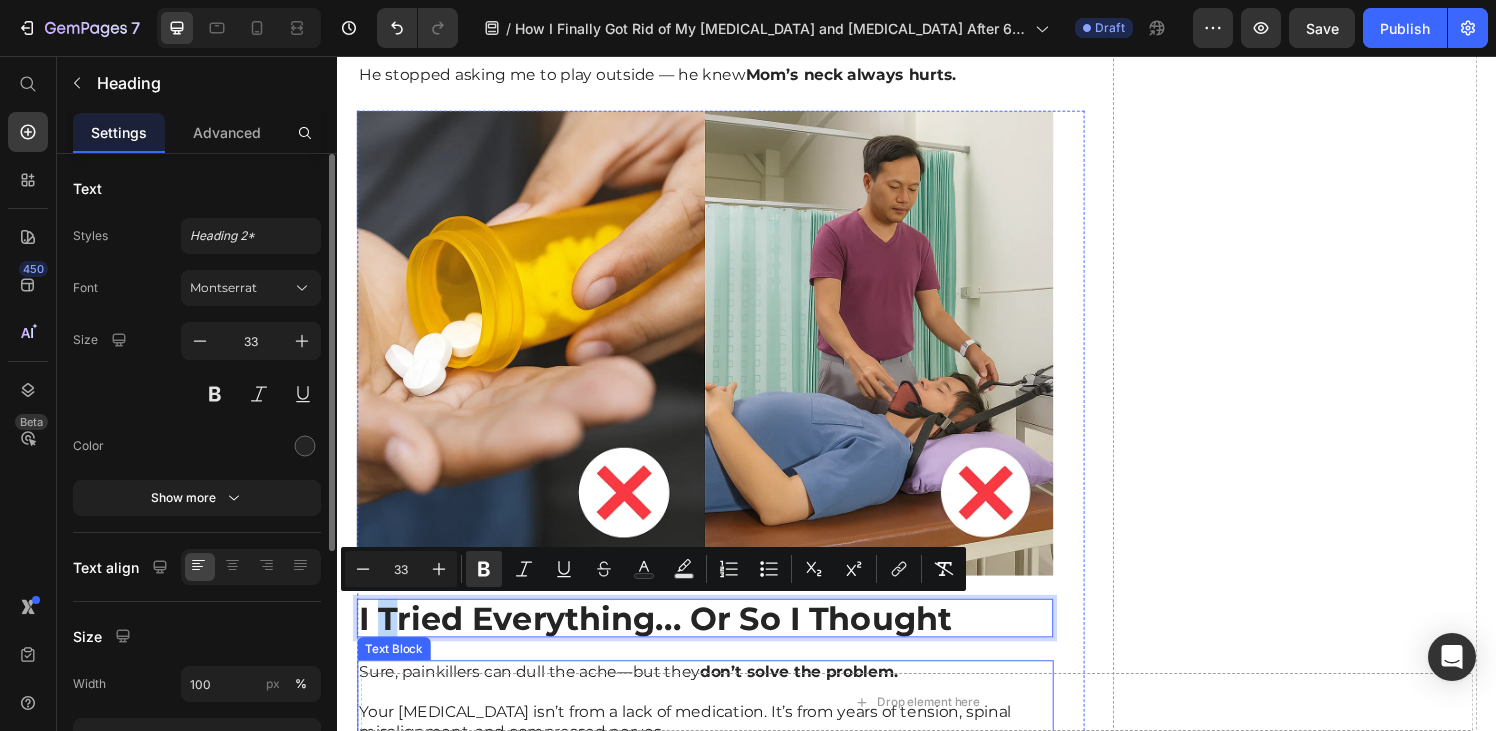 click on "Sure, painkillers can dull the ache—but they  don’t solve the problem.    Your [MEDICAL_DATA] isn’t from a lack of medication. It’s from years of tension, spinal misalignment, and compressed nerves. Until you actually relieve that pressure and restore your neck’s natural curve,  the pain keeps coming back. Traditionally, your only option was a chiropractor—hundreds of dollars each month for short-term relief. We knew there had to be a smarter, more lasting solution. So we created one. Text Block" at bounding box center (717, 809) 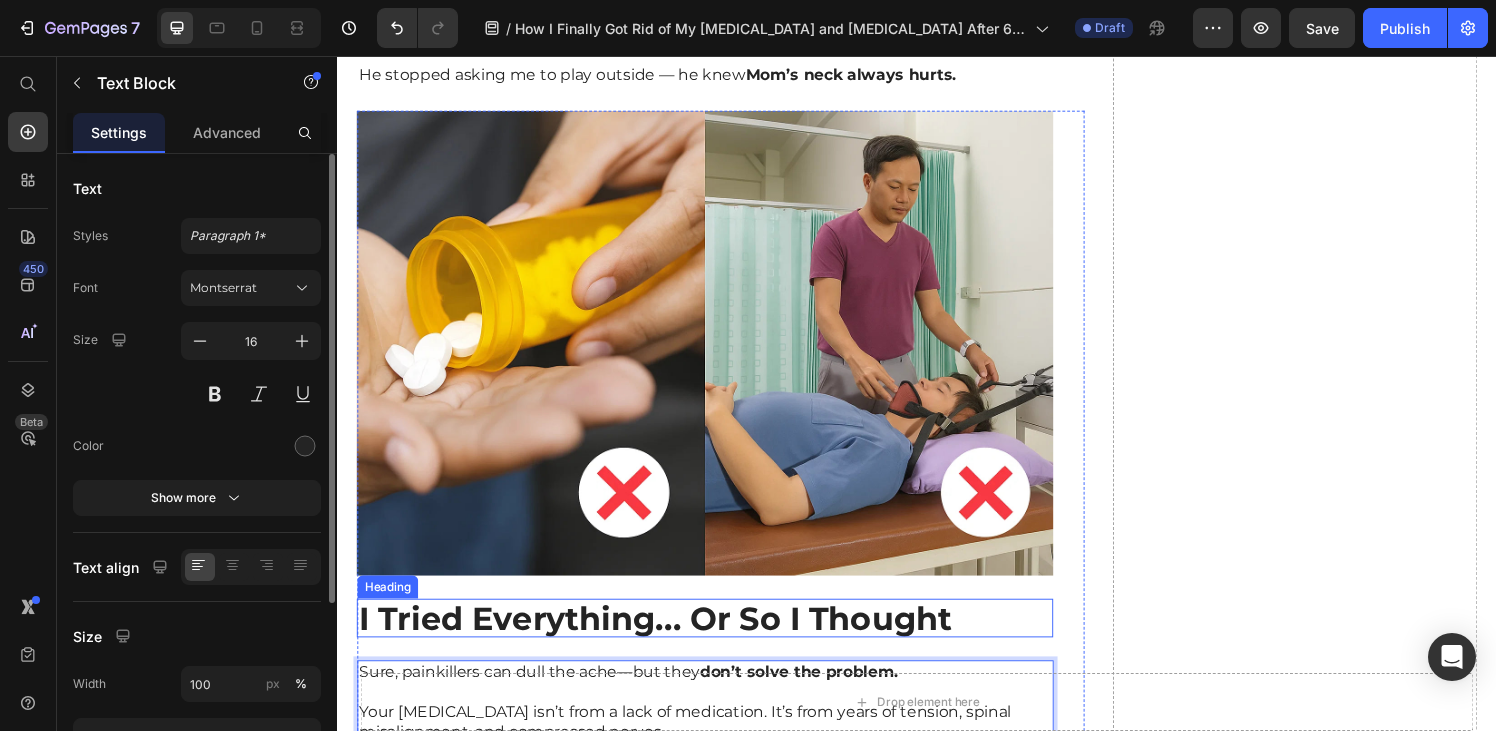 click on "I Tried Everything... Or So I Thought" at bounding box center [666, 638] 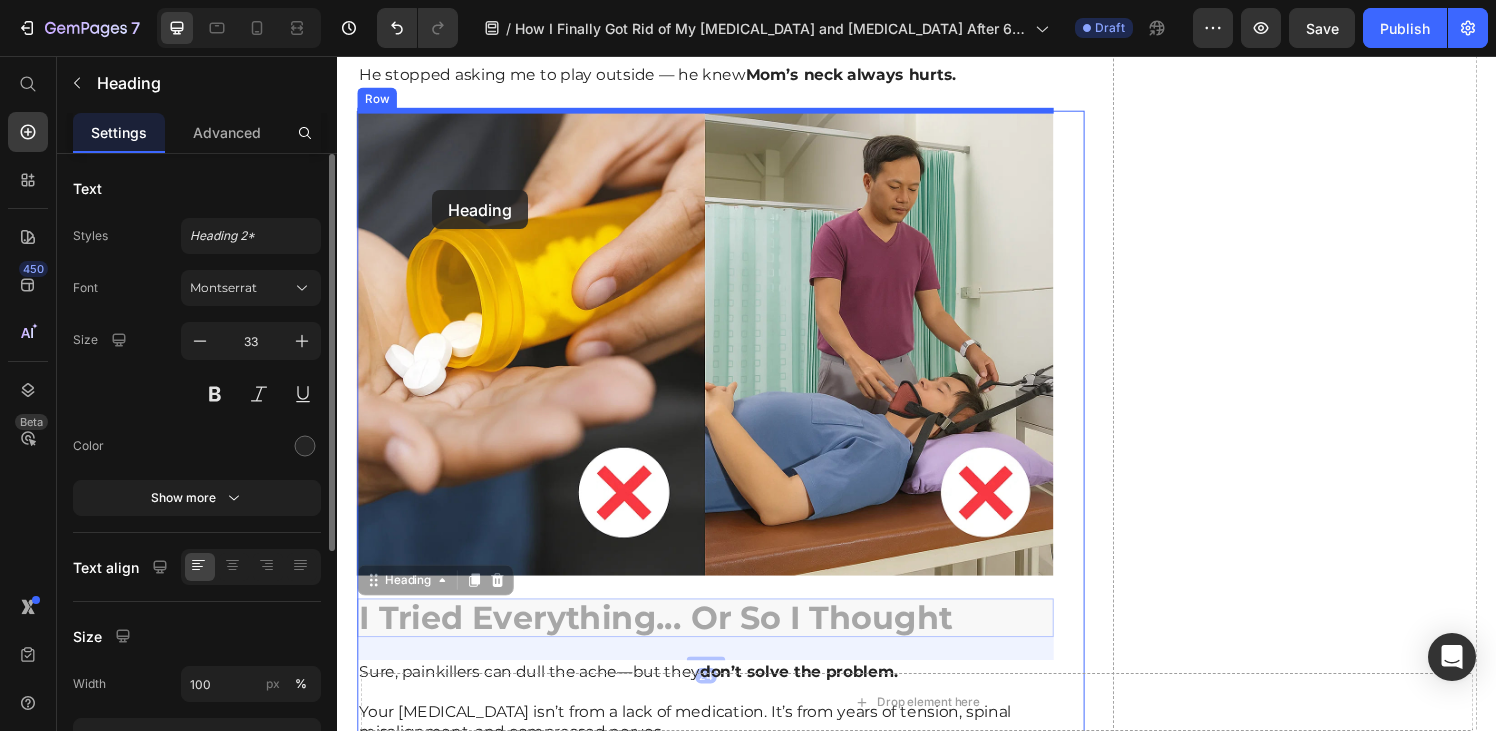 drag, startPoint x: 373, startPoint y: 597, endPoint x: 435, endPoint y: 195, distance: 406.753 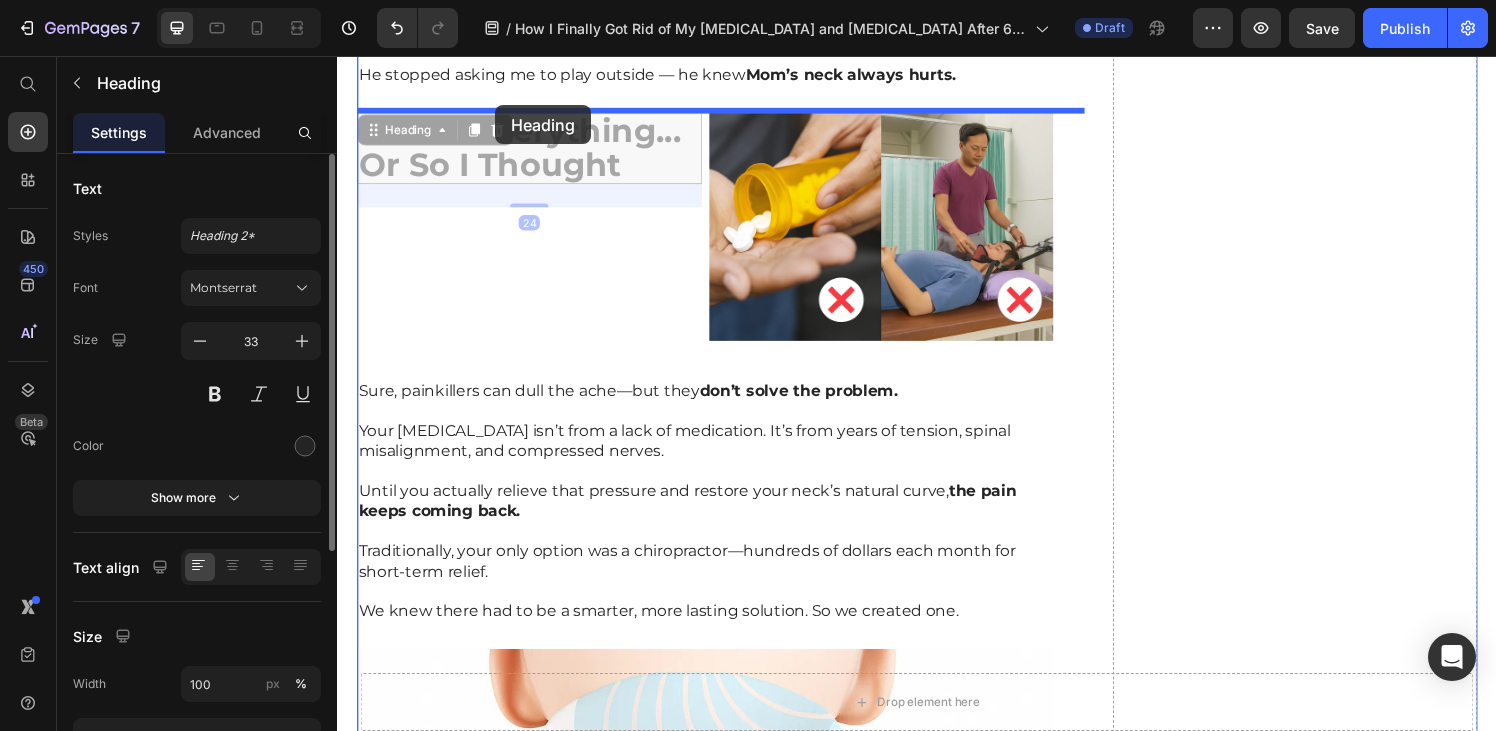 drag, startPoint x: 376, startPoint y: 140, endPoint x: 501, endPoint y: 107, distance: 129.28264 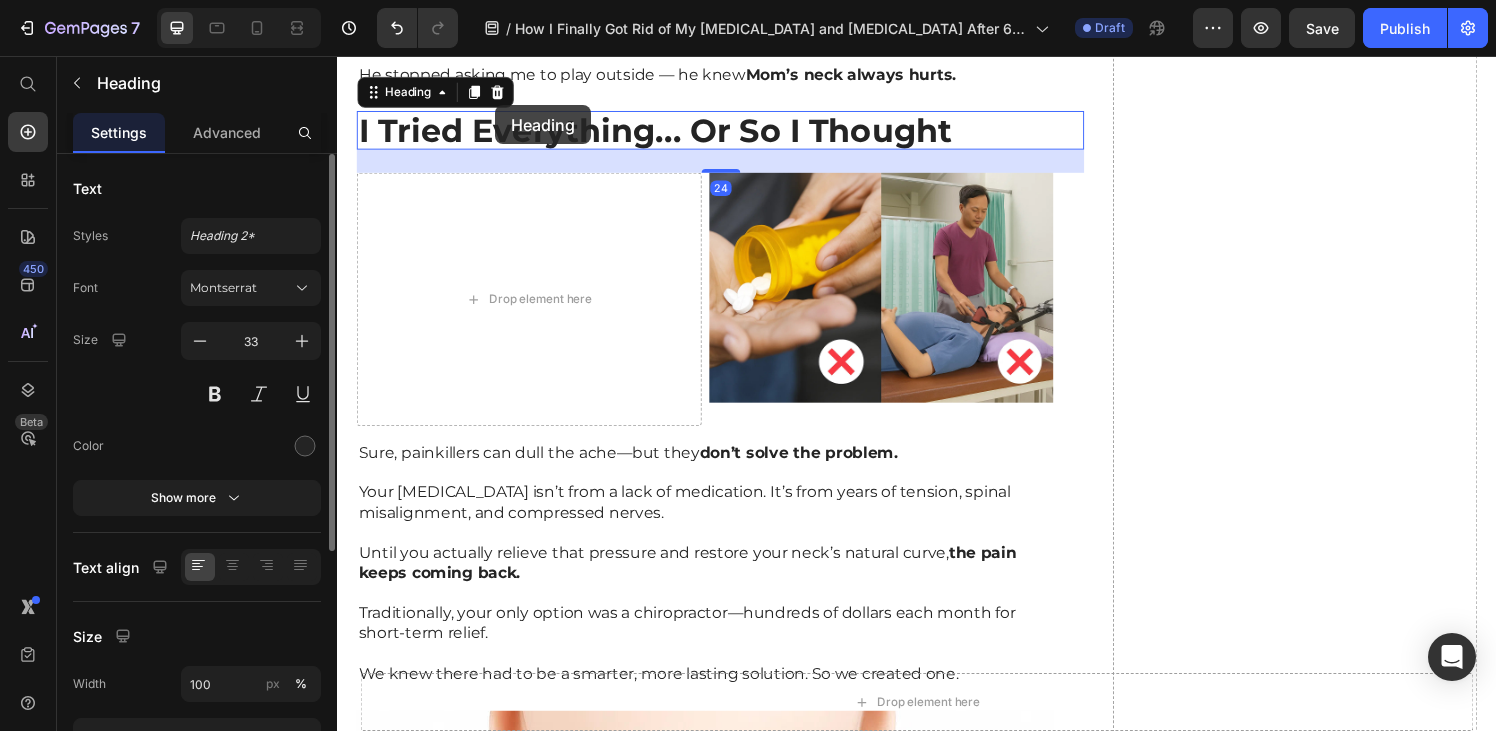 scroll, scrollTop: 2221, scrollLeft: 0, axis: vertical 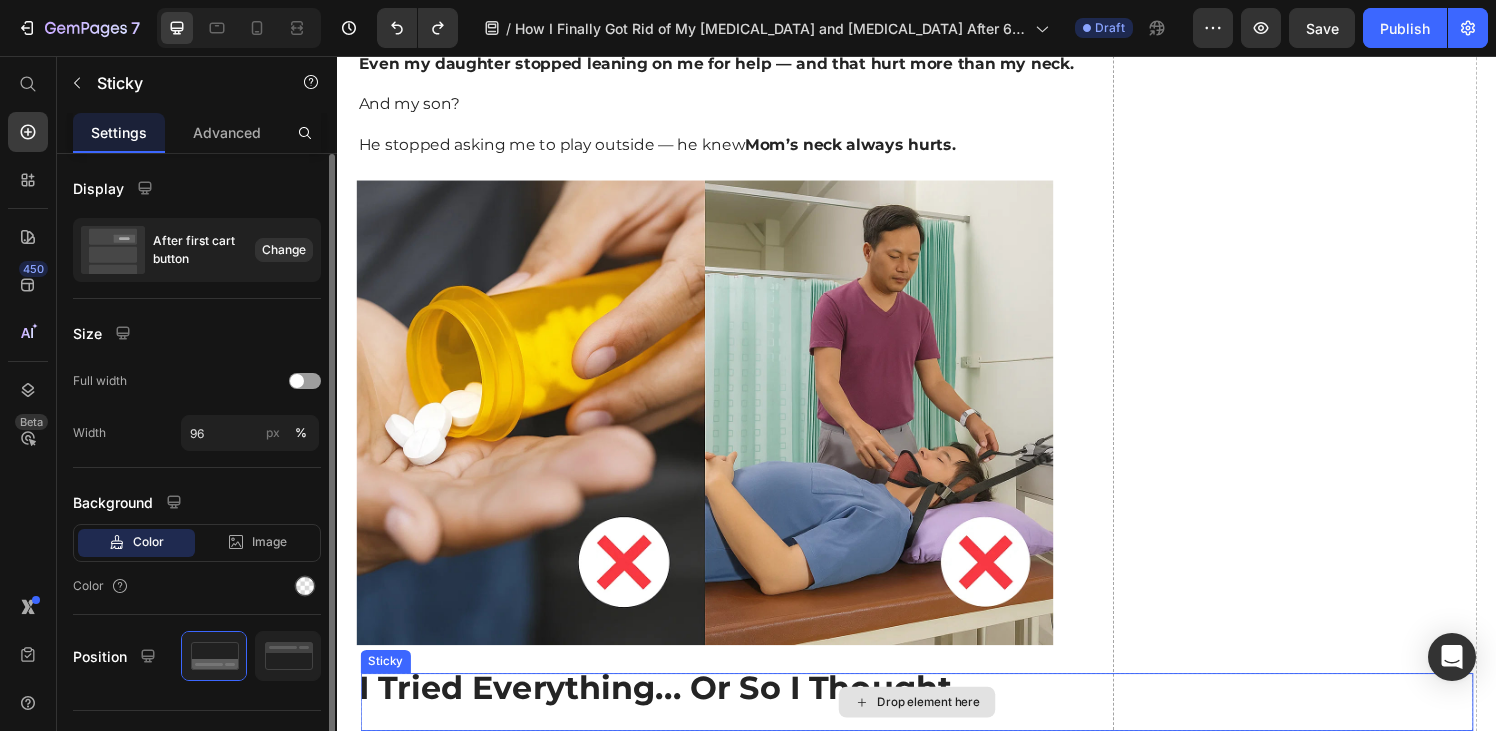 click on "Drop element here" at bounding box center (937, 725) 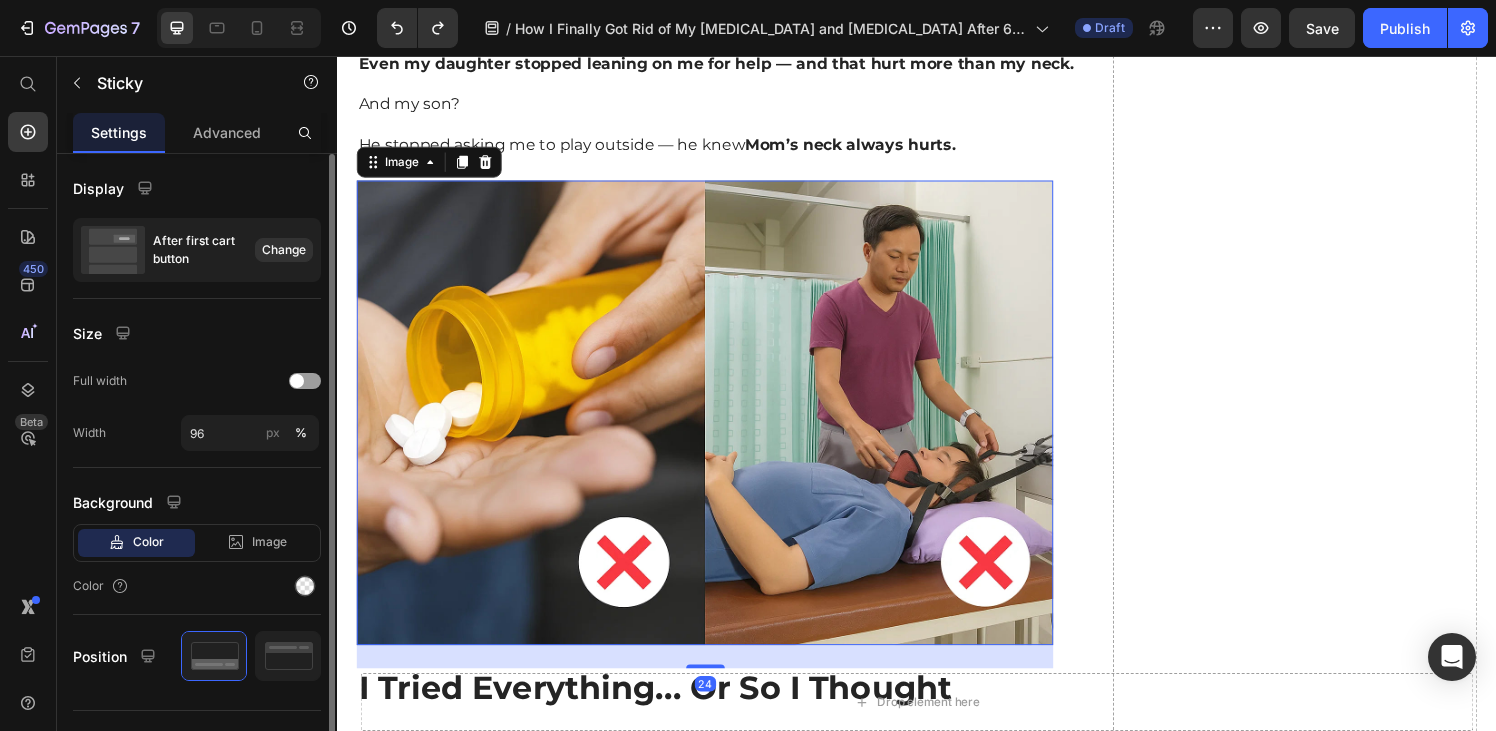 click at bounding box center [717, 425] 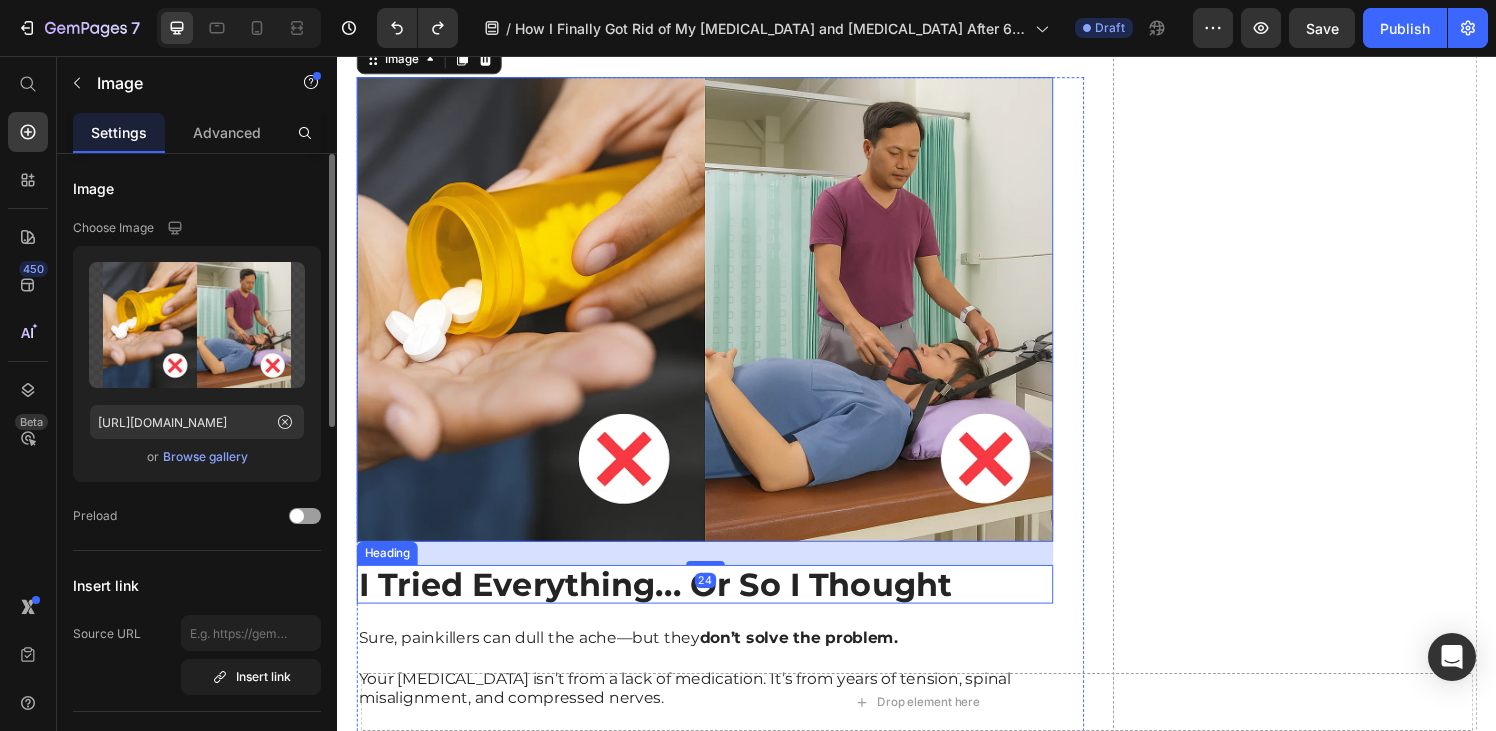click on "I Tried Everything... Or So I Thought" at bounding box center [666, 603] 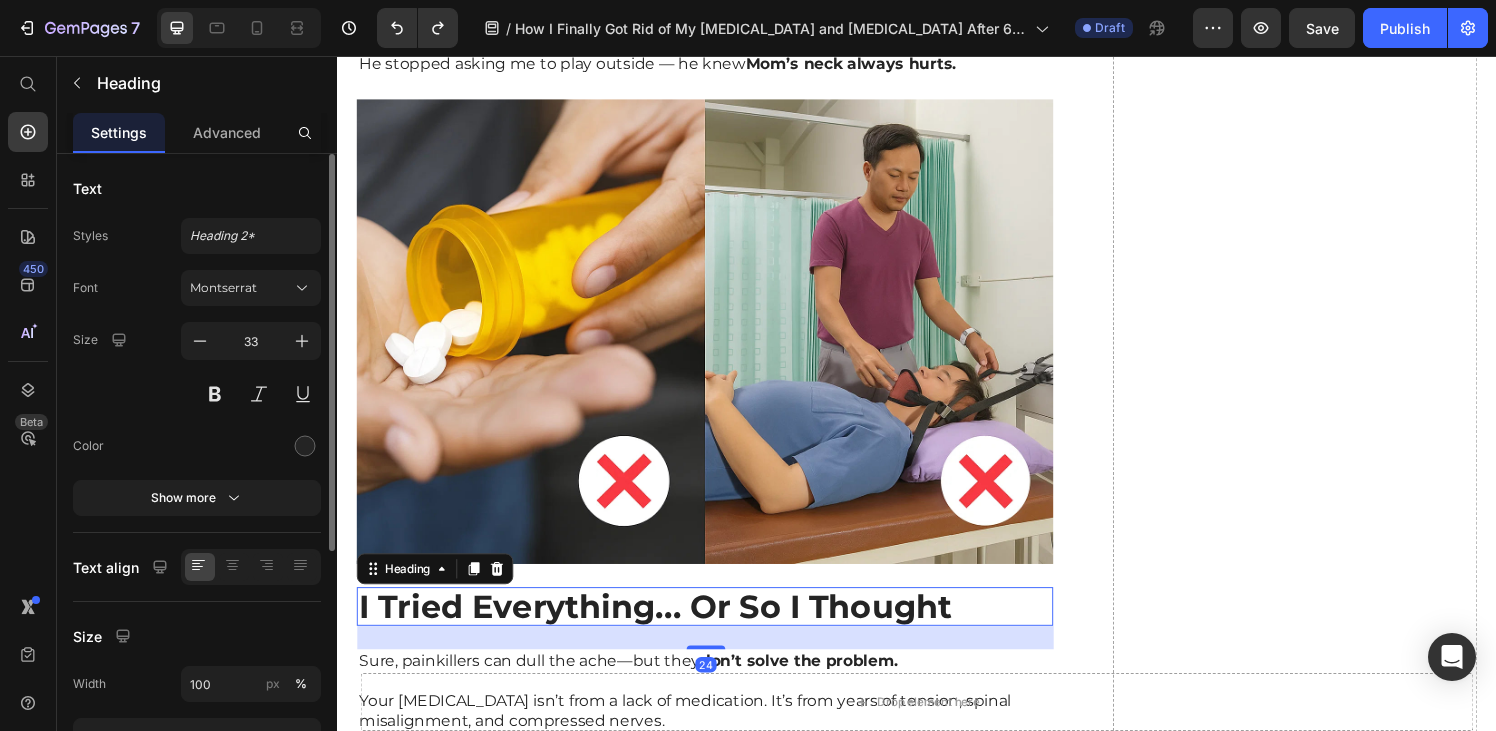scroll, scrollTop: 2284, scrollLeft: 0, axis: vertical 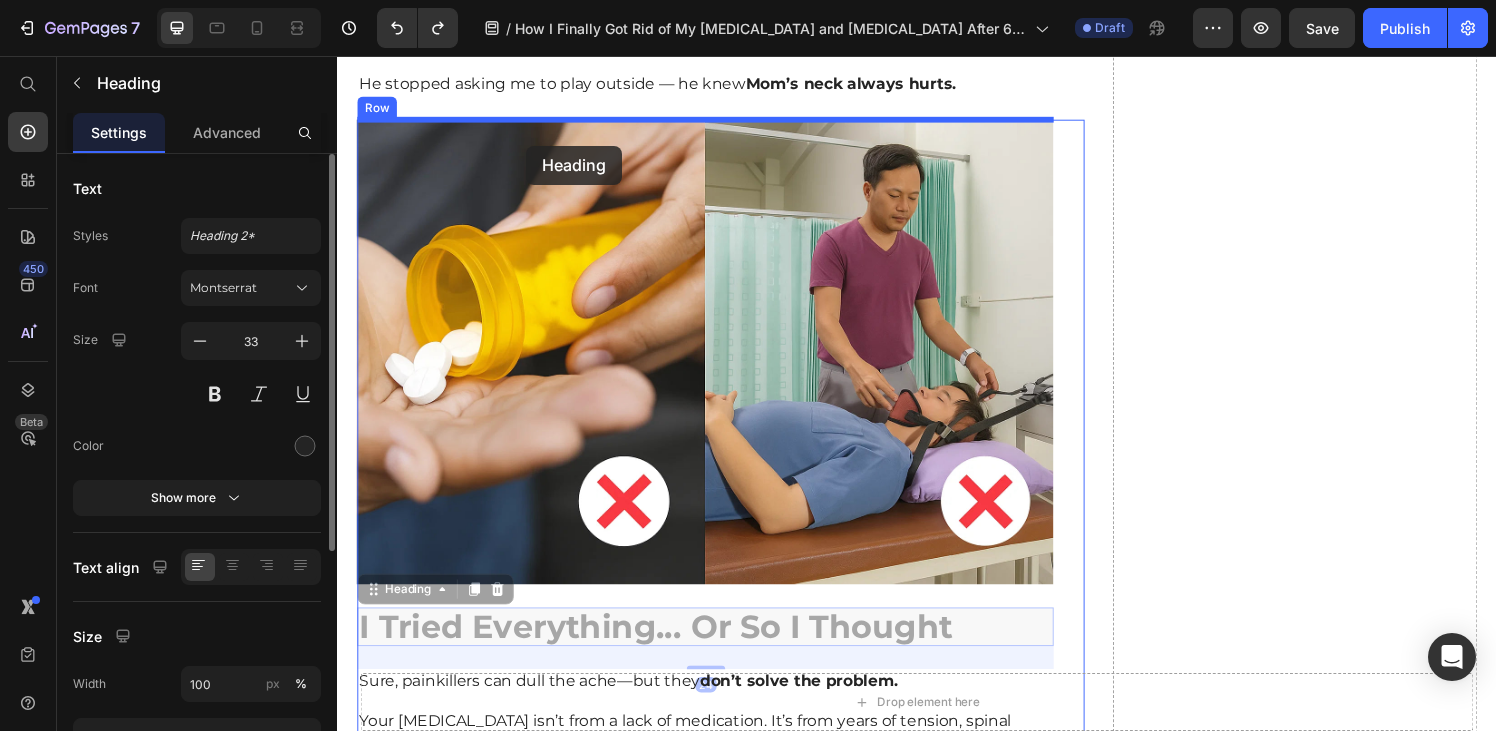 drag, startPoint x: 381, startPoint y: 618, endPoint x: 533, endPoint y: 149, distance: 493.01624 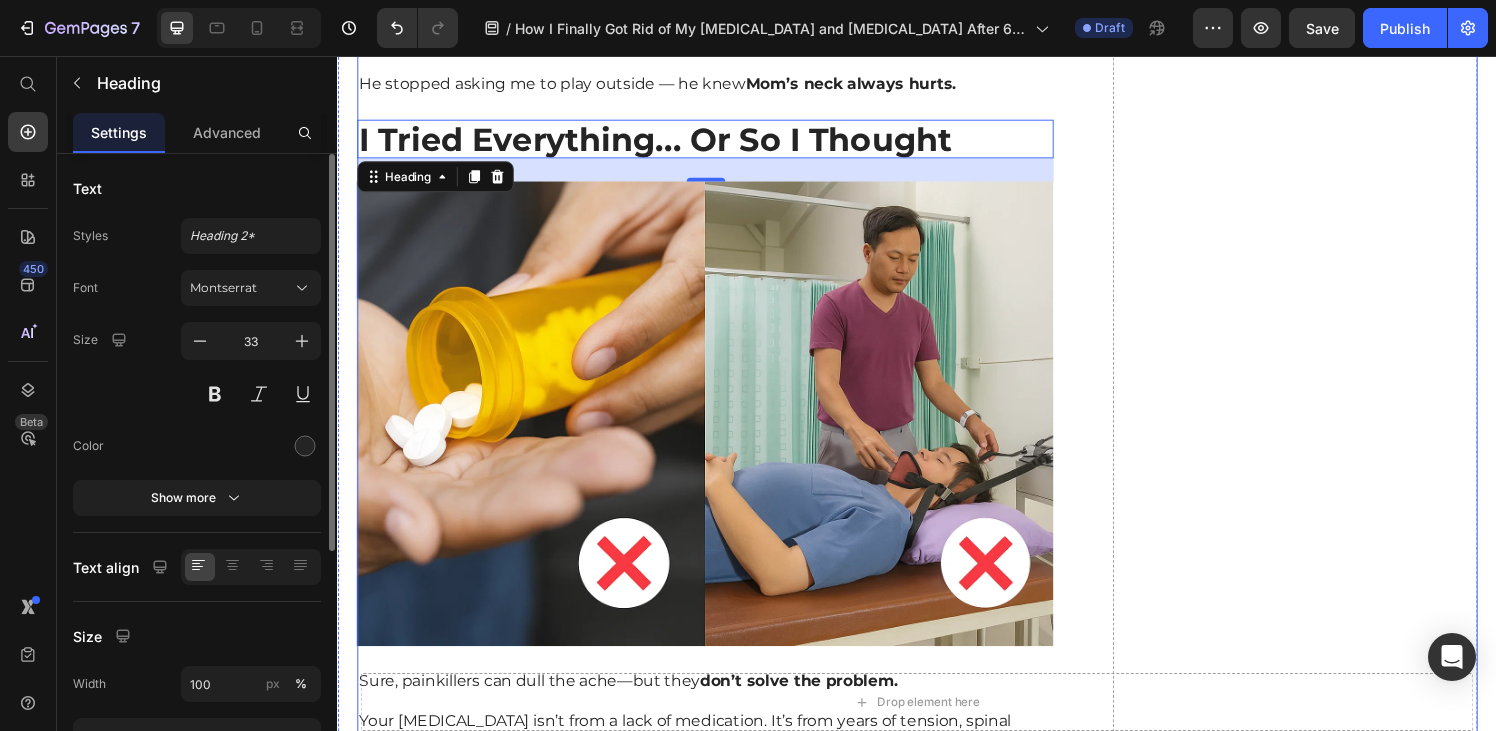 click on "Drop element here" at bounding box center [1328, 2688] 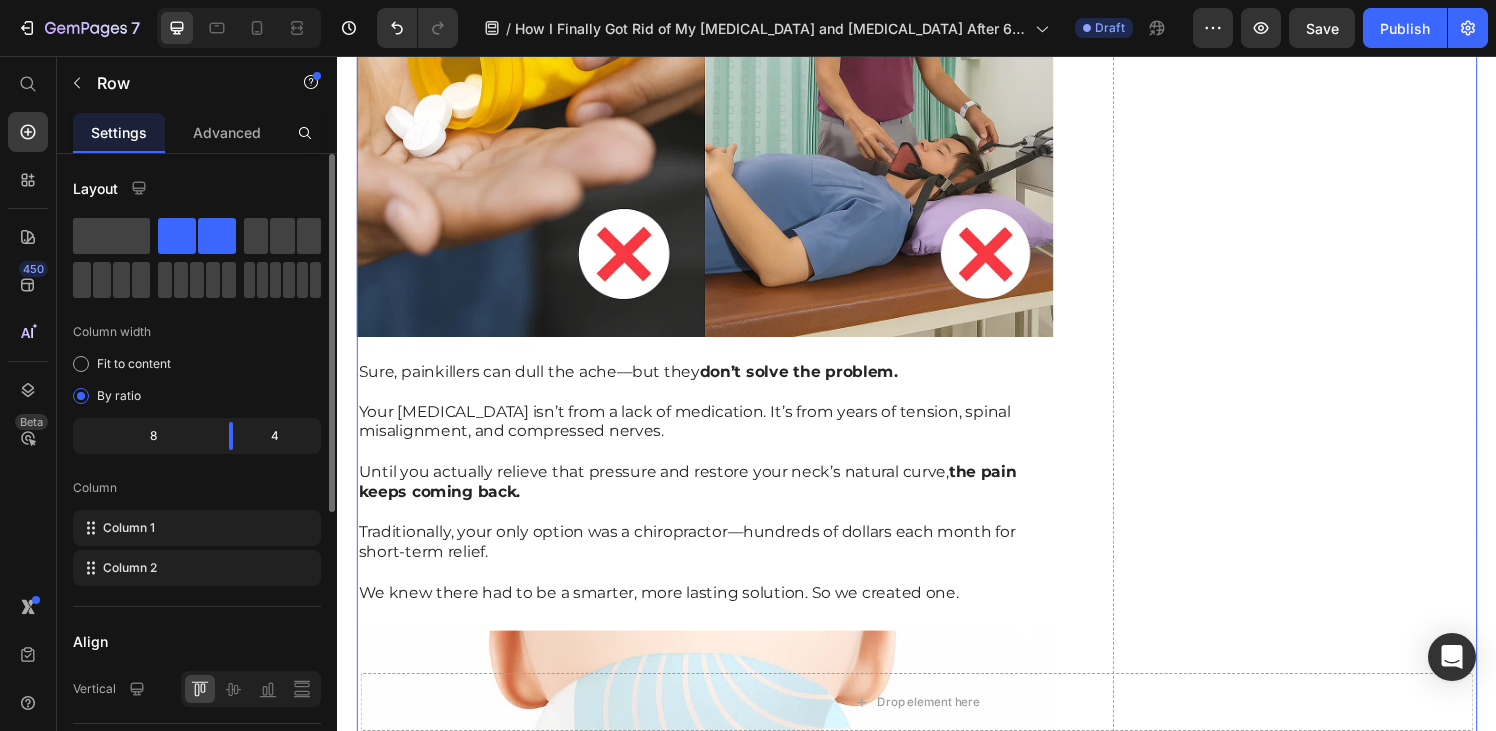 scroll, scrollTop: 2614, scrollLeft: 0, axis: vertical 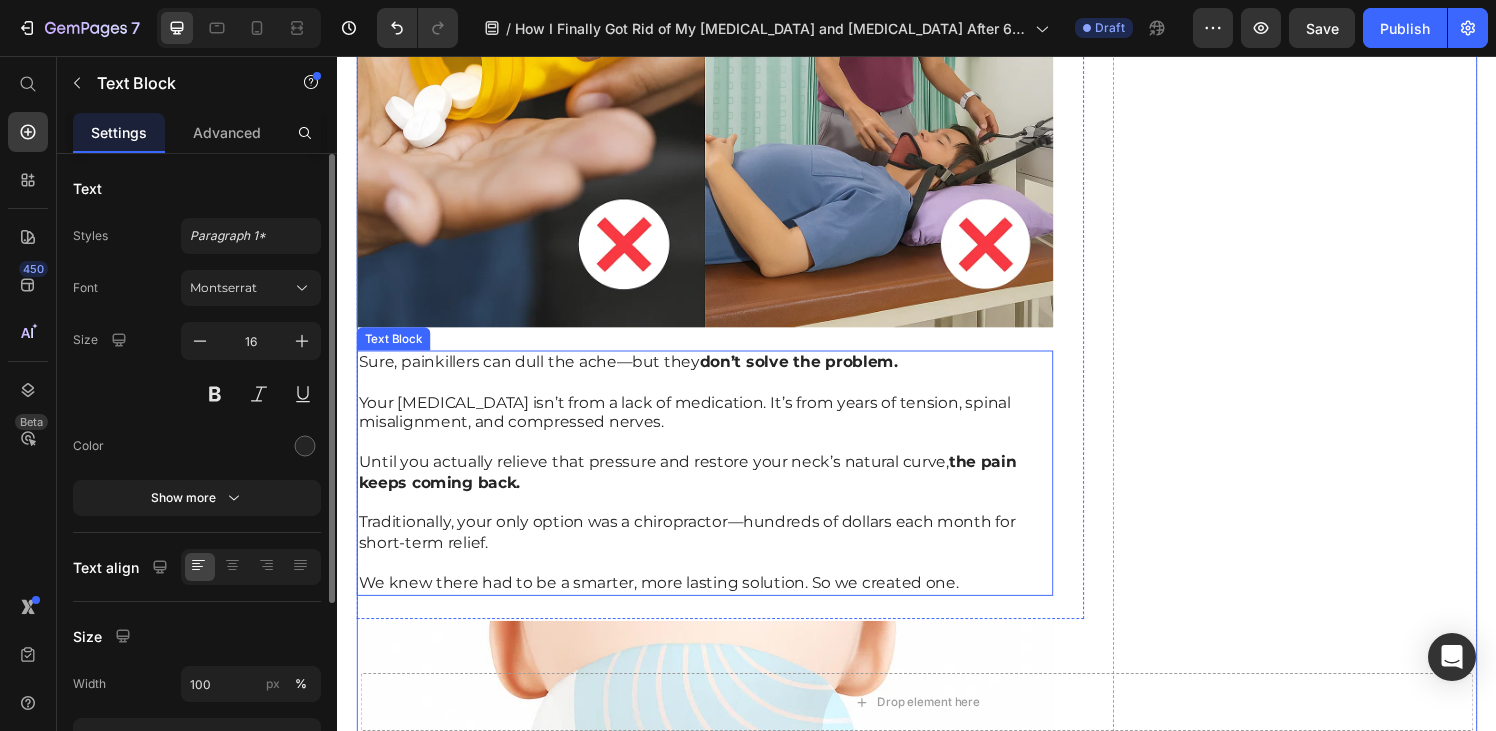 click on "Until you actually relieve that pressure and restore your neck’s natural curve,  the pain keeps coming back." at bounding box center (717, 477) 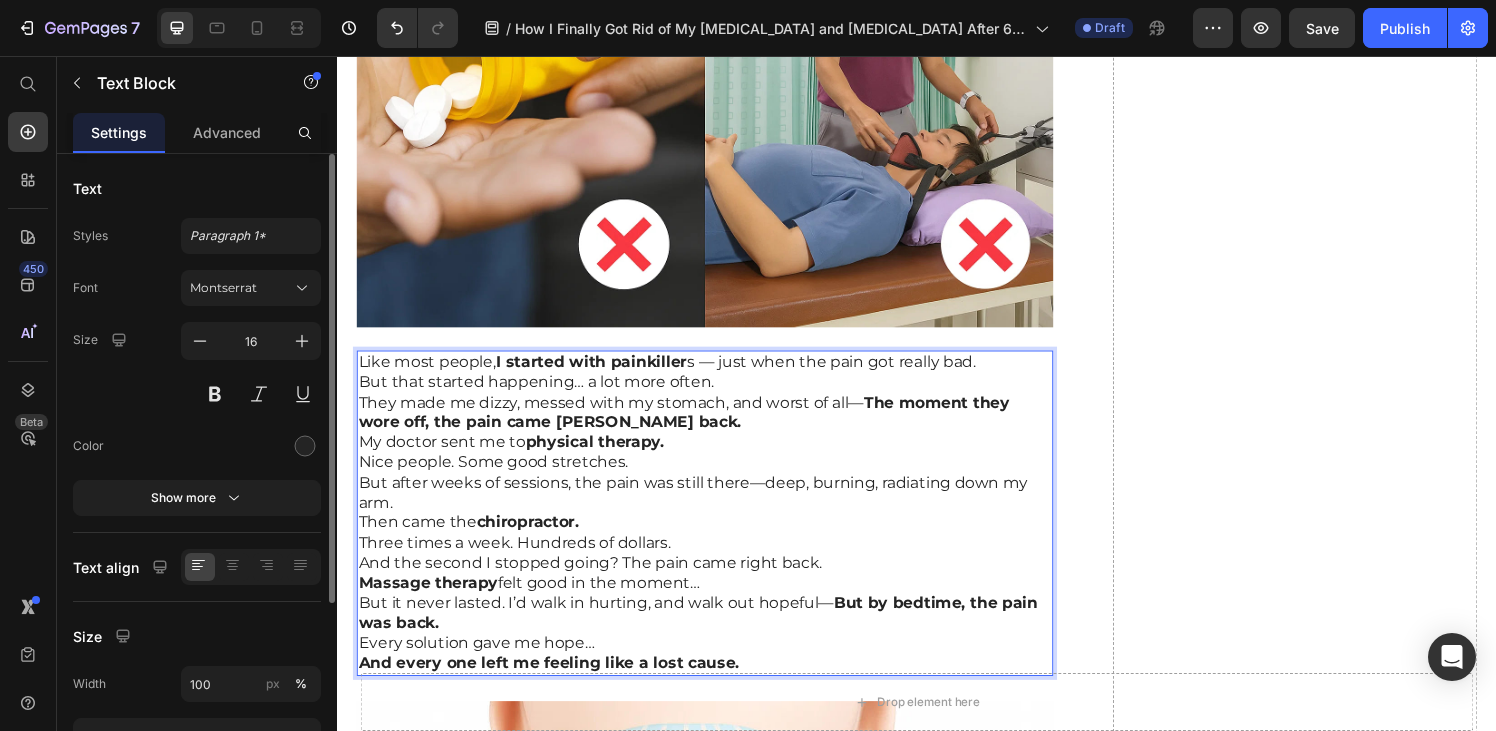 click on "Like most people,  I started with painkiller s — just when the pain got really bad." at bounding box center [717, 373] 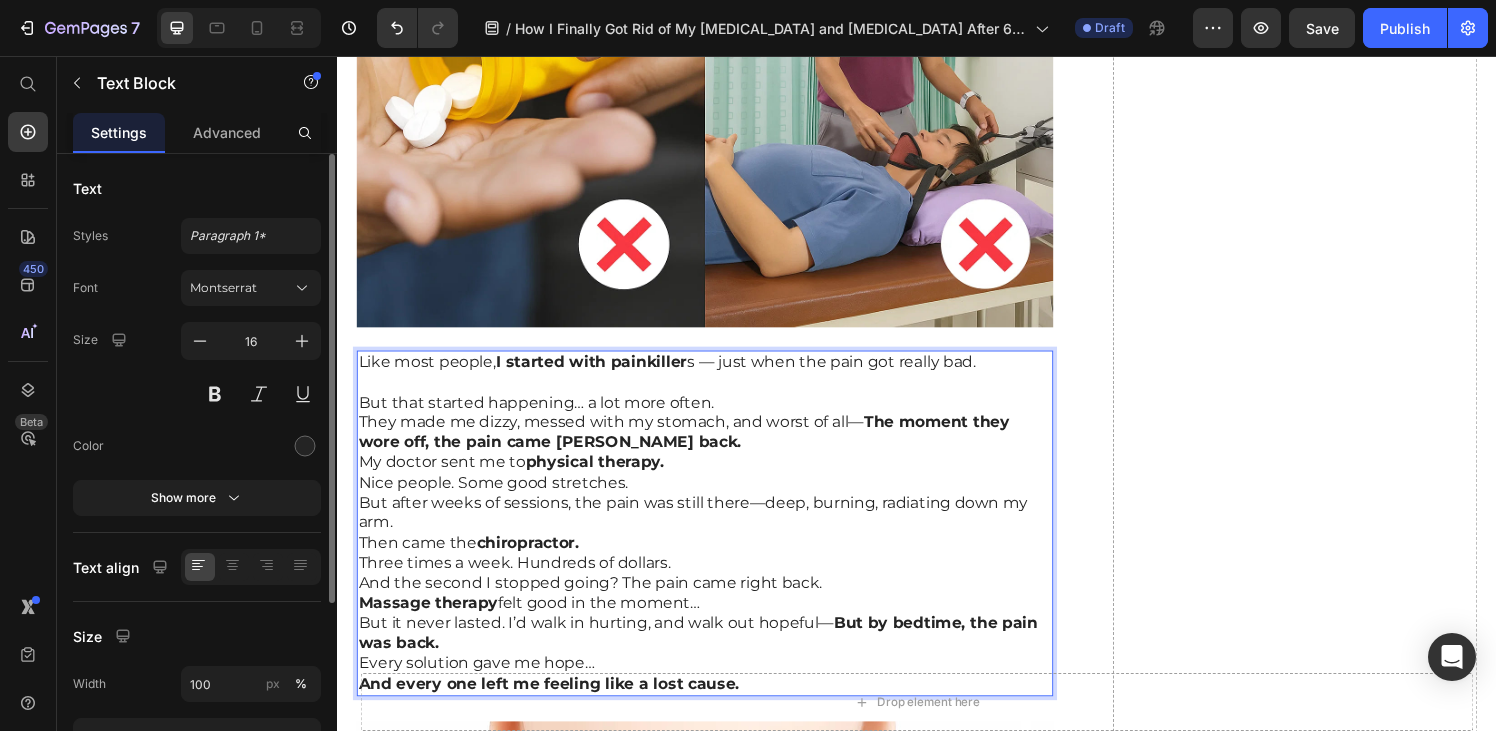 click on "But that started happening… a lot more often." at bounding box center [717, 415] 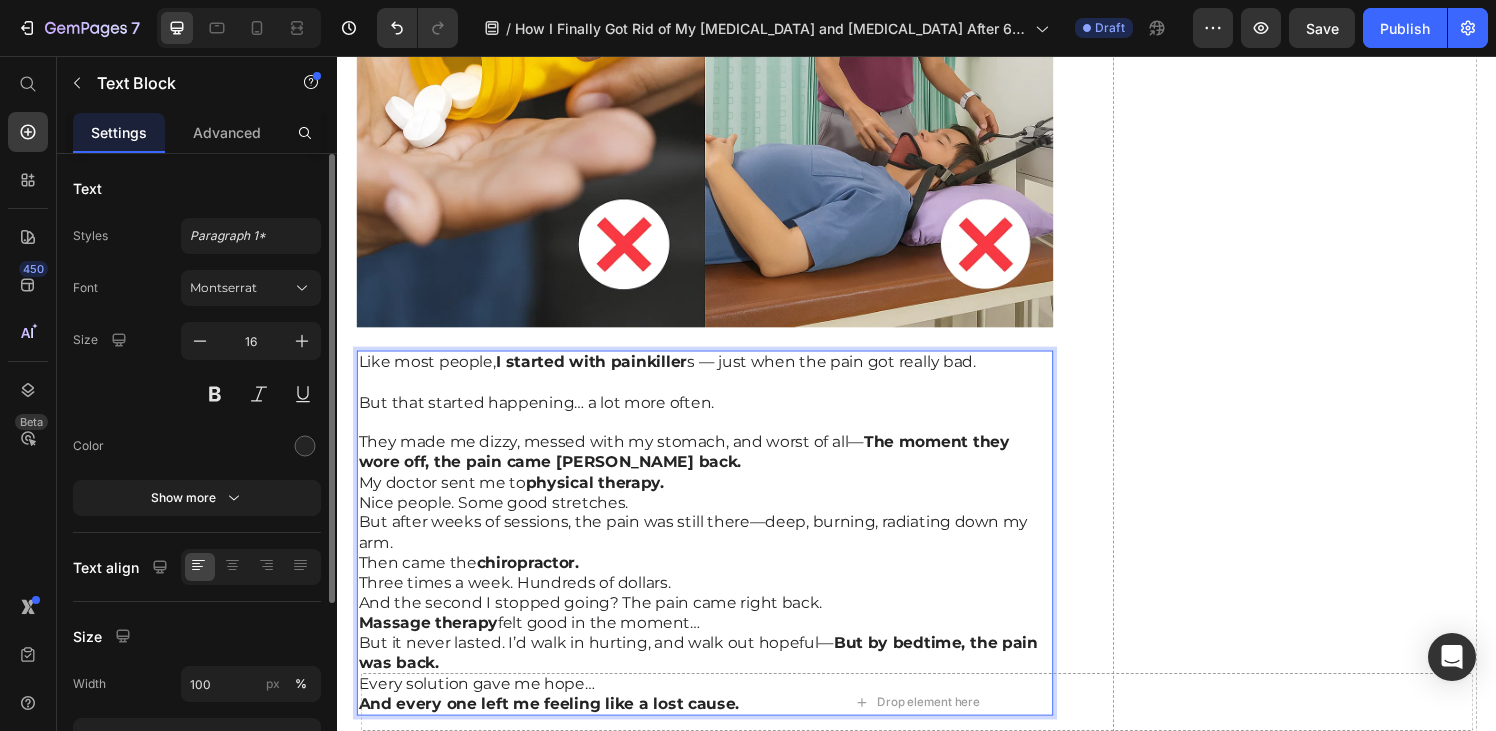 click on "They made me dizzy, messed with my stomach, and worst of all— The moment they wore off, the pain came [PERSON_NAME] back." at bounding box center [717, 467] 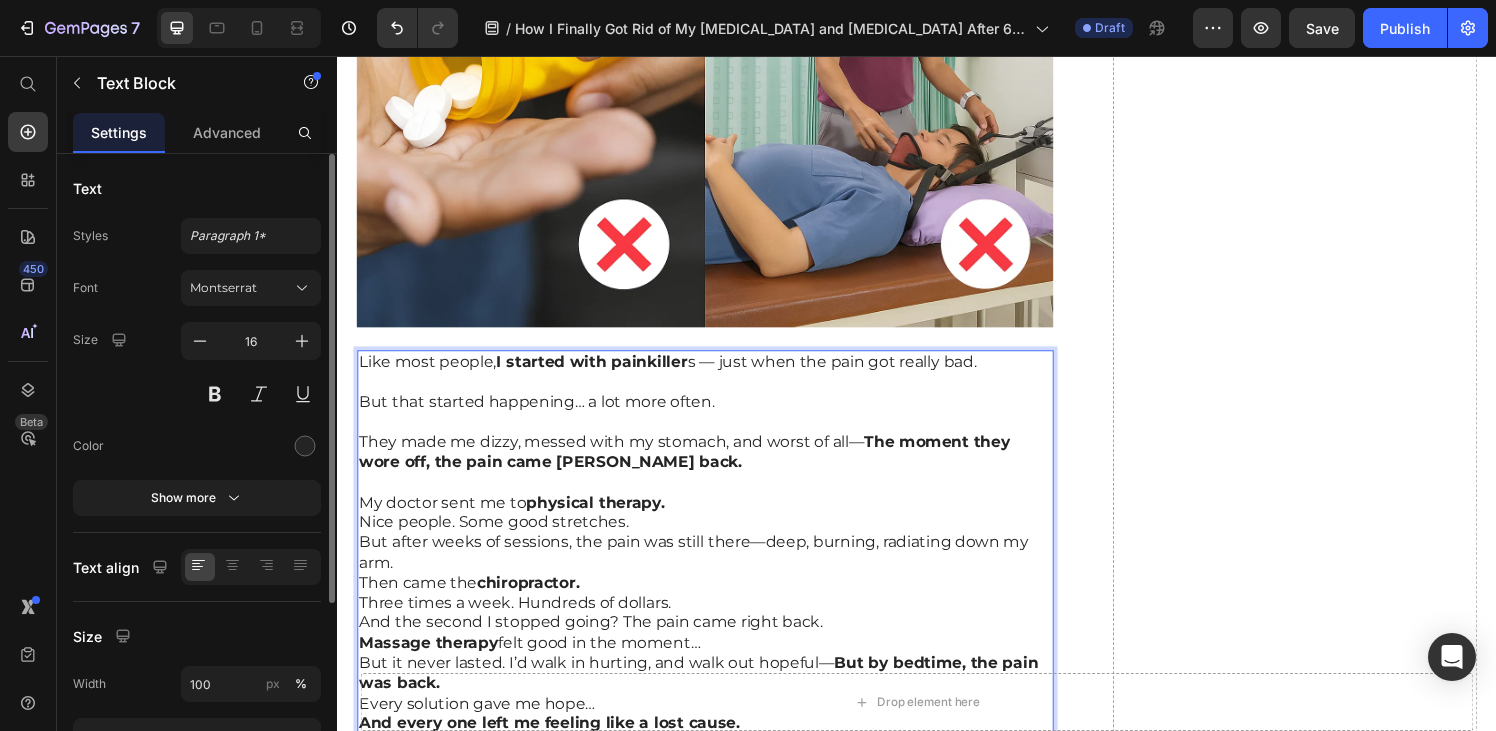 click on "My doctor sent me to  physical therapy." at bounding box center [717, 519] 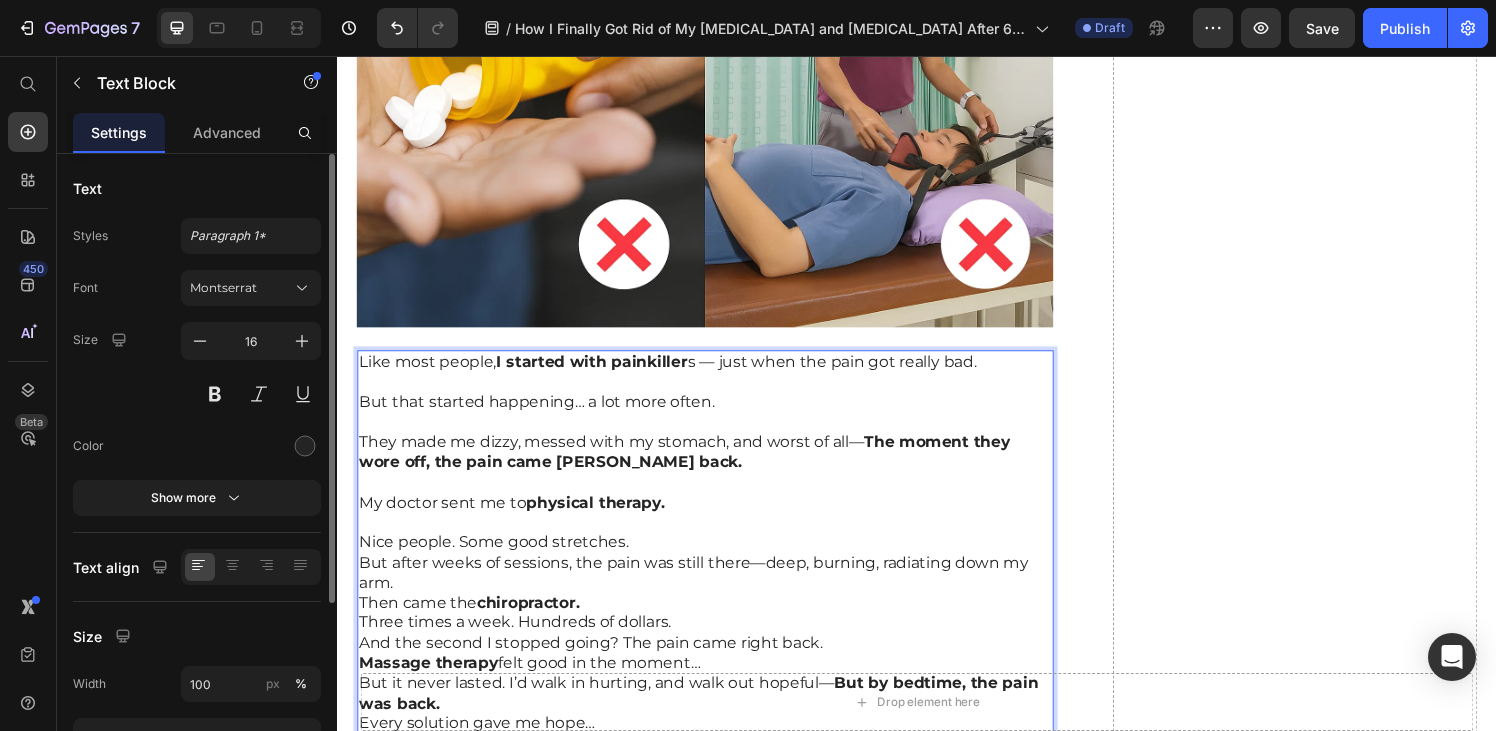 click on "Nice people. Some good stretches." at bounding box center (717, 560) 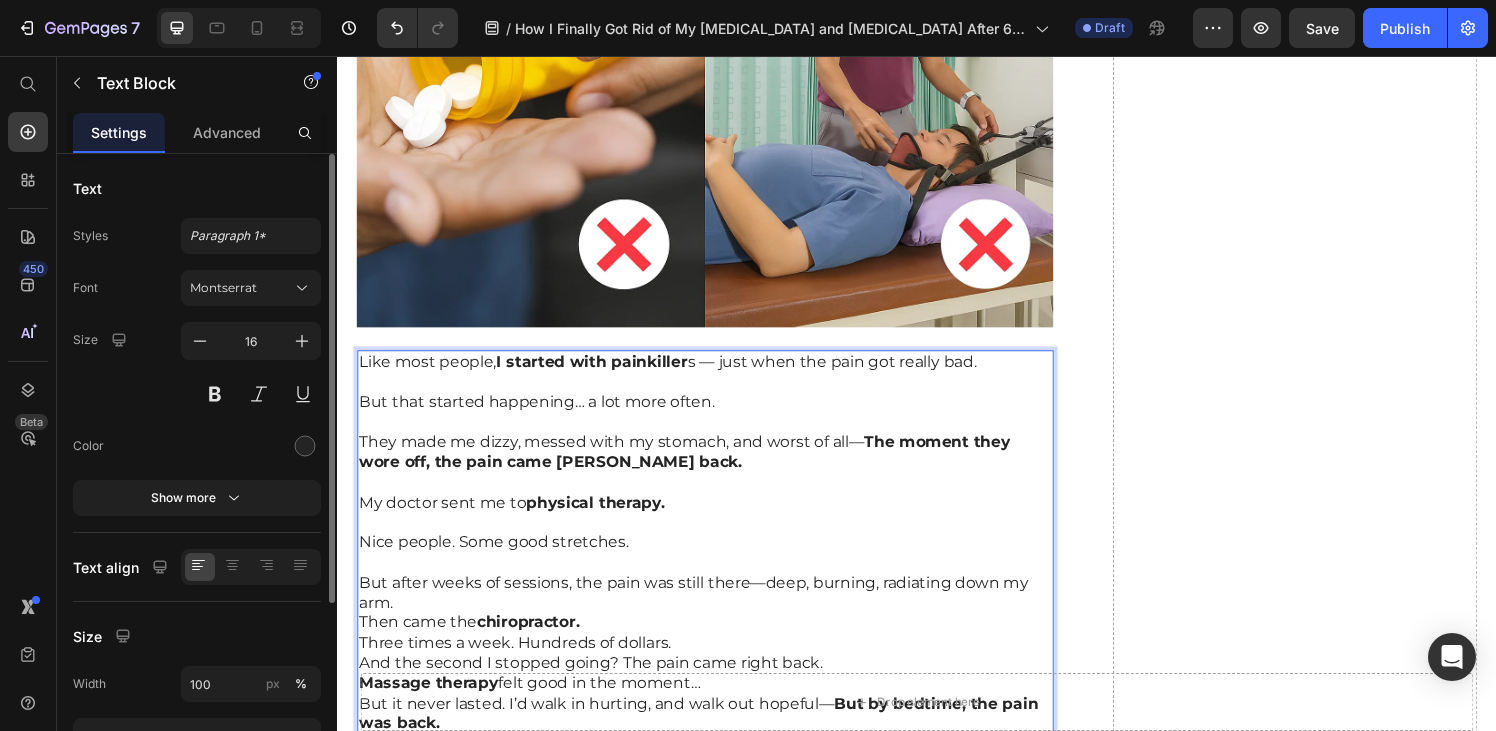 click on "But after weeks of sessions, the pain was still there—deep, burning, radiating down my arm." at bounding box center (717, 613) 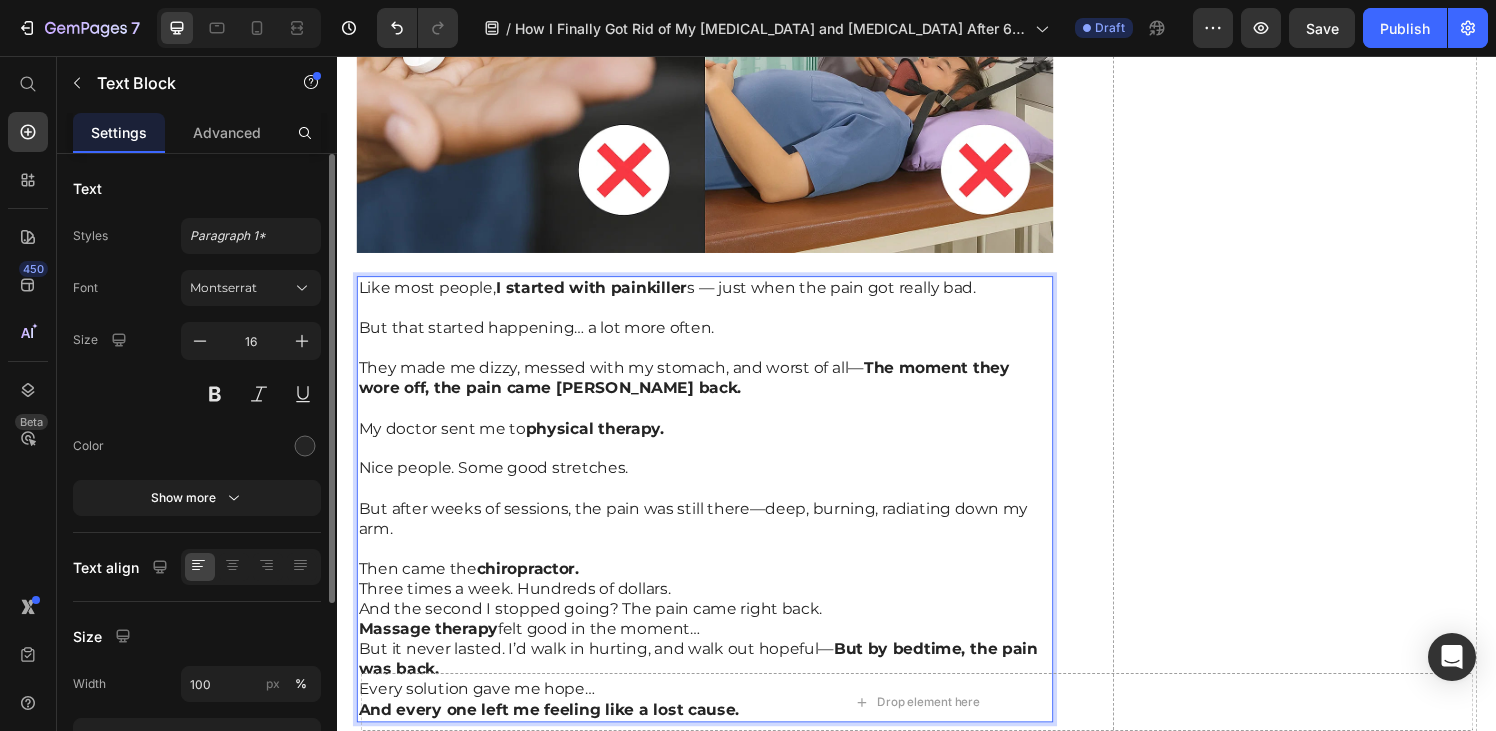 scroll, scrollTop: 2718, scrollLeft: 0, axis: vertical 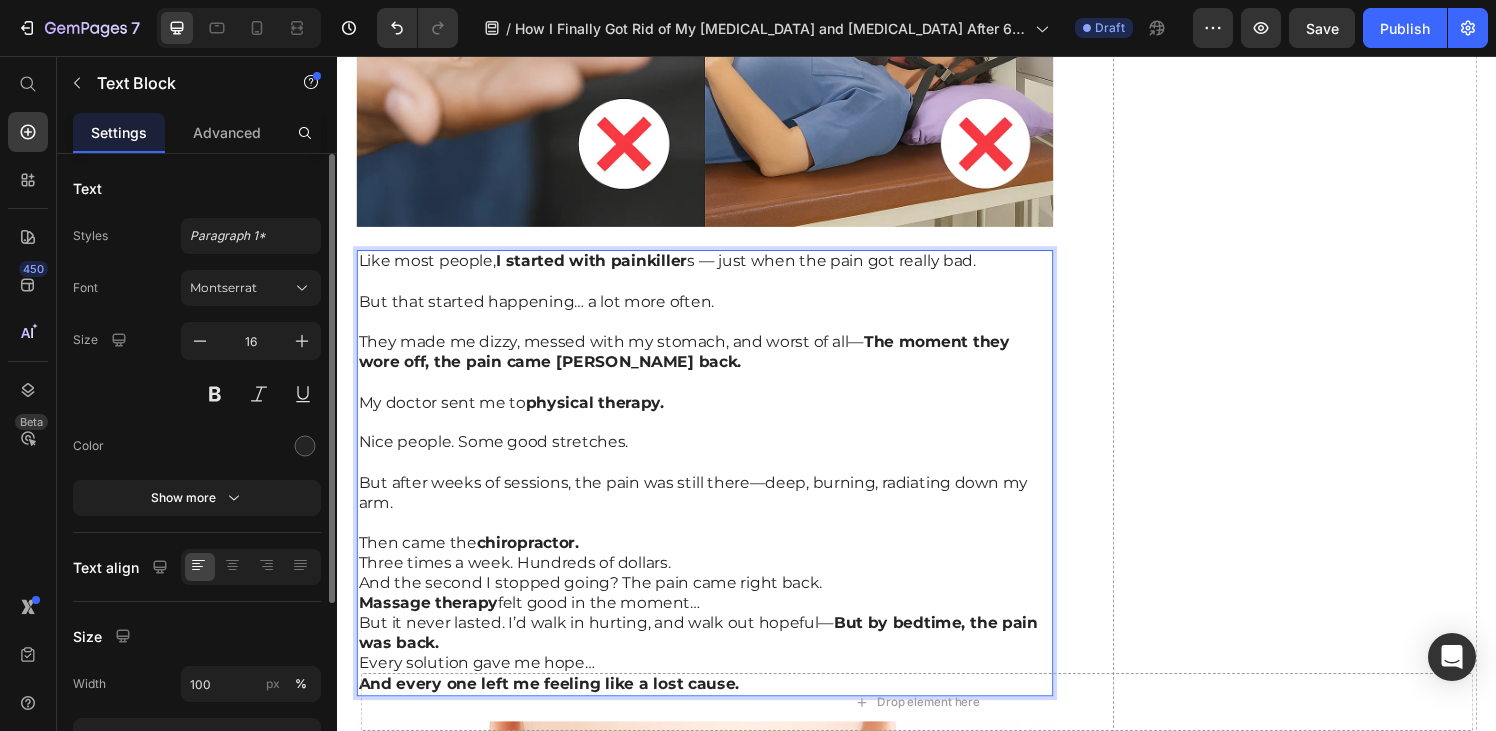 click on "Then came the  chiropractor." at bounding box center (717, 560) 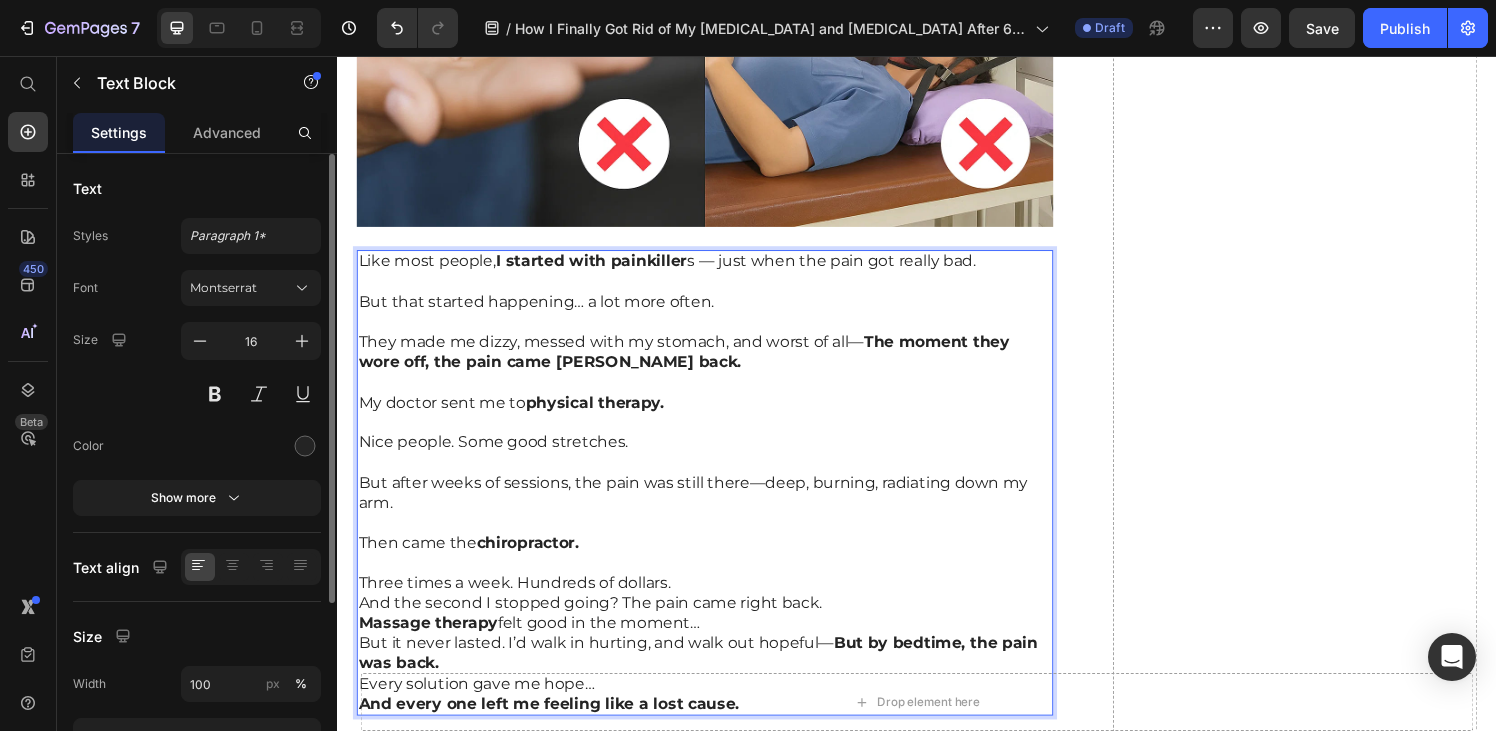 click at bounding box center [717, 581] 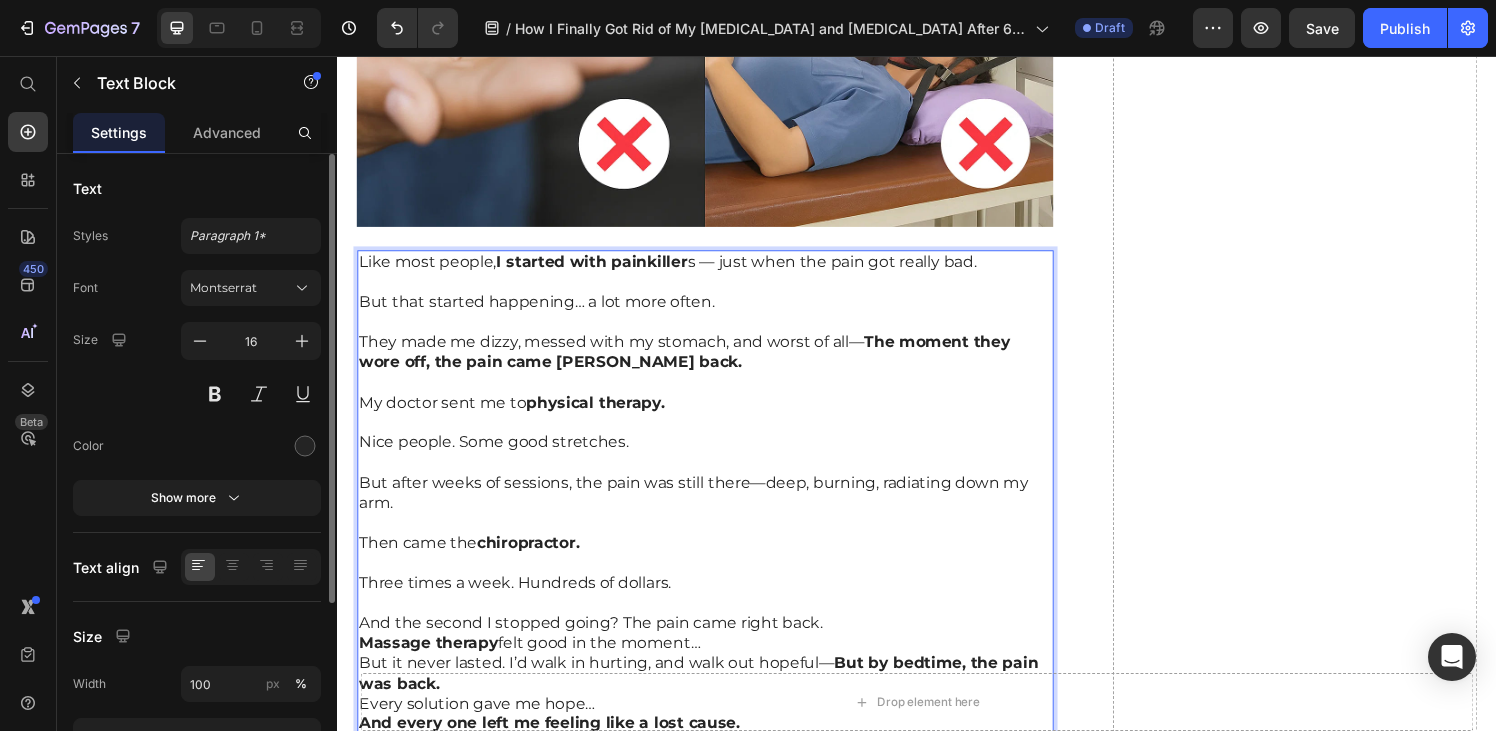 click on "And the second I stopped going? The pain came right back." at bounding box center (717, 643) 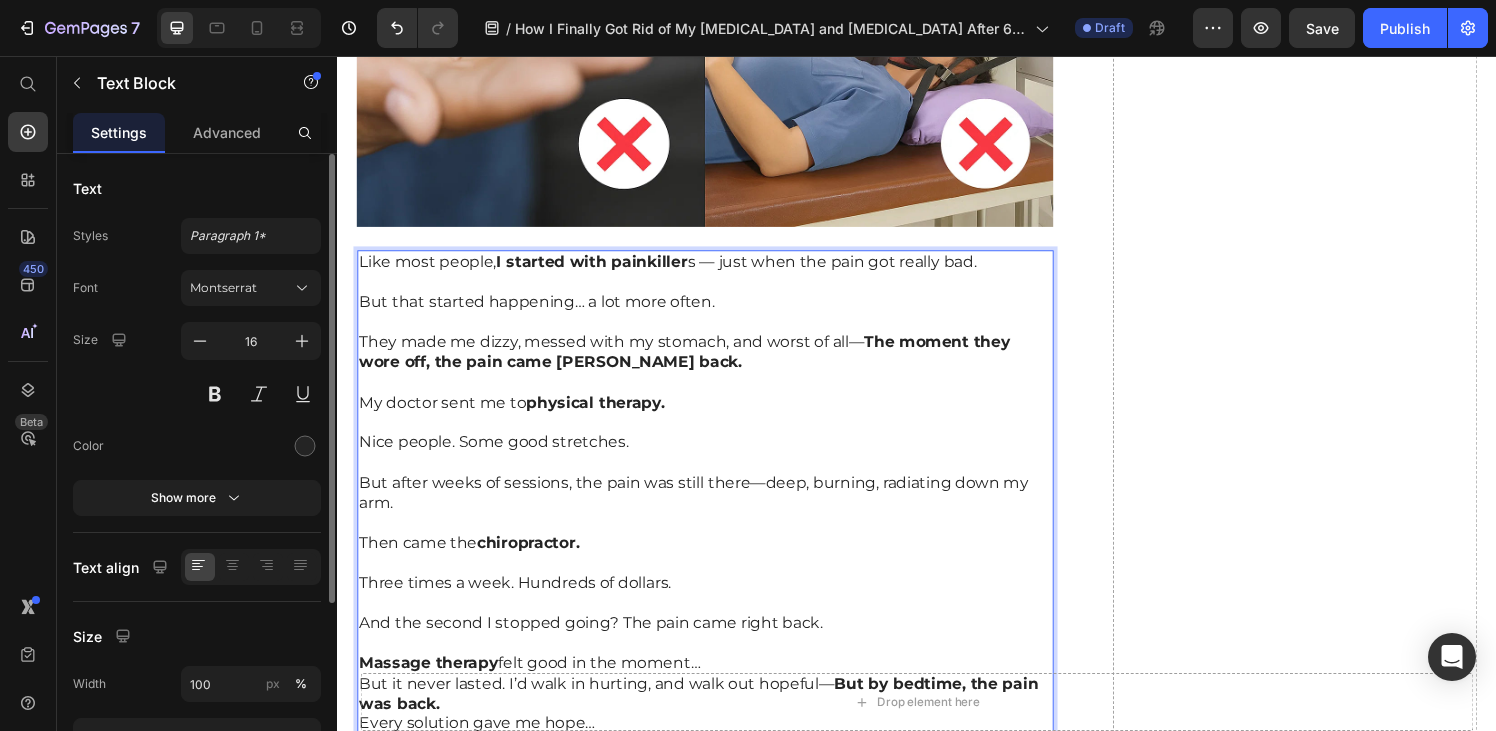 click on "Massage therapy  felt good in the moment…" at bounding box center [717, 685] 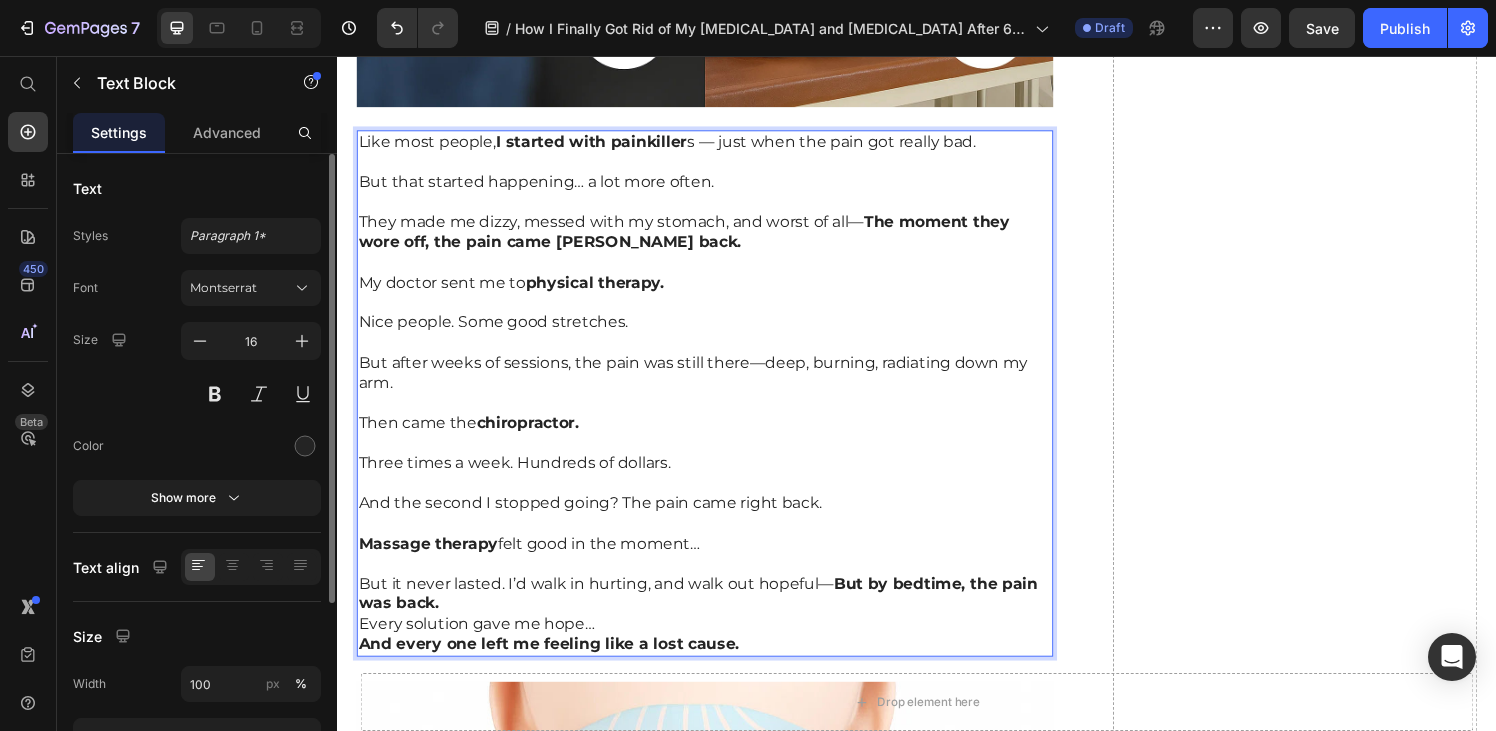 scroll, scrollTop: 2855, scrollLeft: 0, axis: vertical 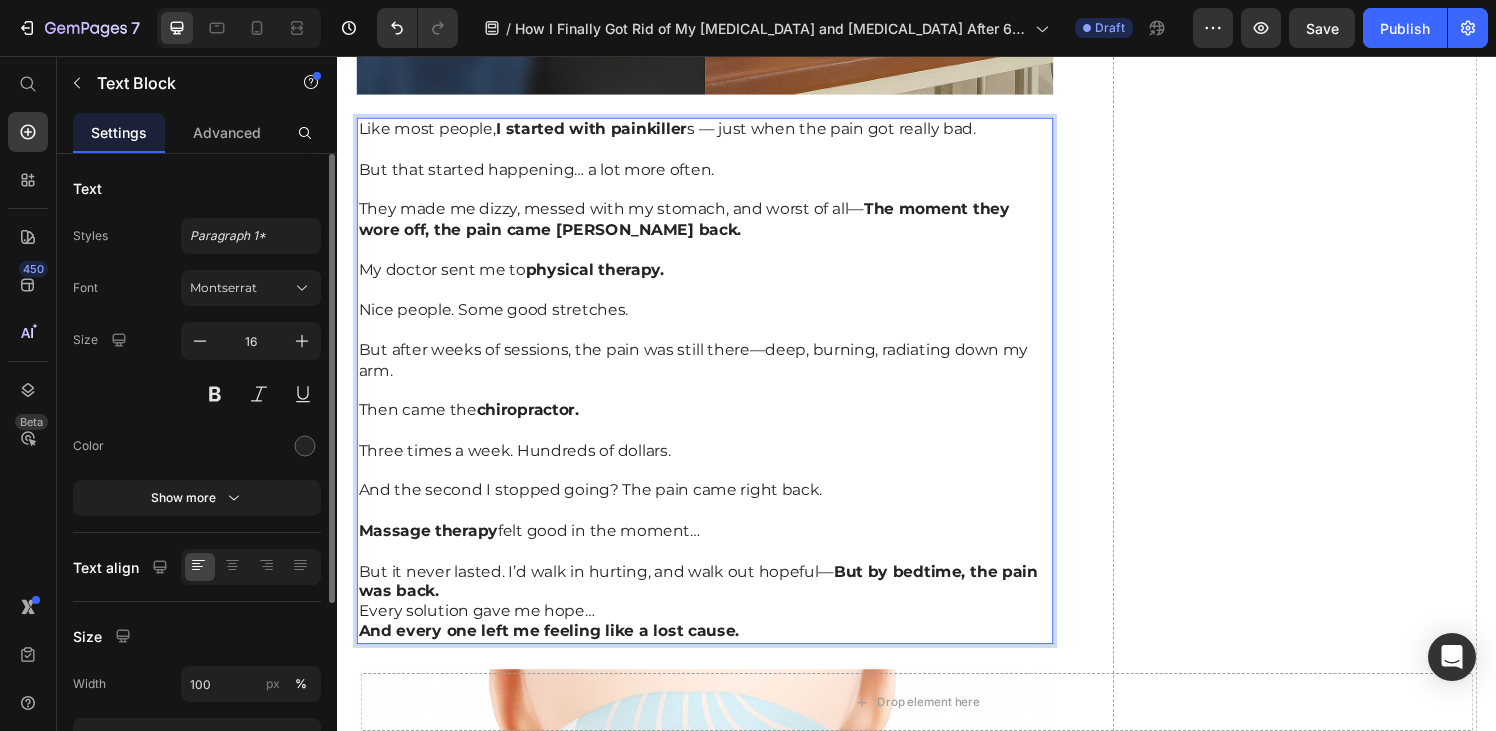 click on "But it never lasted. I’d walk in hurting, and walk out hopeful—  But by bedtime, the pain was back." at bounding box center (717, 601) 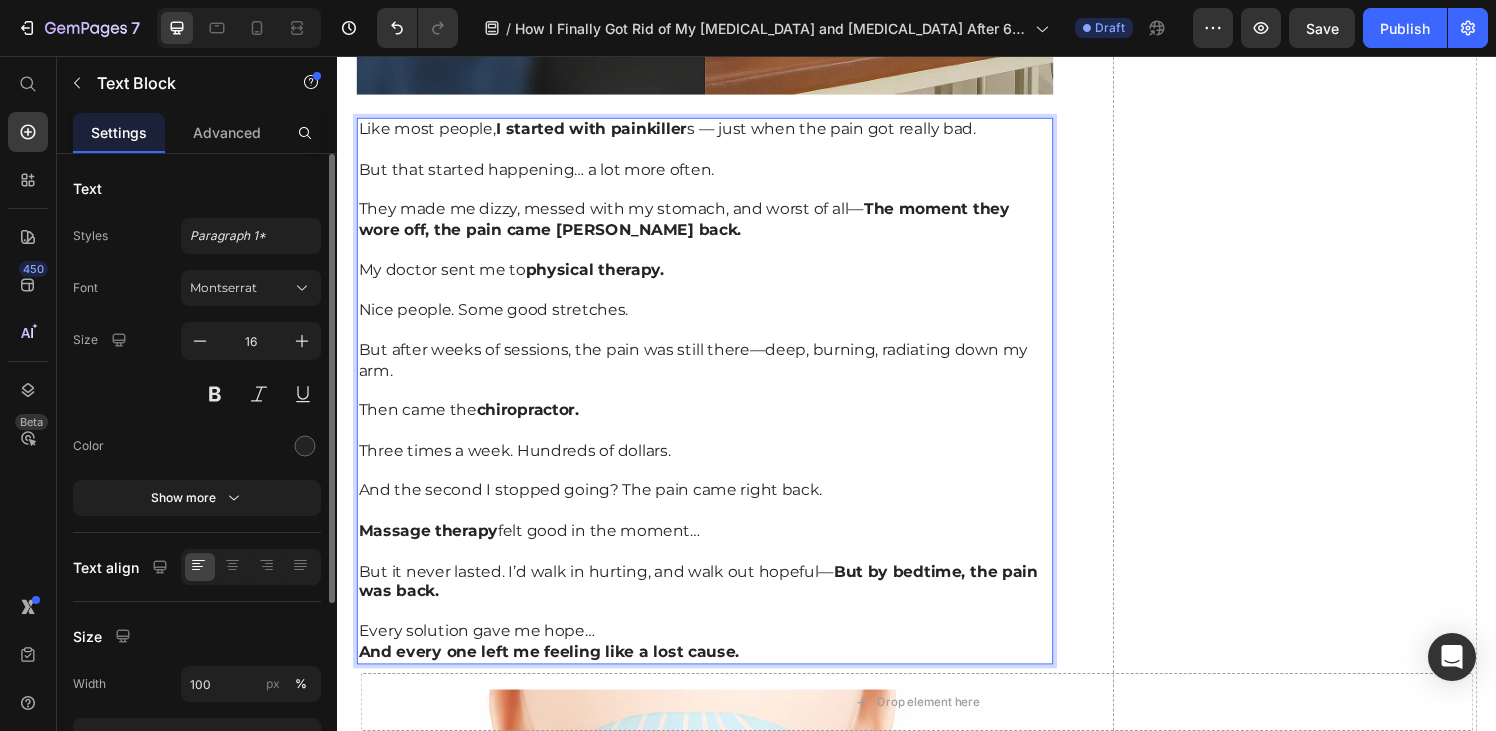 click on "Every solution gave me hope…" at bounding box center (717, 652) 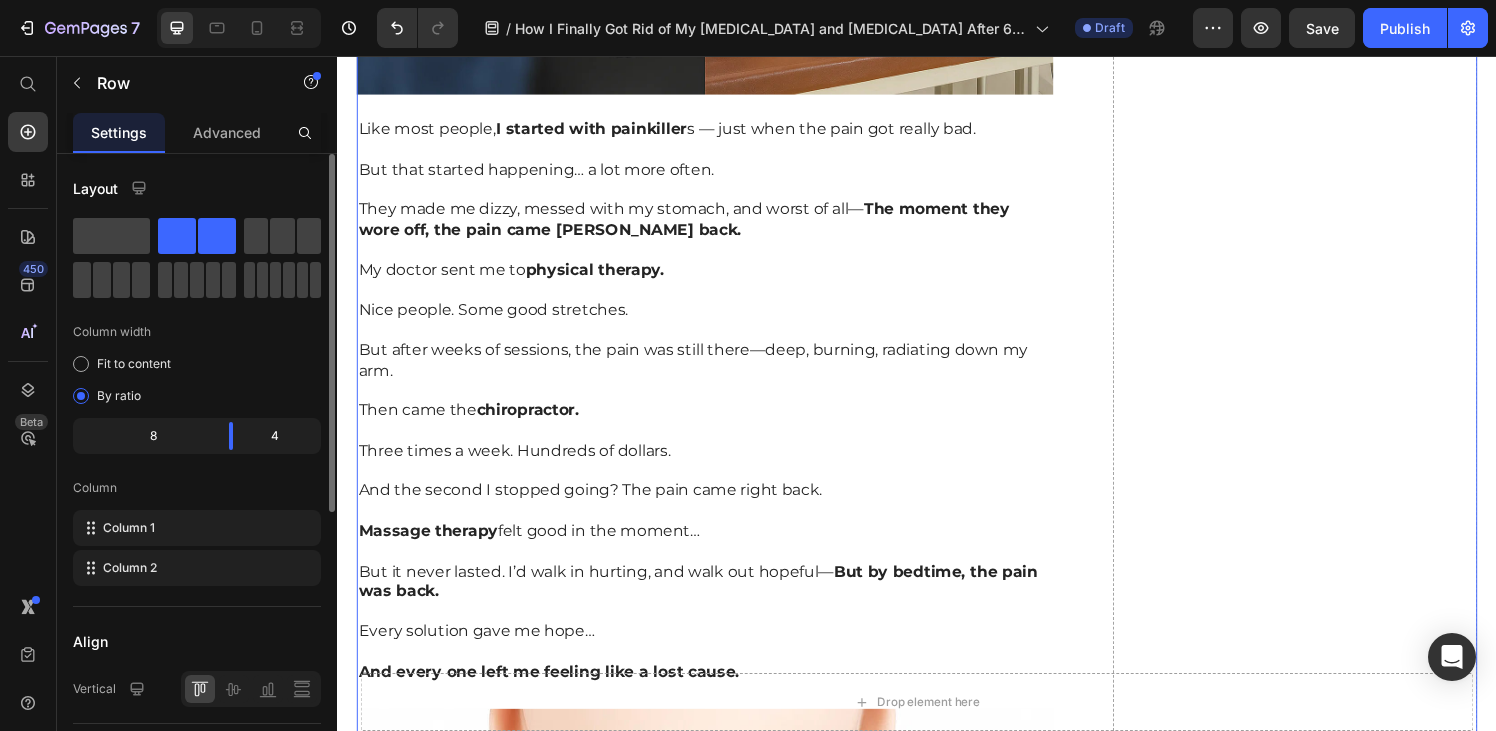 scroll, scrollTop: 0, scrollLeft: 0, axis: both 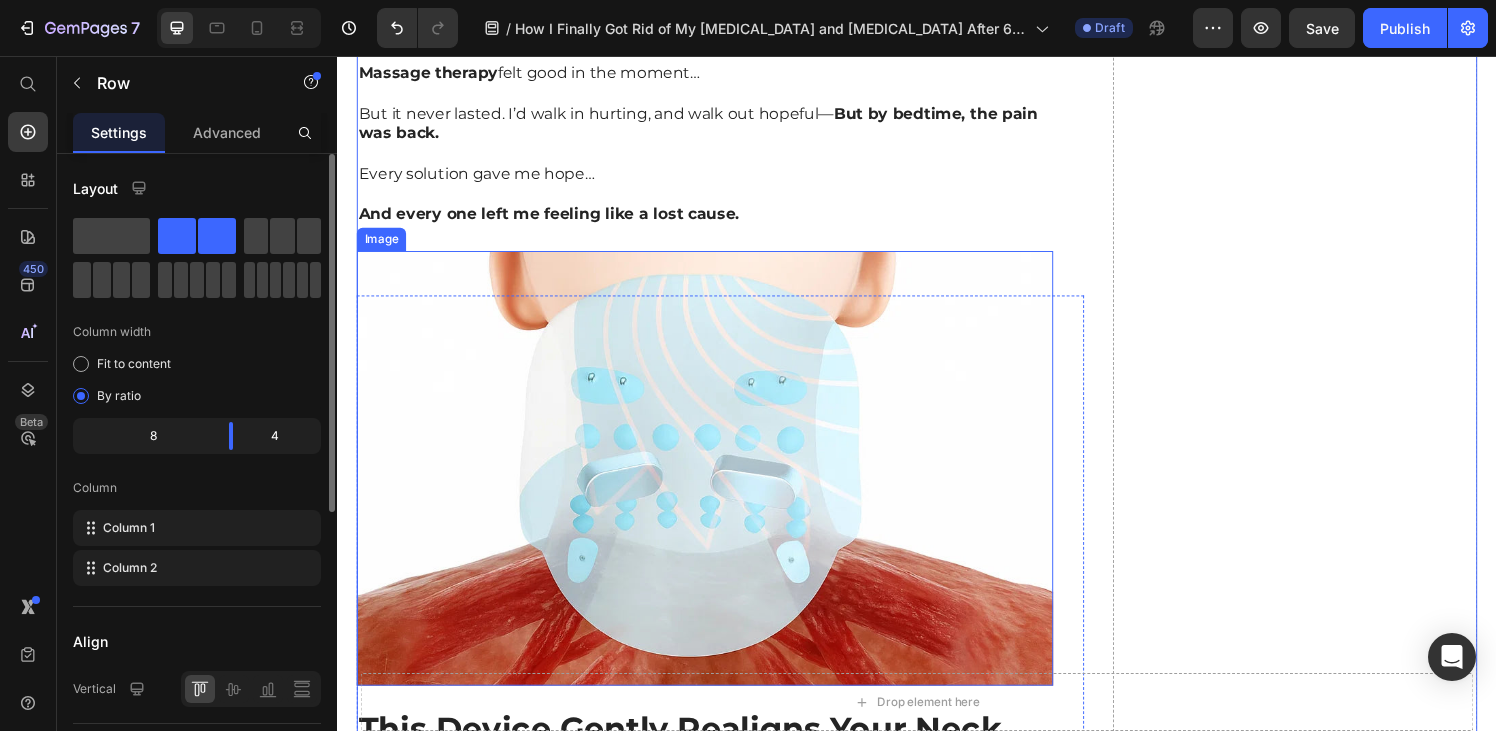 click at bounding box center (717, 483) 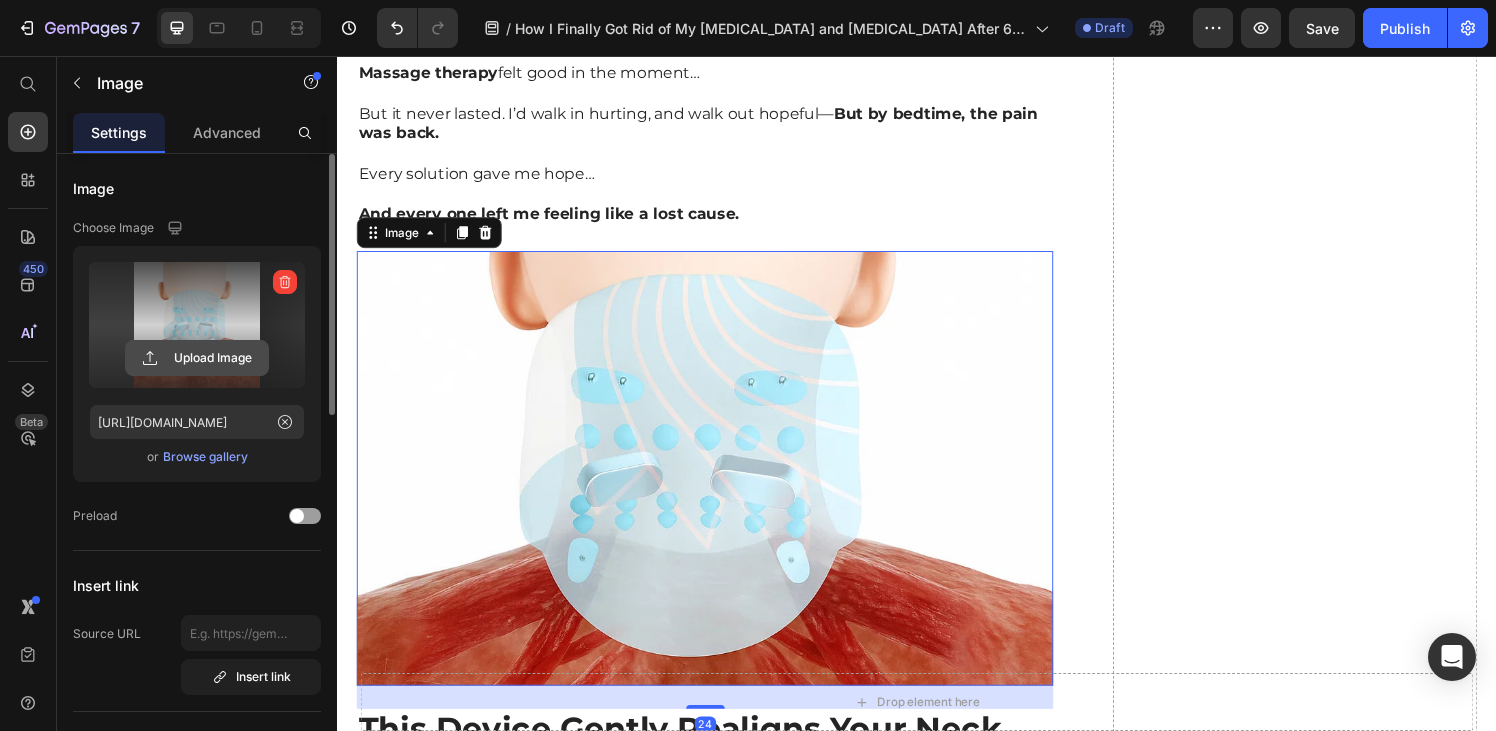 click 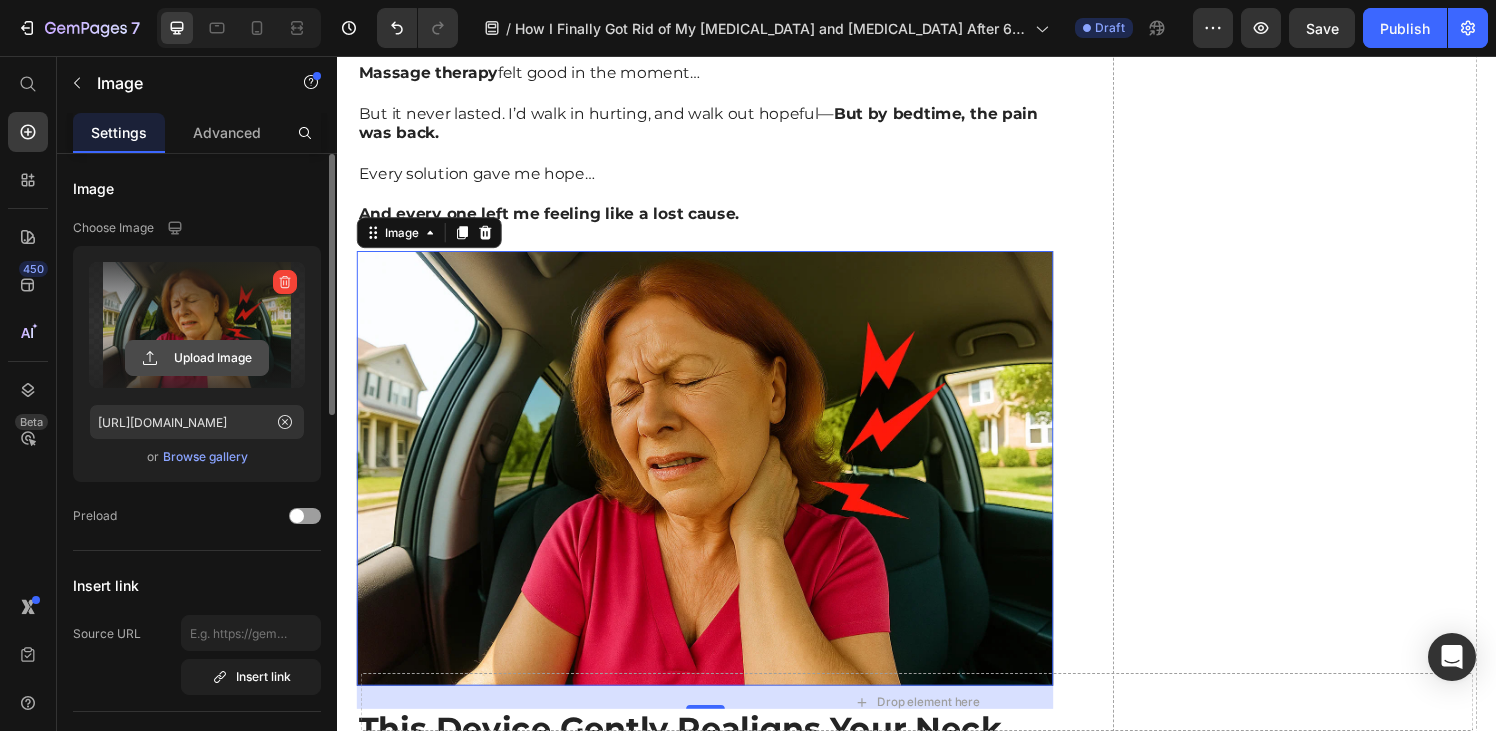 click 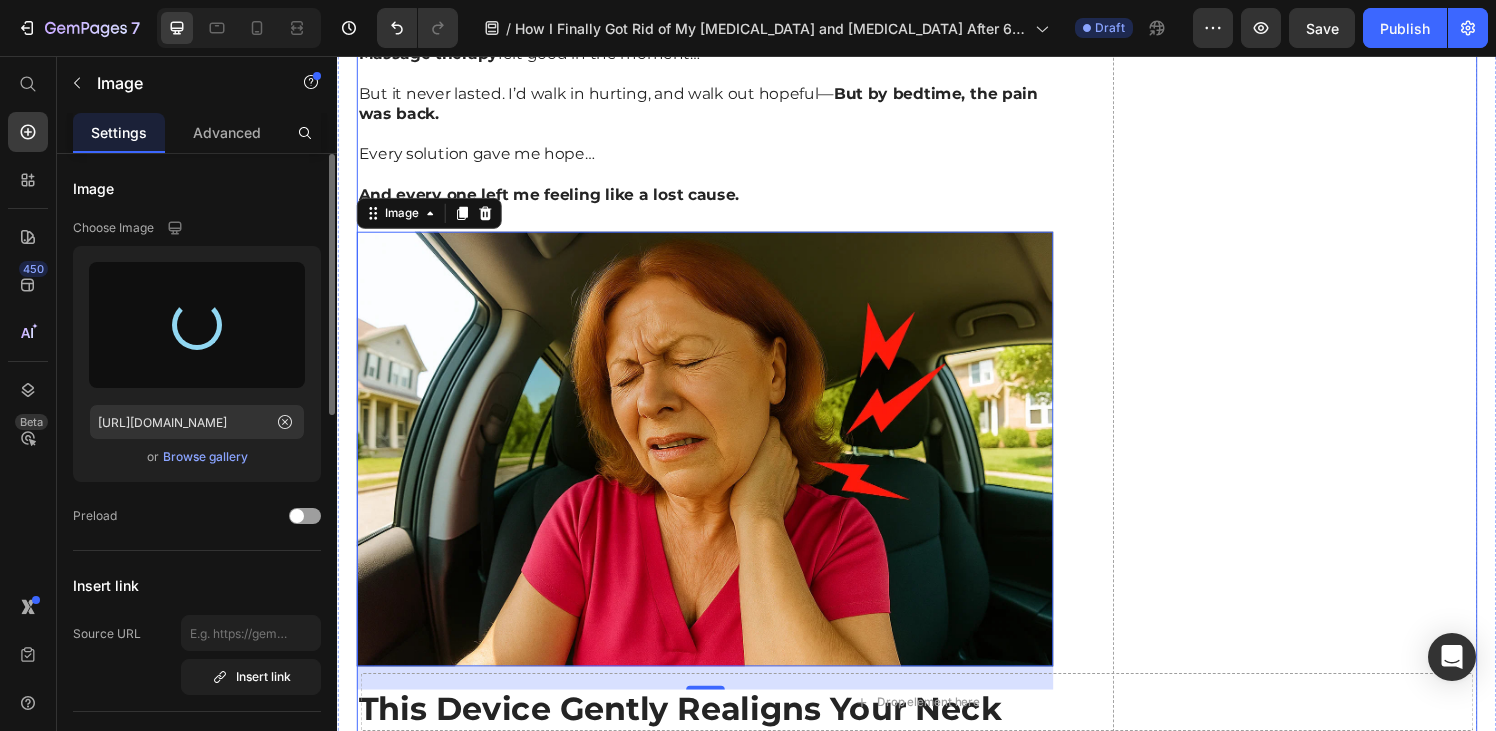 scroll, scrollTop: 3403, scrollLeft: 0, axis: vertical 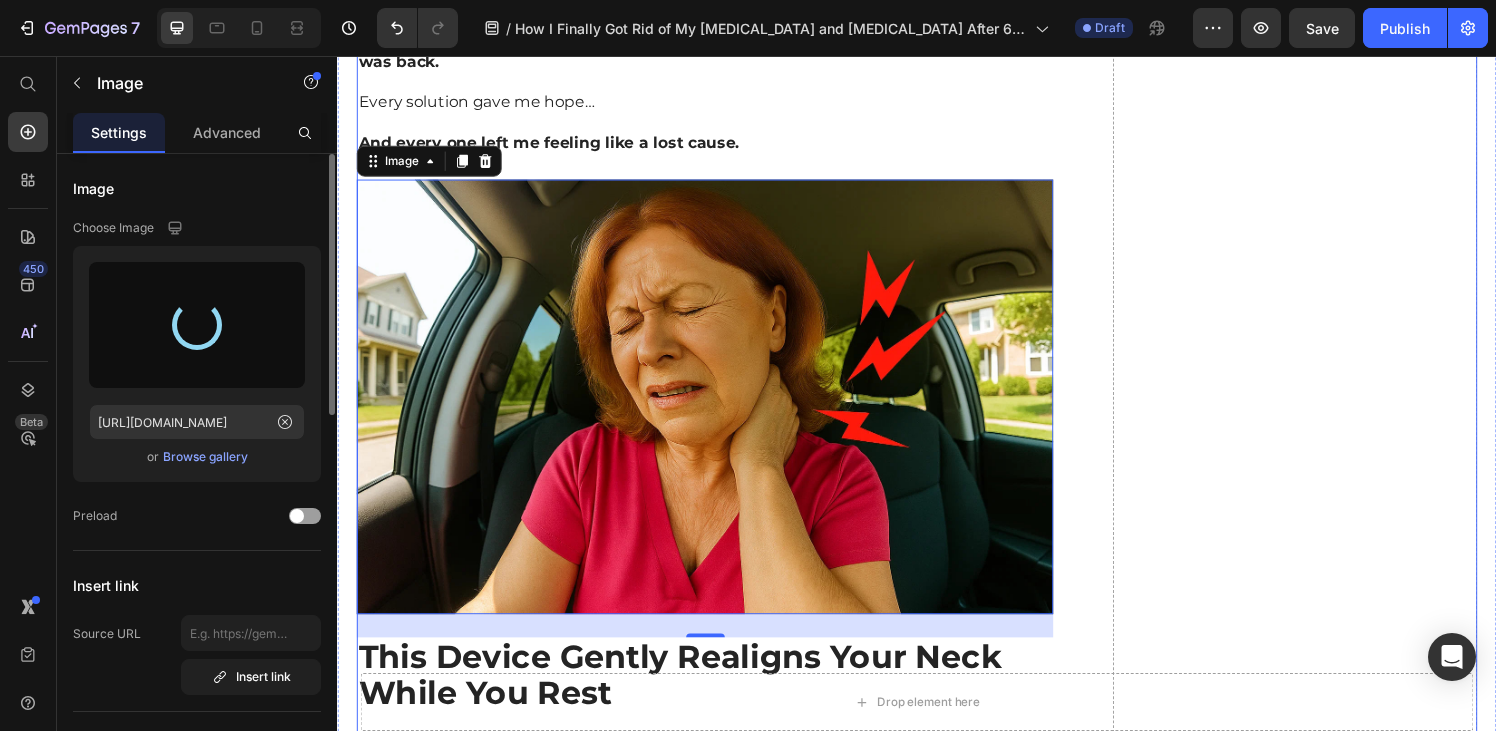 type on "[URL][DOMAIN_NAME]" 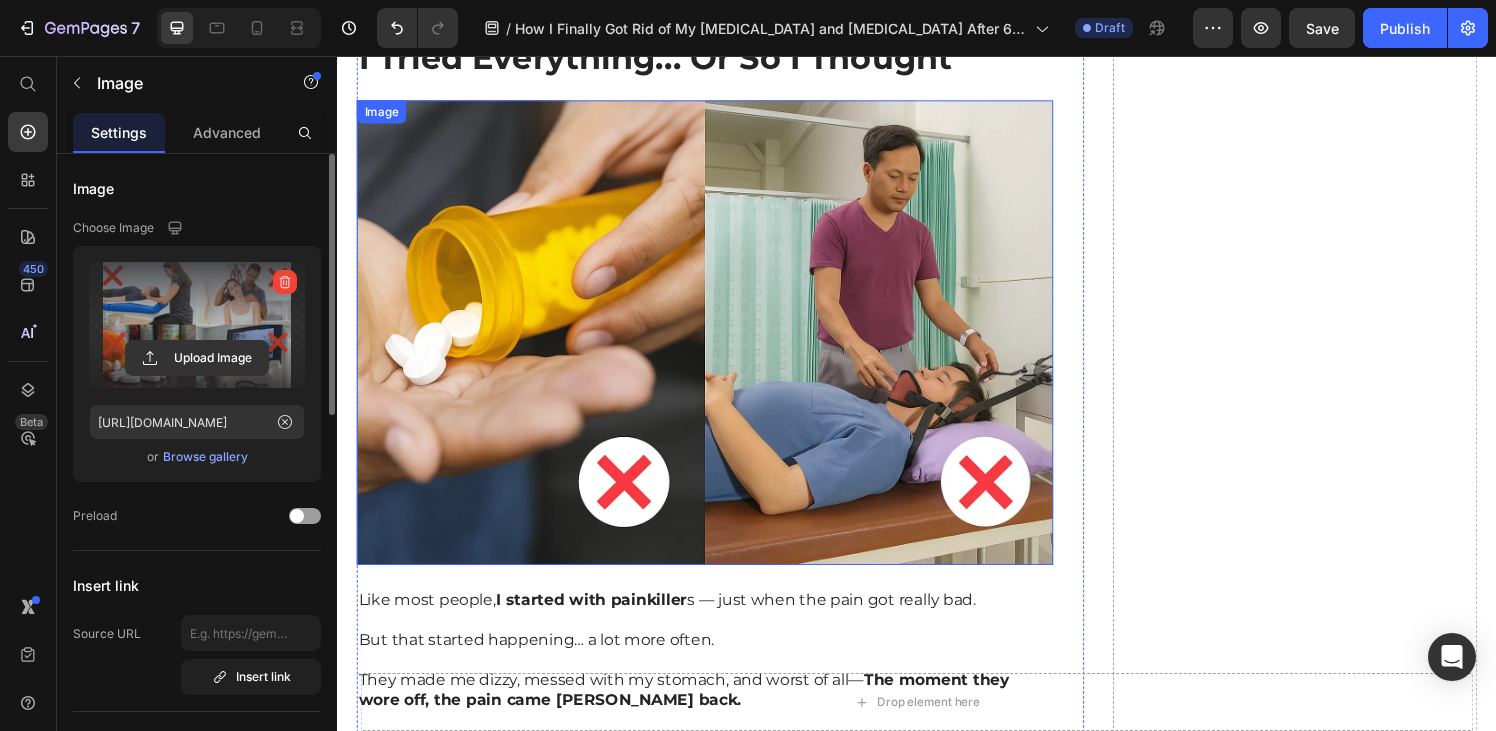scroll, scrollTop: 2194, scrollLeft: 0, axis: vertical 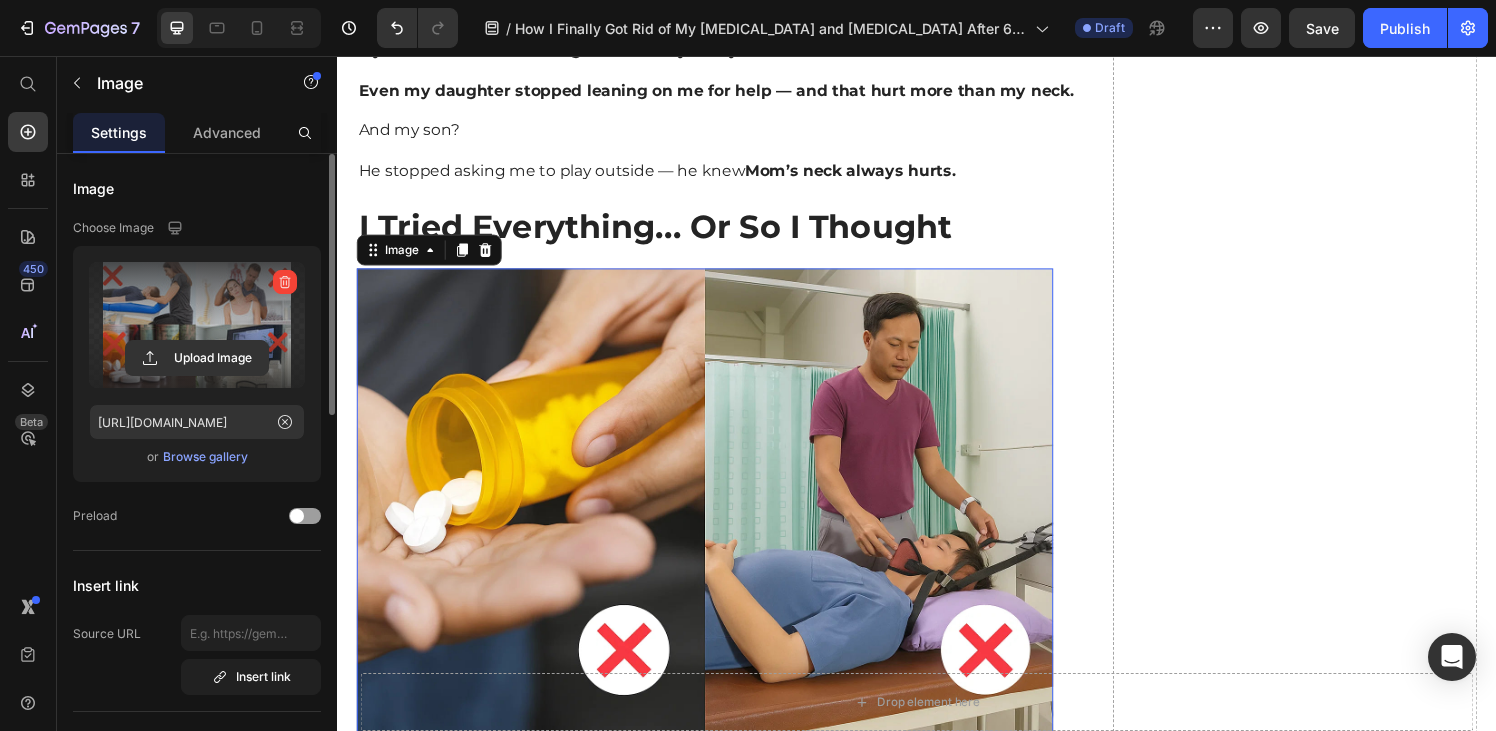 click at bounding box center (717, 516) 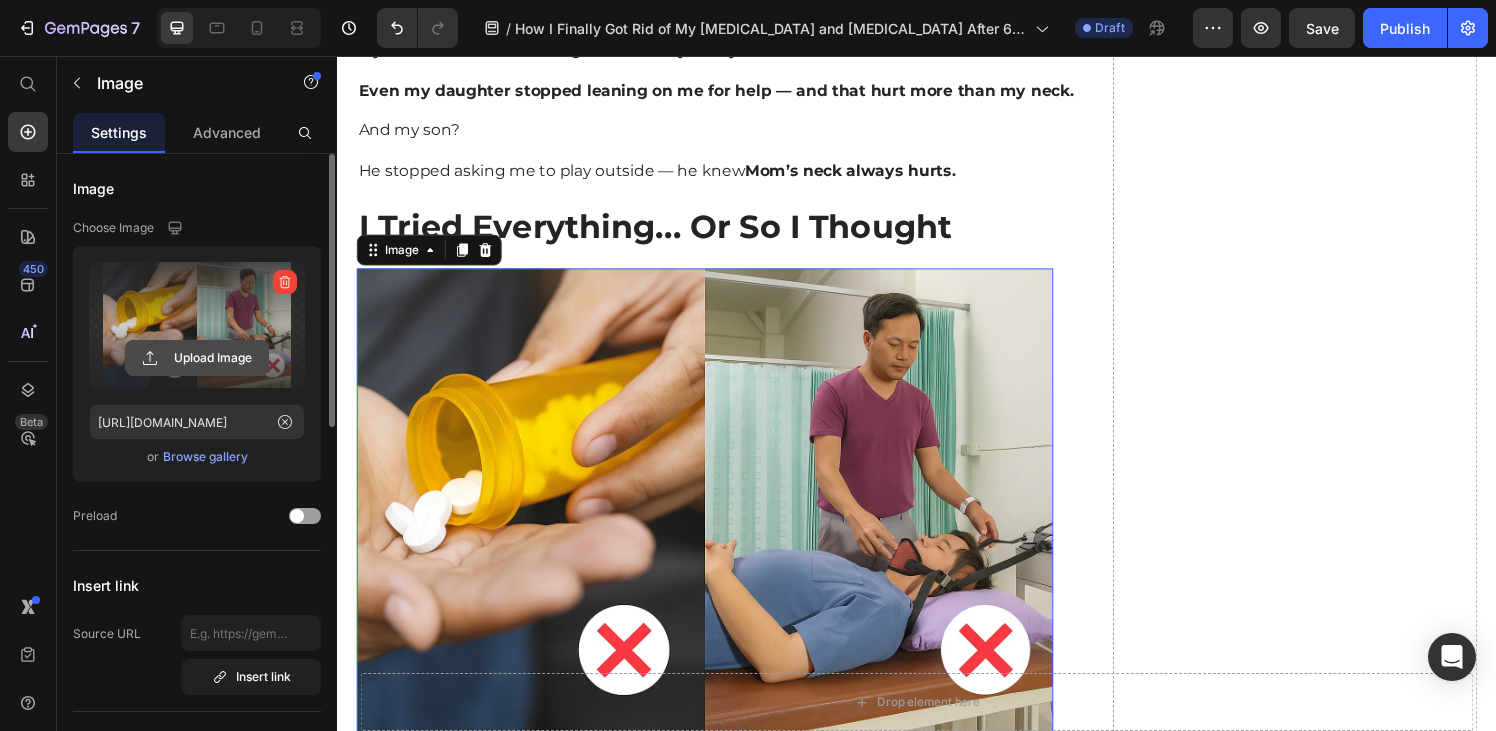 click 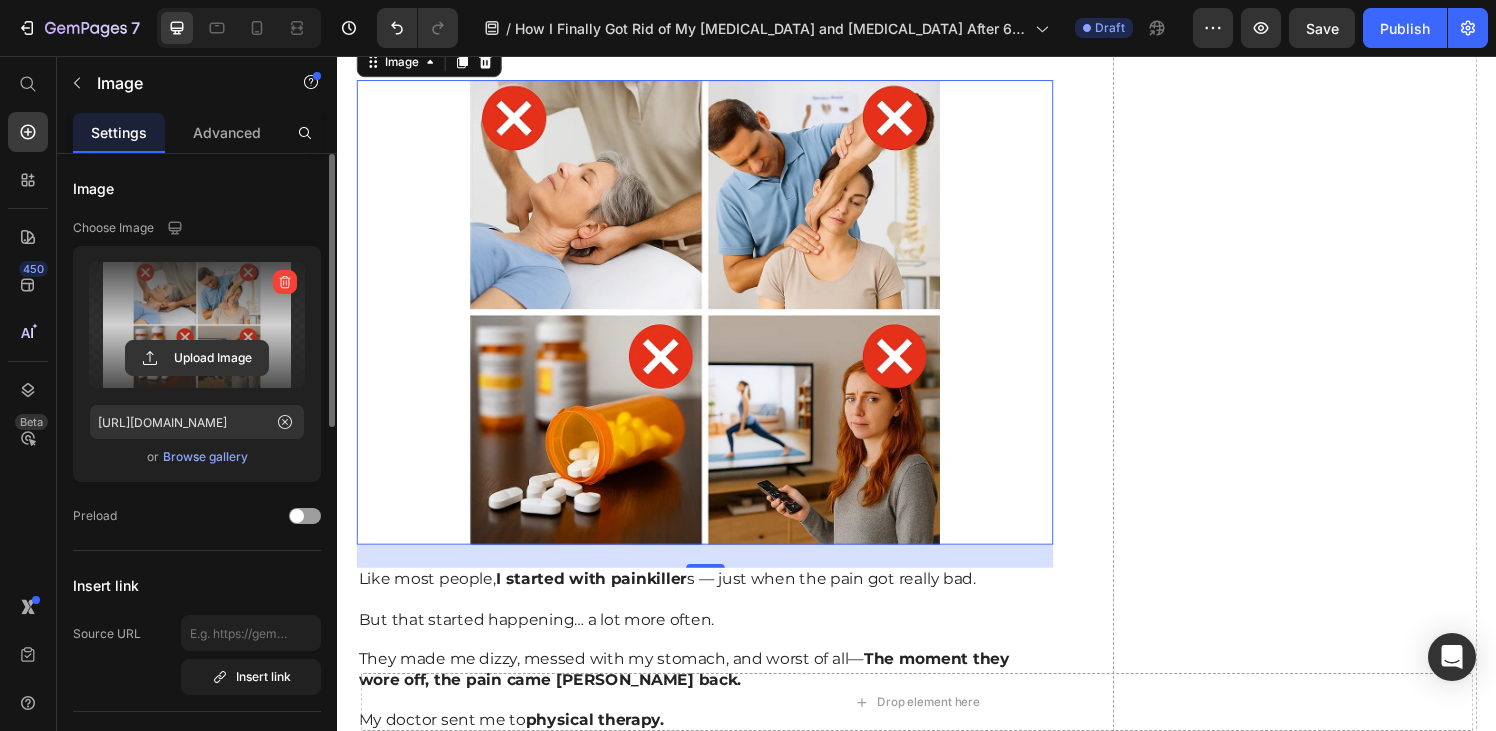 scroll, scrollTop: 2438, scrollLeft: 0, axis: vertical 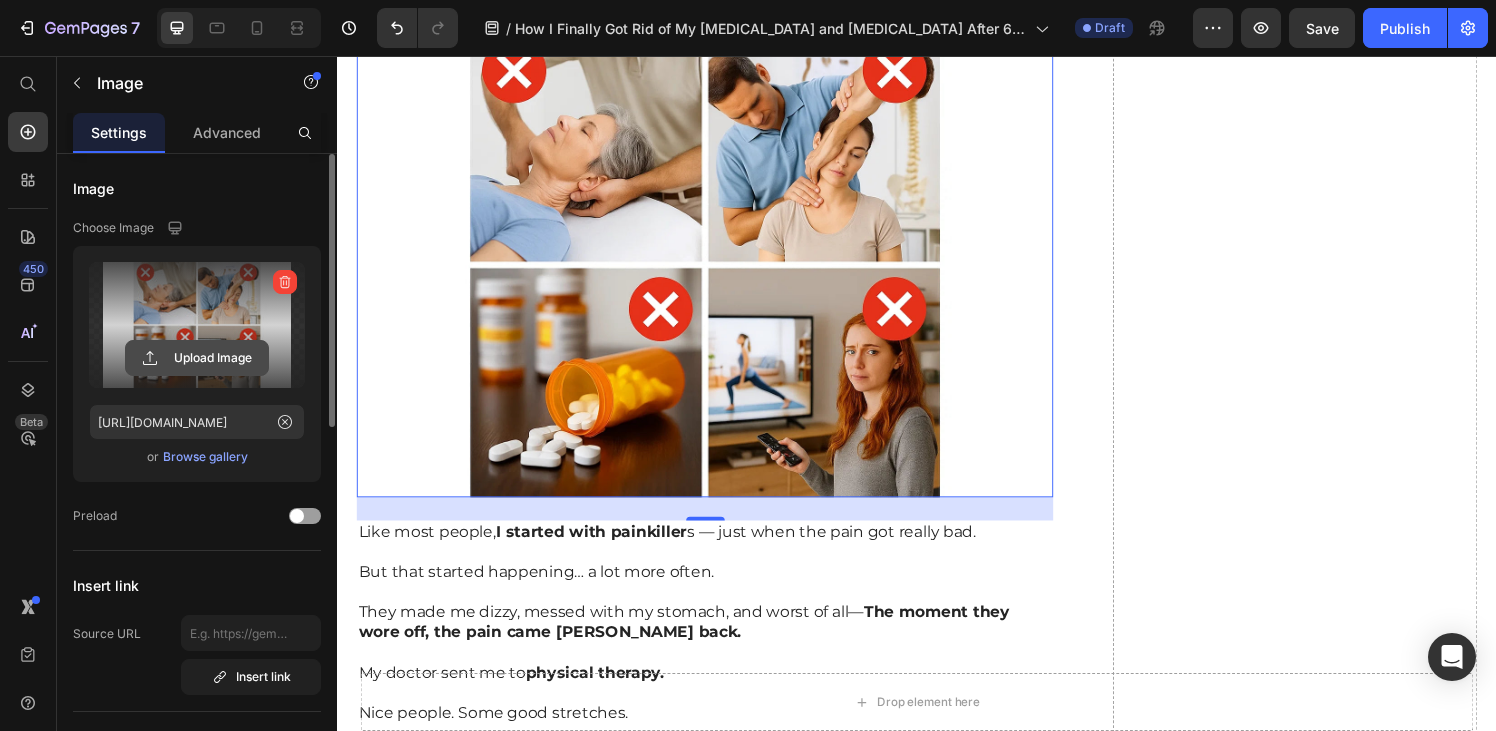 click 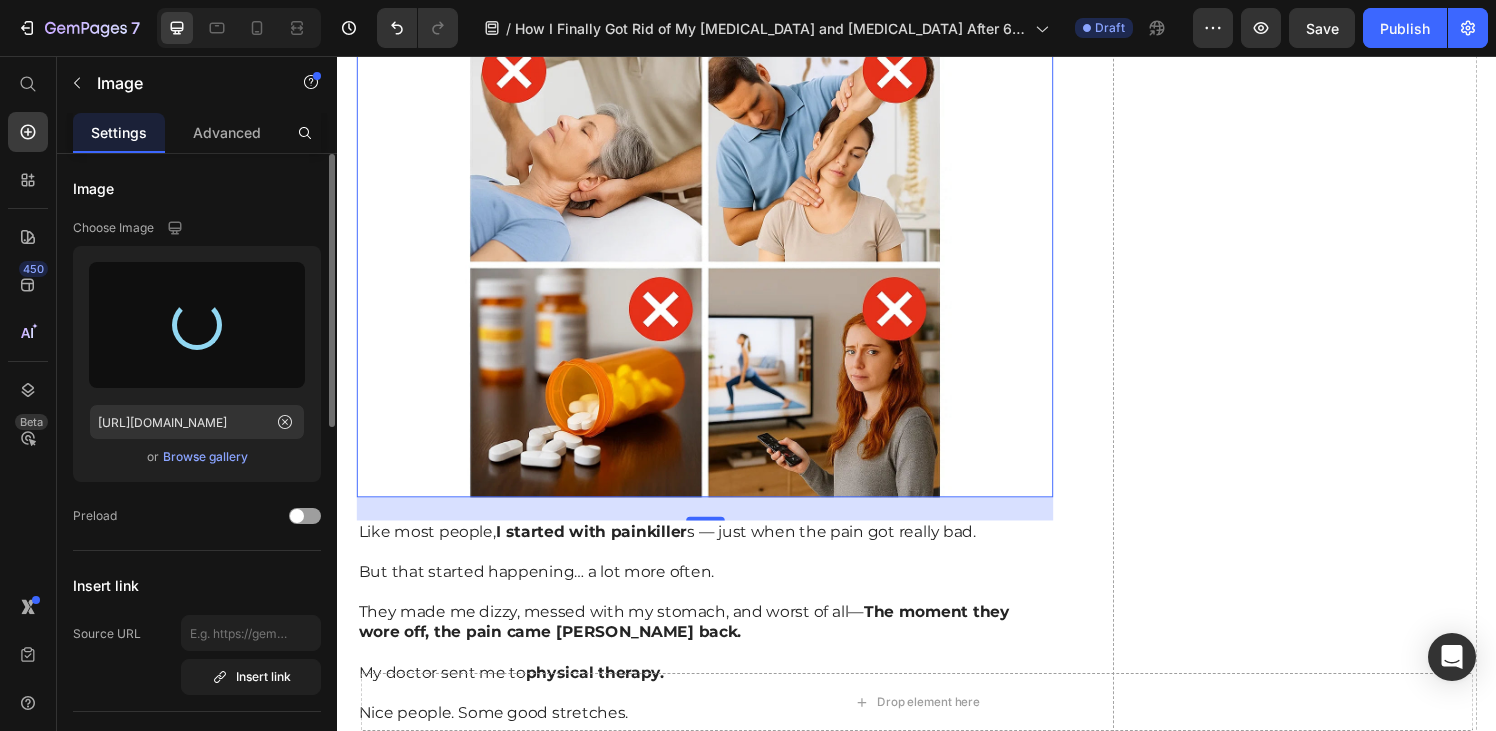 type on "[URL][DOMAIN_NAME]" 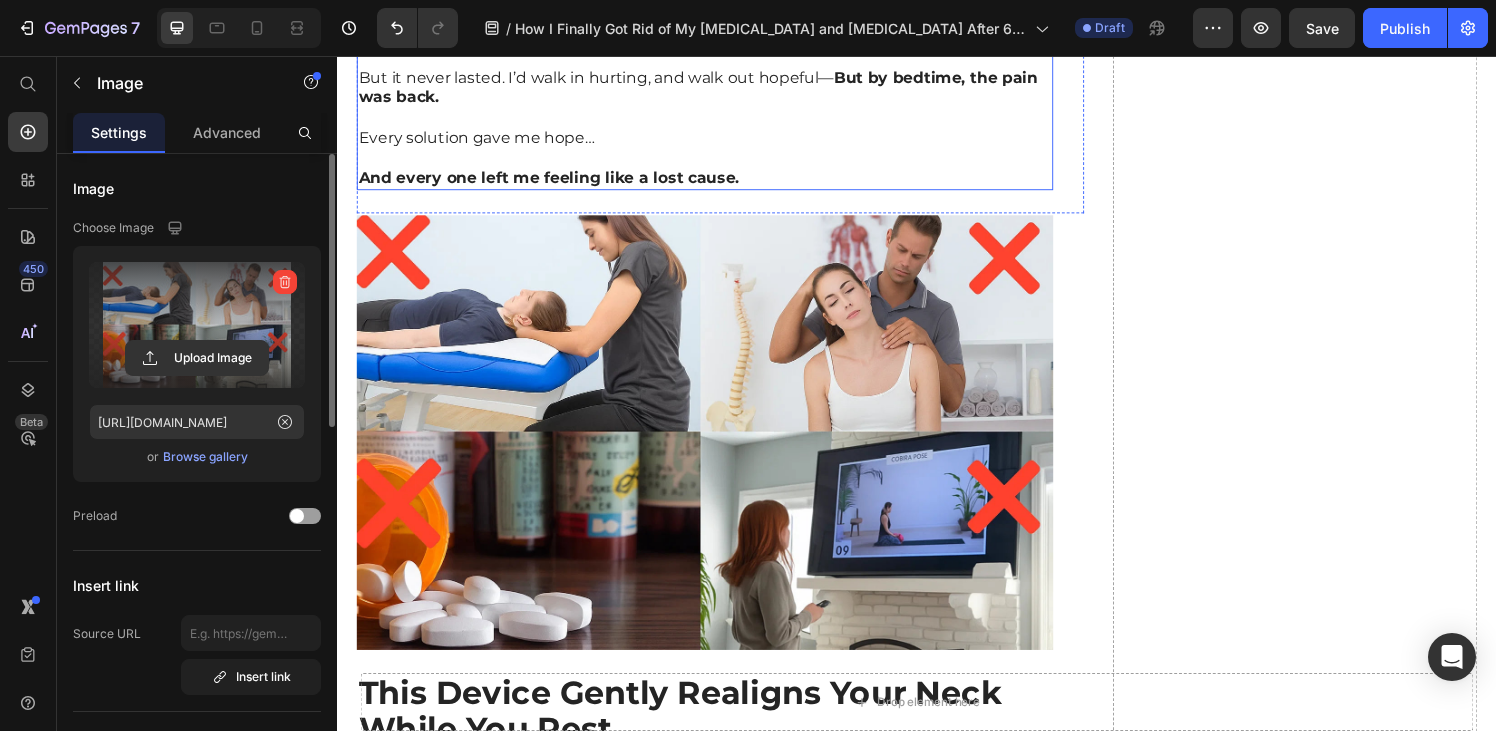 scroll, scrollTop: 3400, scrollLeft: 0, axis: vertical 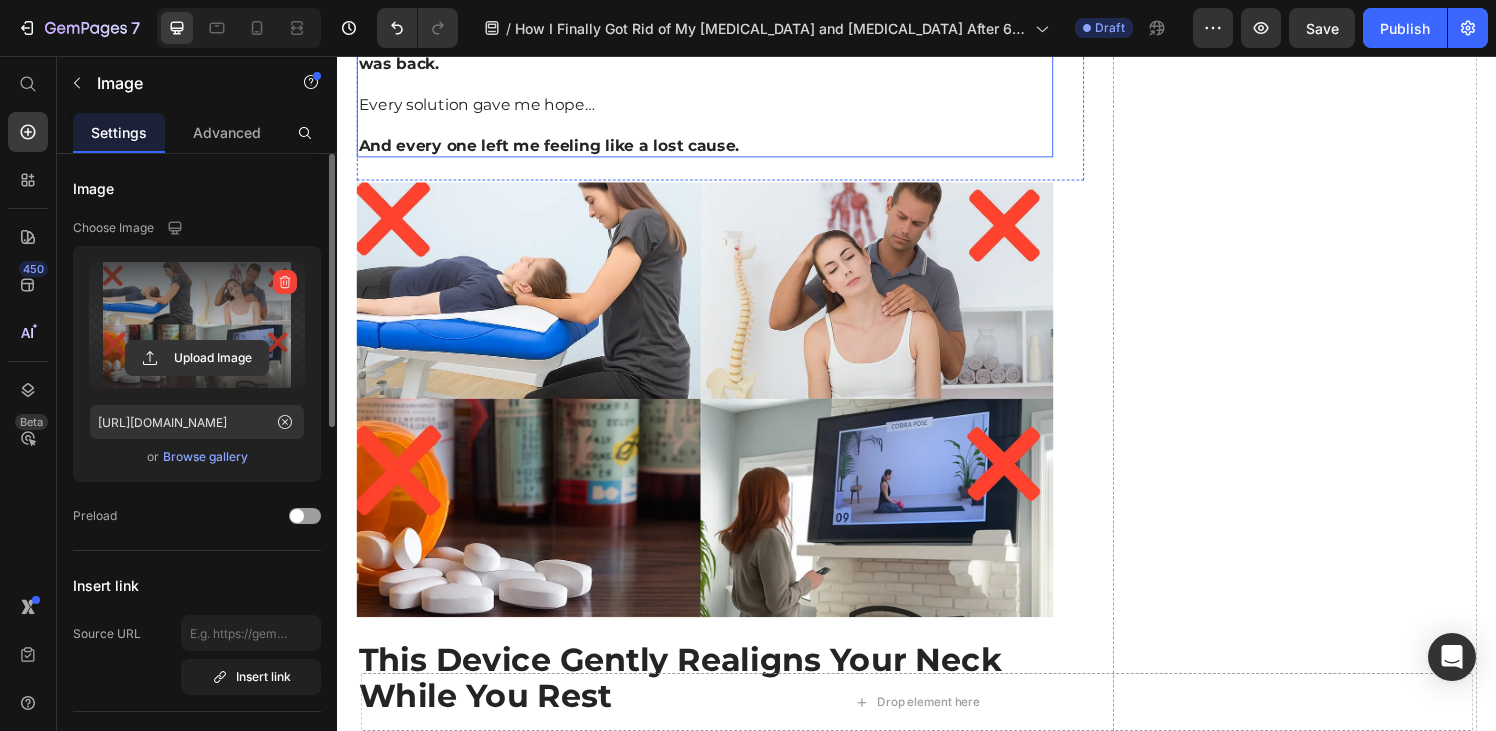 click at bounding box center (717, 412) 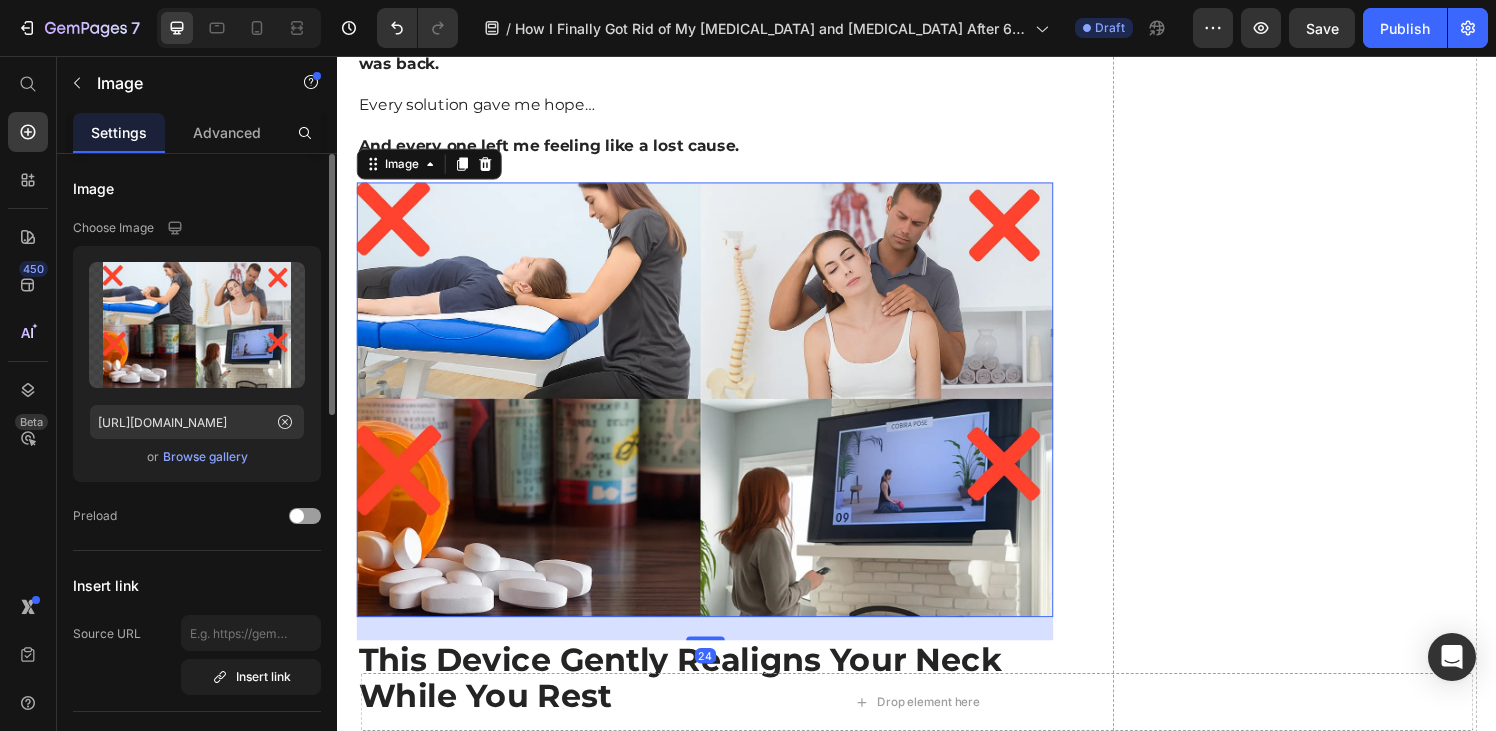 click at bounding box center [717, 412] 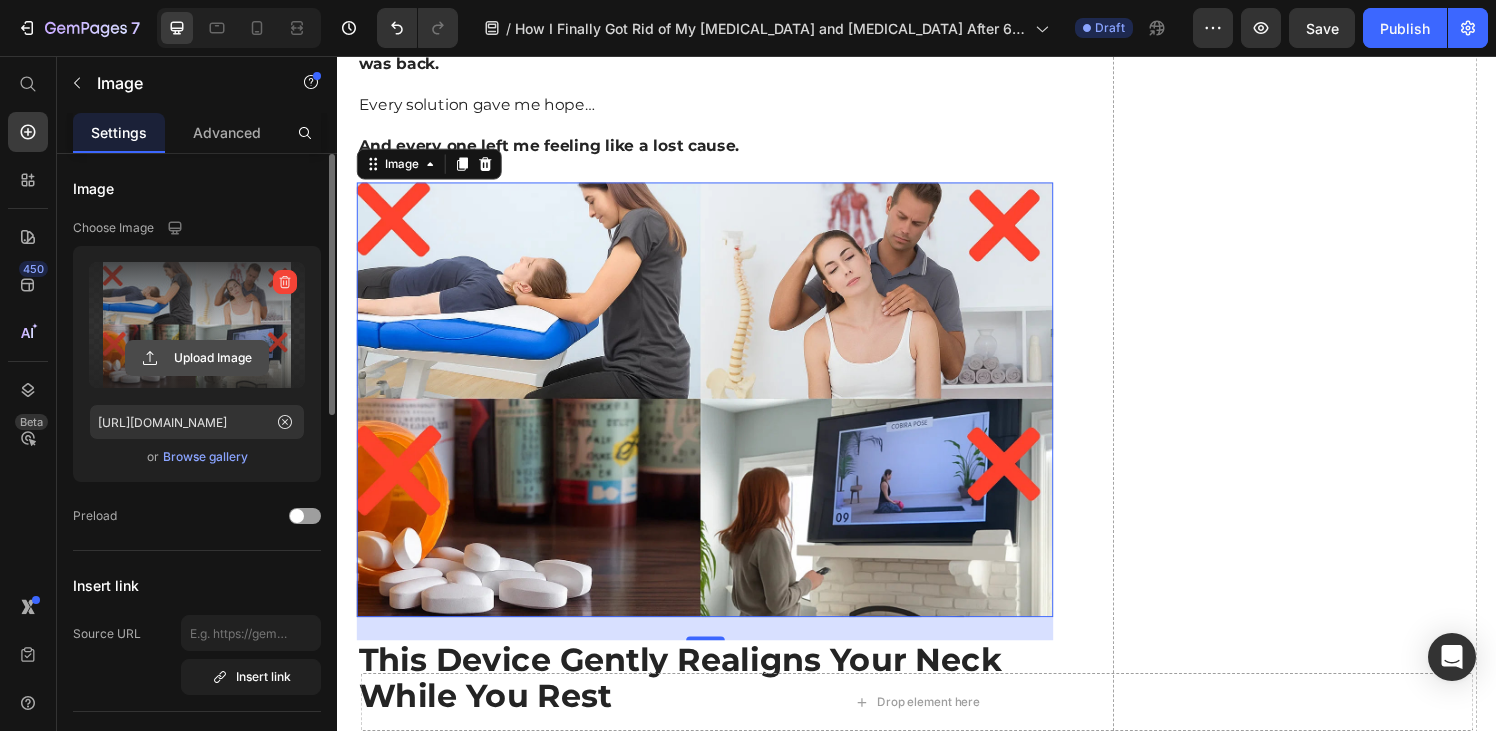 click 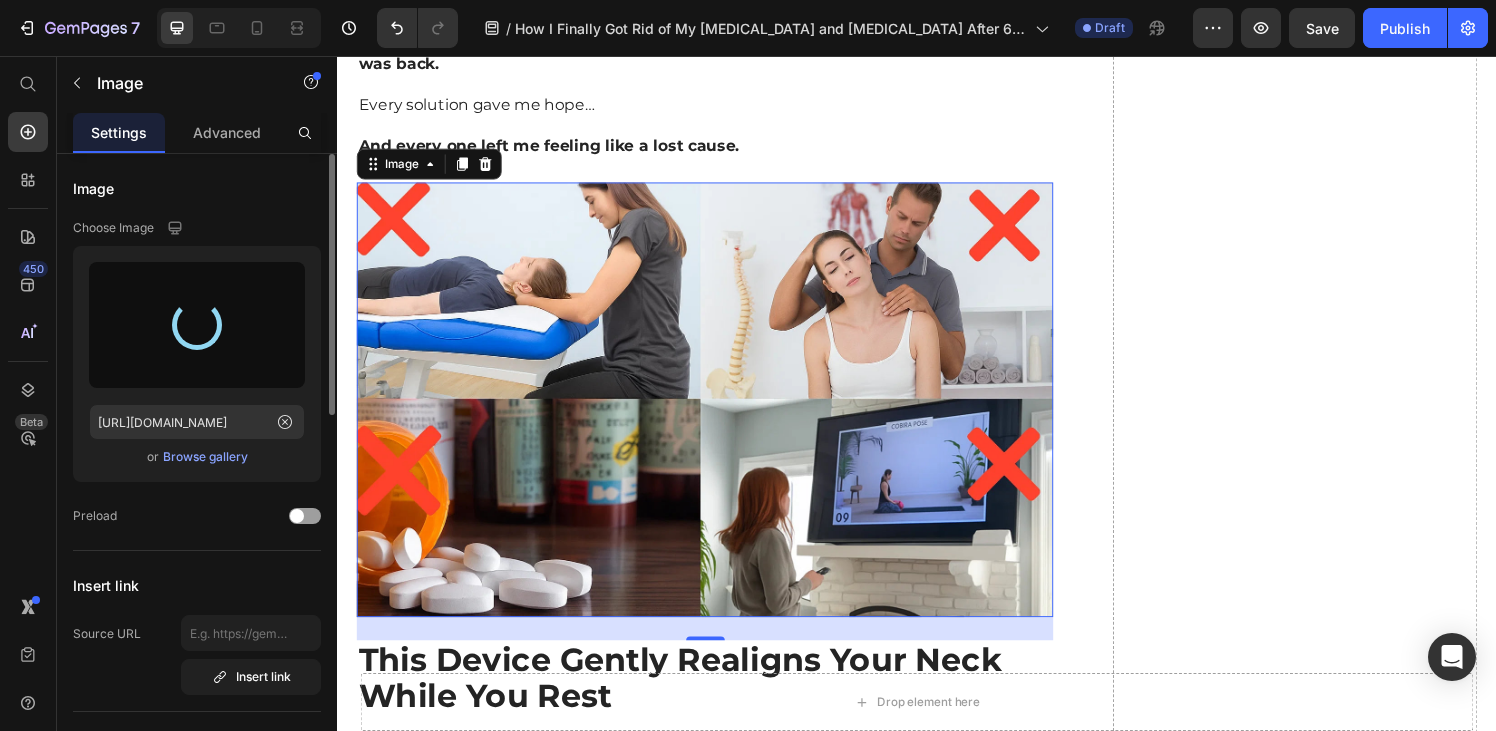 type on "[URL][DOMAIN_NAME]" 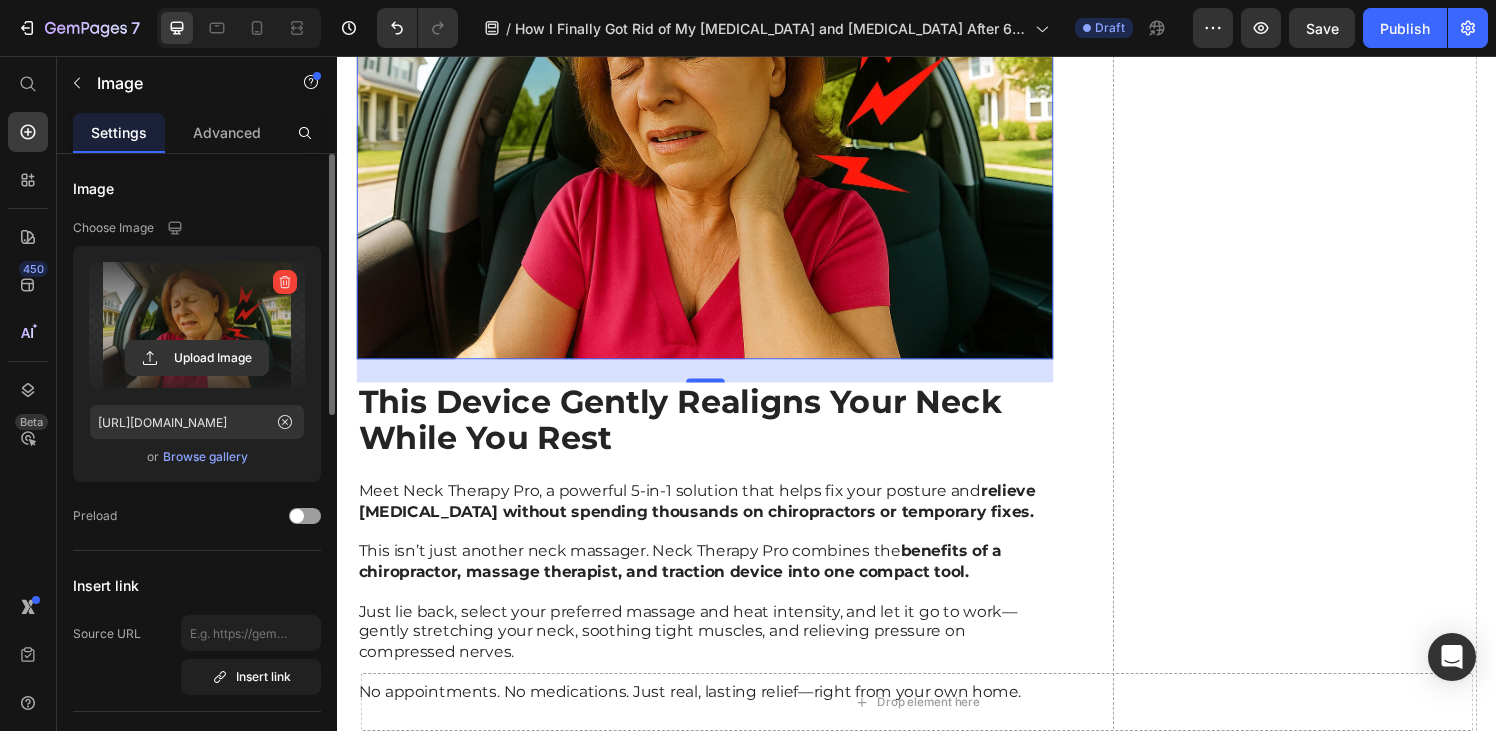 scroll, scrollTop: 3872, scrollLeft: 0, axis: vertical 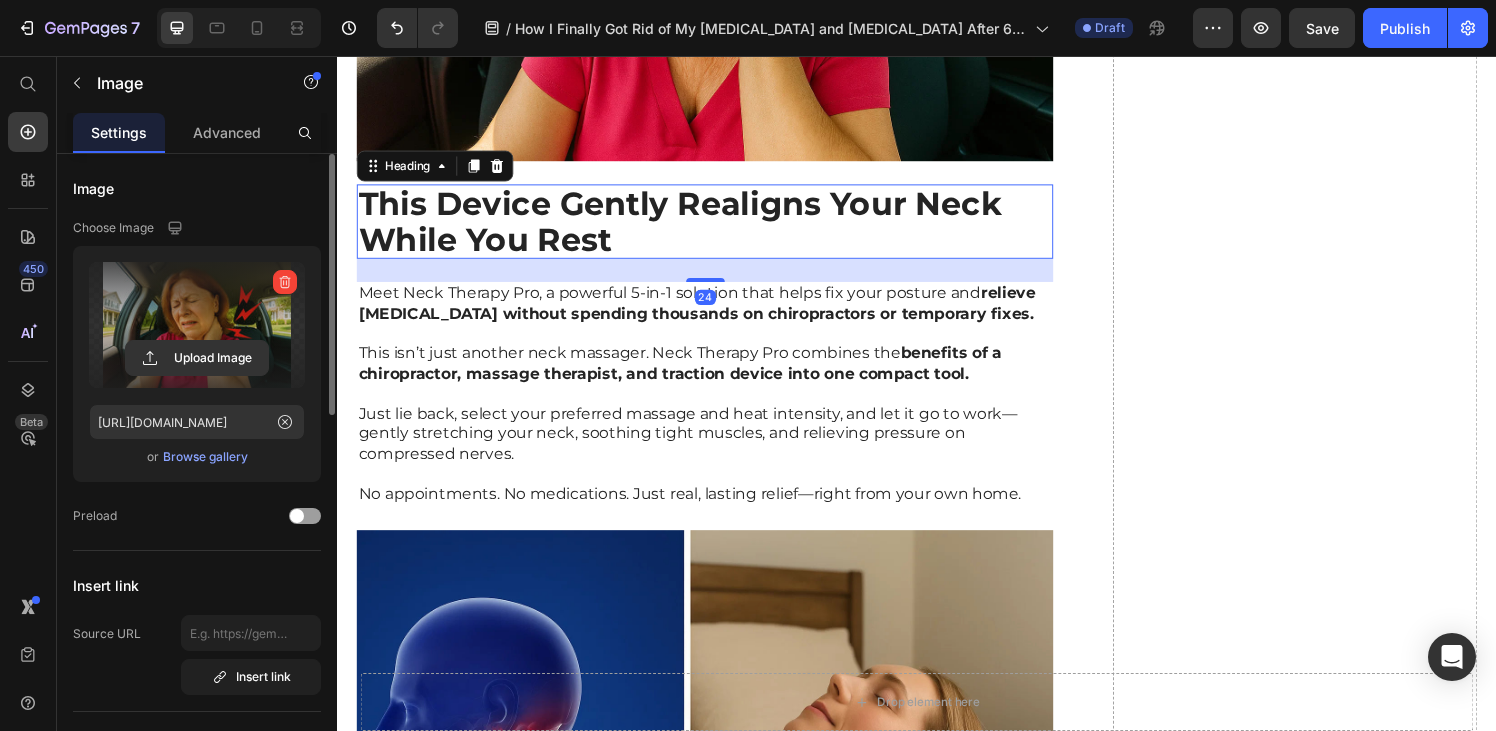 click on "This Device Gently Realigns Your Neck While You Rest" at bounding box center (692, 227) 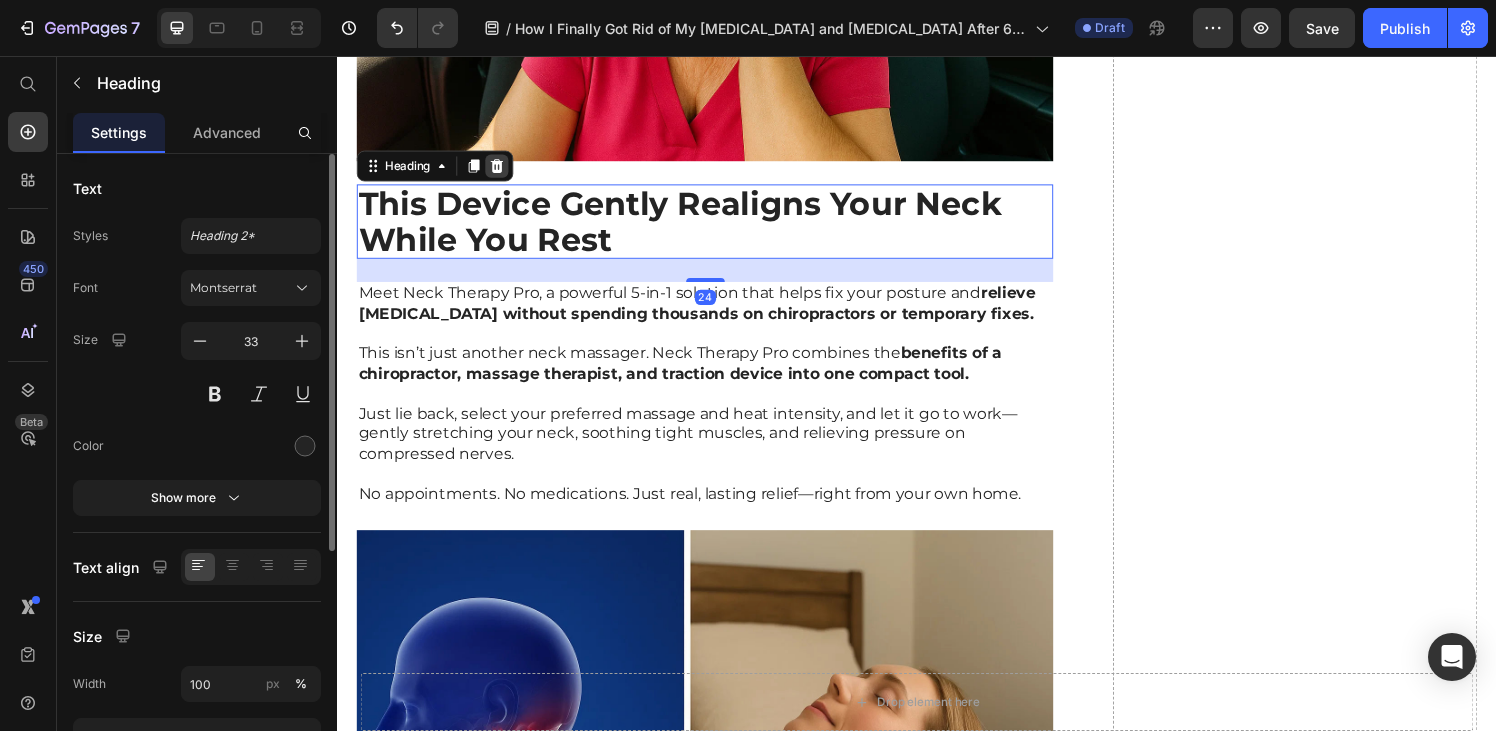 click at bounding box center (502, 170) 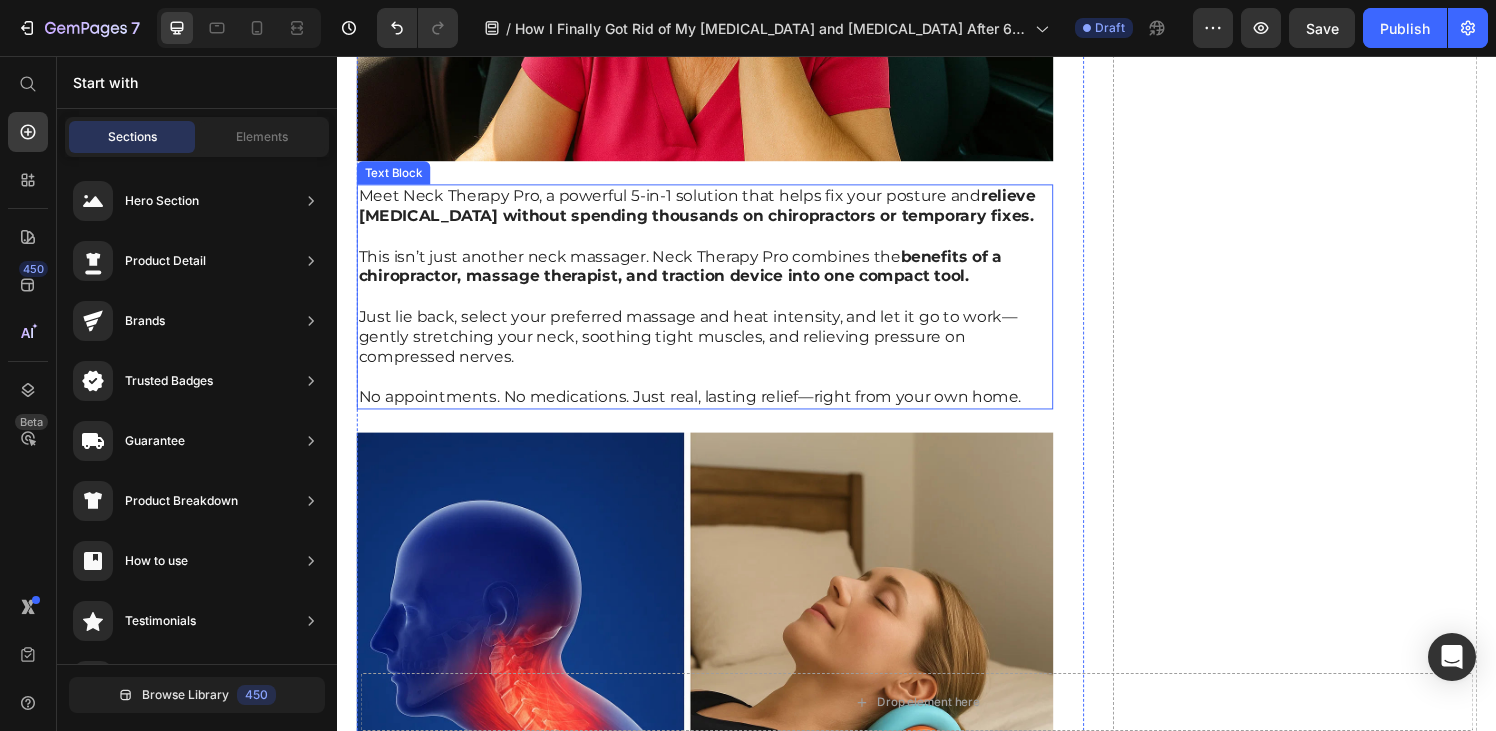 click on "relieve [MEDICAL_DATA] without spending thousands on chiropractors or temporary fixes." at bounding box center [709, 211] 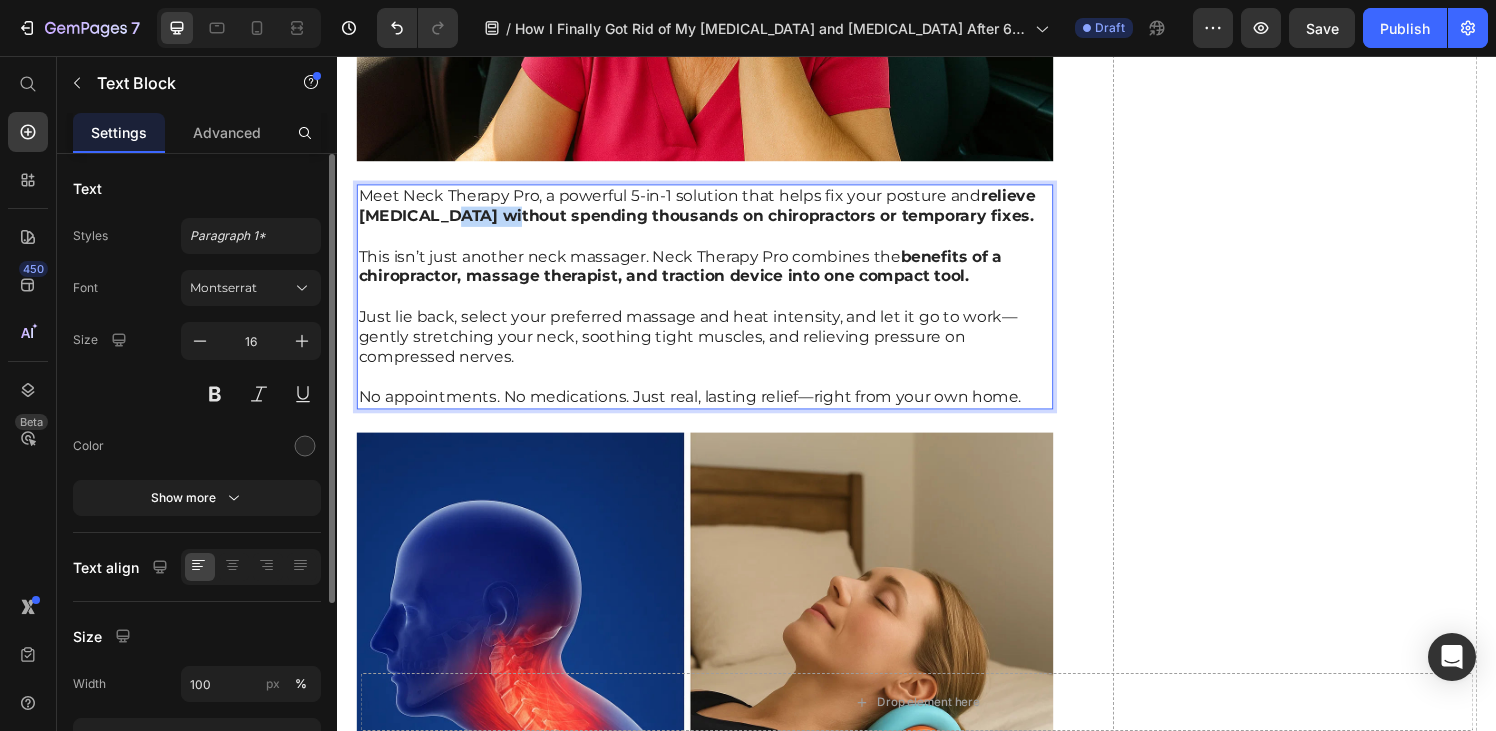 click on "relieve [MEDICAL_DATA] without spending thousands on chiropractors or temporary fixes." at bounding box center (709, 211) 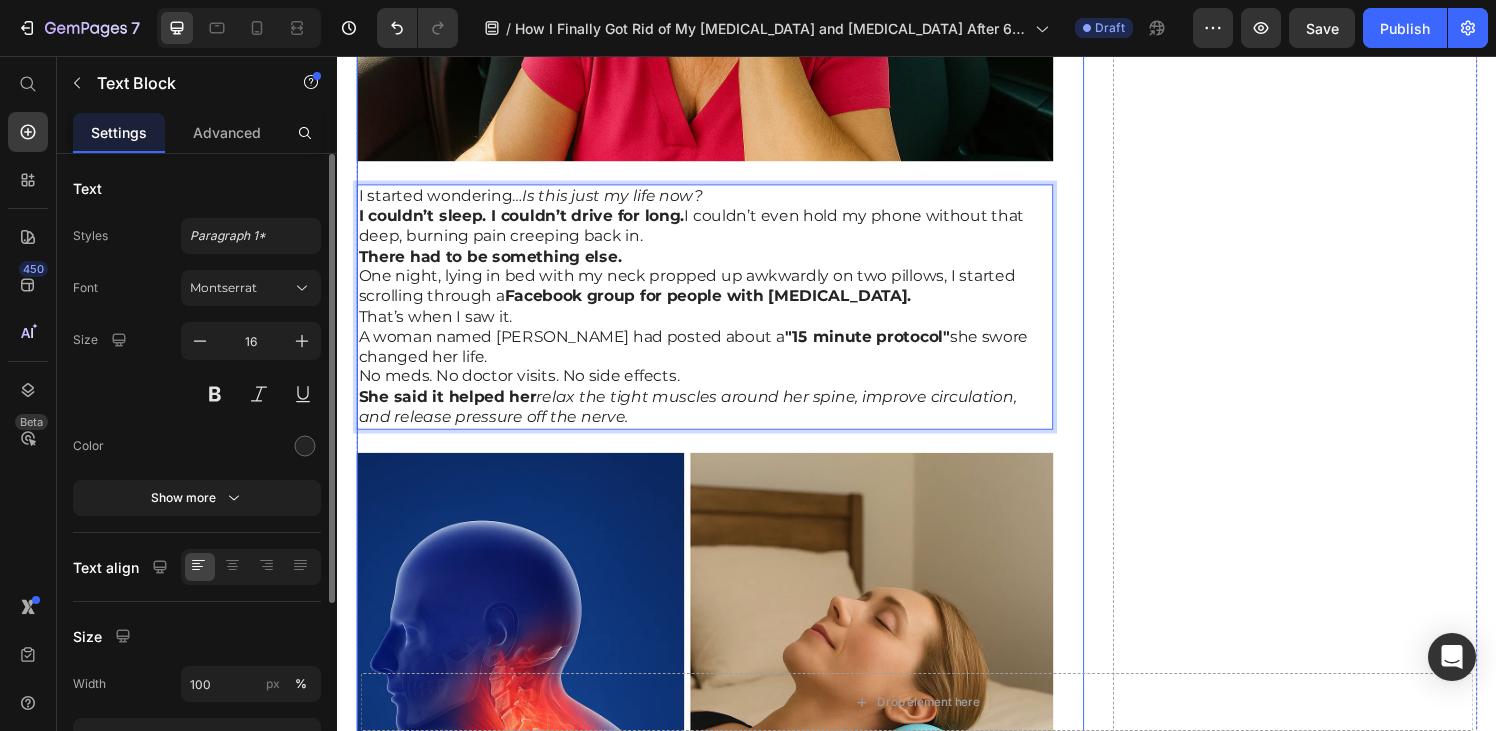 click on "I started wondering…  Is this just my life now?" at bounding box center [717, 201] 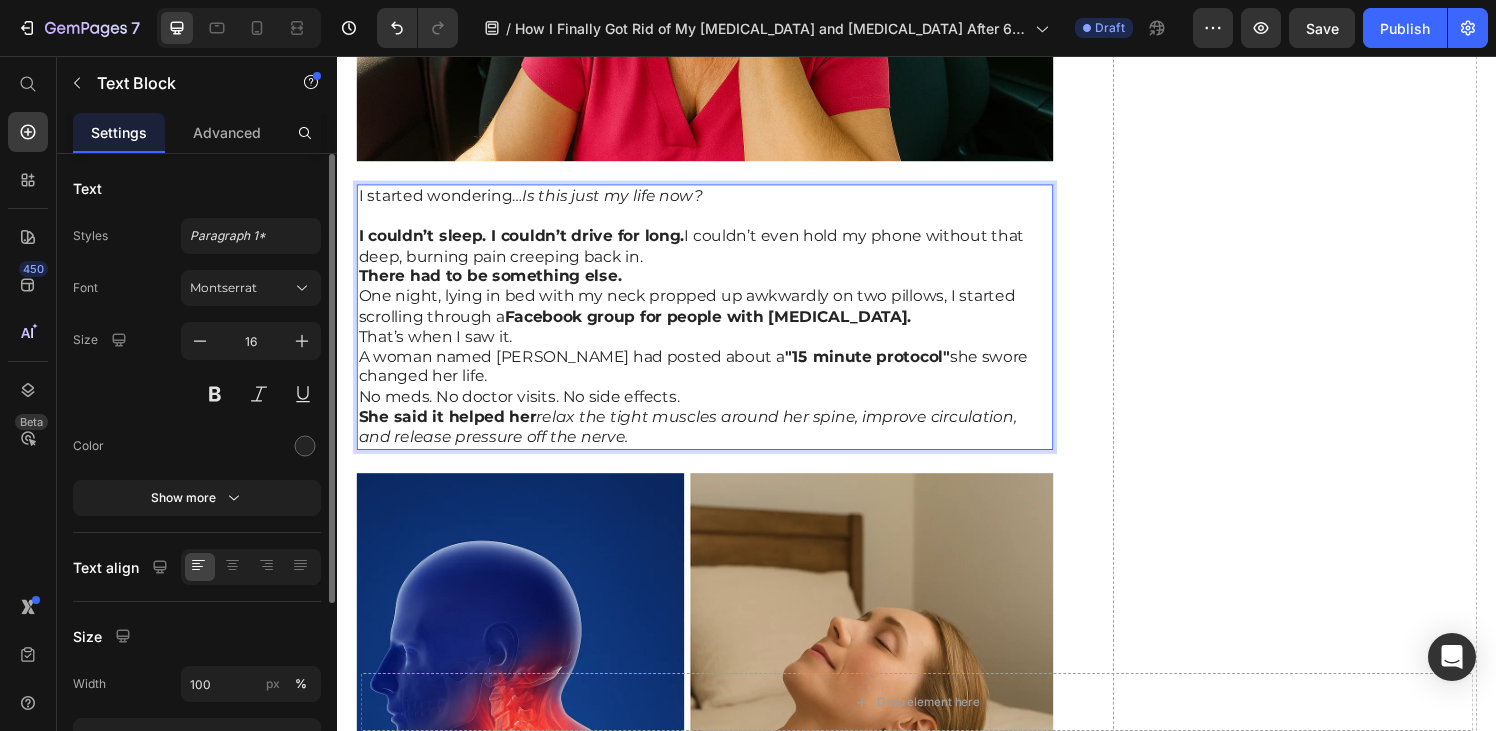 click on "I couldn’t sleep. I couldn’t drive for long.  I couldn’t even hold my phone without that deep, burning pain creeping back in." at bounding box center [717, 254] 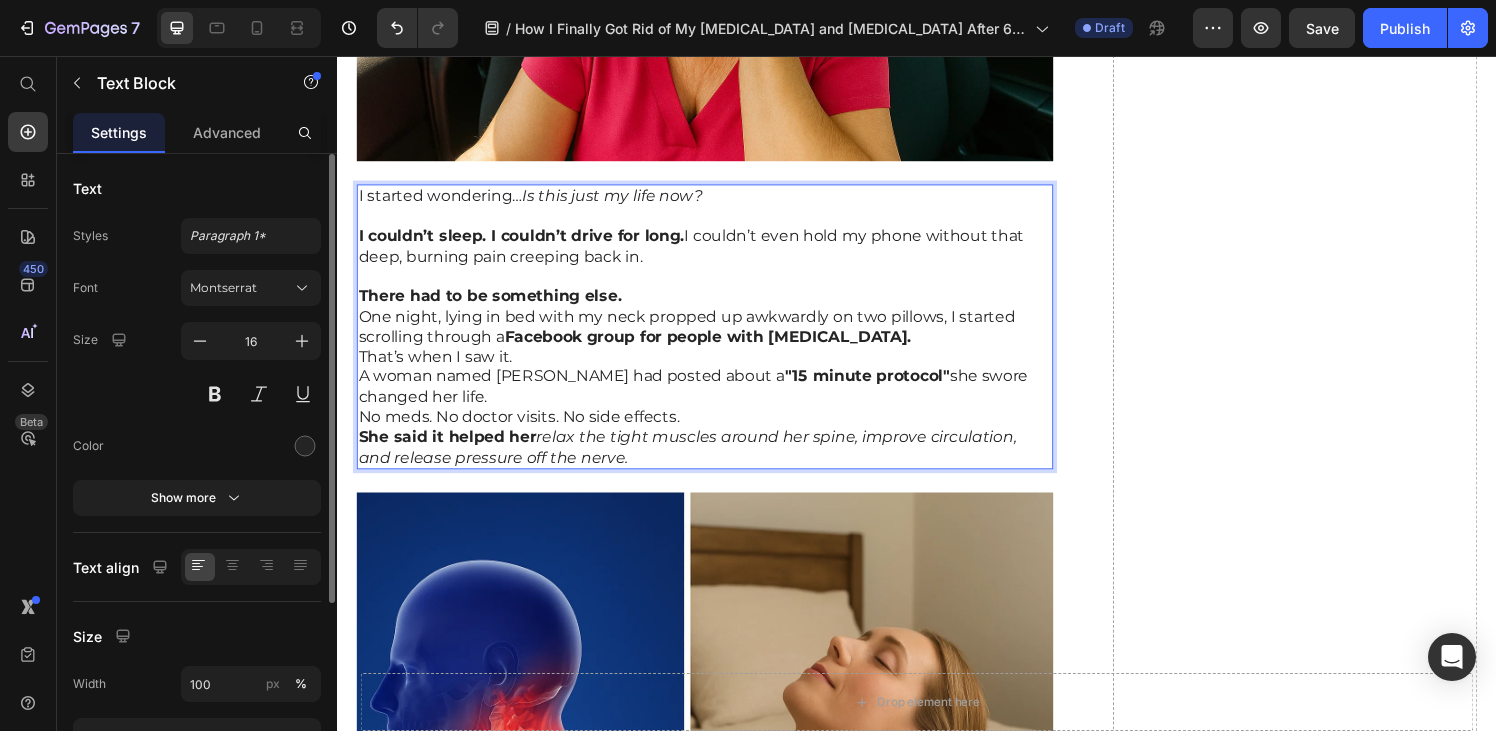 click on "There had to be something else." at bounding box center (717, 305) 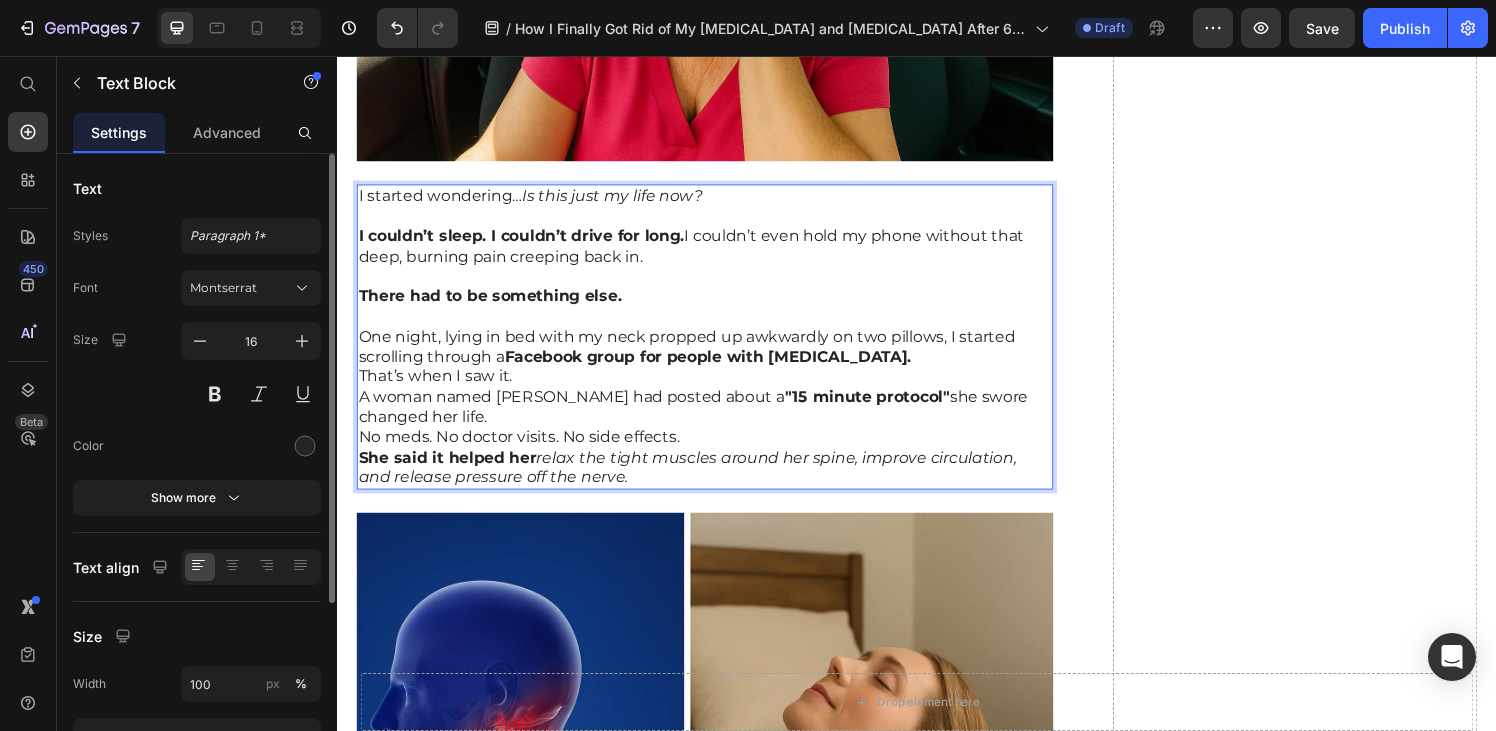 click on "One night, lying in bed with my neck propped up awkwardly on two pillows, I started scrolling through a  Facebook group for people with [MEDICAL_DATA]." at bounding box center (717, 358) 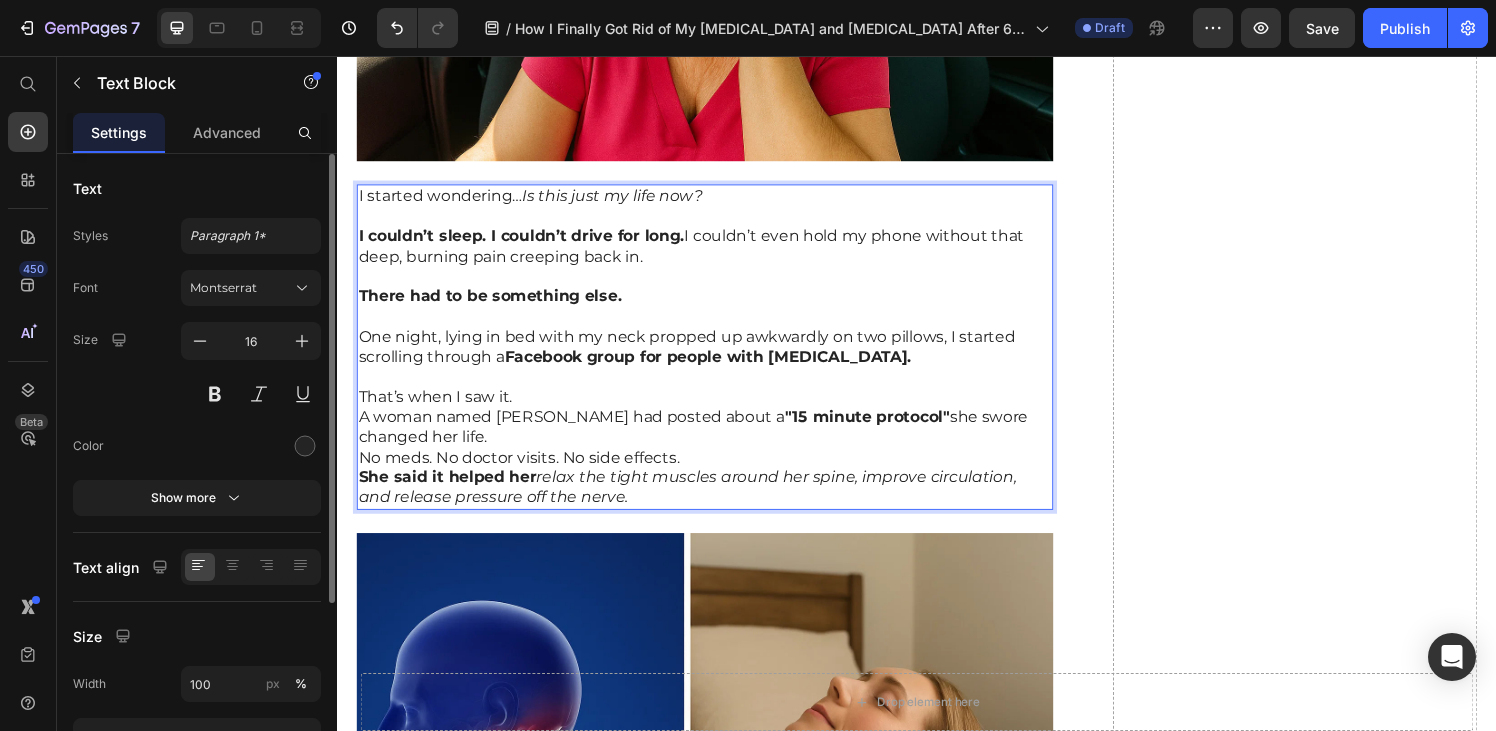 click on "That’s when I saw it." at bounding box center [717, 409] 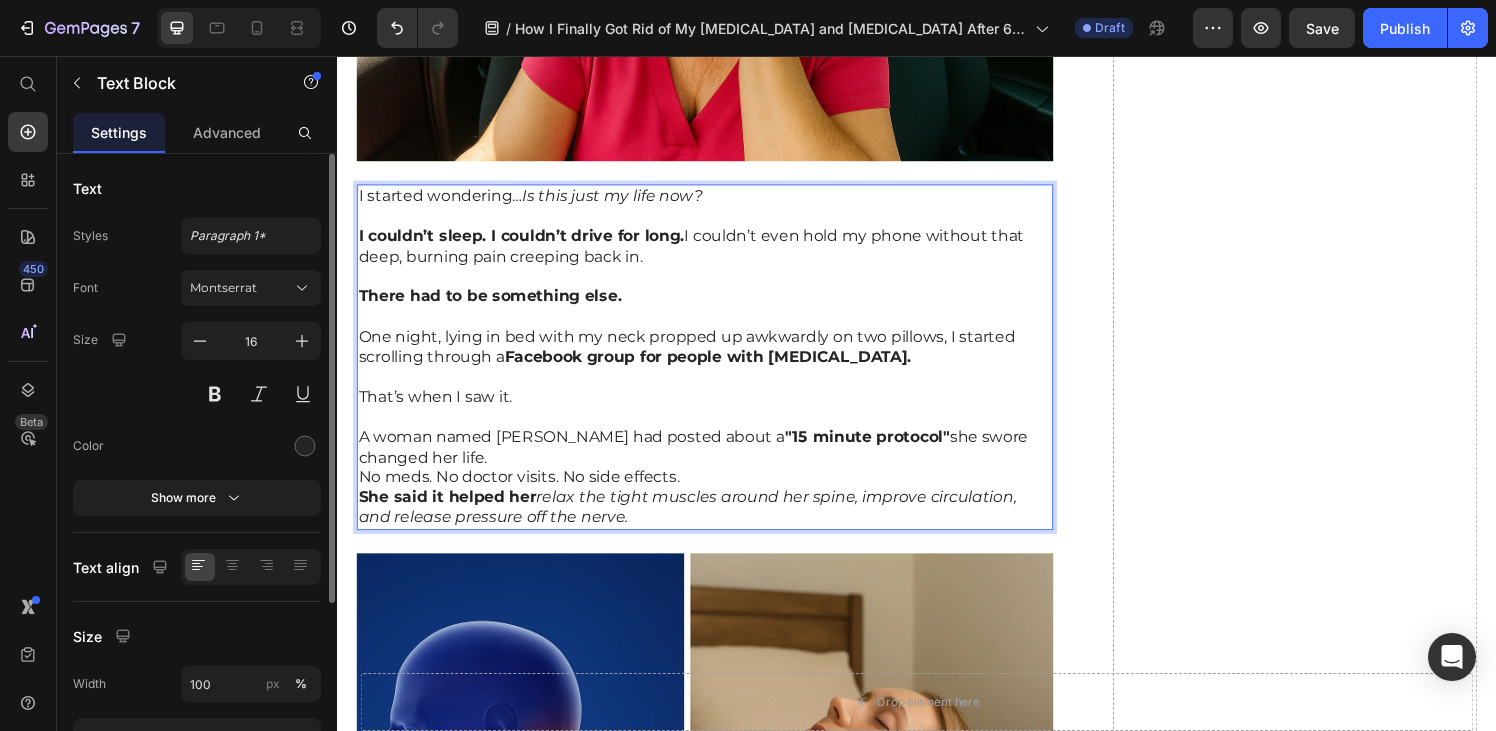 click on ""15 minute protocol"" at bounding box center [885, 450] 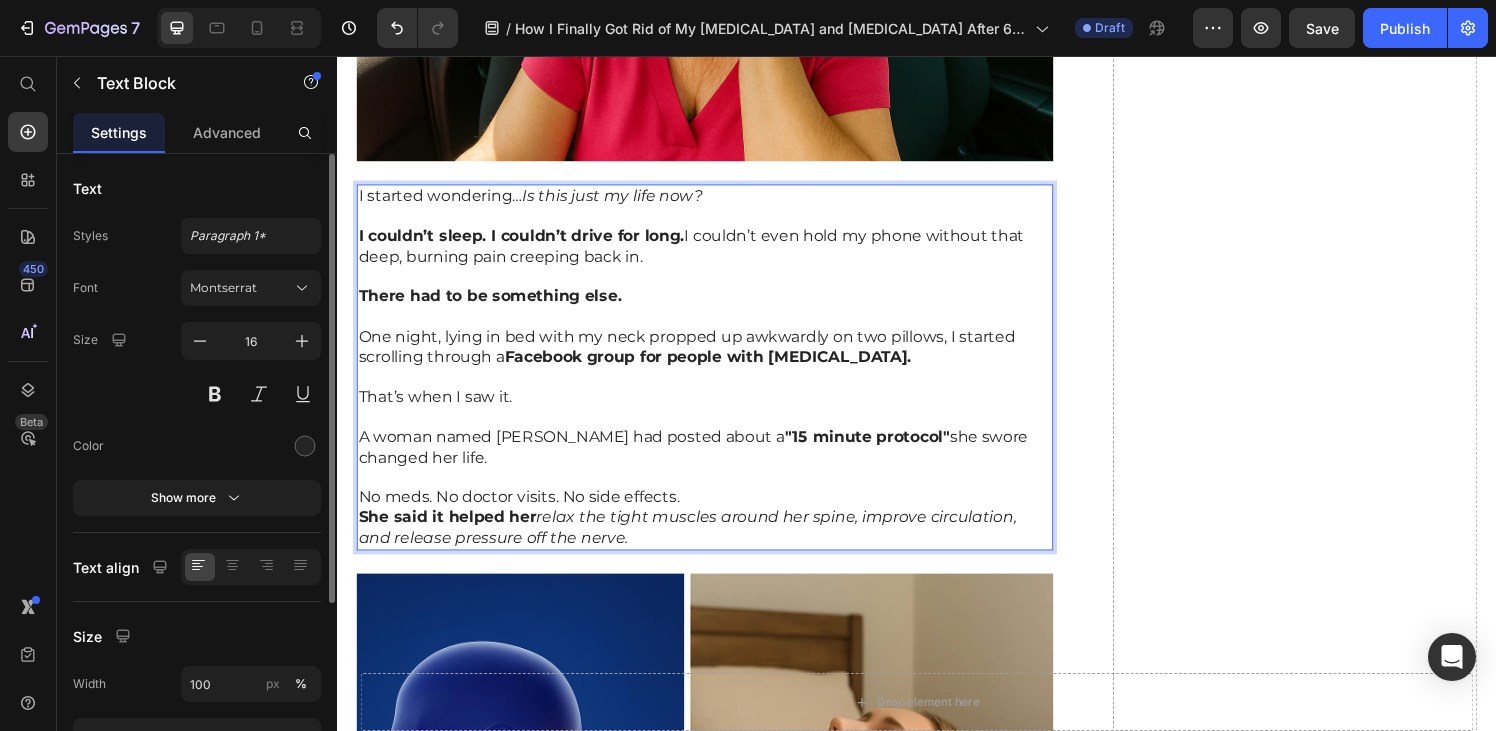 click on "No meds. No doctor visits. No side effects." at bounding box center (717, 513) 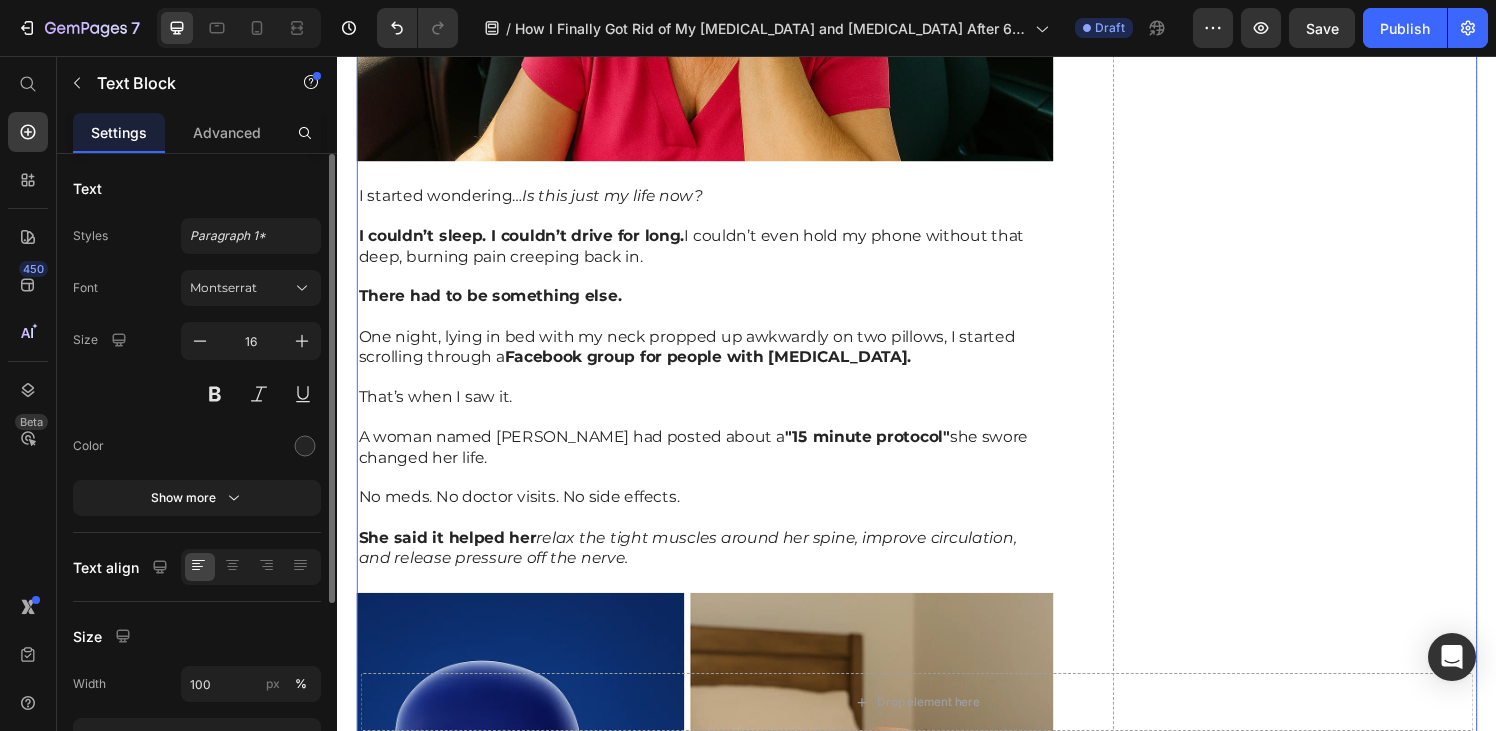 click on "Drop element here" at bounding box center (1328, 1539) 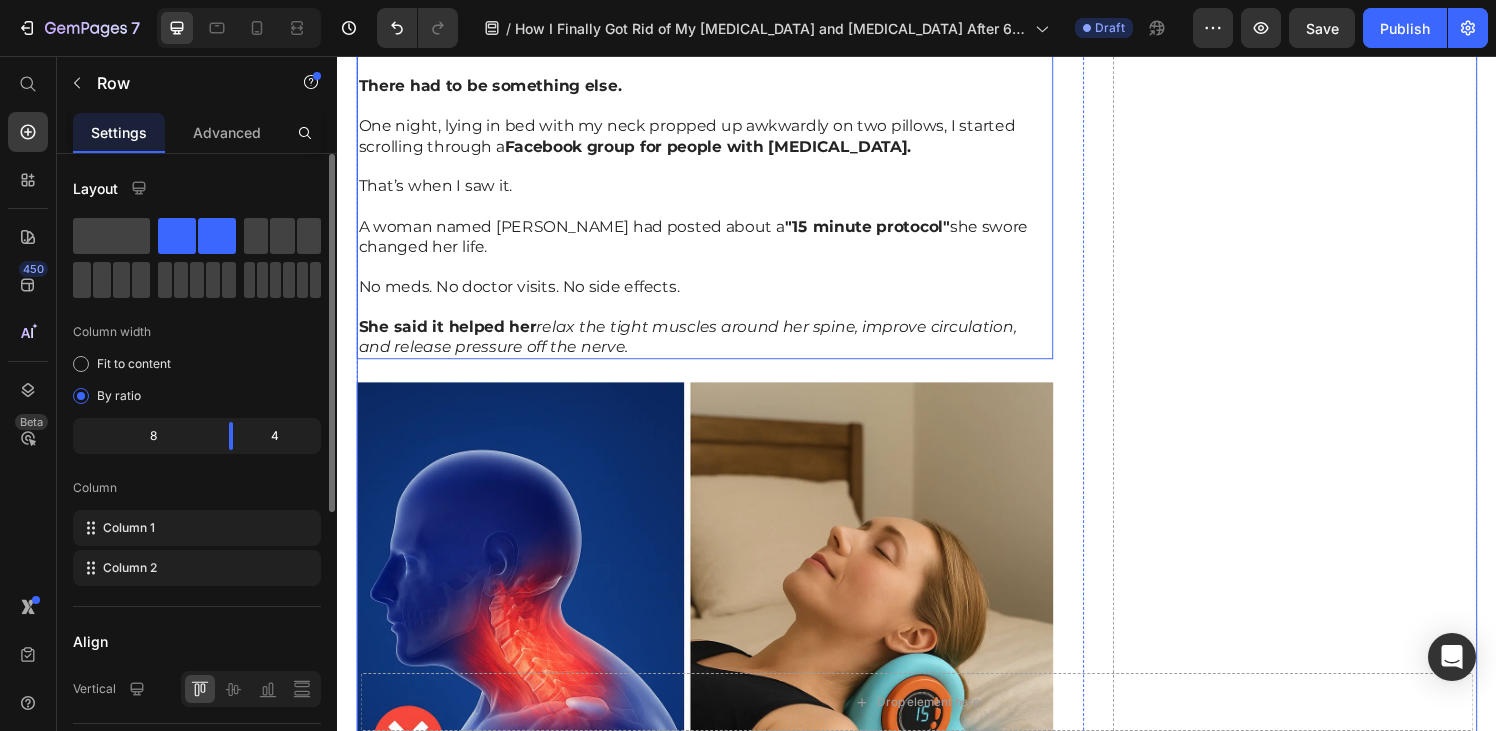 scroll, scrollTop: 4271, scrollLeft: 0, axis: vertical 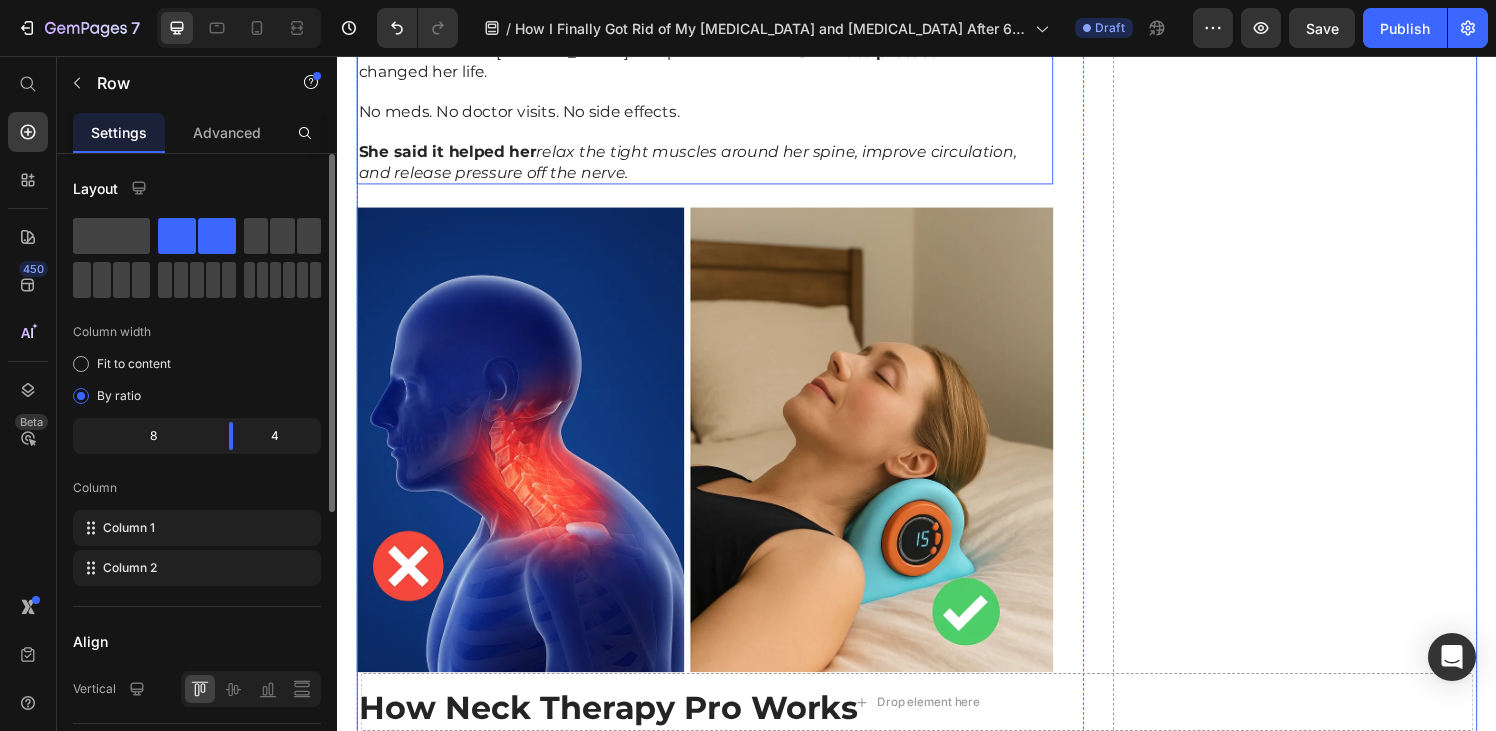 click at bounding box center (717, 453) 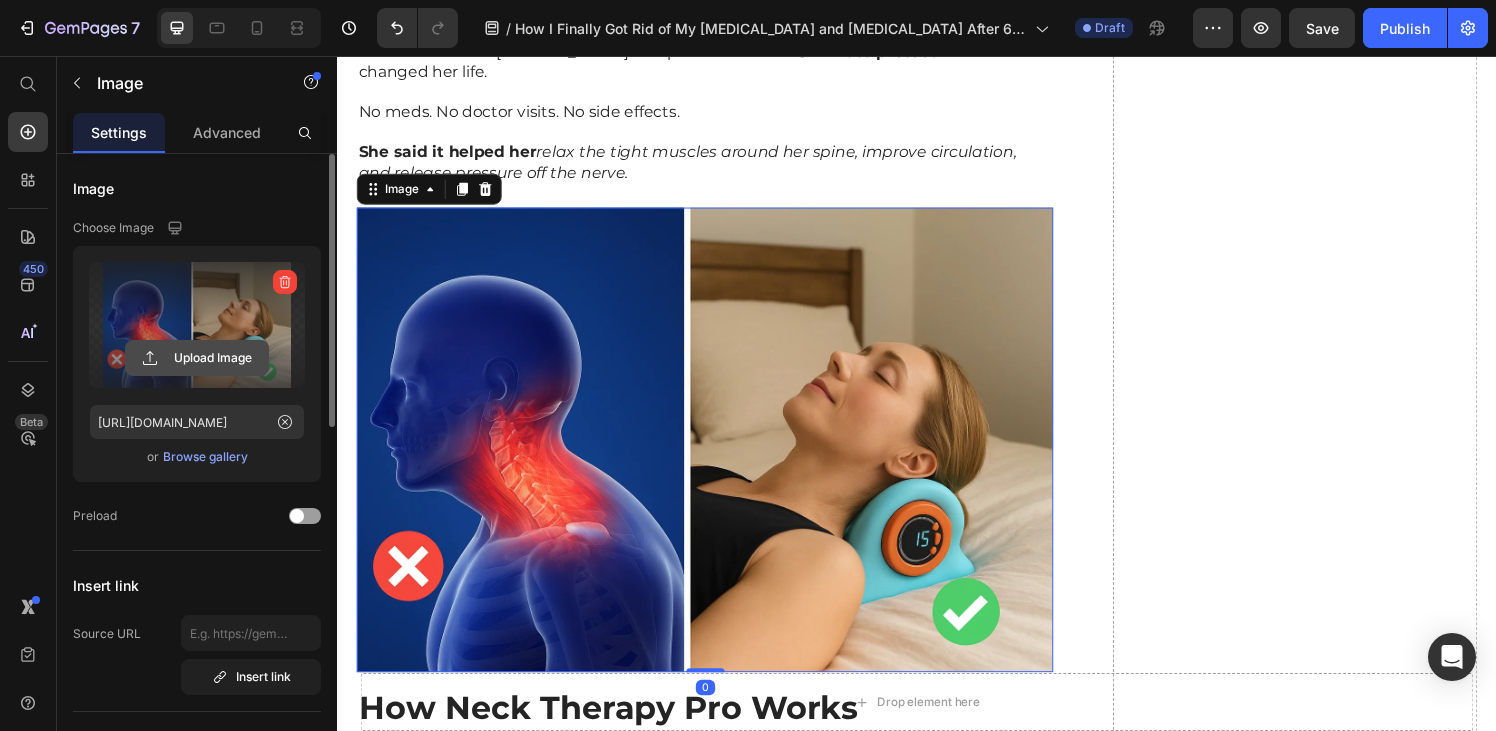 click 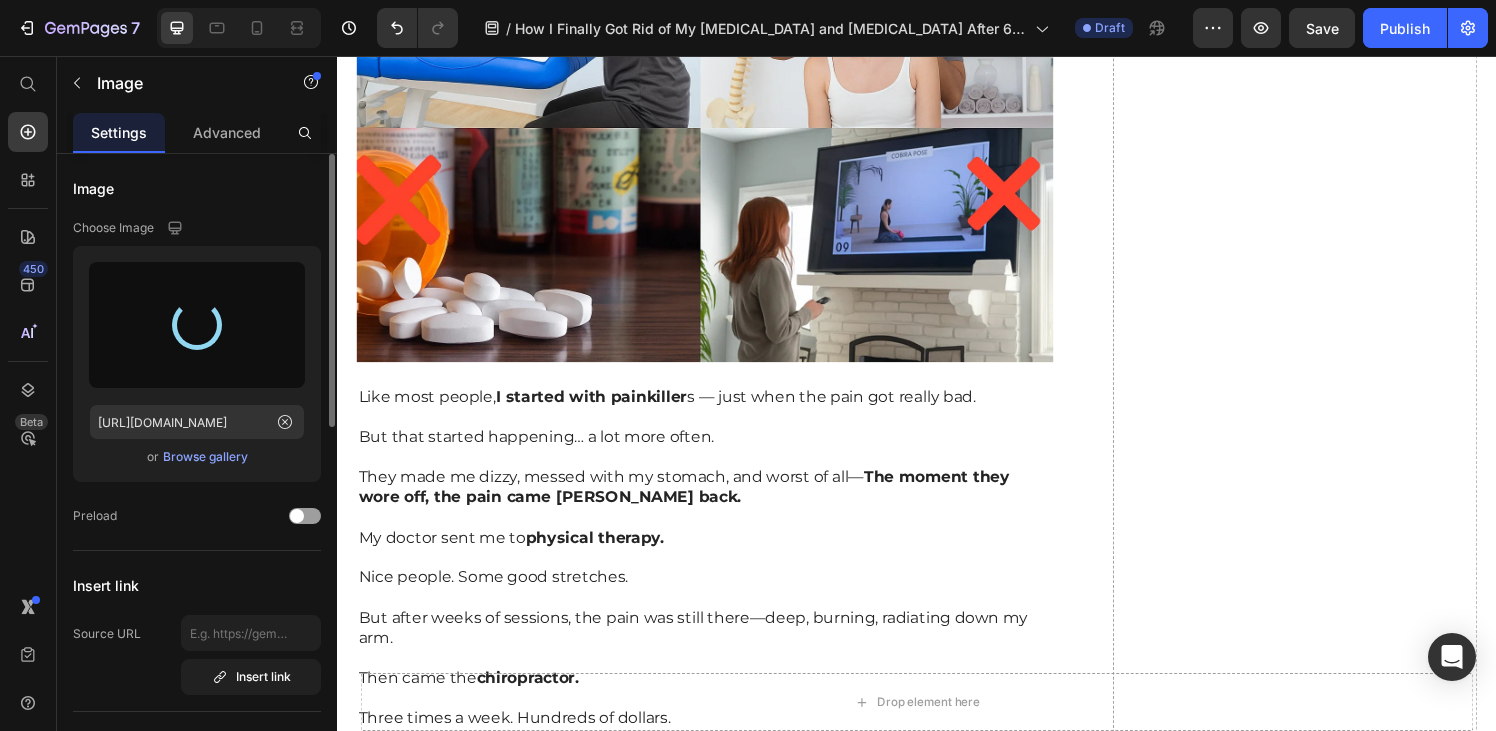 type on "[URL][DOMAIN_NAME]" 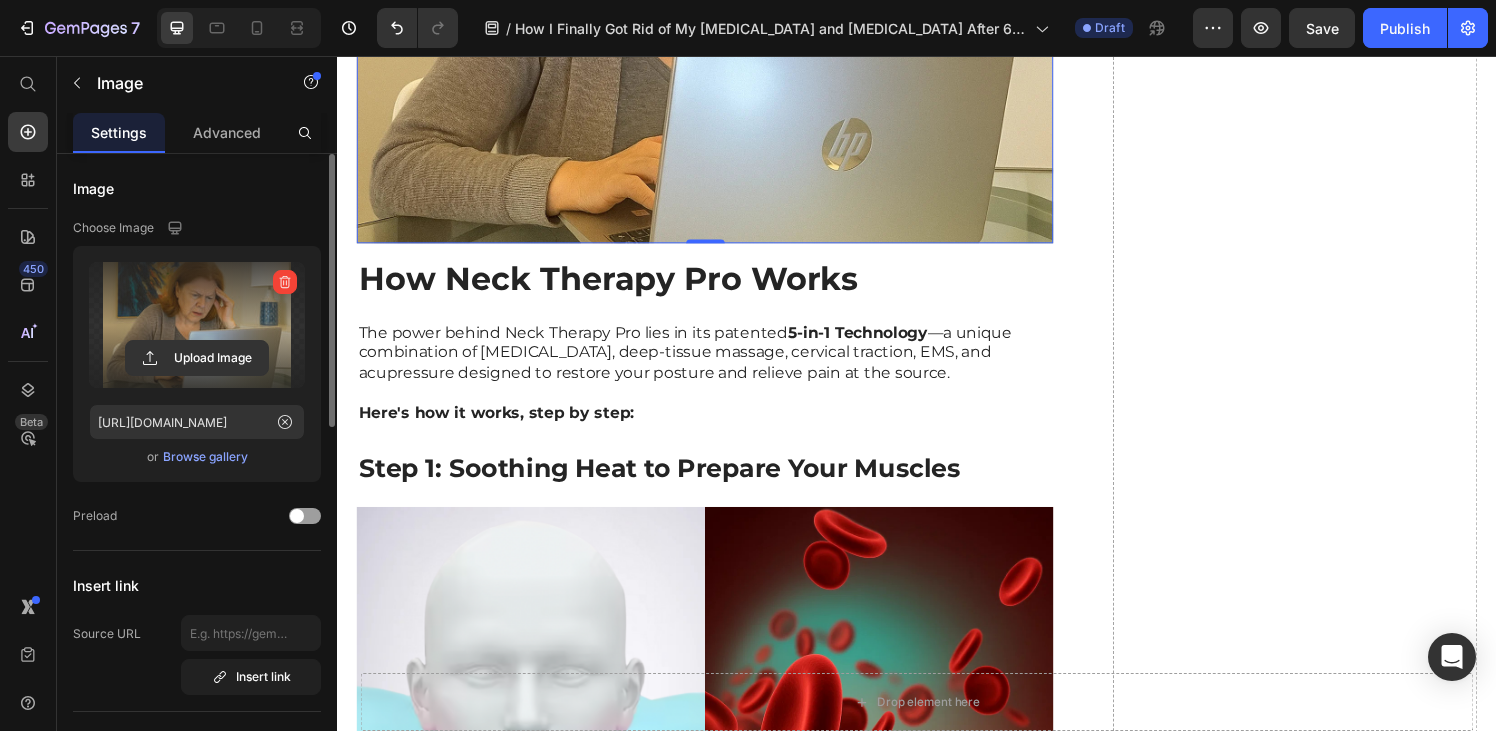 scroll, scrollTop: 4770, scrollLeft: 0, axis: vertical 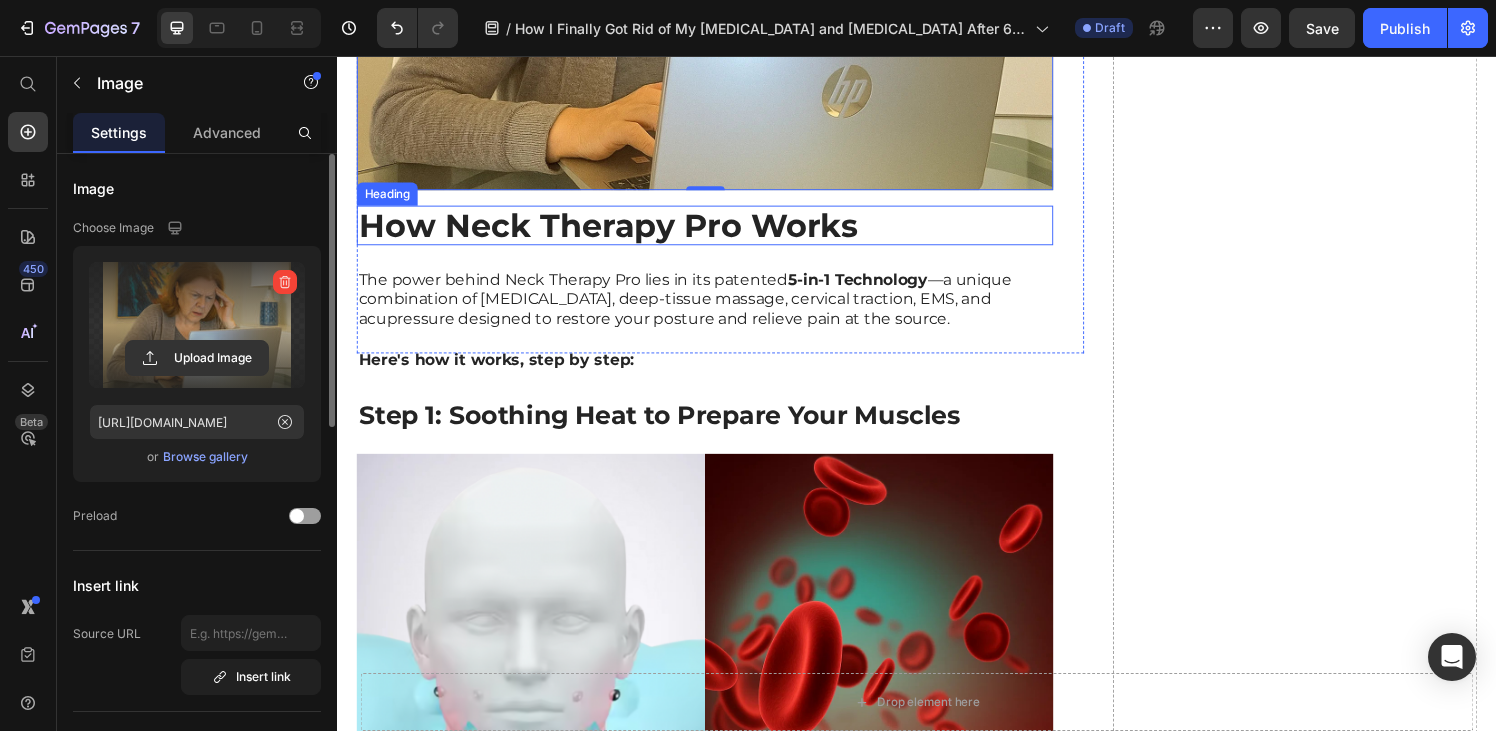 click on "How Neck Therapy Pro Works" at bounding box center [617, 231] 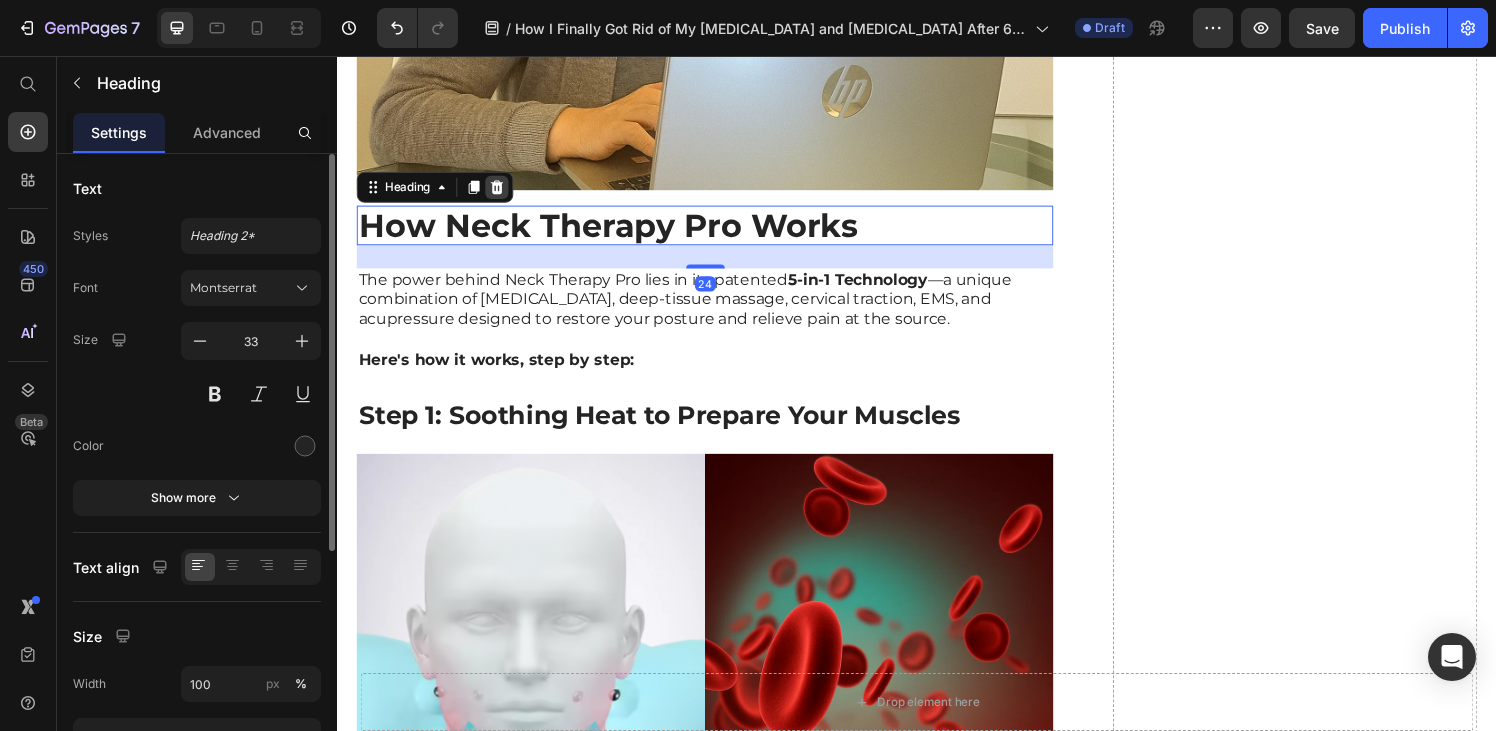 click at bounding box center (502, 192) 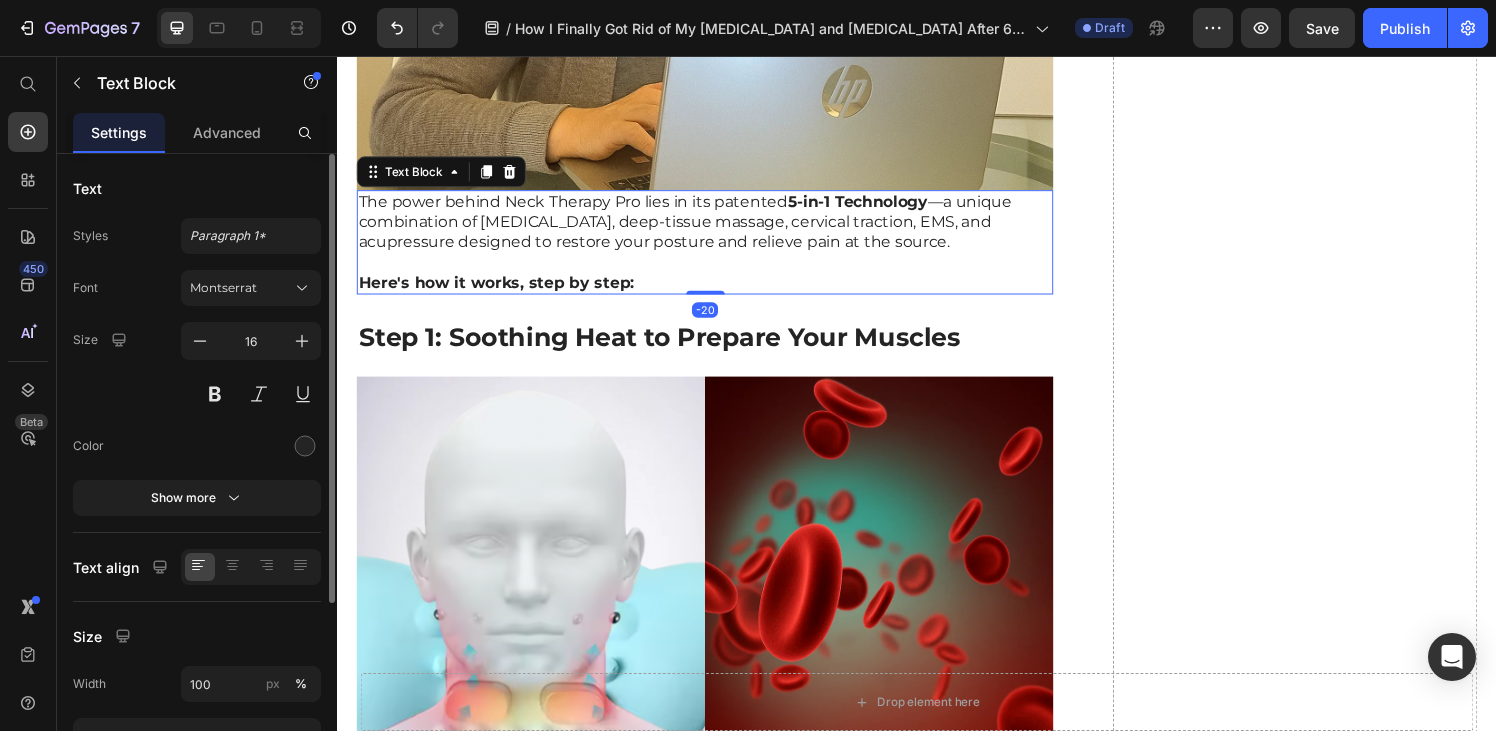 click on "The power behind Neck Therapy Pro lies in its patented  5-in-1 Technology —a unique combination of [MEDICAL_DATA], deep-tissue massage, cervical traction, EMS, and acupressure designed to restore your posture and relieve pain at the source." at bounding box center [717, 228] 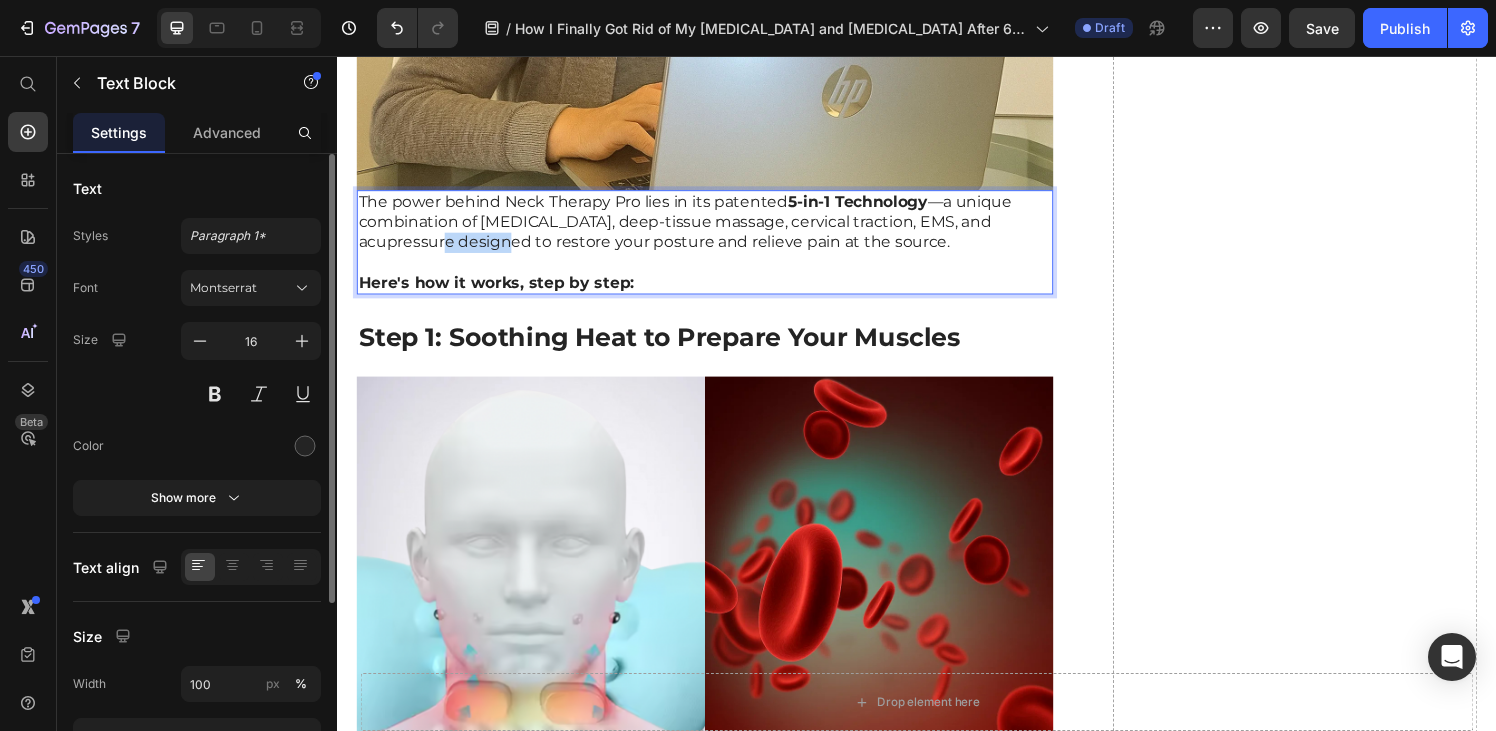 click on "The power behind Neck Therapy Pro lies in its patented  5-in-1 Technology —a unique combination of [MEDICAL_DATA], deep-tissue massage, cervical traction, EMS, and acupressure designed to restore your posture and relieve pain at the source." at bounding box center (717, 228) 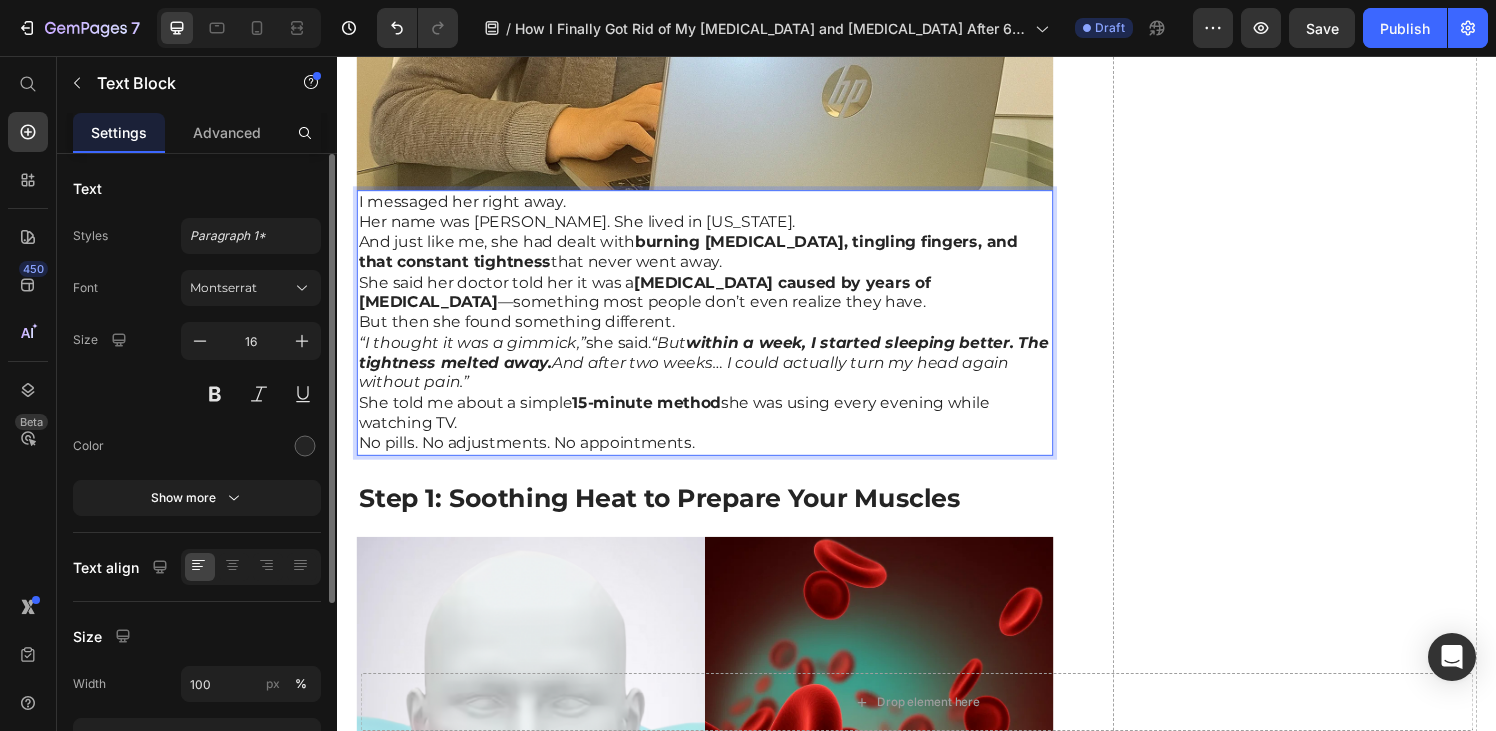 click on "I messaged her right away." at bounding box center [717, 207] 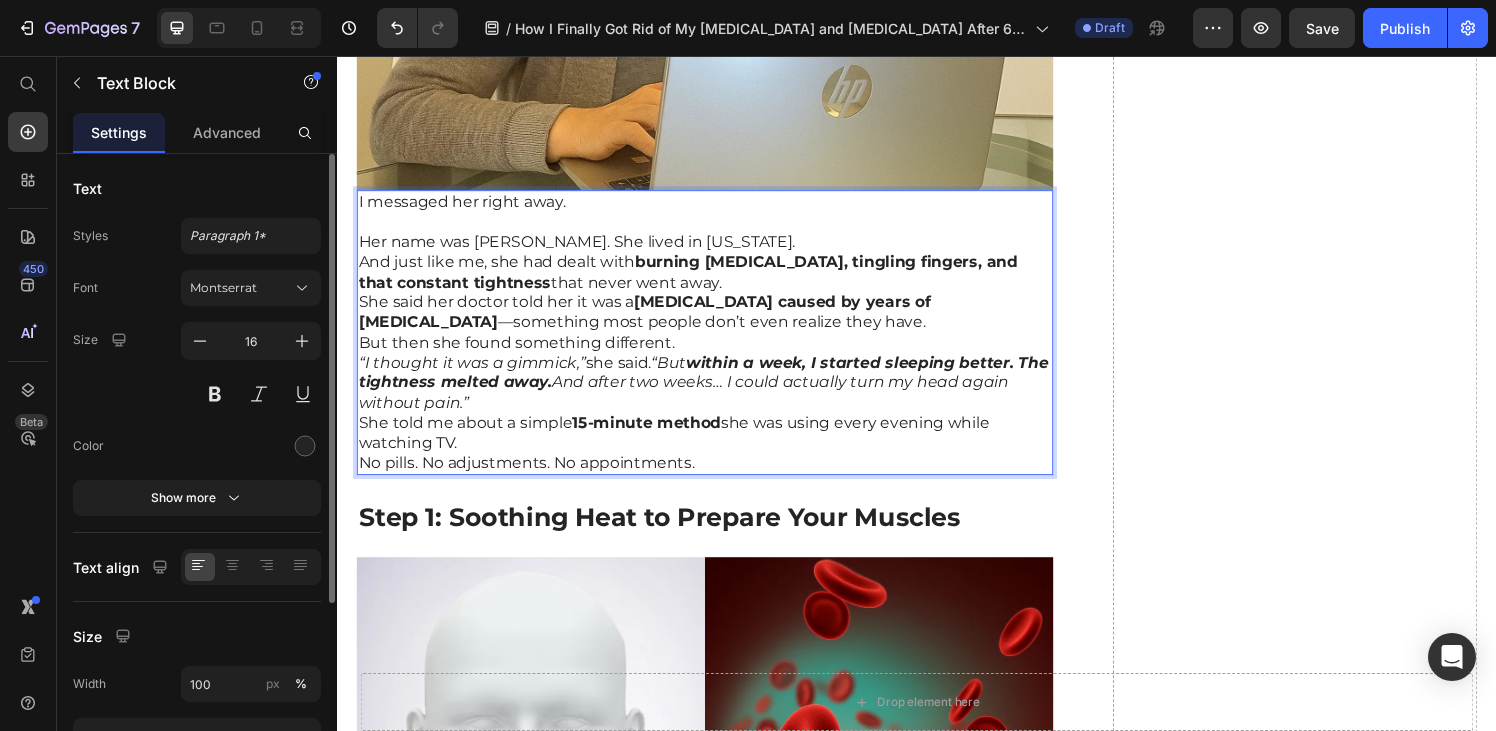 click on "Her name was [PERSON_NAME]. She lived in [US_STATE]." at bounding box center [717, 249] 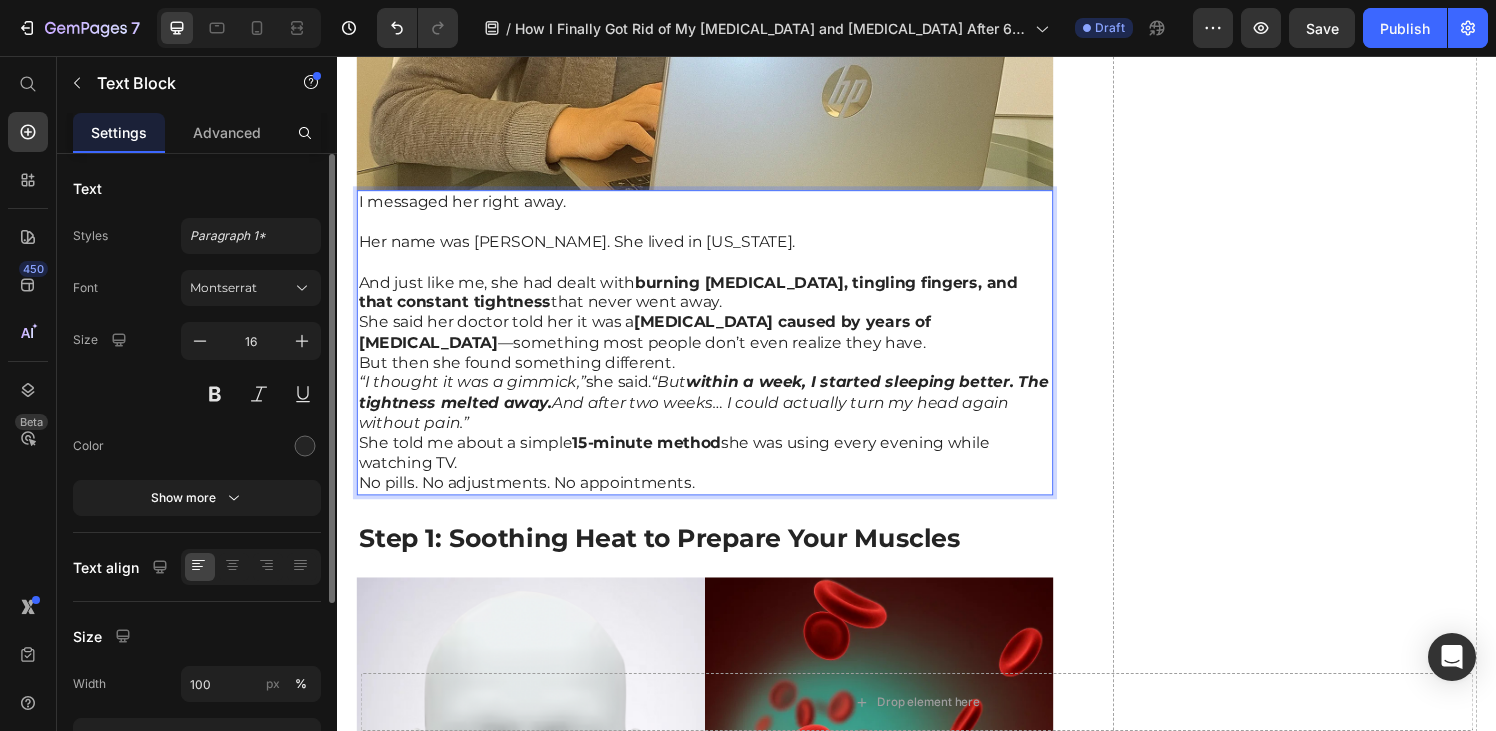 click on "And just like me, she had dealt with  burning [MEDICAL_DATA], tingling fingers, and that constant tightness  that never went away." at bounding box center (717, 302) 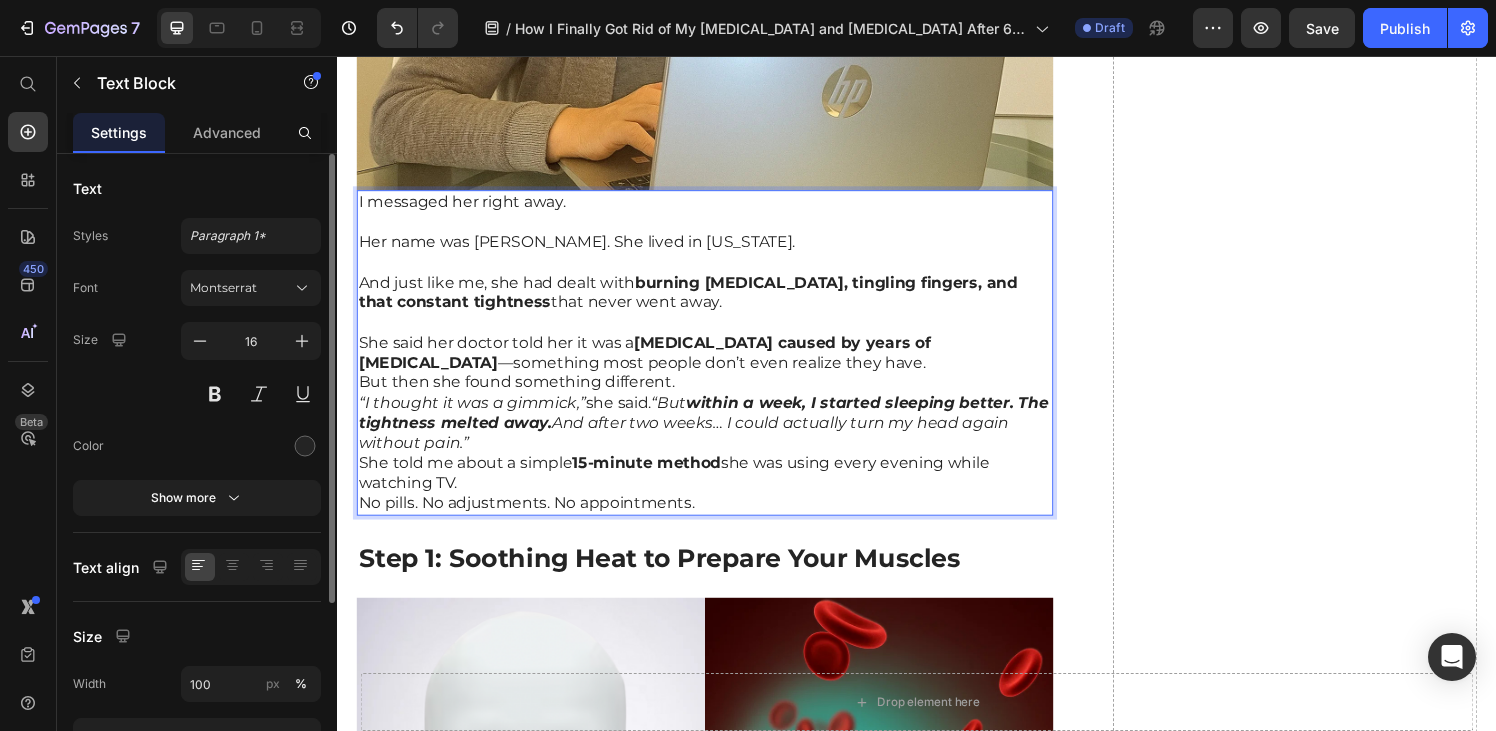 click on "She said her doctor told her it was a  [MEDICAL_DATA] caused by years of [MEDICAL_DATA] —something most people don’t even realize they have." at bounding box center (717, 364) 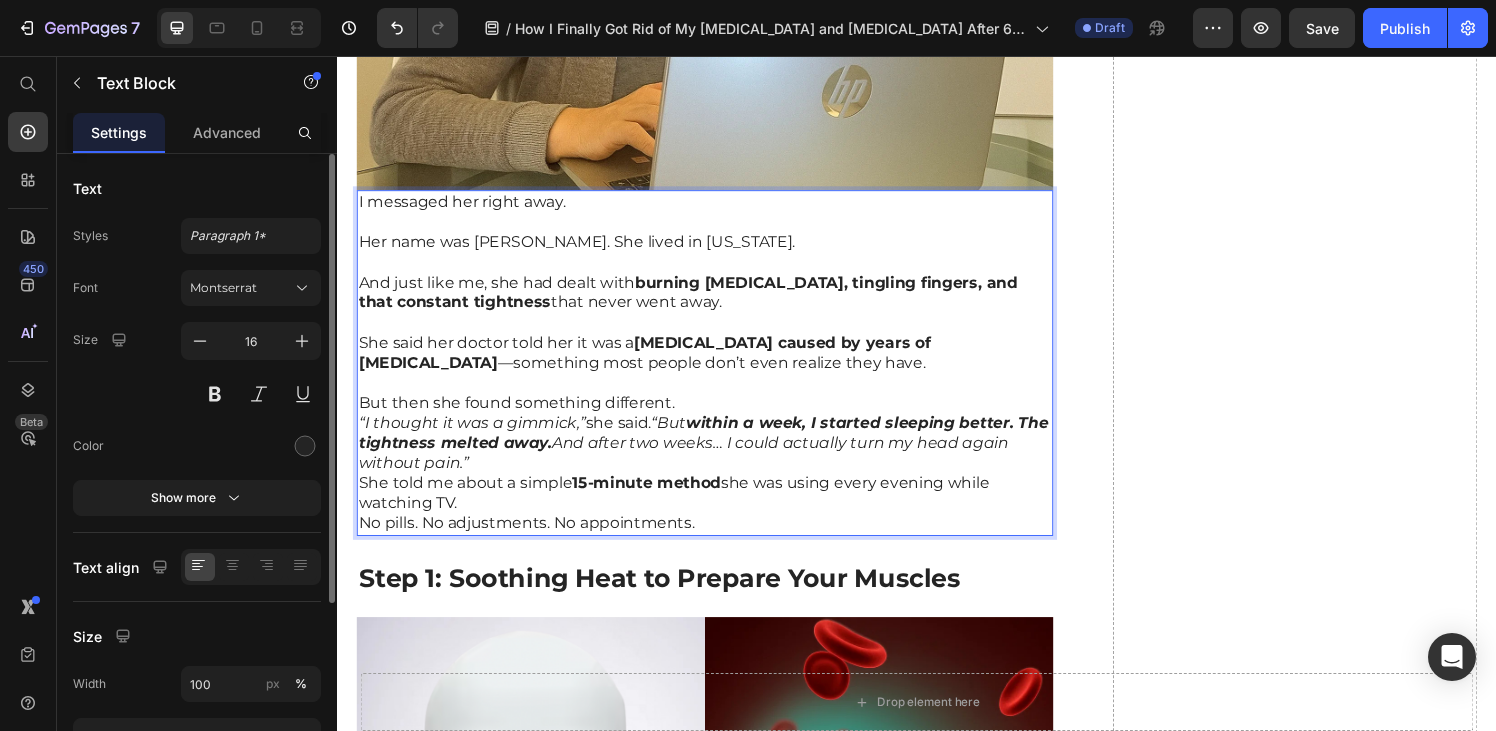 click on "But then she found something different." at bounding box center (717, 415) 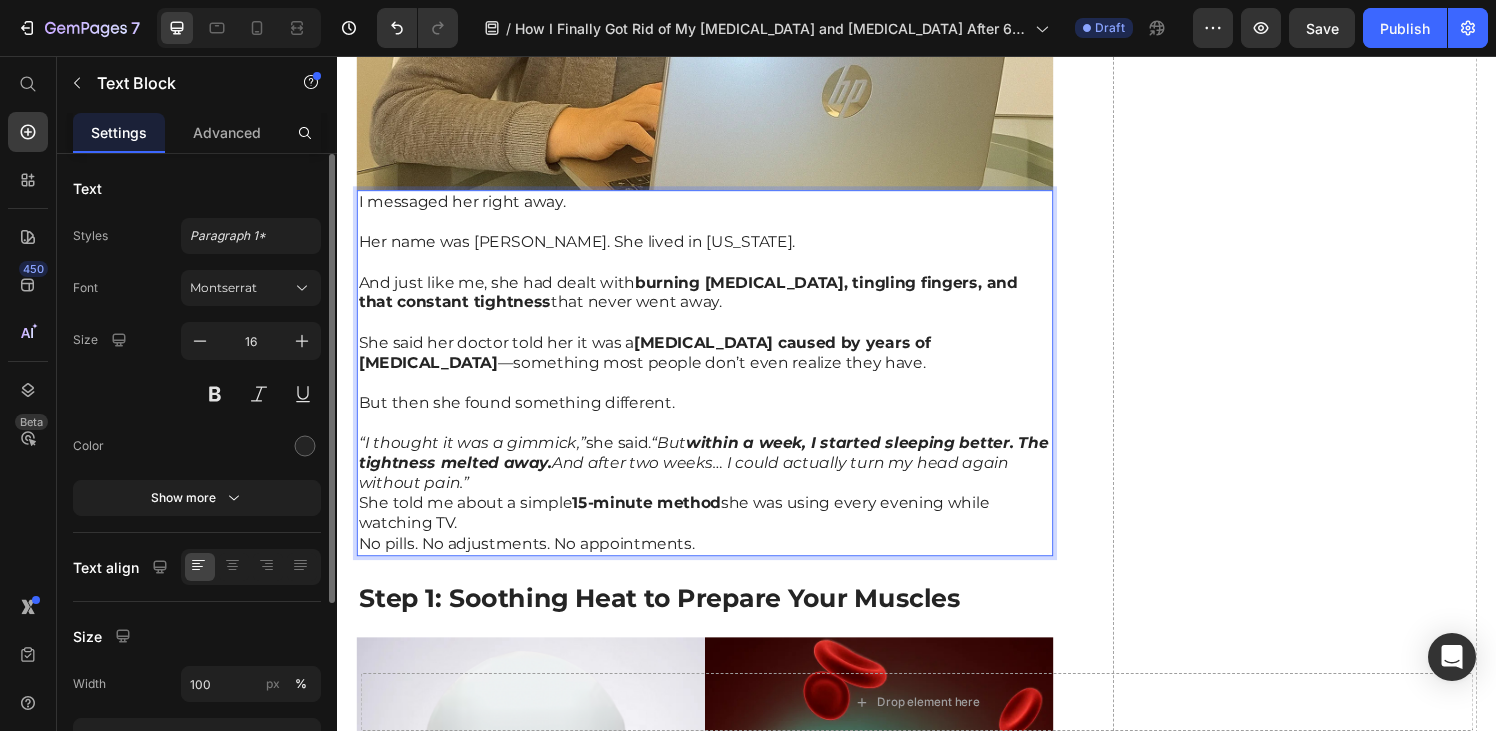 click on "“But  within a week, I started sleeping better. The tightness melted away.  And after two weeks… I could actually turn my head again without pain.”" at bounding box center [716, 477] 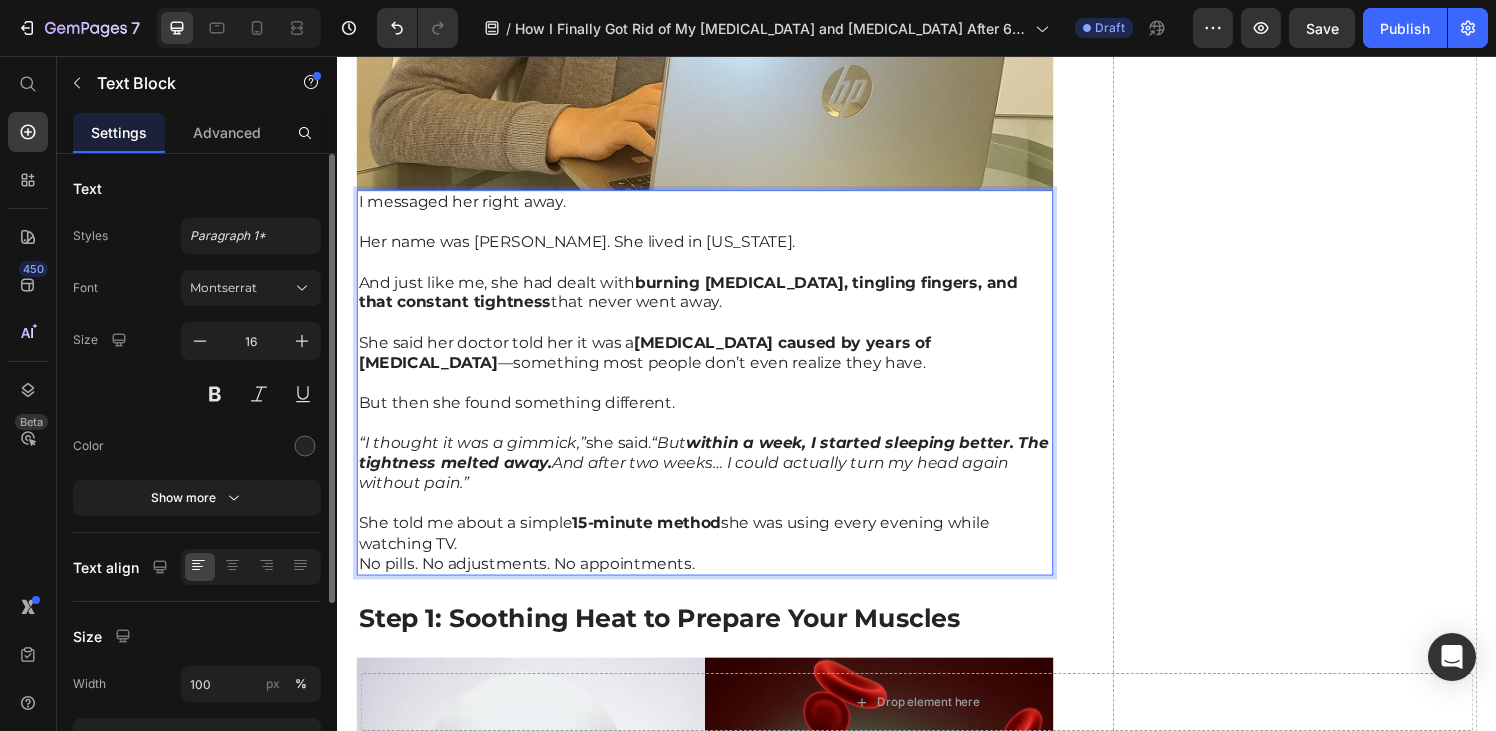 click on "She told me about a simple  15-minute method  she was using every evening while watching TV." at bounding box center (717, 551) 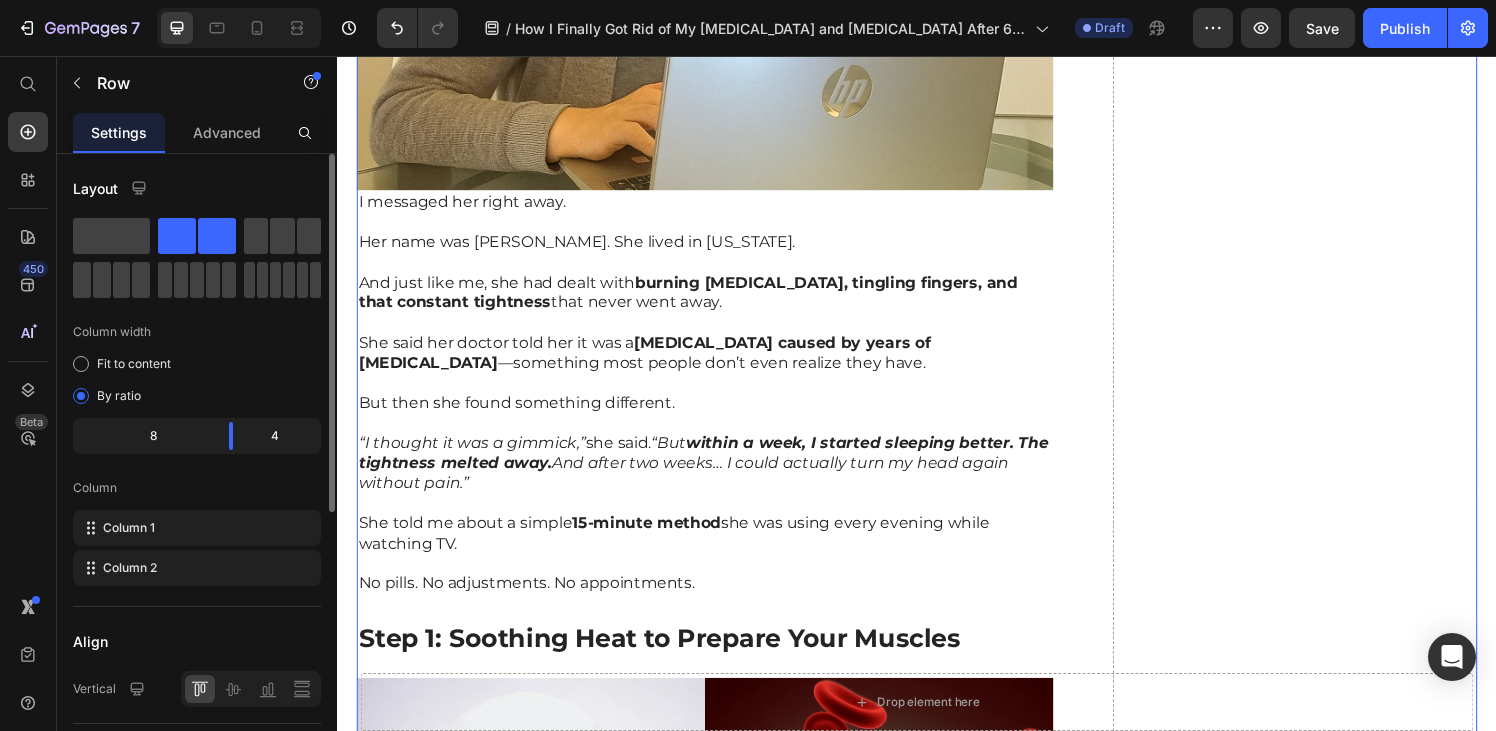 click on "Drop element here" at bounding box center (1328, 1238) 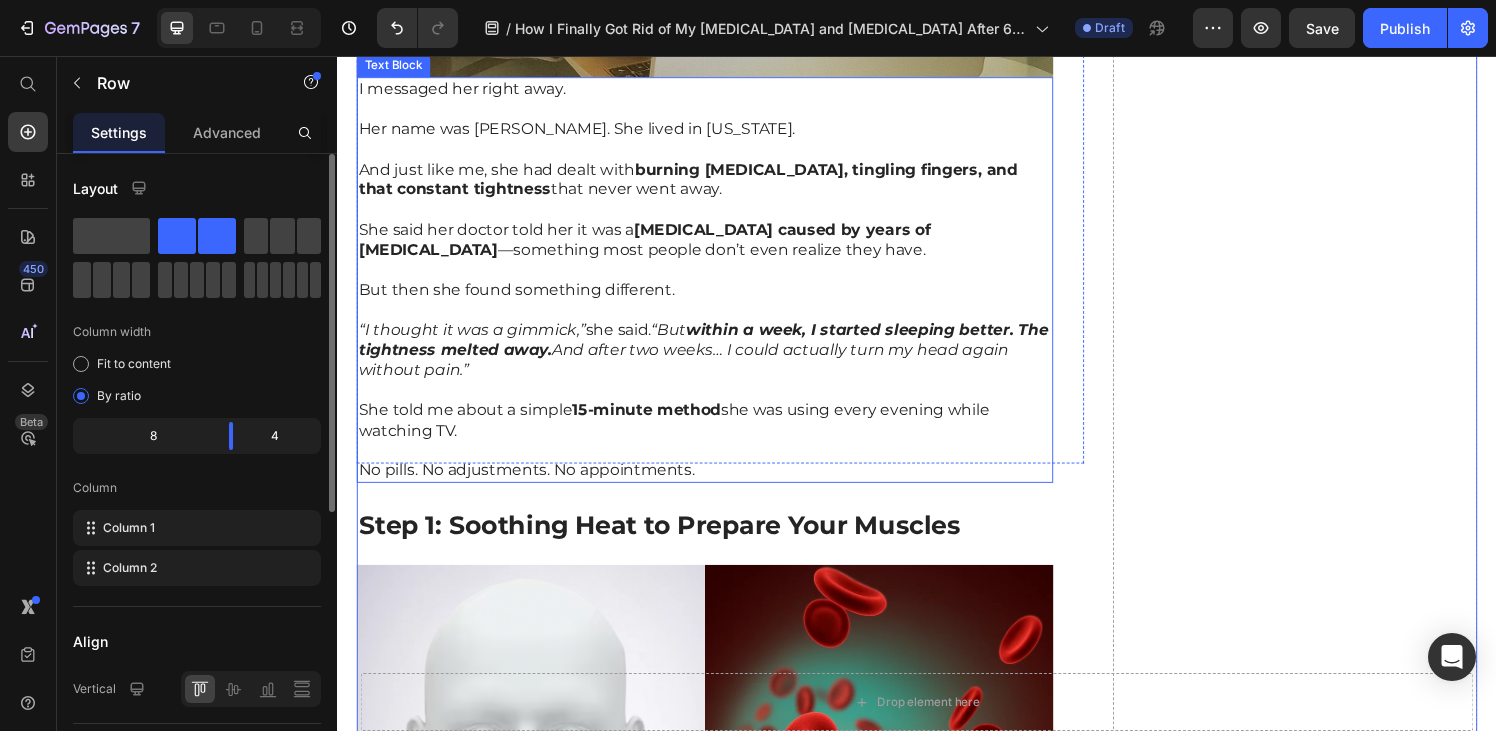 scroll, scrollTop: 4841, scrollLeft: 0, axis: vertical 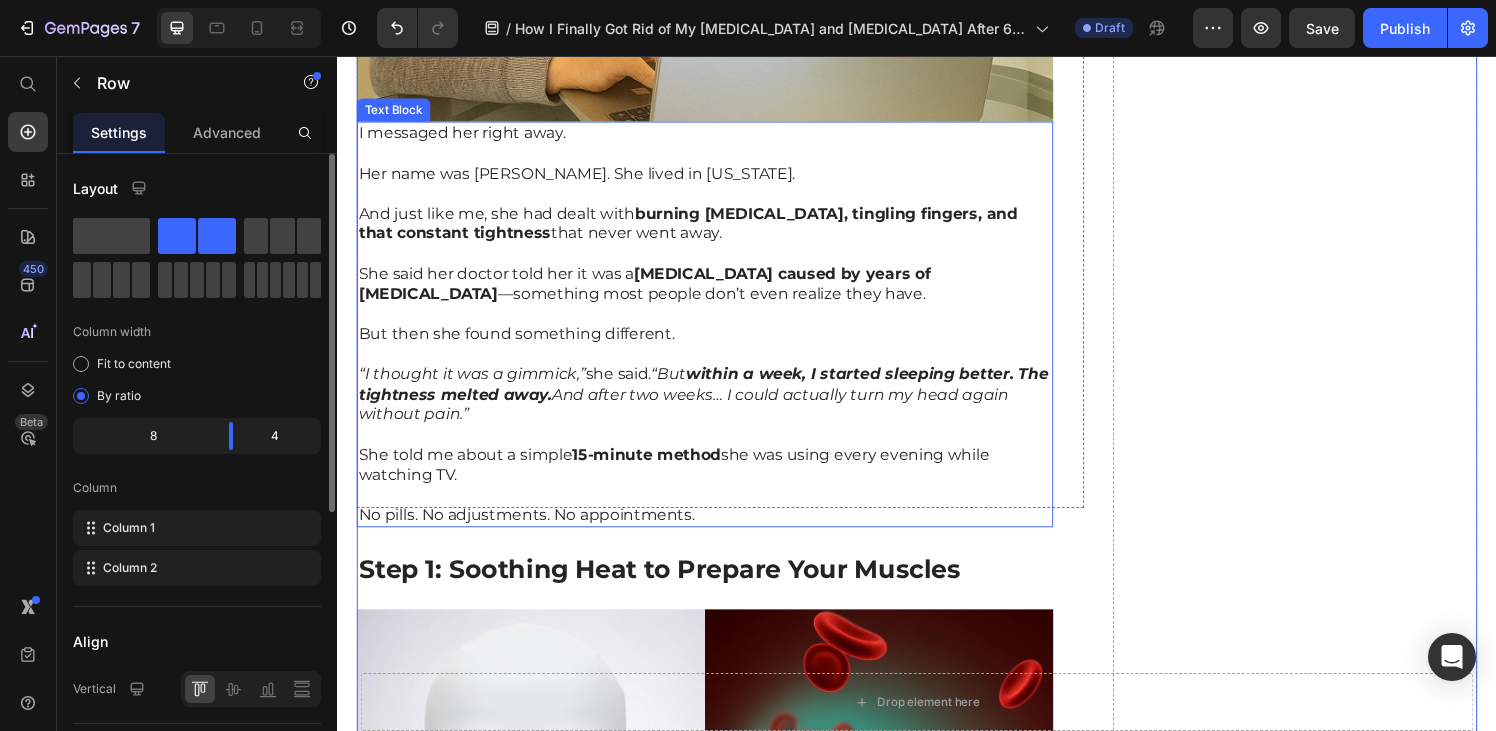 click on "burning [MEDICAL_DATA], tingling fingers, and that constant tightness" at bounding box center (700, 230) 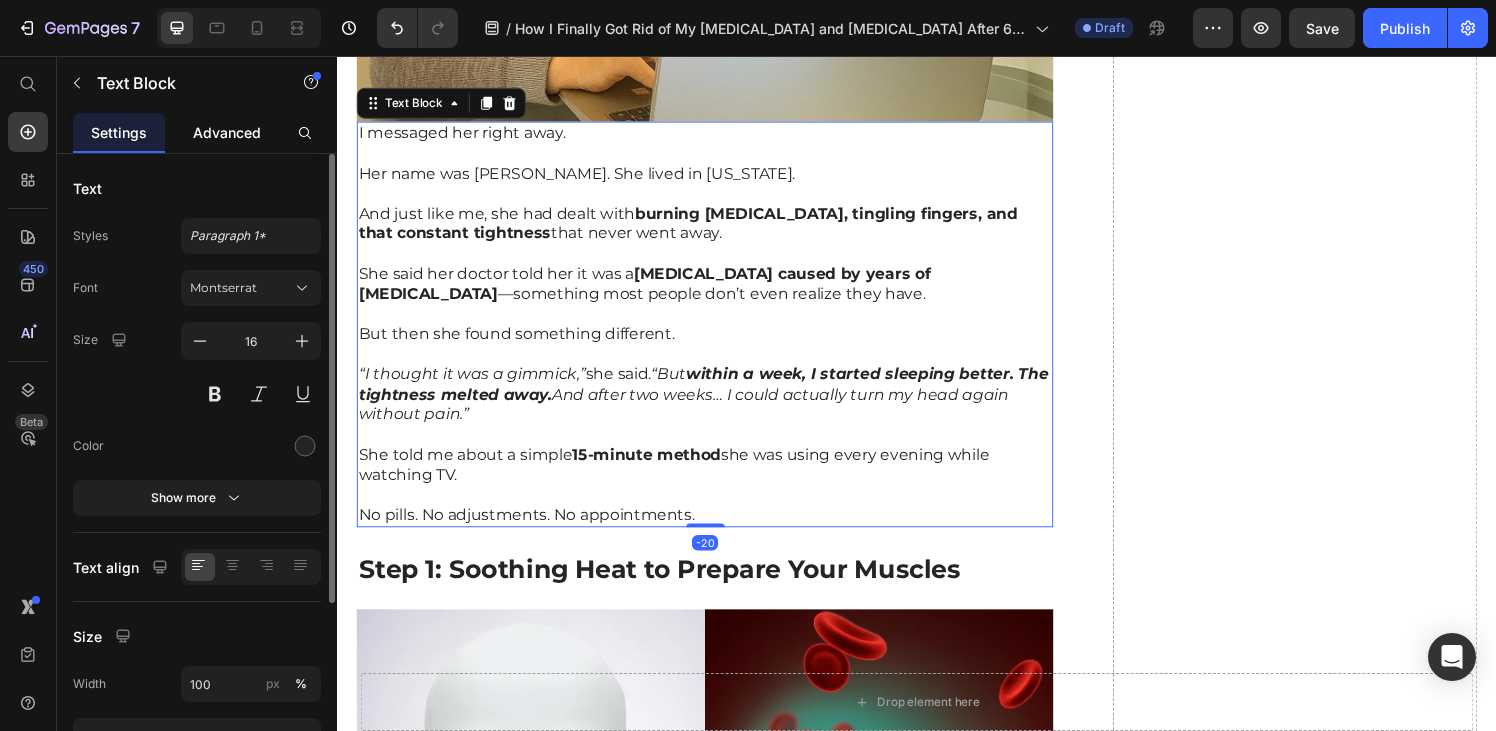 click on "Advanced" at bounding box center (227, 132) 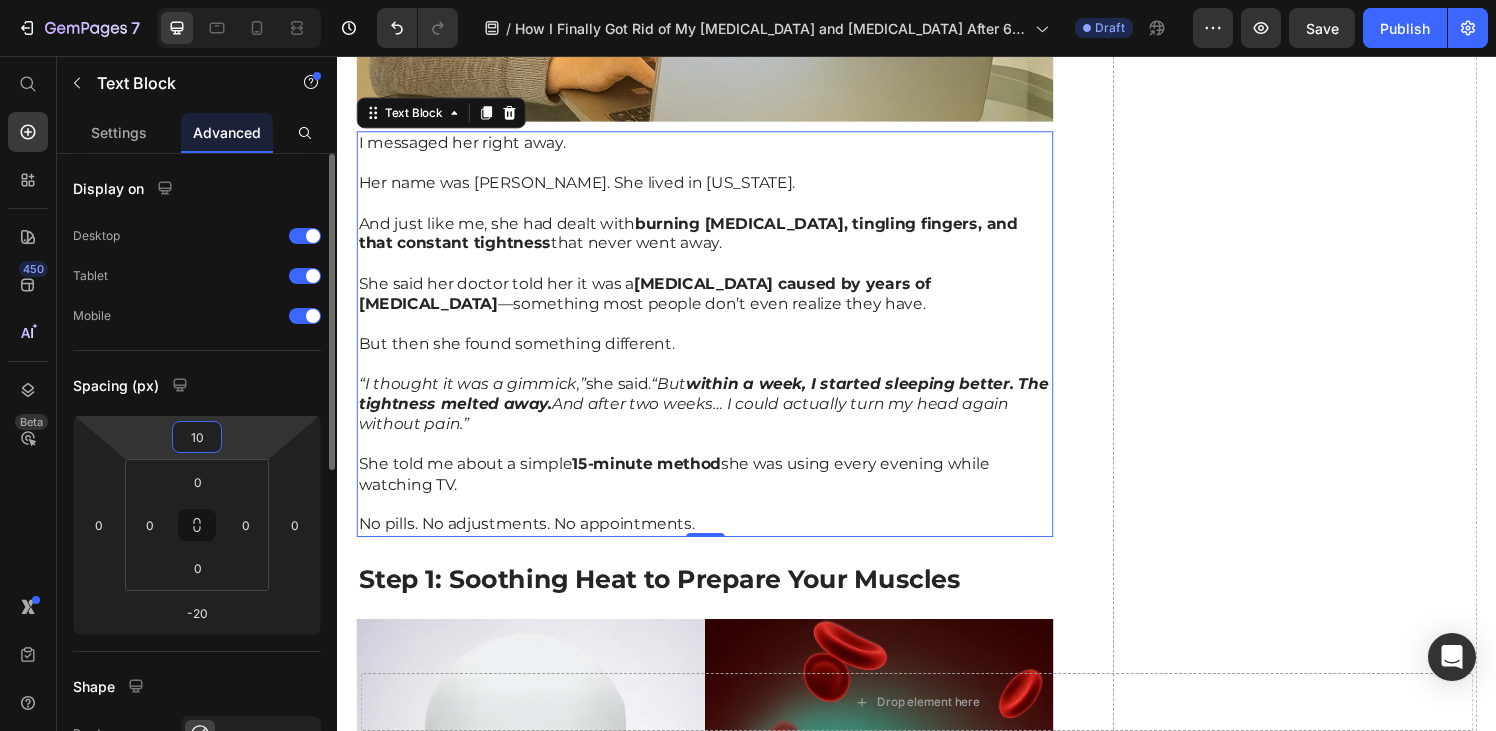 type on "12" 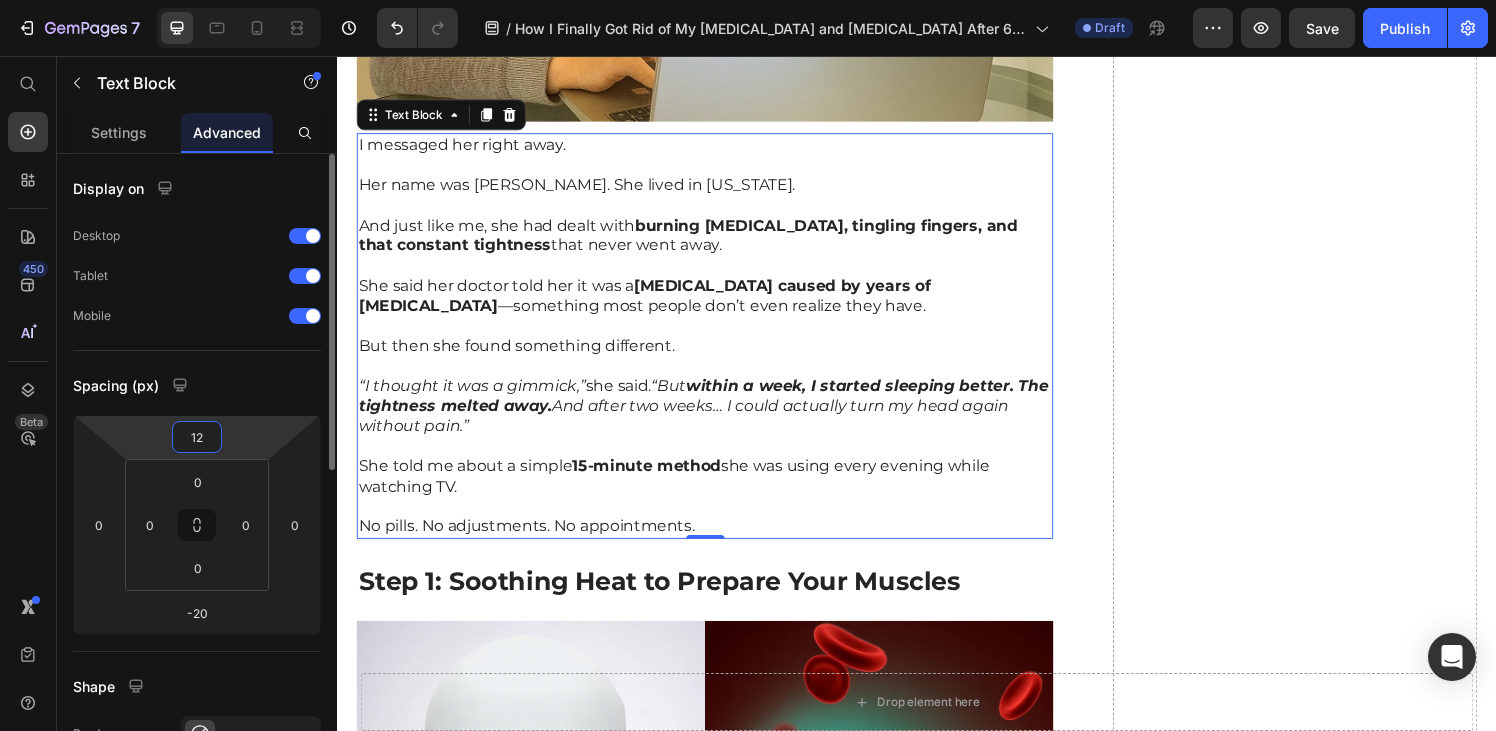 click on "7  Version history  /  How I Finally Got Rid of My [MEDICAL_DATA] and [MEDICAL_DATA] After 6 Years of Burning, Tingling, and Sleepless Nights Draft Preview  Save   Publish  450 Beta Start with Sections Elements Hero Section Product Detail Brands Trusted Badges Guarantee Product Breakdown How to use Testimonials Compare Bundle FAQs Social Proof Brand Story Product List Collection Blog List Contact Sticky Add to Cart Custom Footer Browse Library 450 Layout
Row
Row
Row
Row Text
Heading
Text Block Button
Button
Button
Sticky Back to top Media" at bounding box center (748, 0) 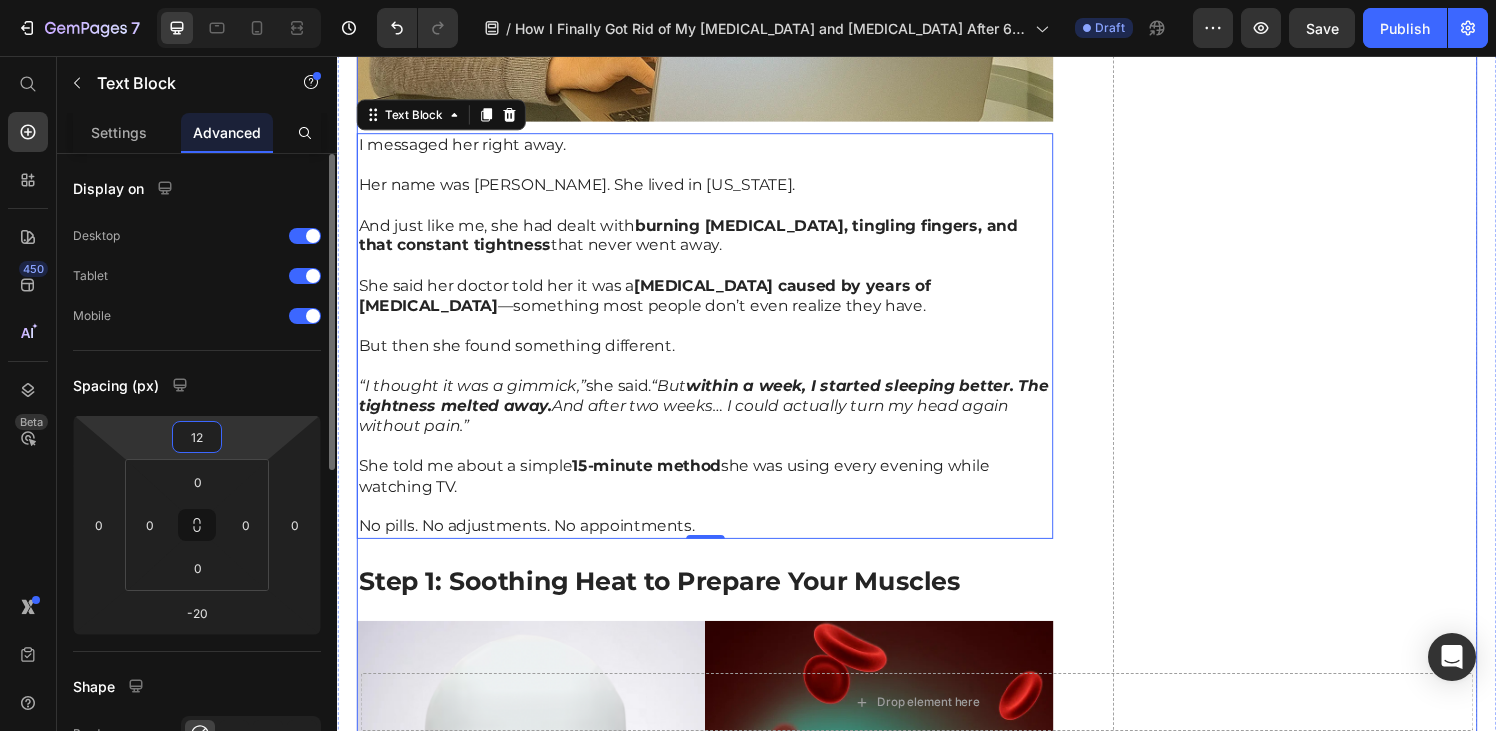 click on "Drop element here" at bounding box center (1328, 1173) 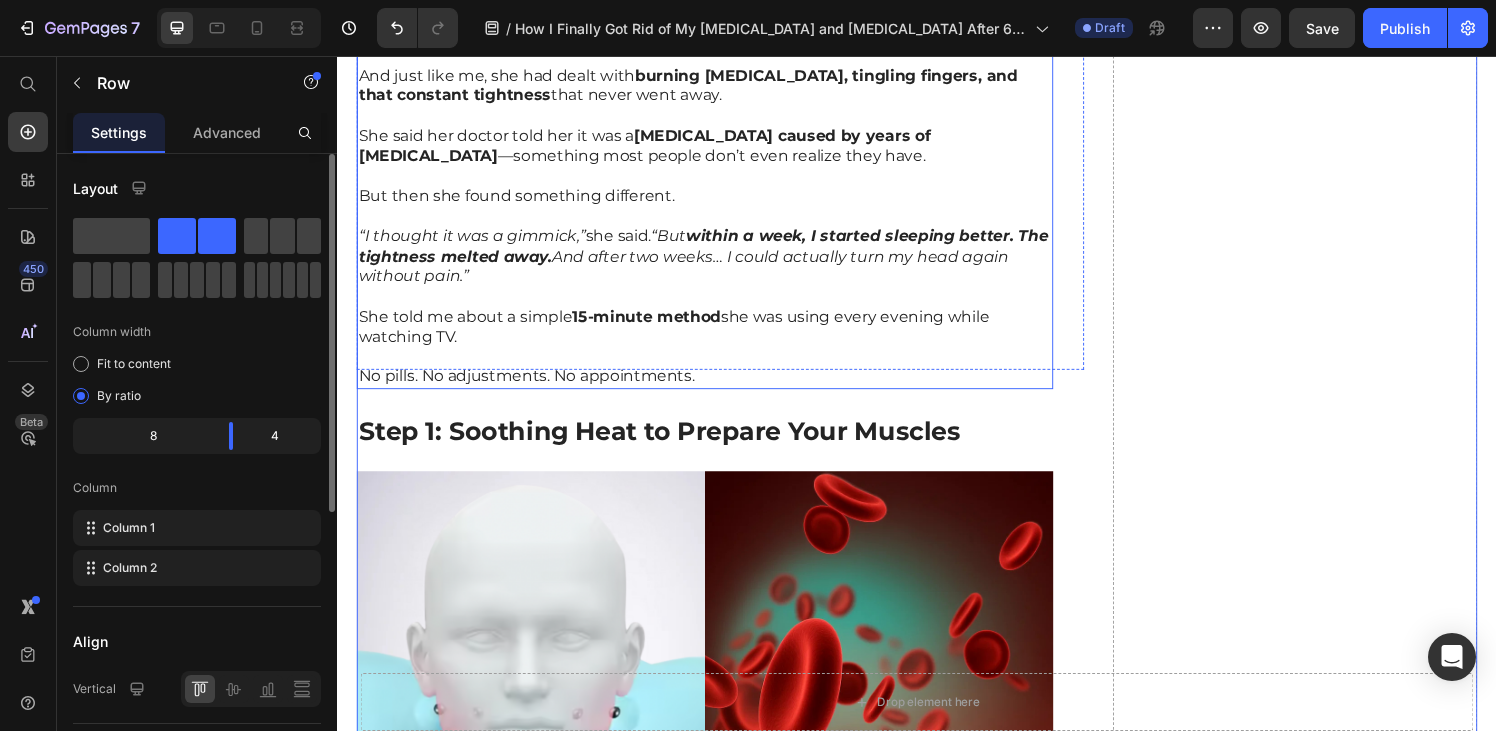 scroll, scrollTop: 5044, scrollLeft: 0, axis: vertical 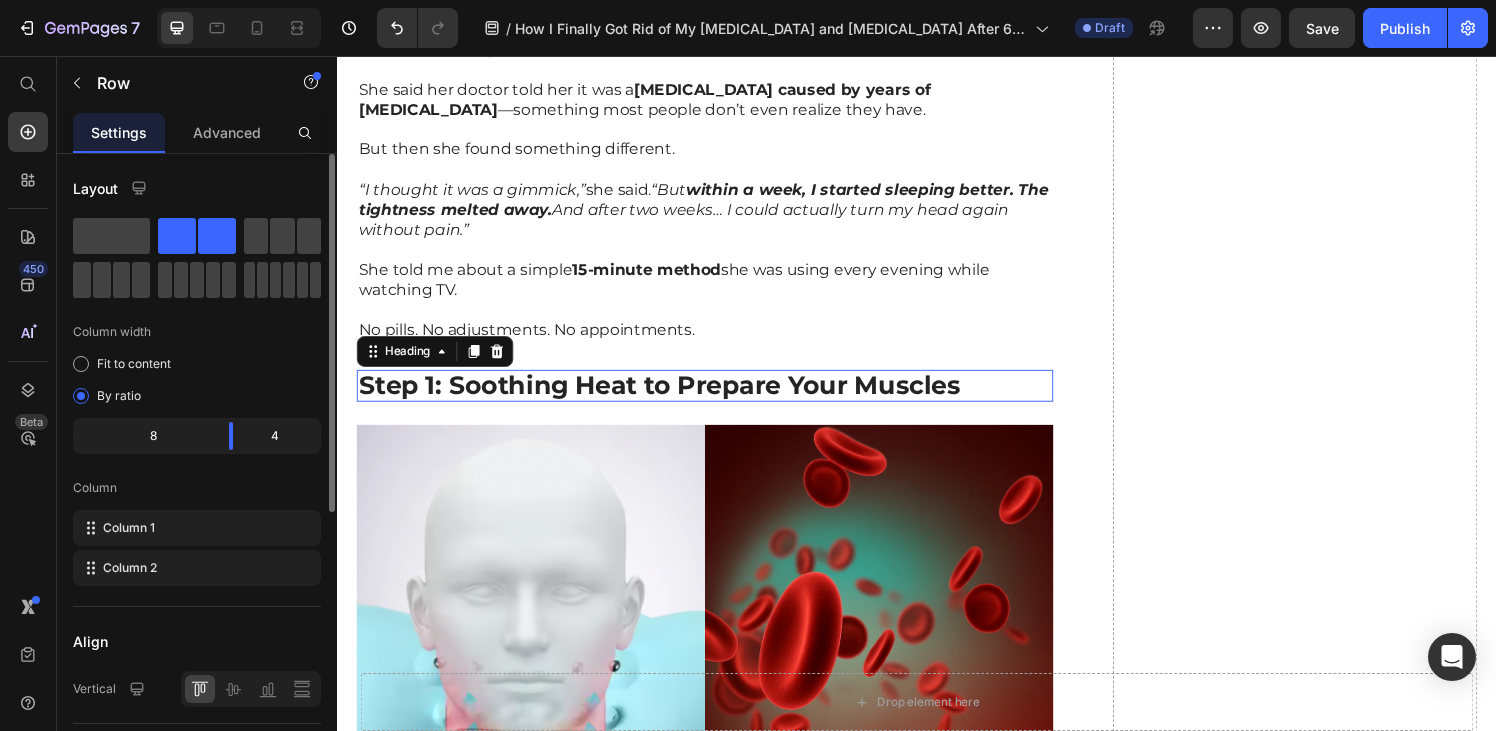 click on "Step 1: Soothing Heat to Prepare Your Muscles" at bounding box center [670, 397] 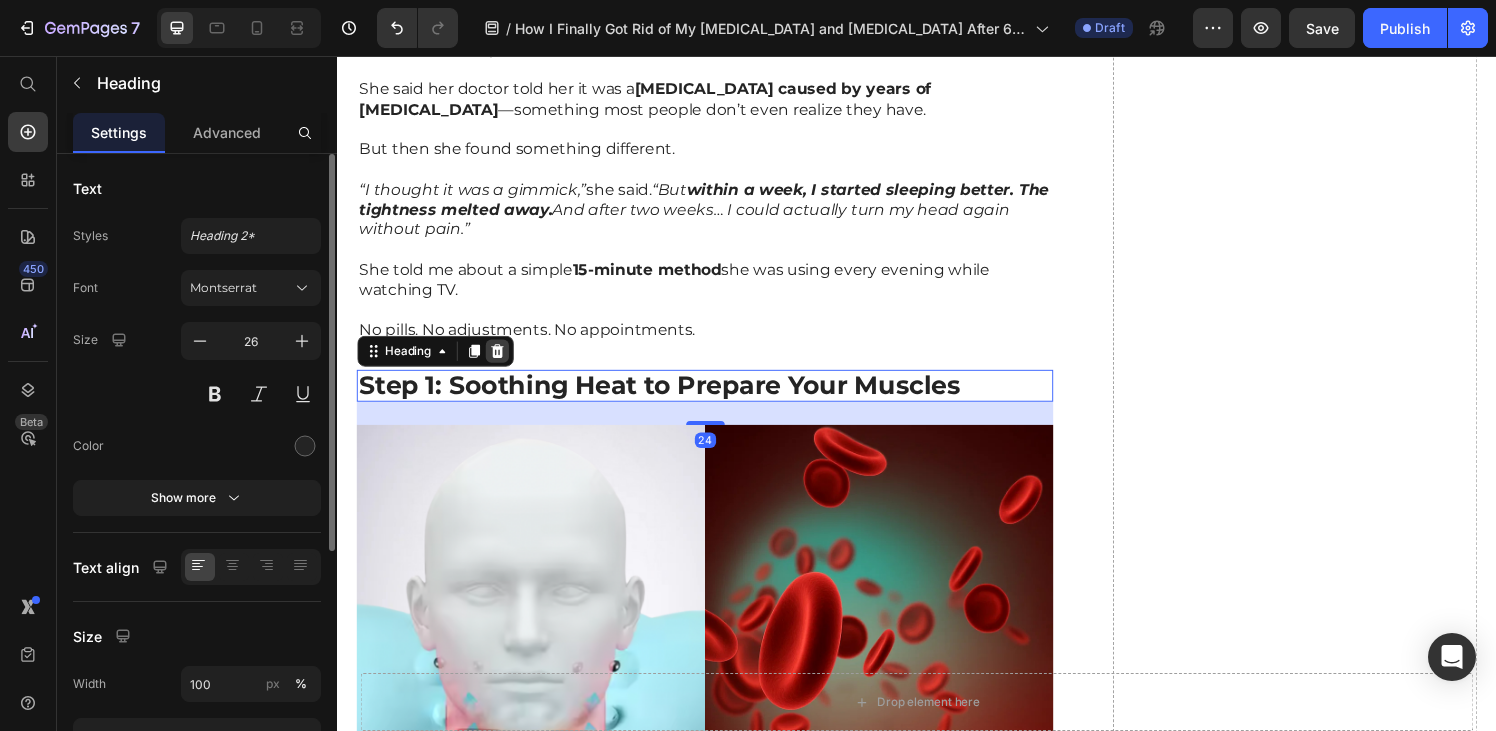 click at bounding box center [502, 362] 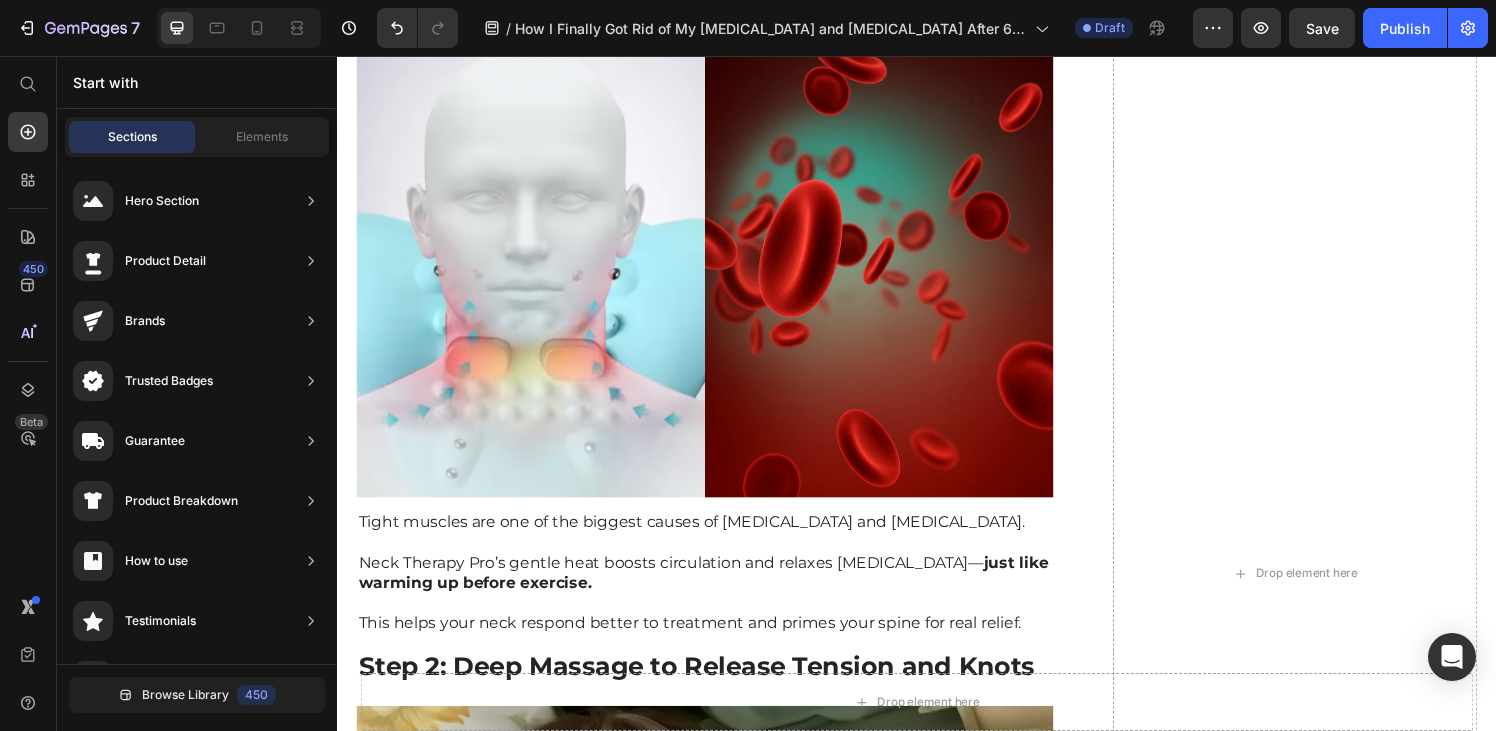scroll, scrollTop: 5520, scrollLeft: 0, axis: vertical 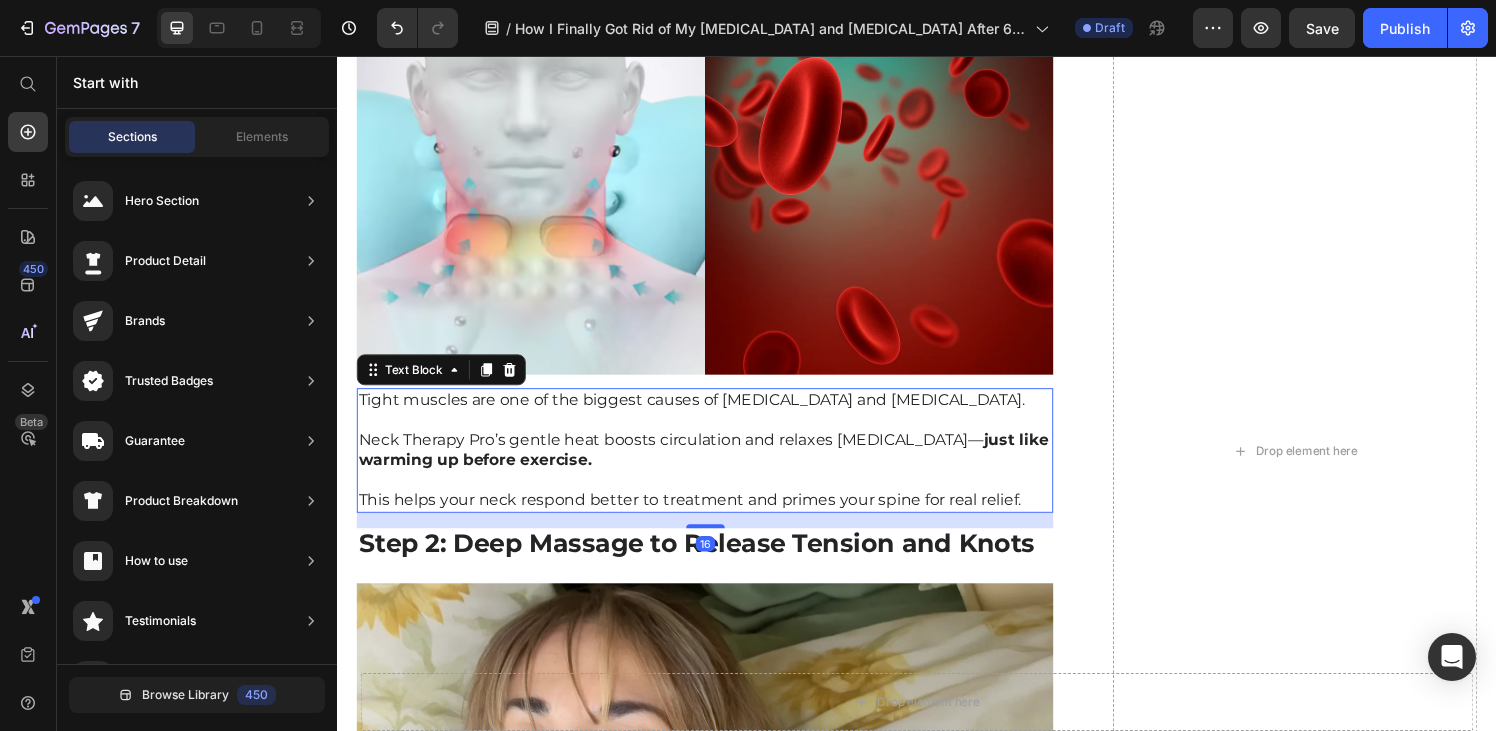 click on "Neck Therapy Pro’s gentle heat boosts circulation and relaxes [MEDICAL_DATA]— just like warming up before exercise." at bounding box center [717, 465] 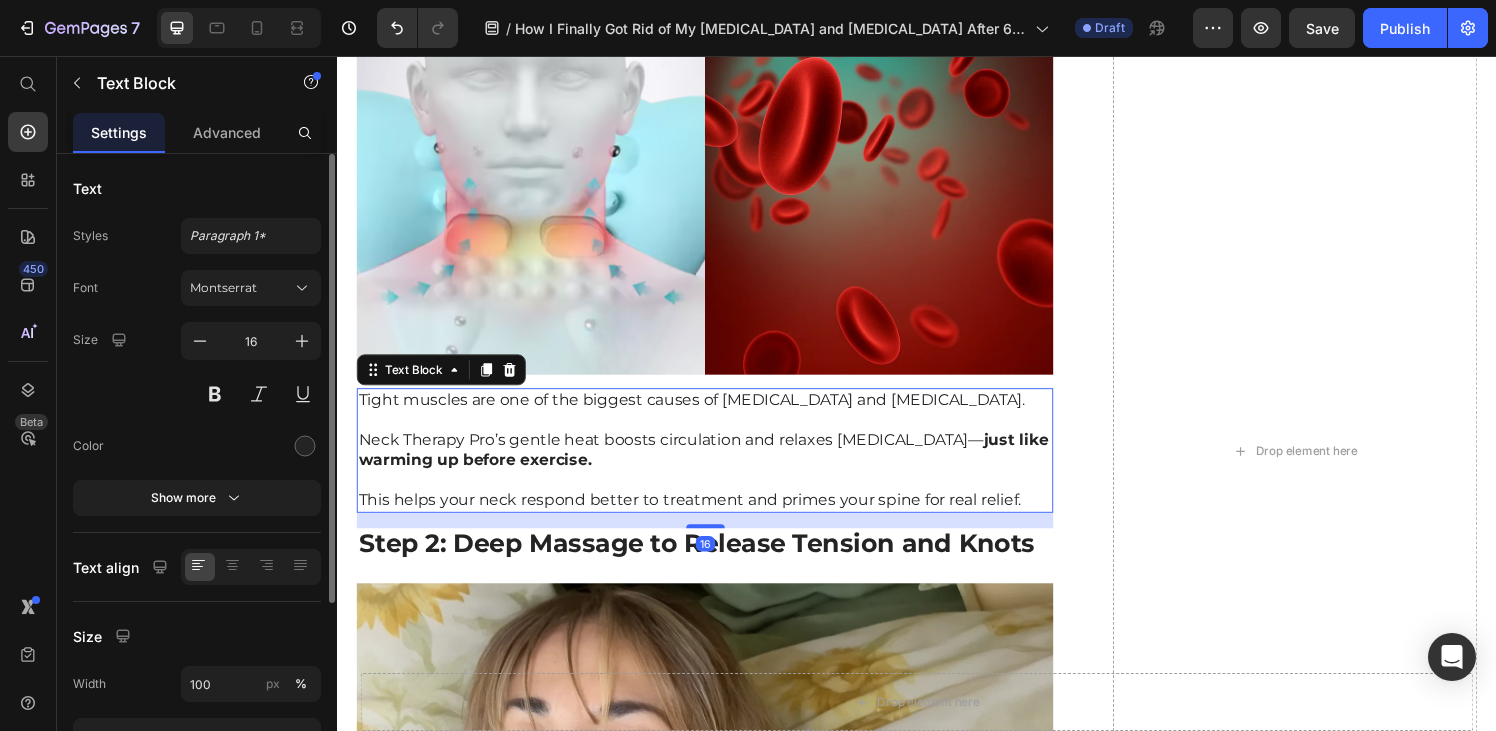 click on "Neck Therapy Pro’s gentle heat boosts circulation and relaxes [MEDICAL_DATA]— just like warming up before exercise." at bounding box center [717, 465] 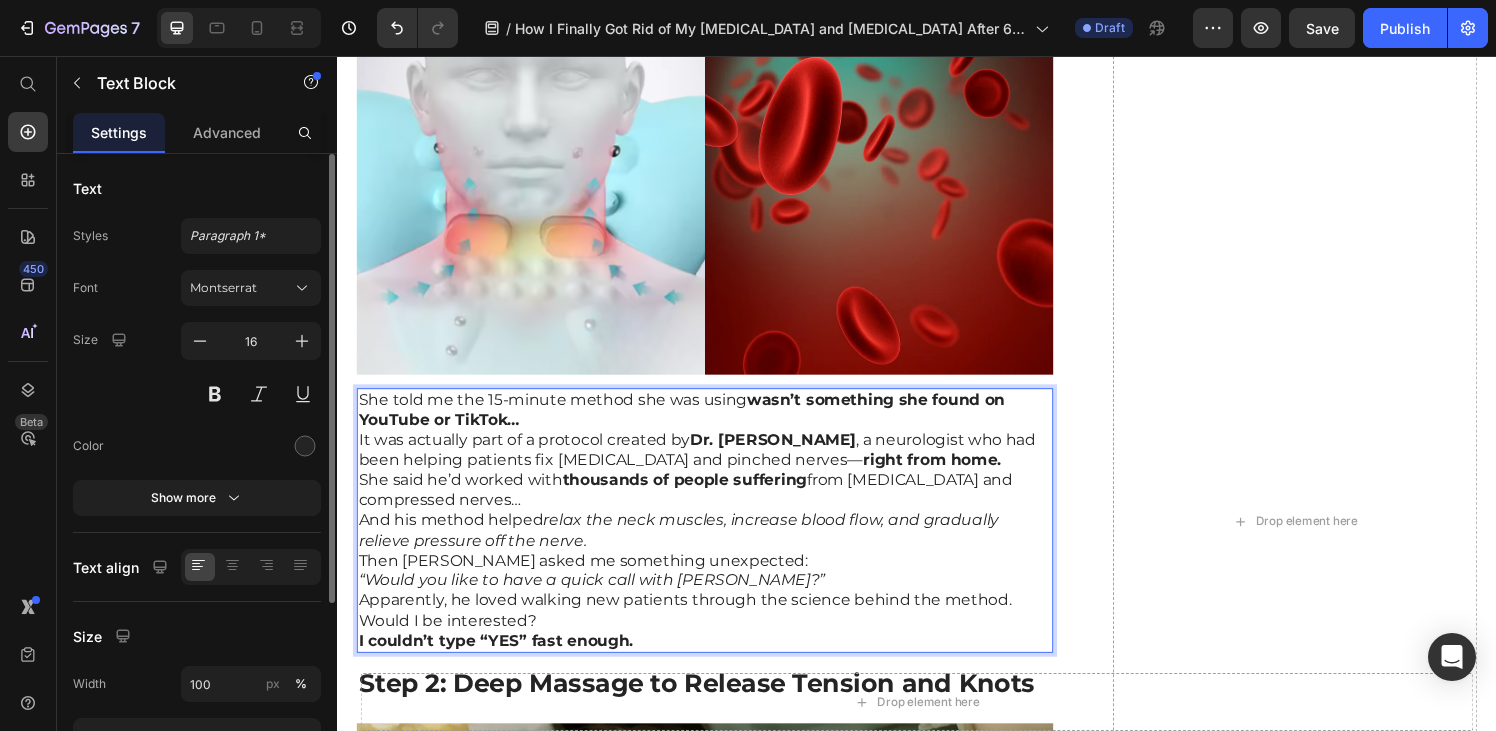 click on "Dr. [PERSON_NAME]" at bounding box center (788, 453) 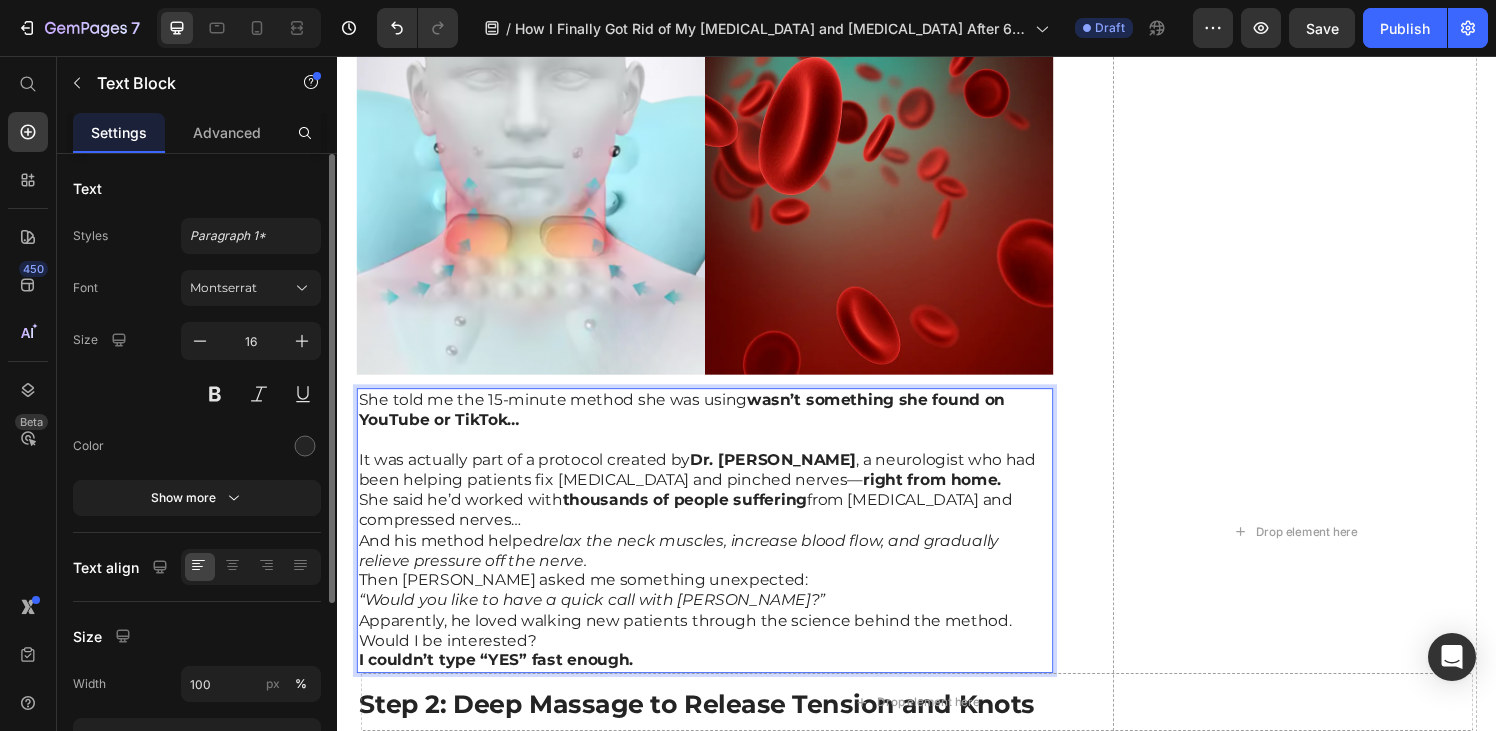 click on "It was actually part of a protocol created by  Dr. [PERSON_NAME] , a neurologist who had been helping patients fix [MEDICAL_DATA] and pinched nerves— right from home." at bounding box center [717, 486] 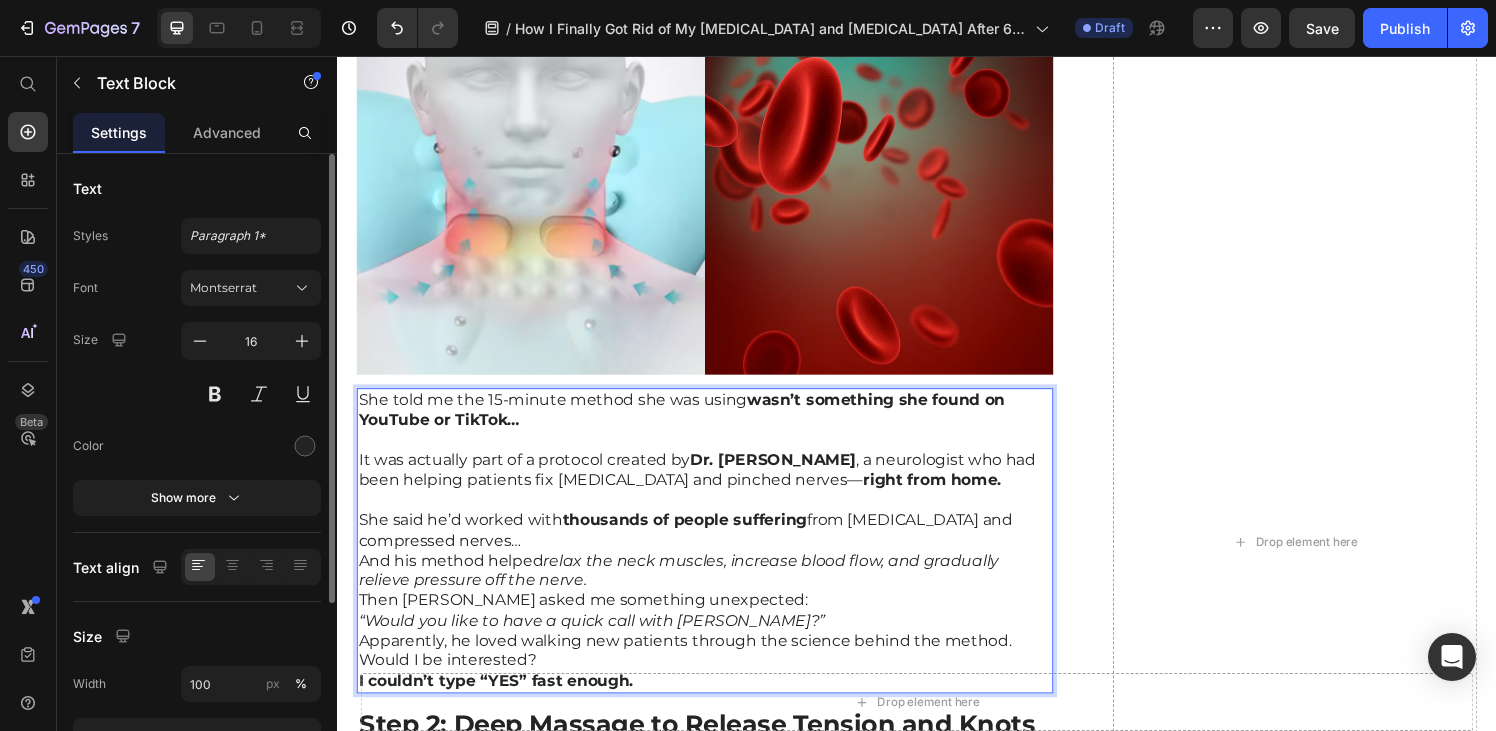 click on "She said he’d worked with  thousands of people suffering  from [MEDICAL_DATA] and compressed nerves…" at bounding box center [717, 548] 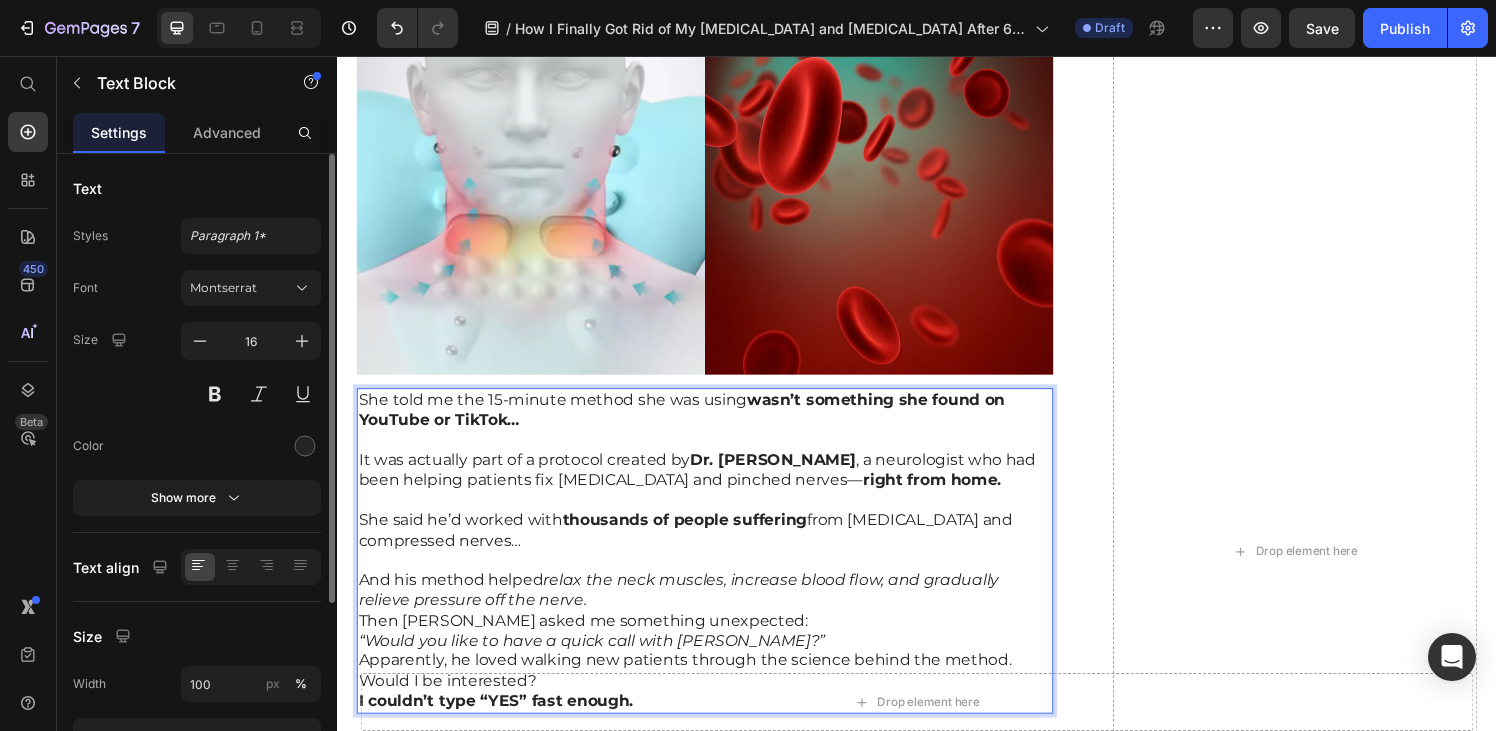 click on "And his method helped  relax the neck muscles, increase blood flow, and gradually relieve pressure off the nerve." at bounding box center [717, 610] 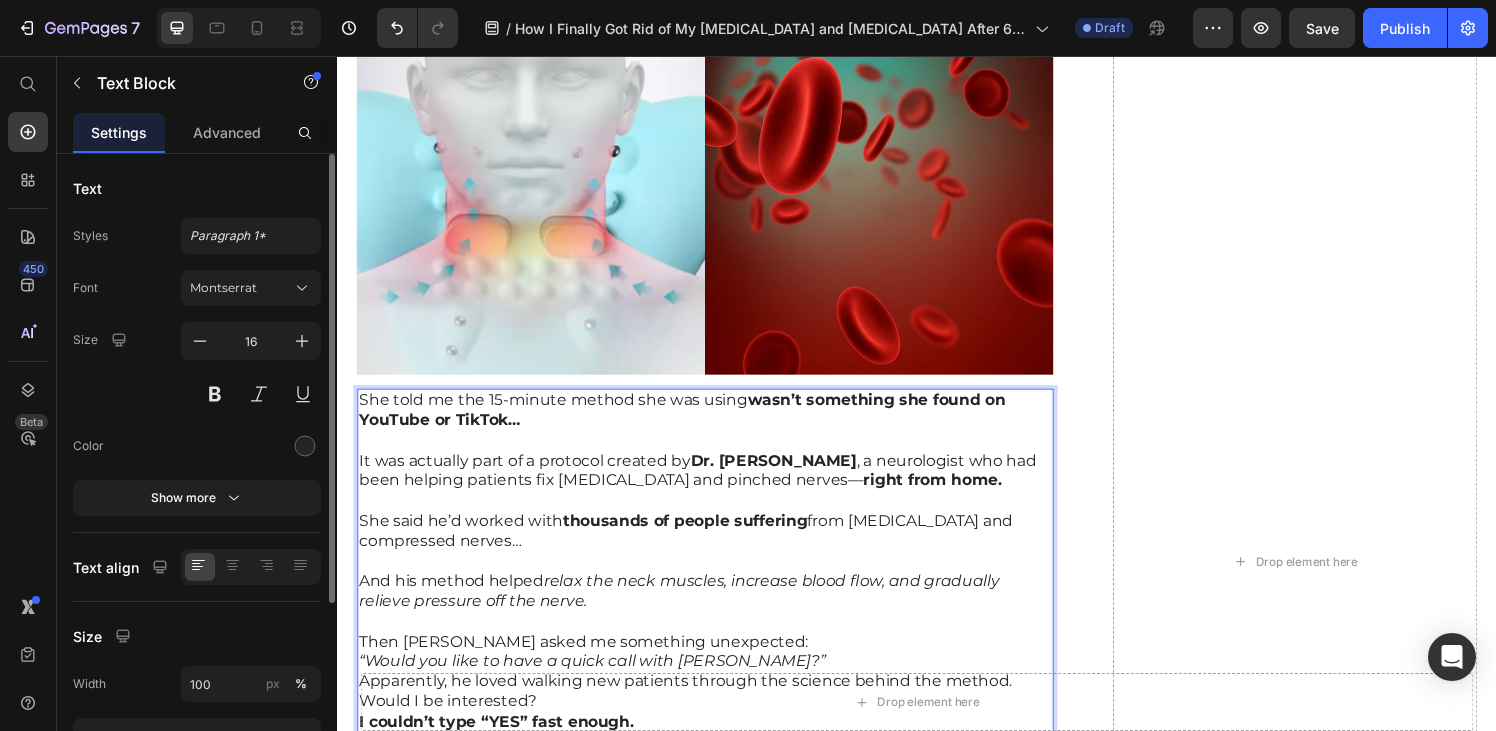 scroll, scrollTop: 5584, scrollLeft: 0, axis: vertical 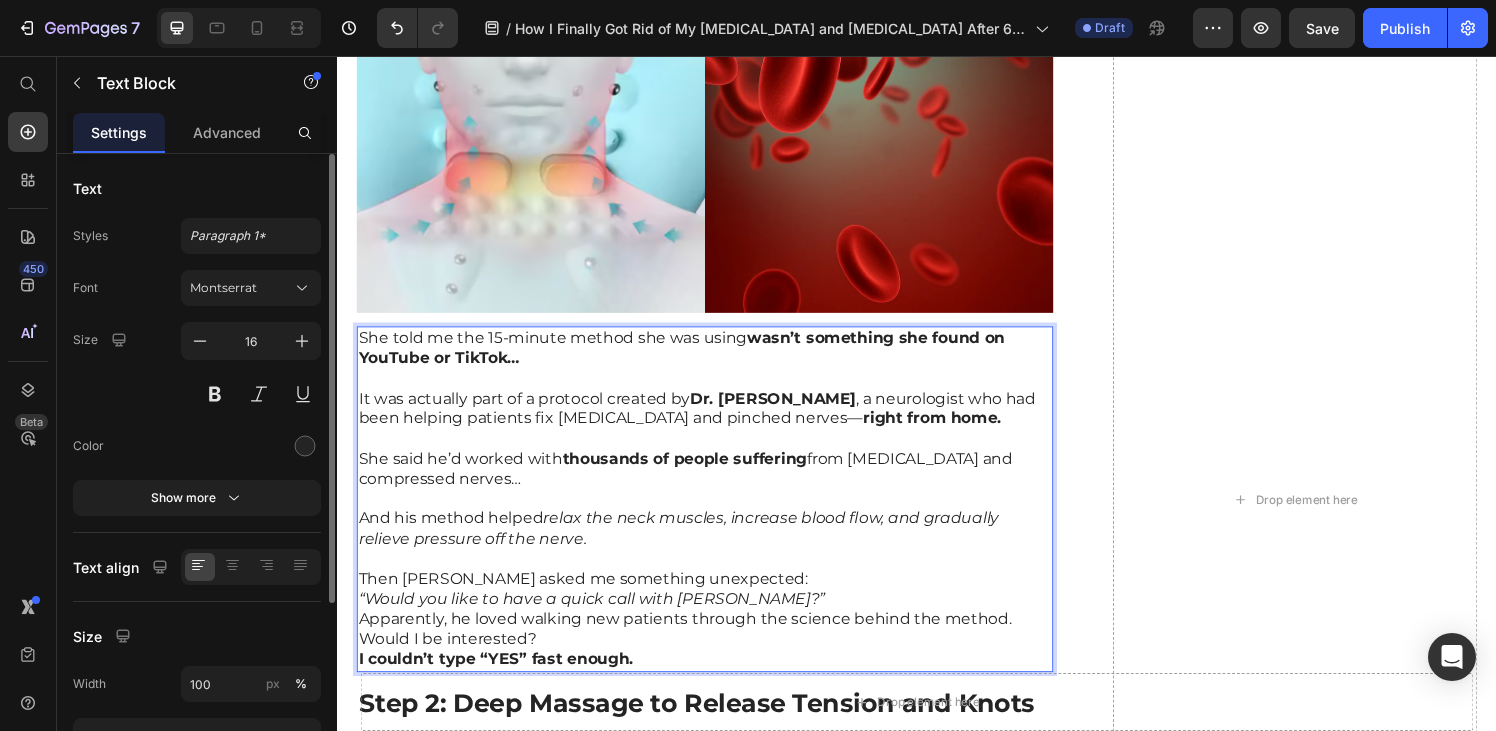 click on "Then [PERSON_NAME] asked me something unexpected:" at bounding box center (717, 598) 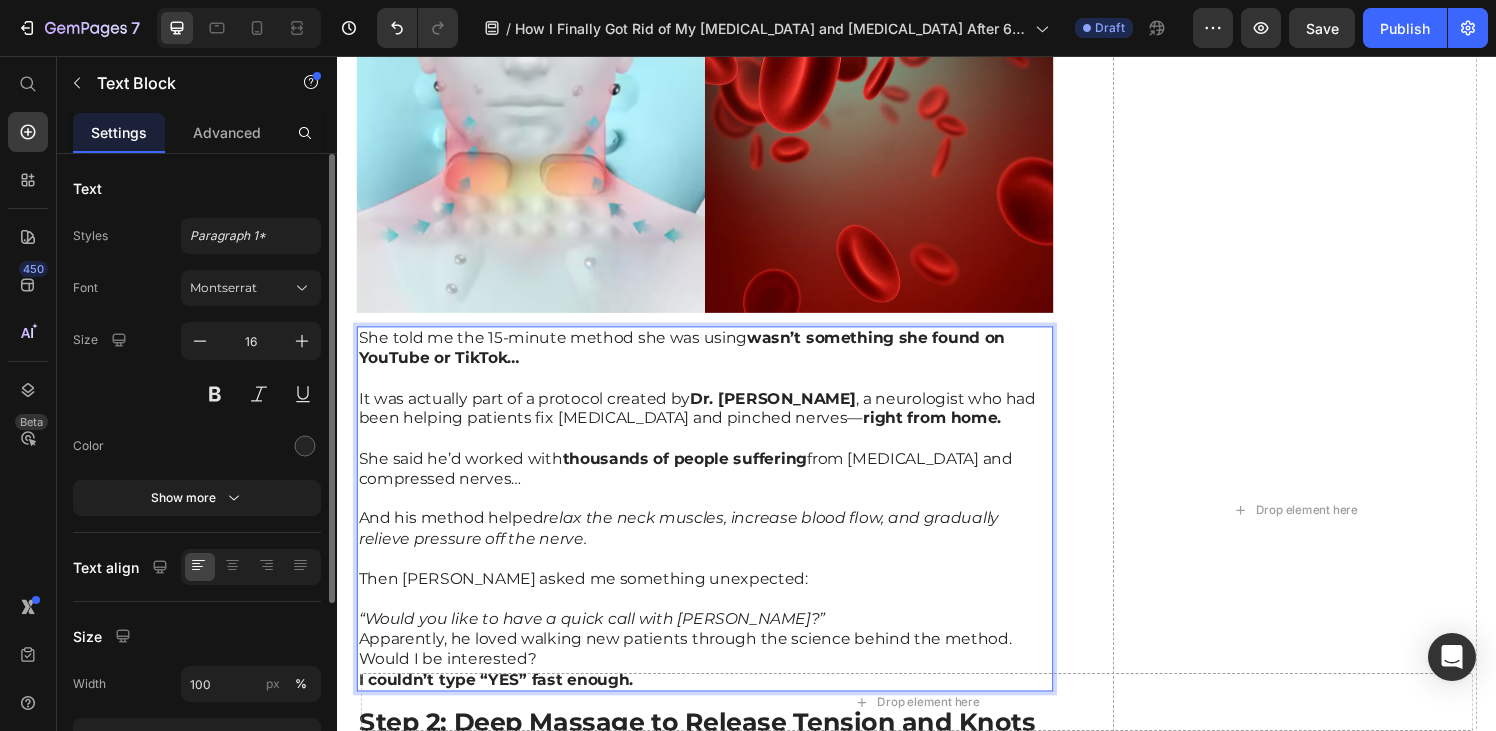 click on "“Would you like to have a quick call with [PERSON_NAME]?” Apparently, he loved walking new patients through the science behind the method. Would I be interested?" at bounding box center [717, 660] 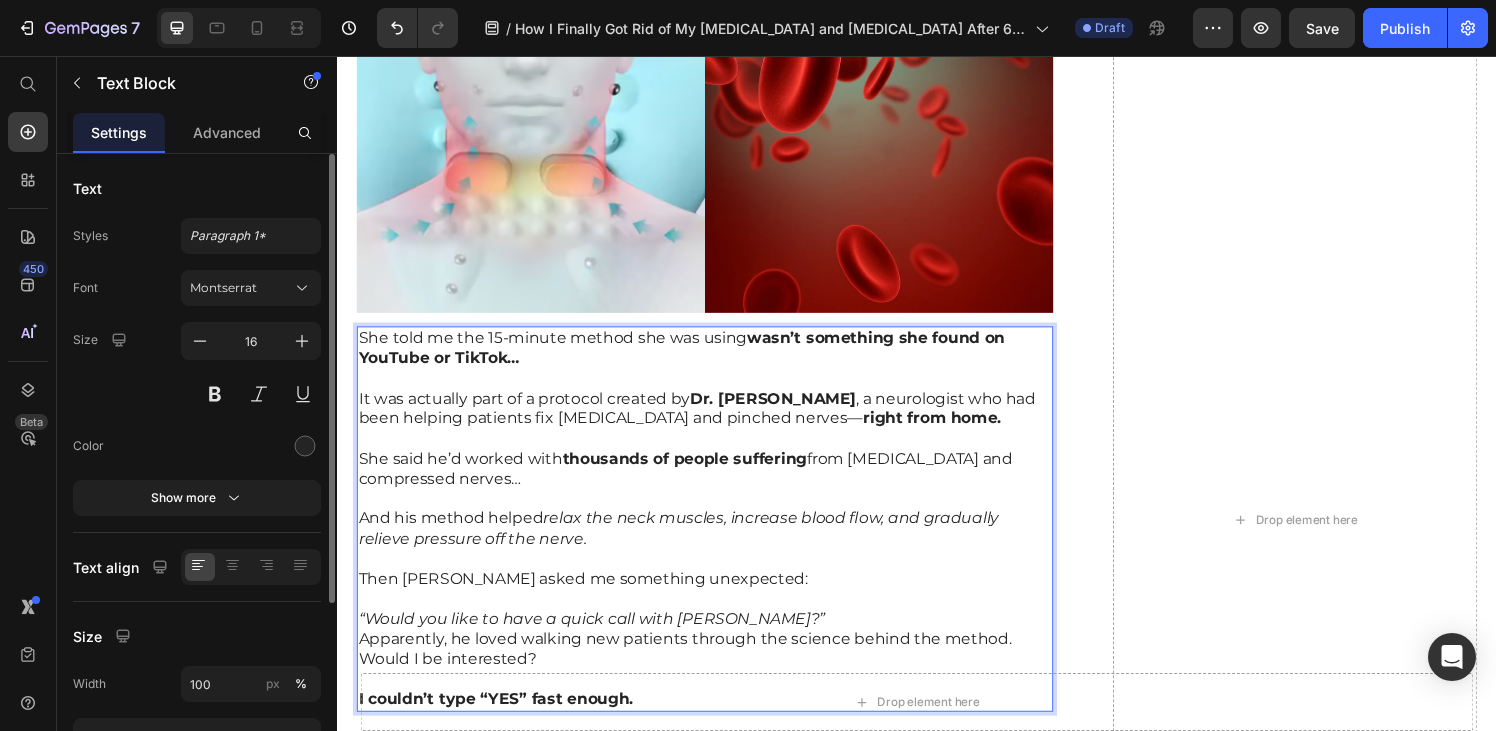 click on "“Would you like to have a quick call with [PERSON_NAME]?” Apparently, he loved walking new patients through the science behind the method. Would I be interested?" at bounding box center (717, 660) 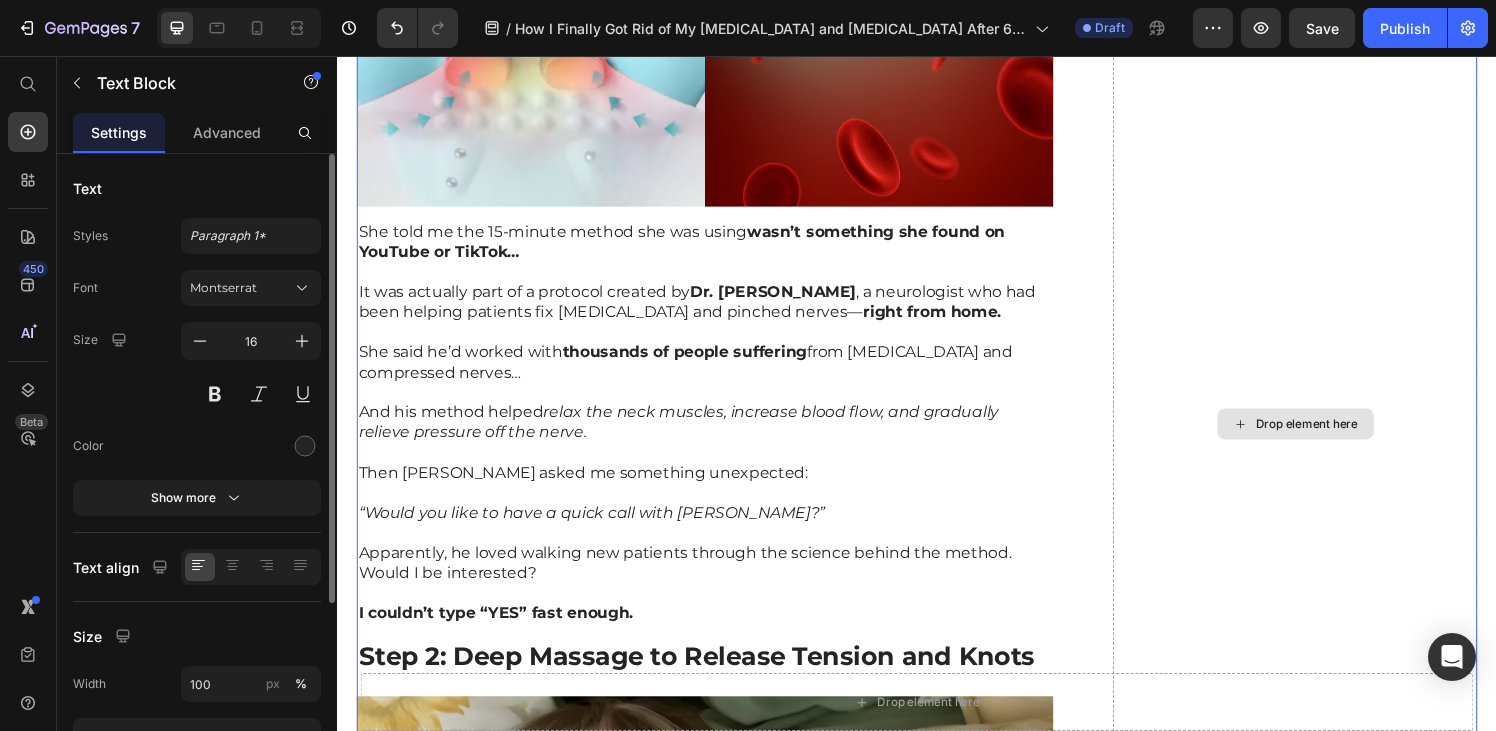 scroll, scrollTop: 0, scrollLeft: 0, axis: both 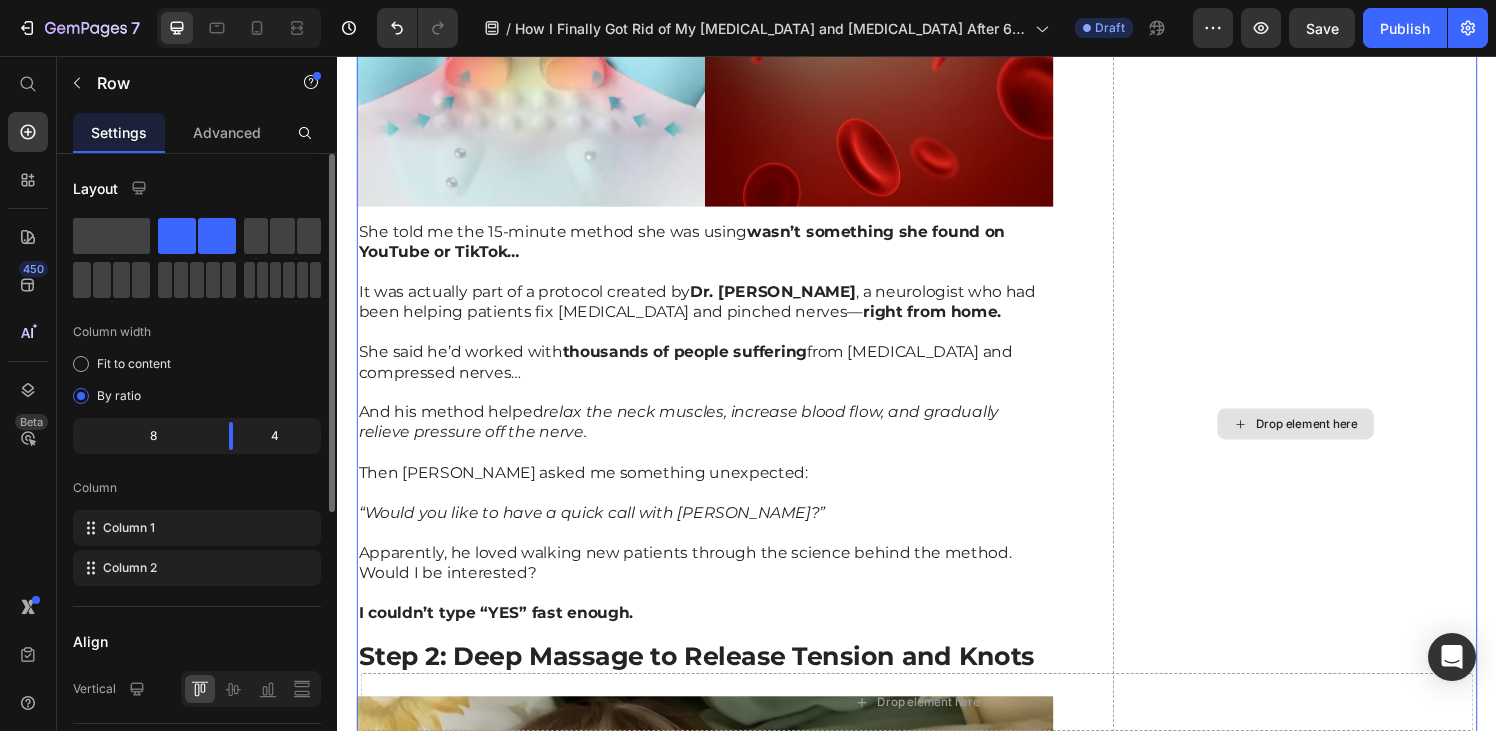 click on "Drop element here" at bounding box center [1328, 437] 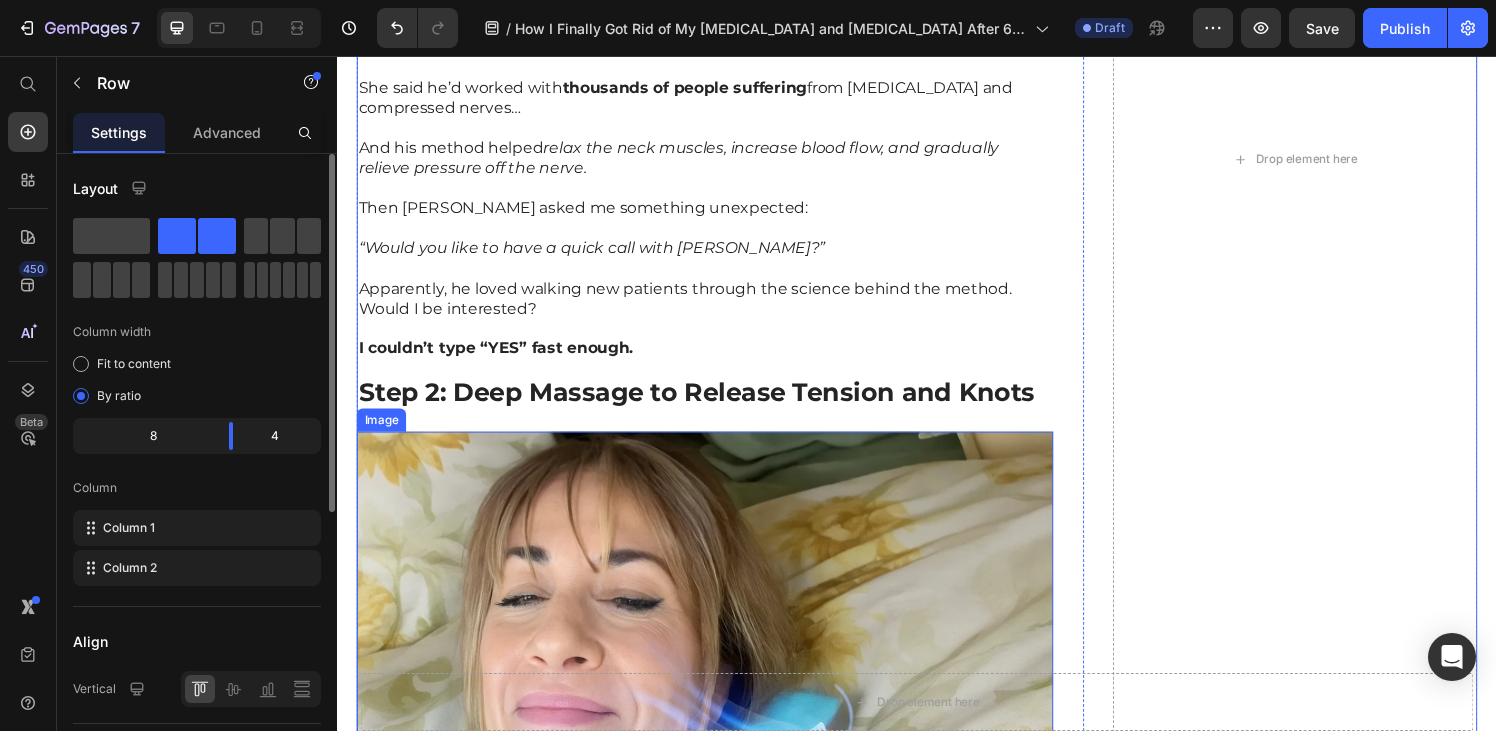 scroll, scrollTop: 6136, scrollLeft: 0, axis: vertical 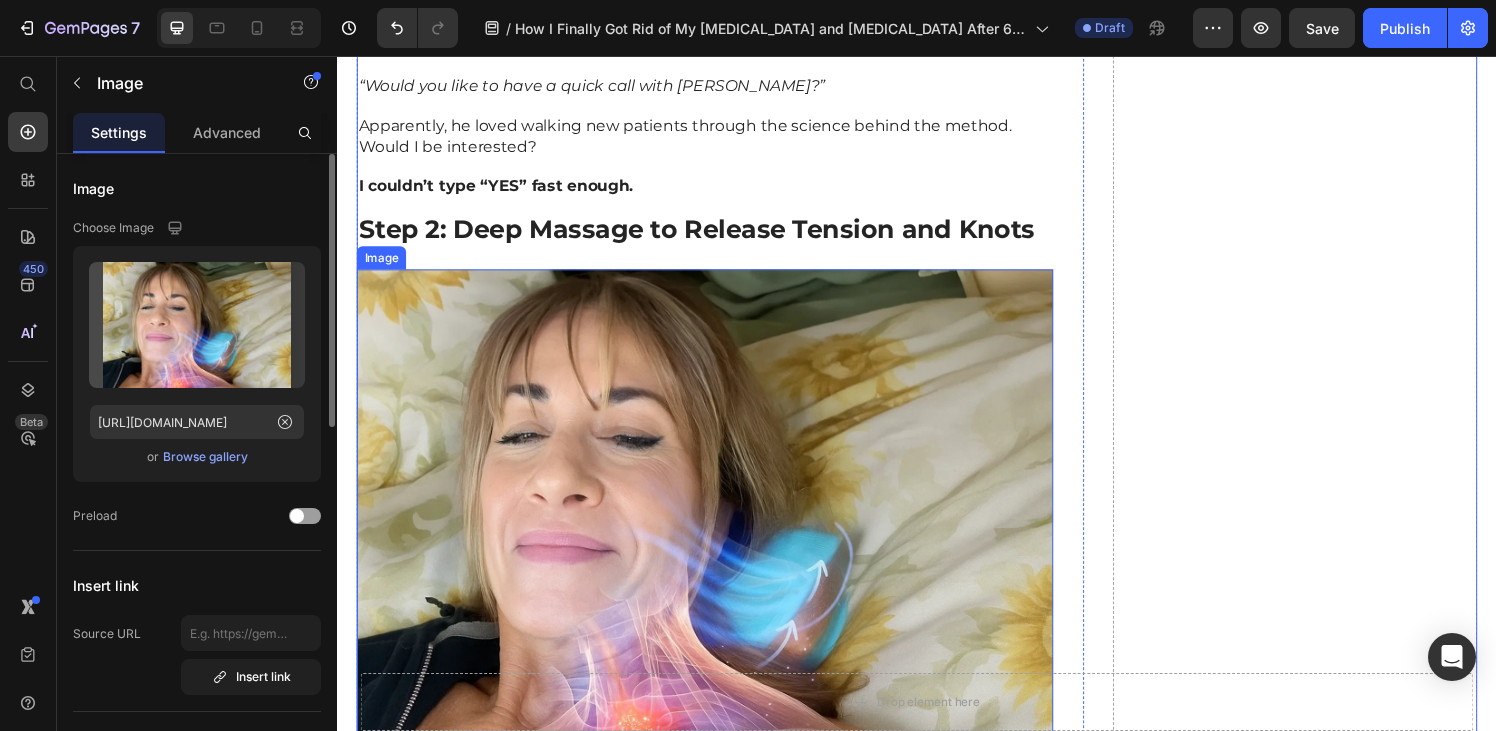 click at bounding box center (717, 517) 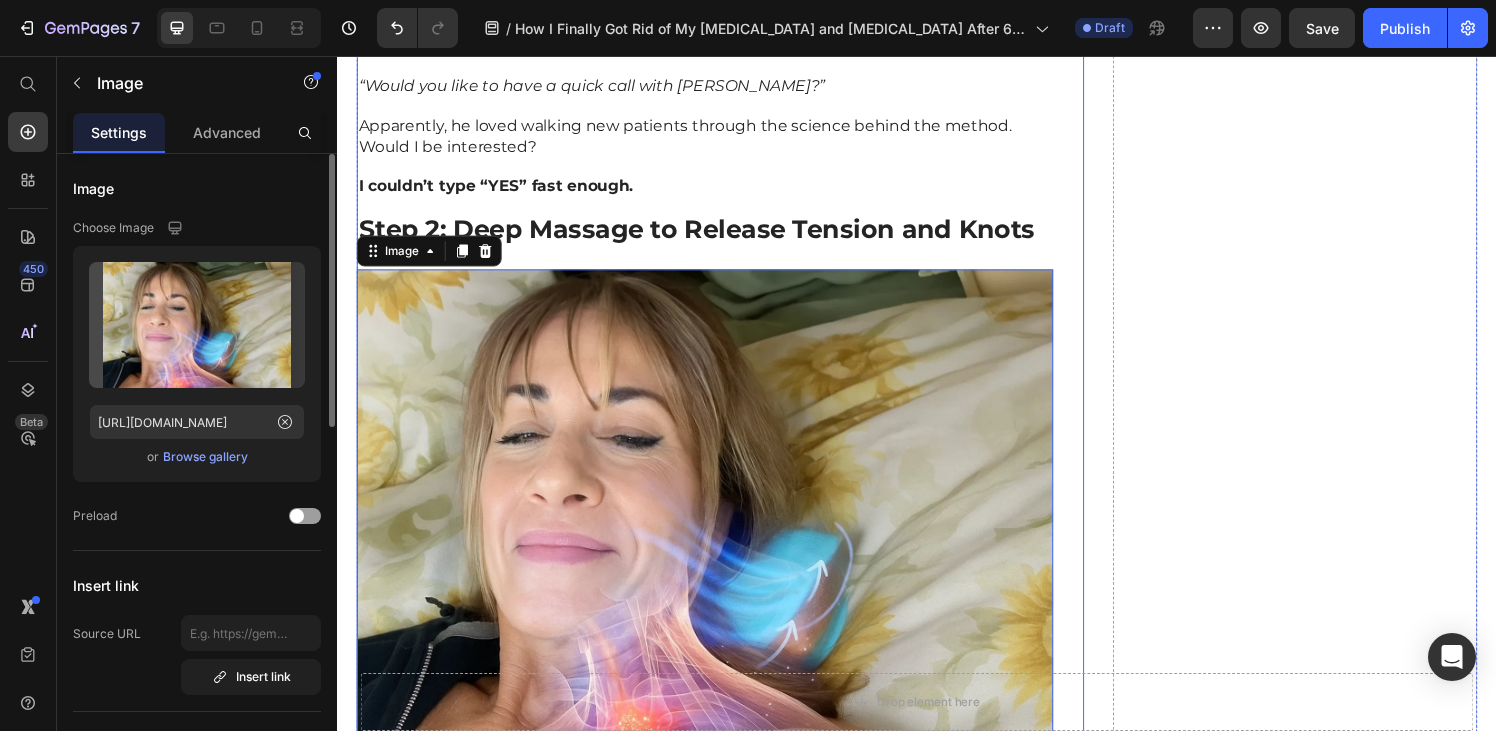 click on "Image She told me the 15-minute method she was using  wasn’t something she found on YouTube or TikTok… It was actually part of a protocol created by  Dr. [PERSON_NAME] , a neurologist who had been helping patients fix [MEDICAL_DATA] and pinched nerves— right from home. She said he’d worked with  thousands of people suffering  from [MEDICAL_DATA] and compressed nerves… And his method helped  relax the neck muscles, increase blood flow, and gradually relieve pressure off the nerve. Then [PERSON_NAME] asked me something unexpected: “Would you like to have a quick call with [PERSON_NAME]?” ⁠⁠⁠⁠⁠⁠⁠ Apparently, he loved walking new patients through the science behind the method. Would I be interested? I couldn’t type “YES” fast enough. Text Block Step 2: Deep Massage to Release Tension and Knots Heading Image   24 Once the heat has relaxed your muscles, Neck Therapy Pro's massage therapy kicks in.        Text Block Step 3: Cervical Traction to Realign Your Spine Heading Image" at bounding box center (717, 945) 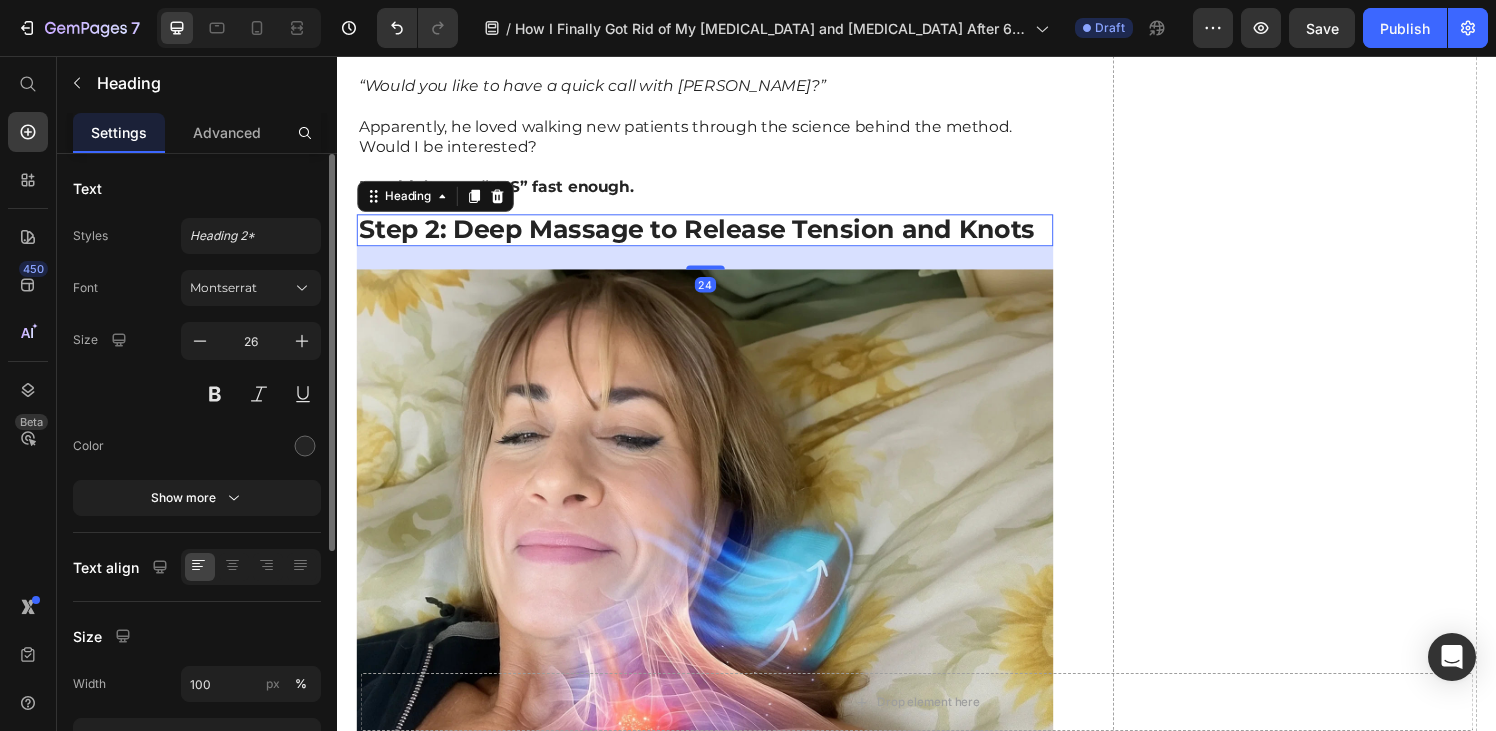 click on "Step 2: Deep Massage to Release Tension and Knots" at bounding box center (709, 236) 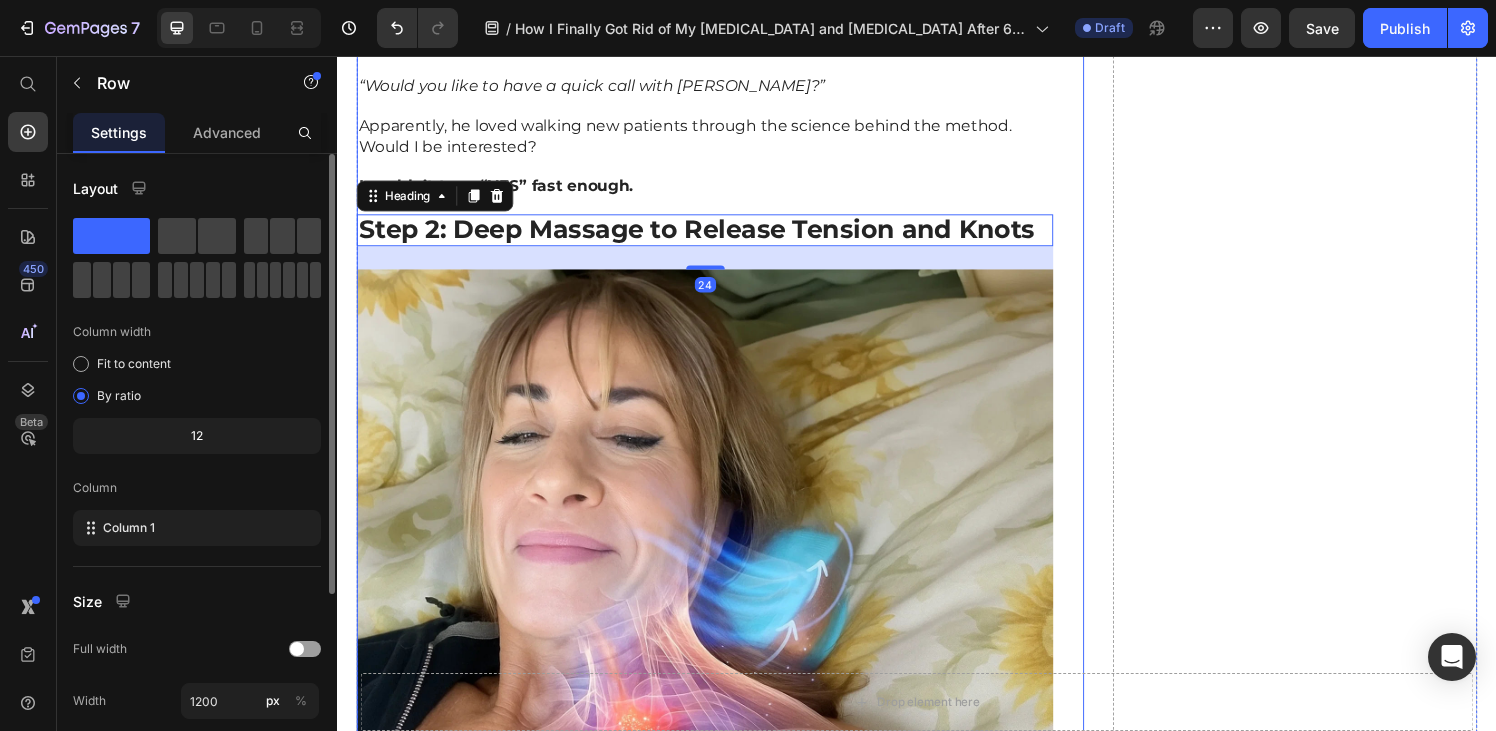click on "Image She told me the 15-minute method she was using  wasn’t something she found on YouTube or TikTok… It was actually part of a protocol created by  Dr. [PERSON_NAME] , a neurologist who had been helping patients fix [MEDICAL_DATA] and pinched nerves— right from home. She said he’d worked with  thousands of people suffering  from [MEDICAL_DATA] and compressed nerves… And his method helped  relax the neck muscles, increase blood flow, and gradually relieve pressure off the nerve. Then [PERSON_NAME] asked me something unexpected: “Would you like to have a quick call with [PERSON_NAME]?” ⁠⁠⁠⁠⁠⁠⁠ Apparently, he loved walking new patients through the science behind the method. Would I be interested? I couldn’t type “YES” fast enough. Text Block Step 2: Deep Massage to Release Tension and Knots Heading   24 Image Once the heat has relaxed your muscles, Neck Therapy Pro's massage therapy kicks in.        Text Block Step 3: Cervical Traction to Realign Your Spine Heading Image" at bounding box center (717, 945) 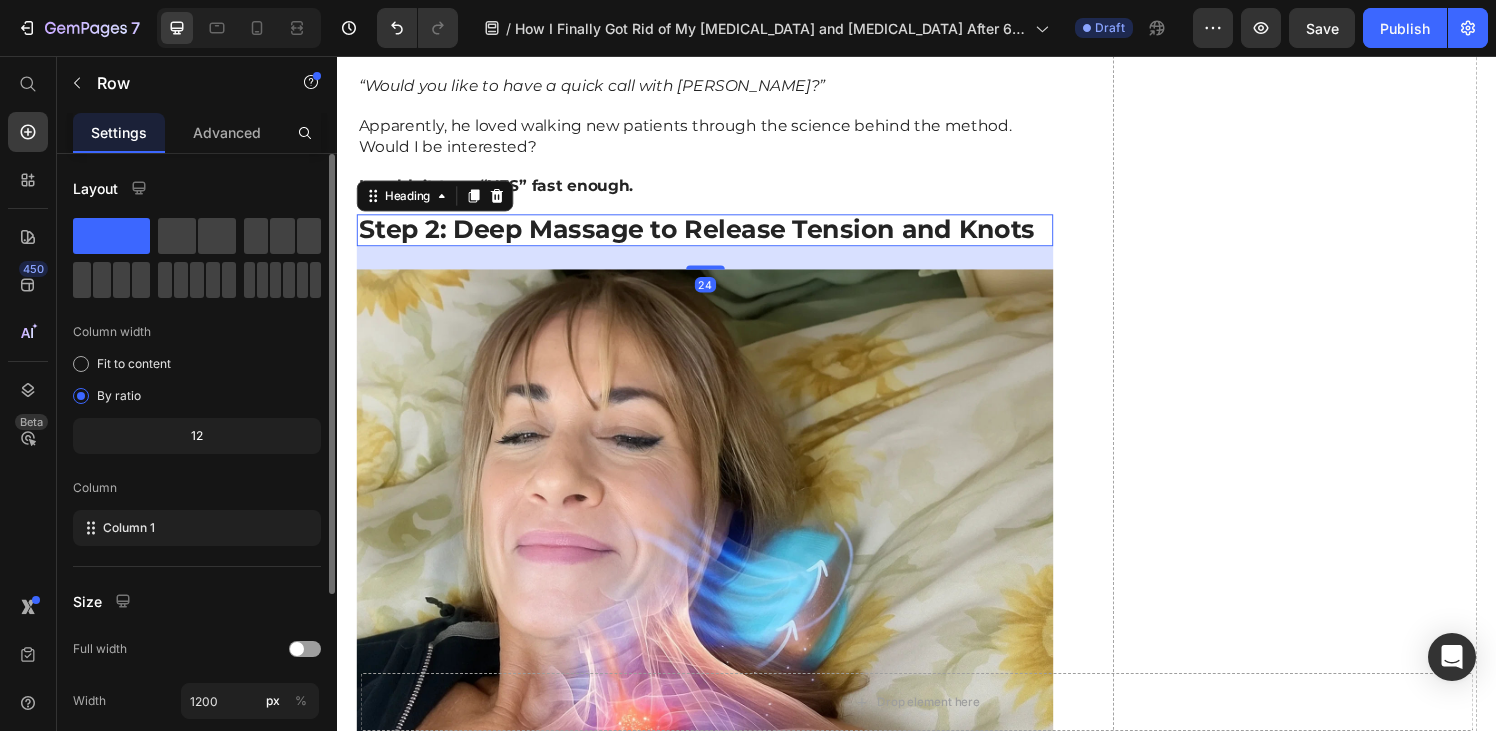click on "Step 2: Deep Massage to Release Tension and Knots" at bounding box center (709, 236) 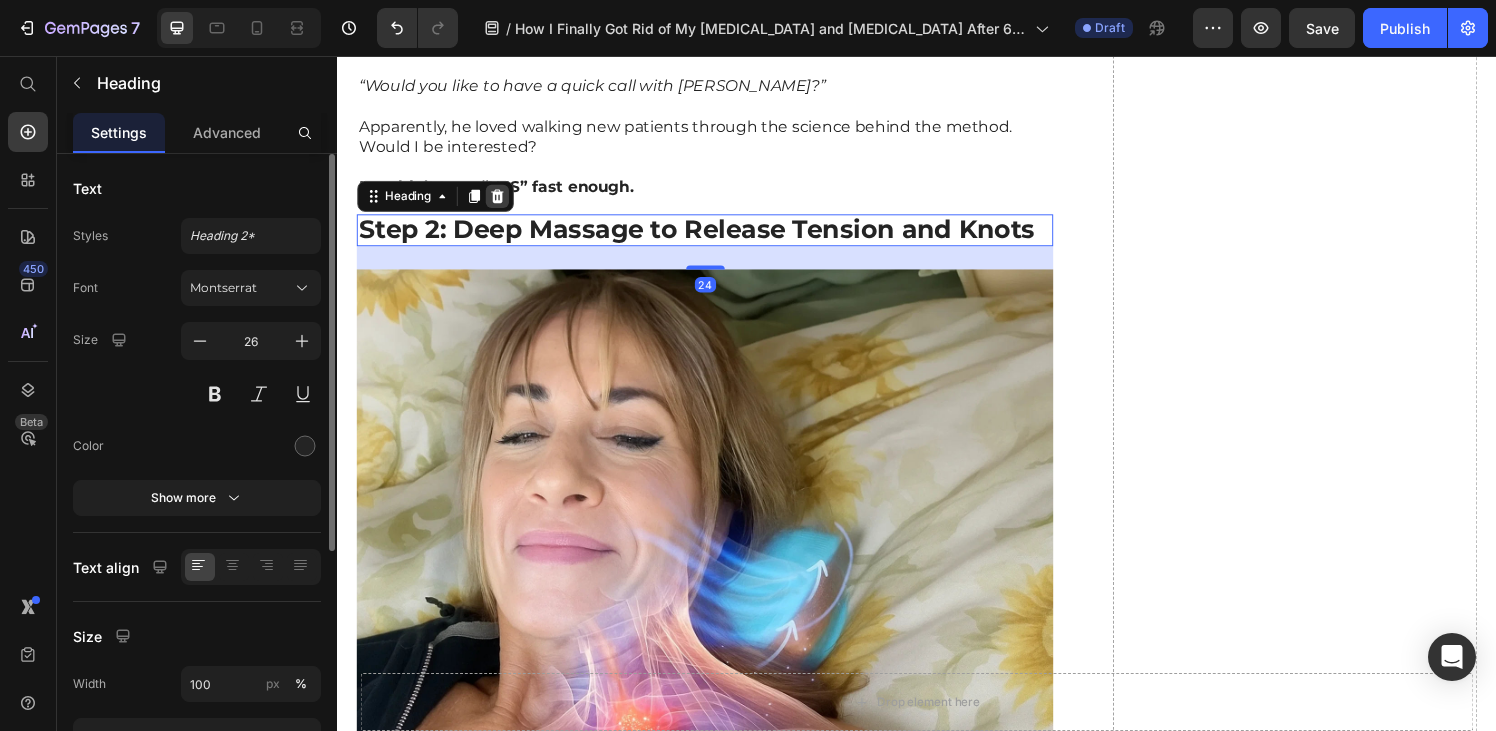 click 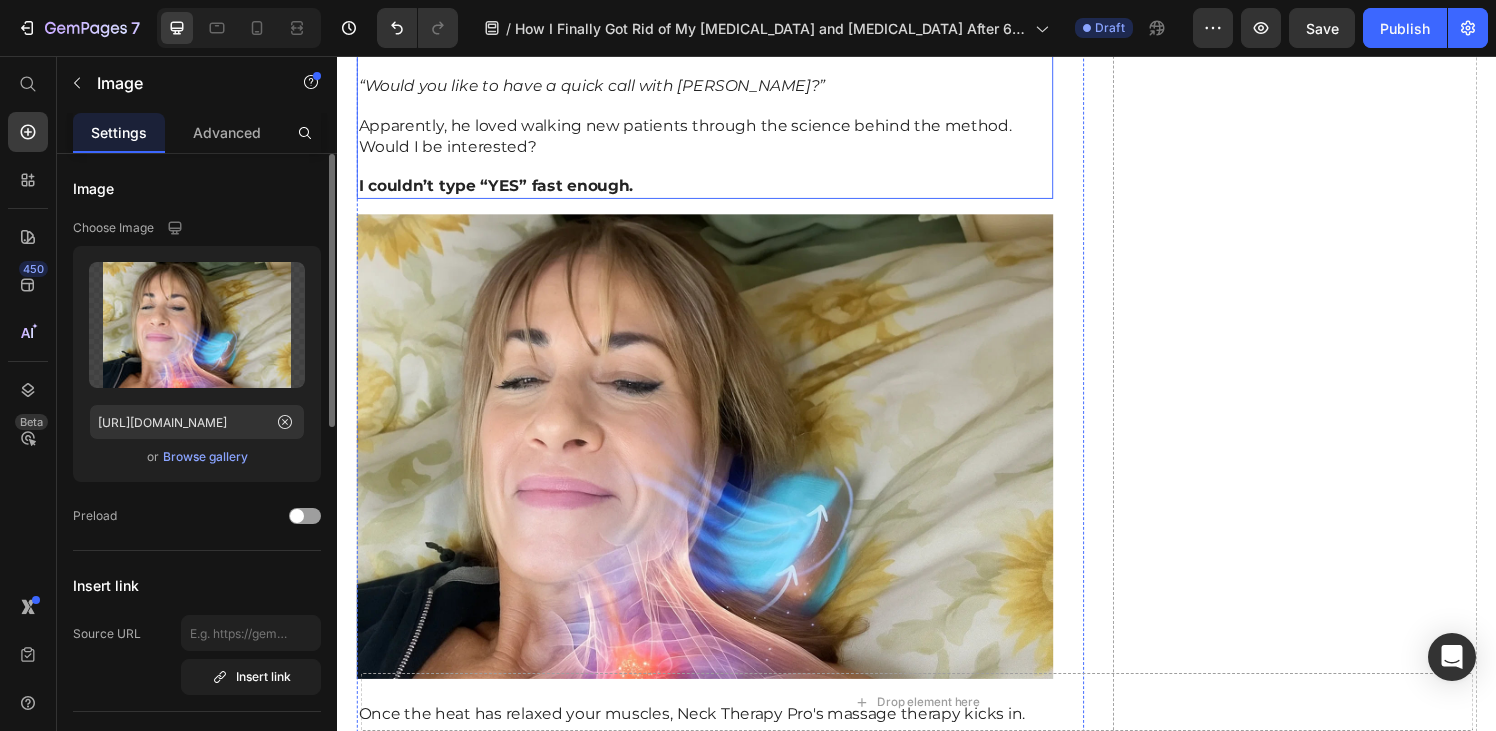 click at bounding box center [717, 460] 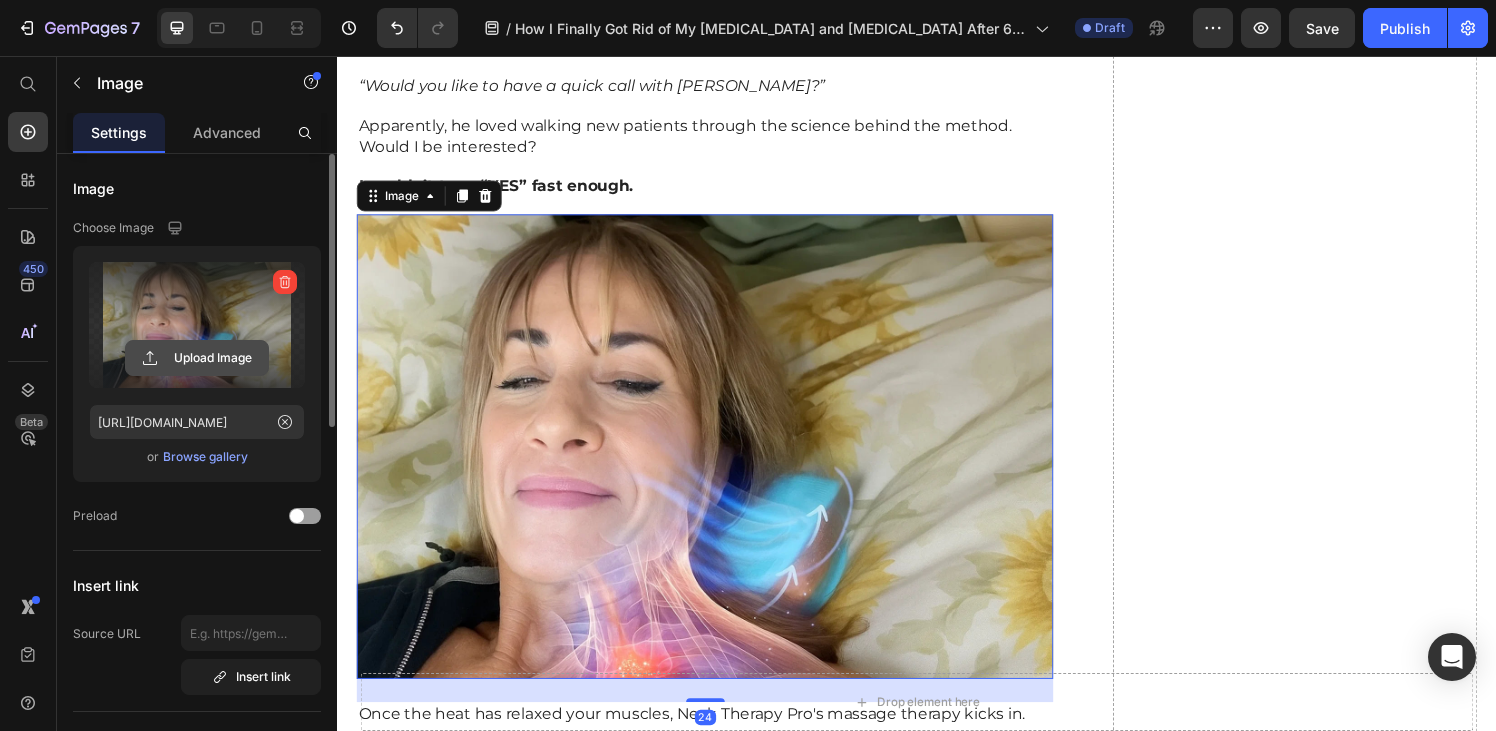 click 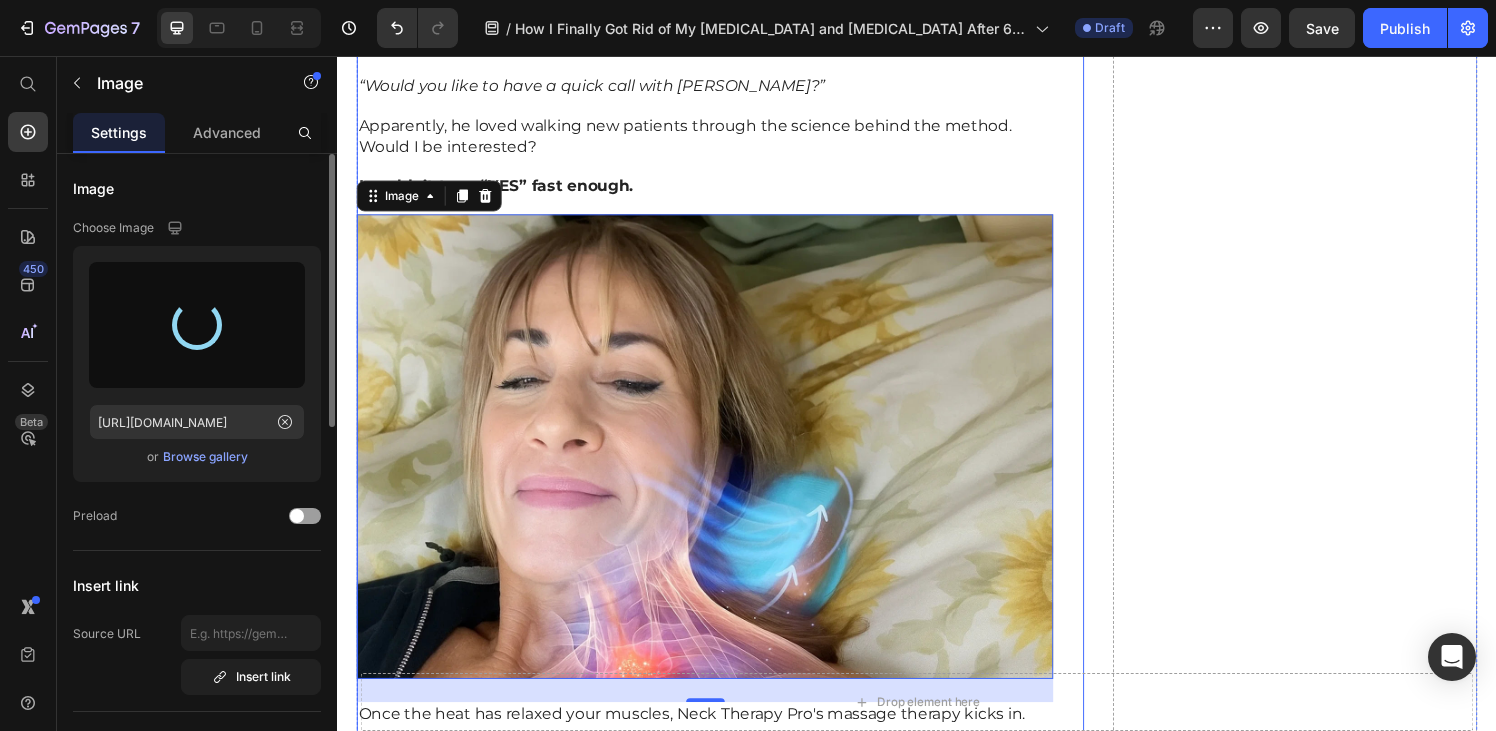 scroll, scrollTop: 6108, scrollLeft: 0, axis: vertical 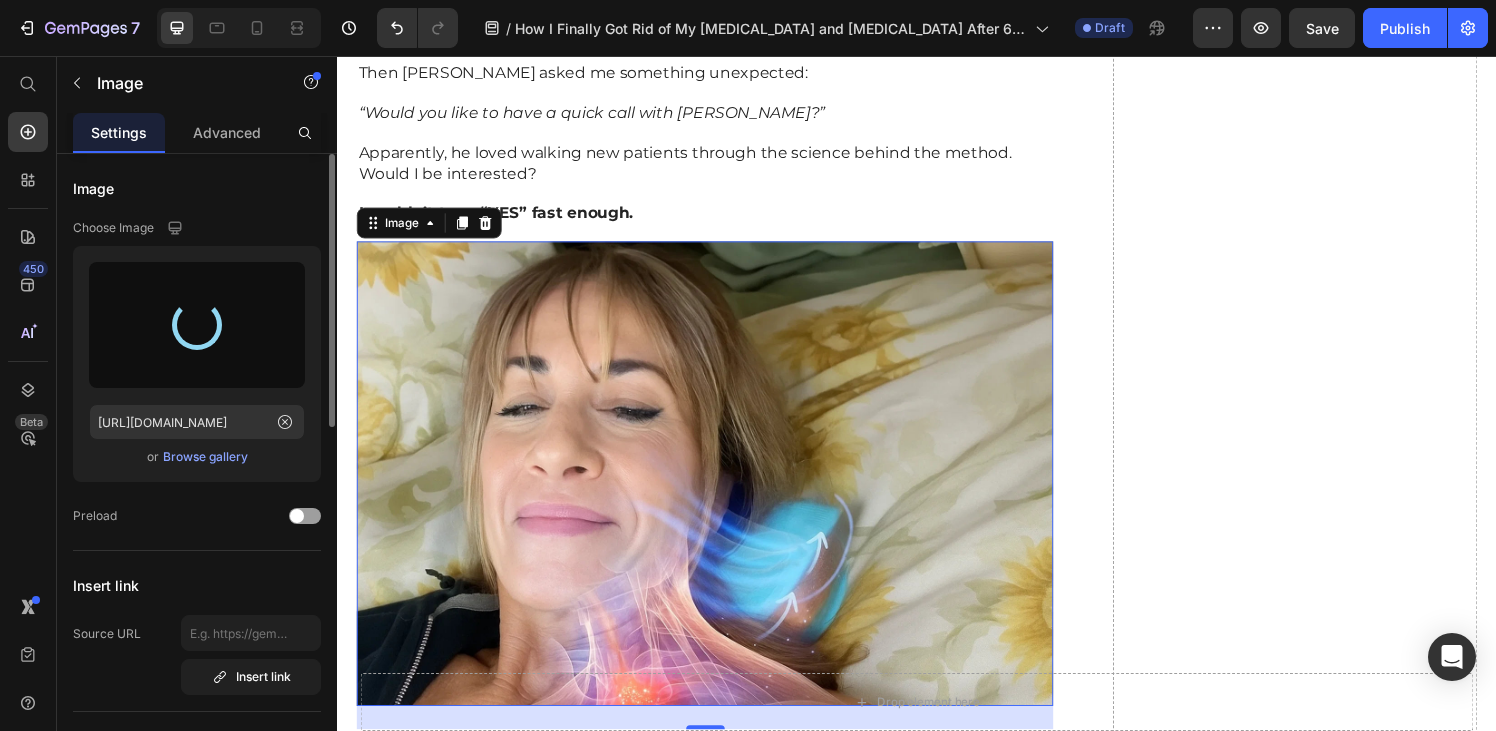 type on "[URL][DOMAIN_NAME]" 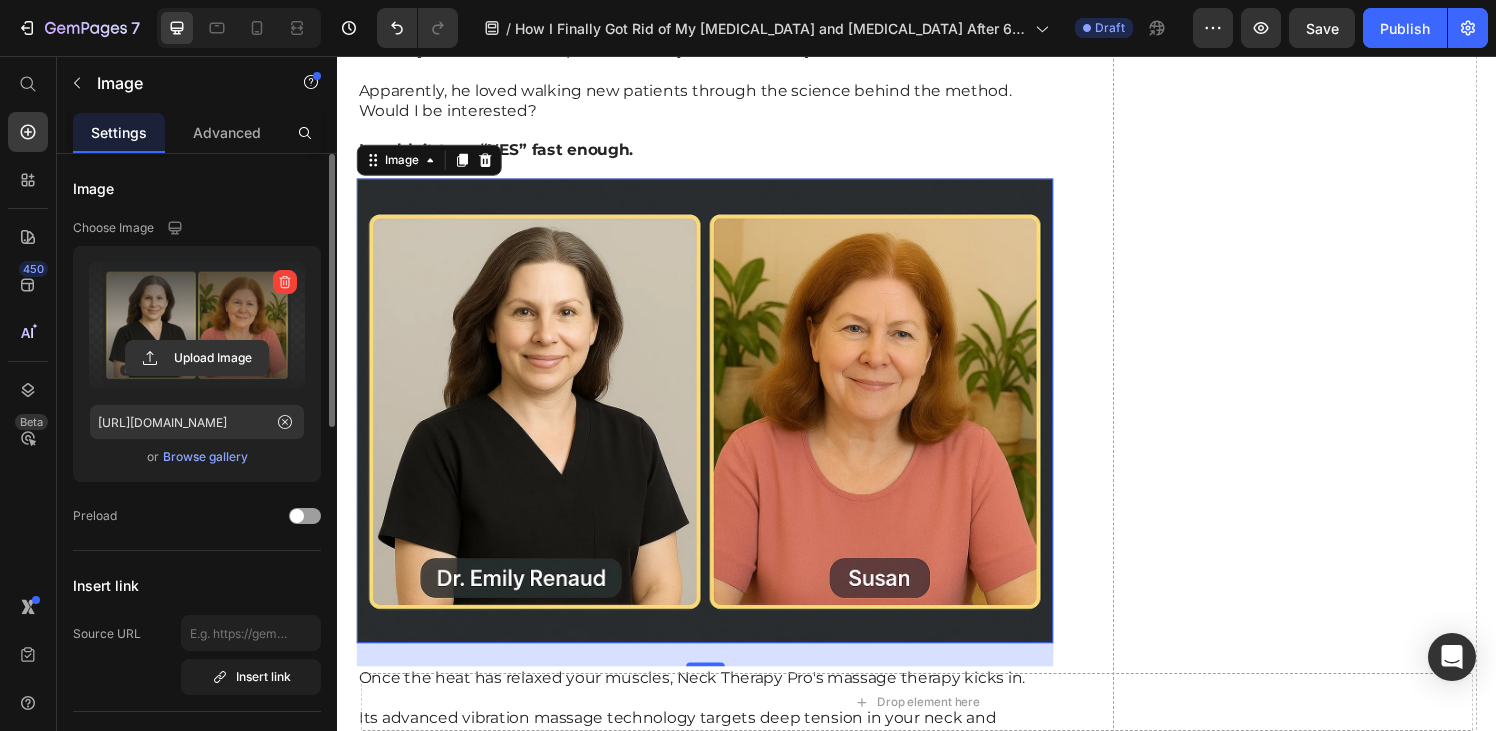 scroll, scrollTop: 6174, scrollLeft: 0, axis: vertical 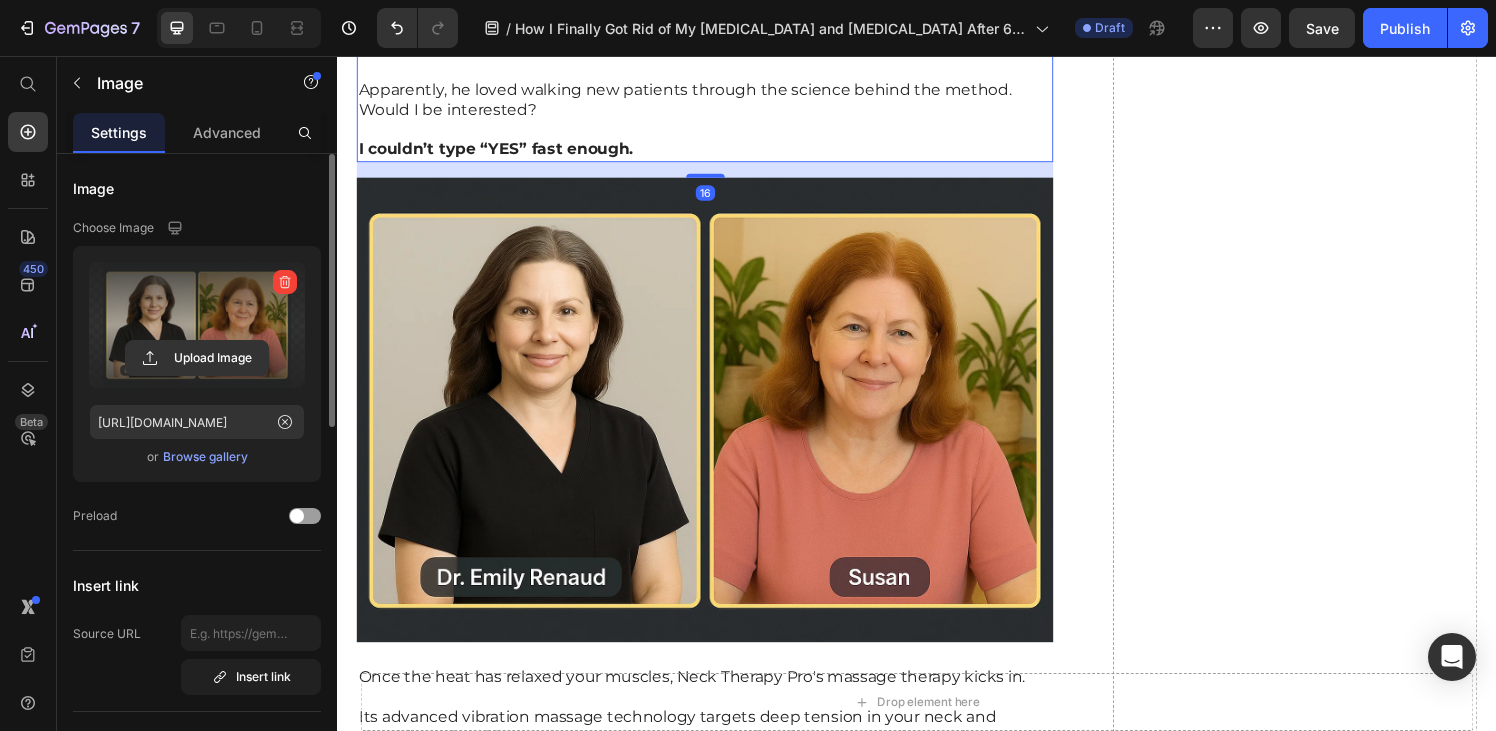 click on "⁠⁠⁠⁠⁠⁠⁠ Apparently, he loved walking new patients through the science behind the method. Would I be interested?" at bounding box center (717, 91) 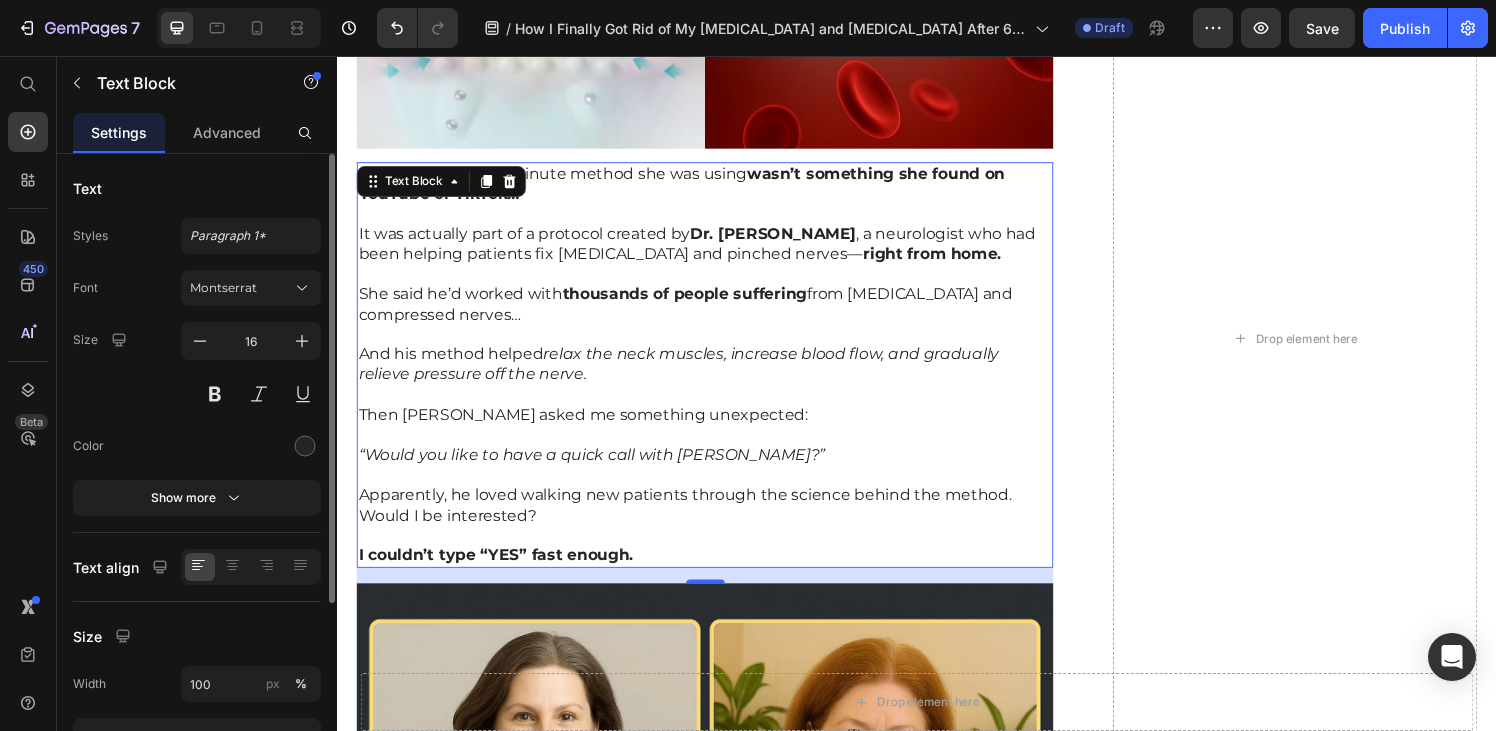 scroll, scrollTop: 5556, scrollLeft: 0, axis: vertical 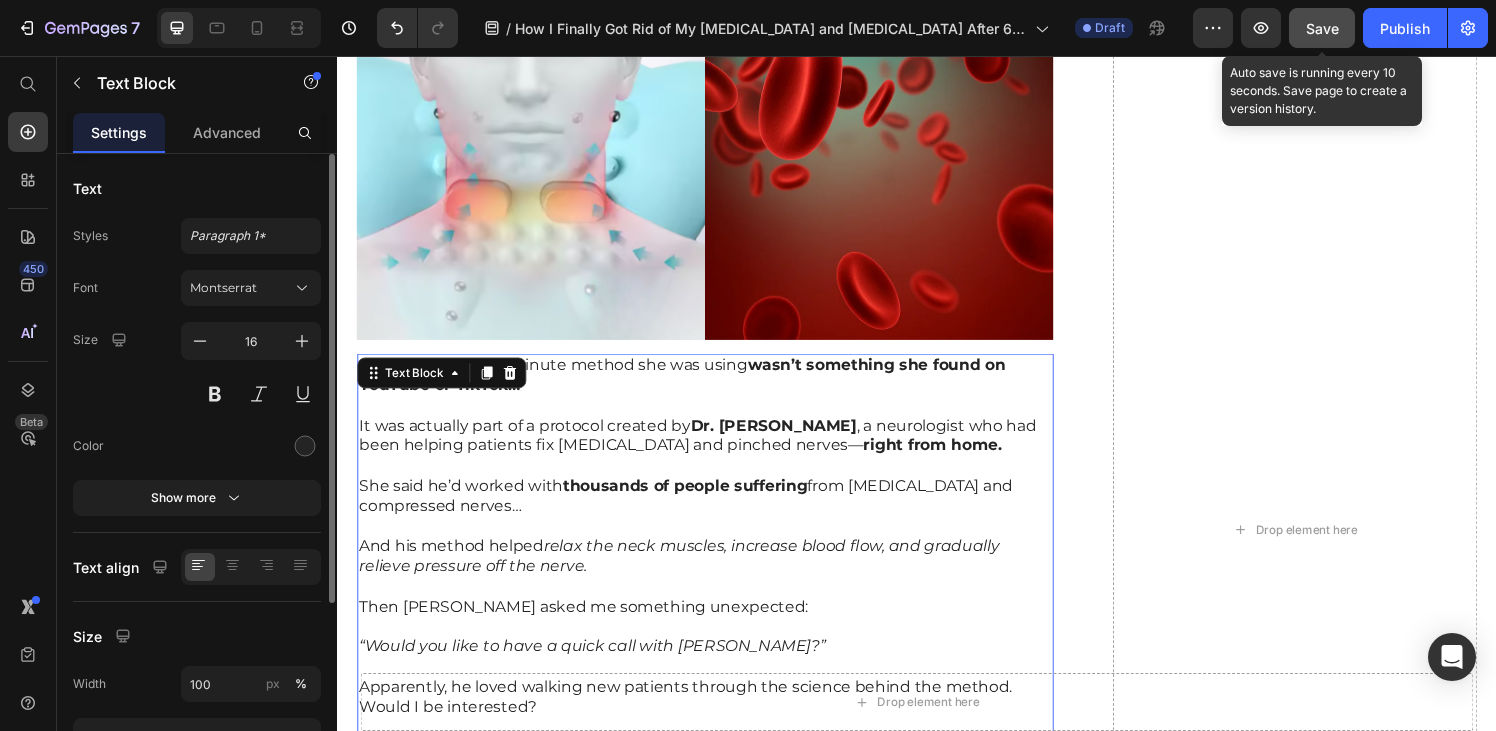 click on "Save" at bounding box center [1322, 28] 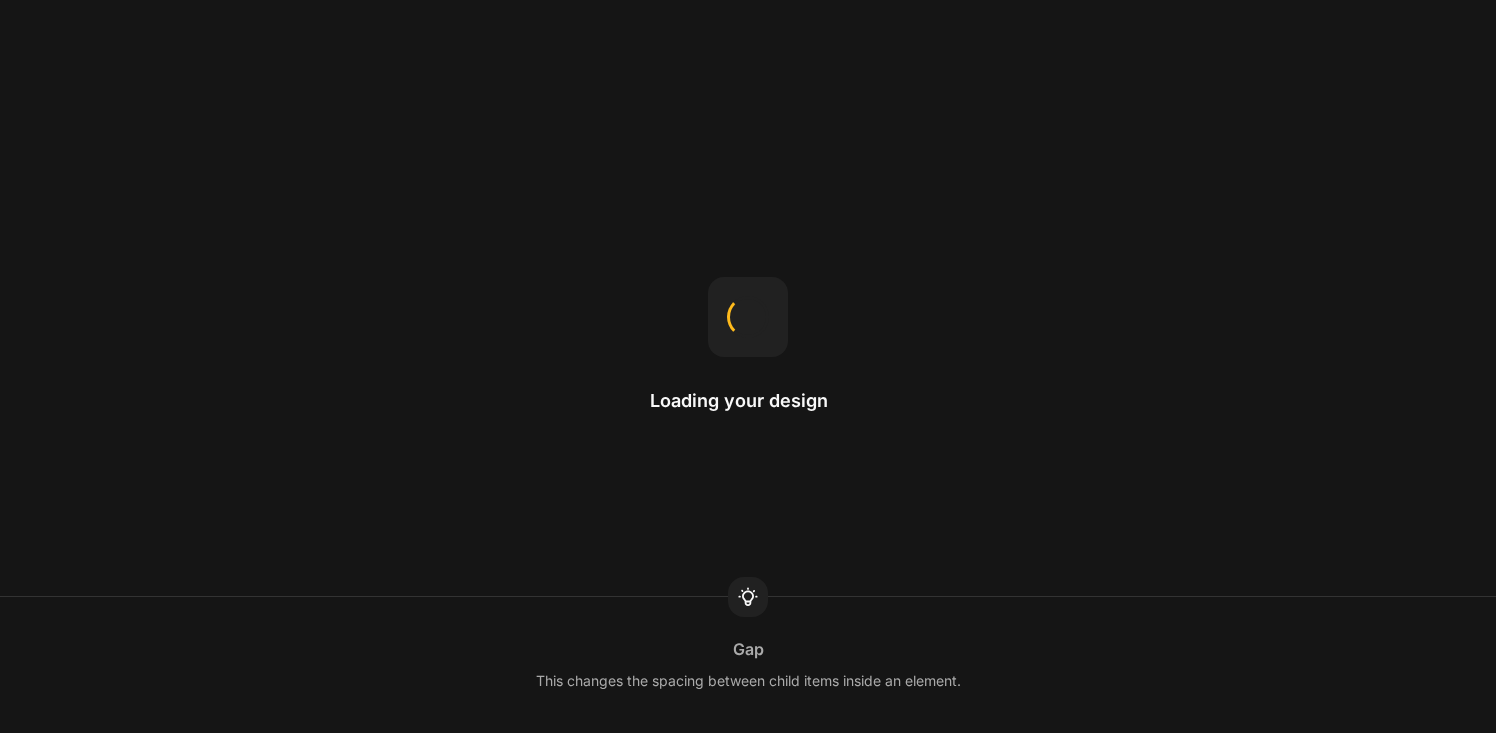 scroll, scrollTop: 0, scrollLeft: 0, axis: both 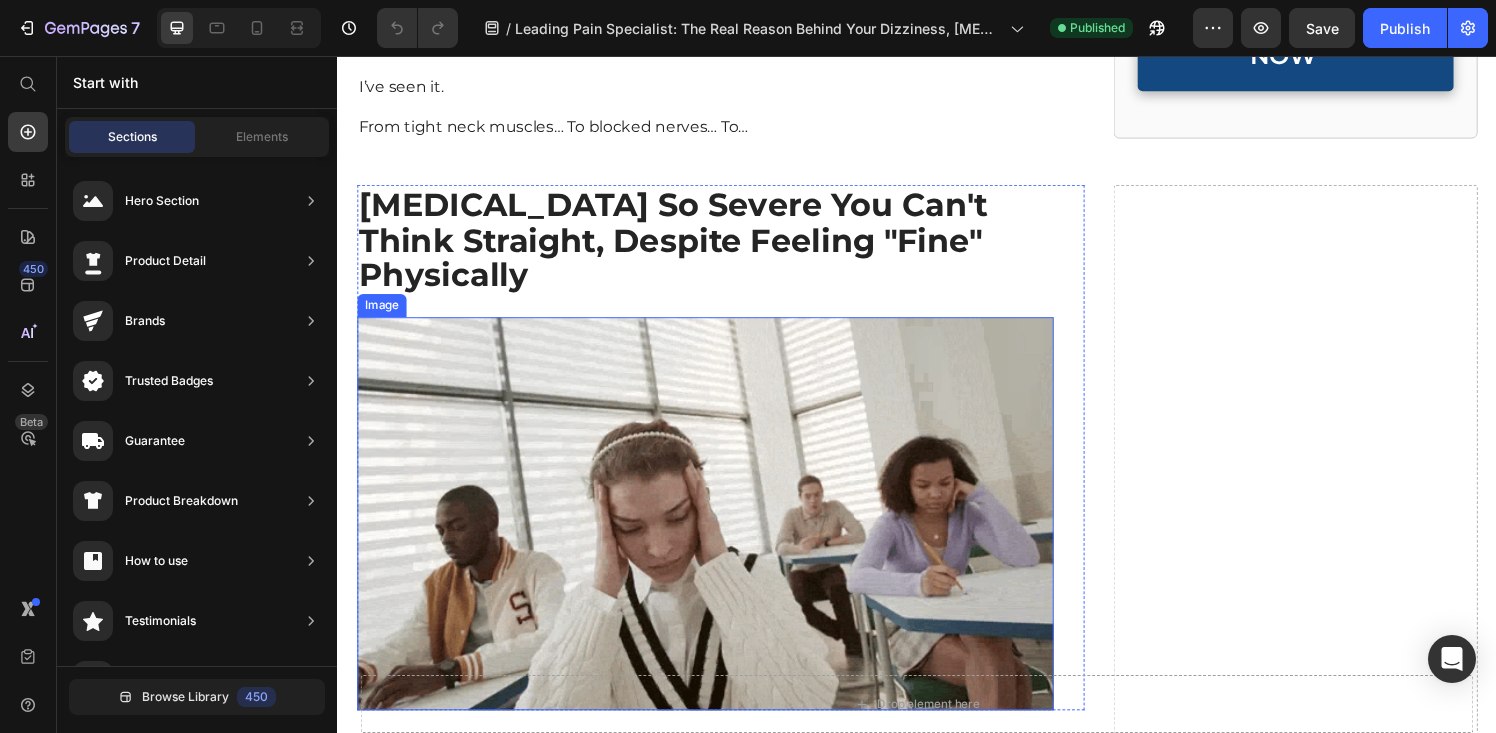 click at bounding box center (717, 530) 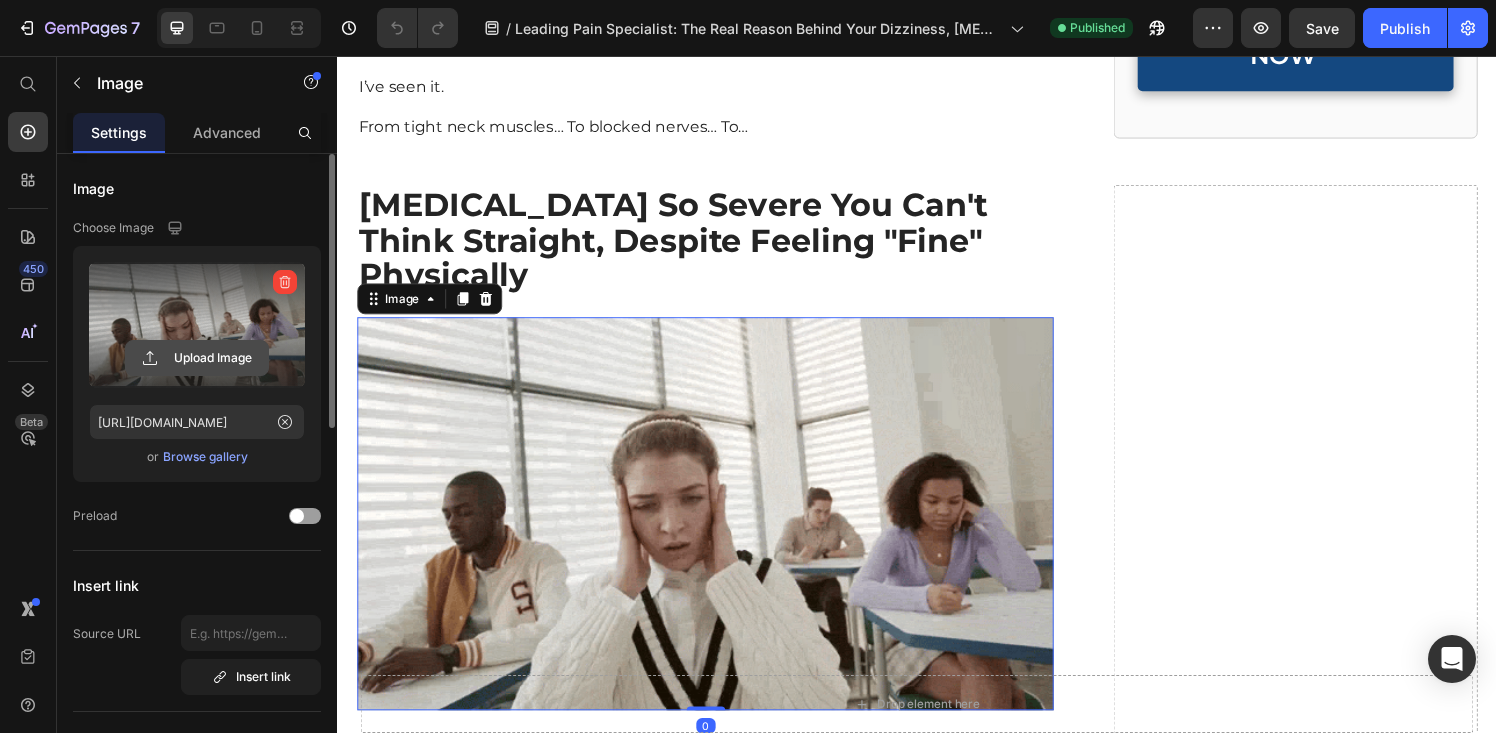 click 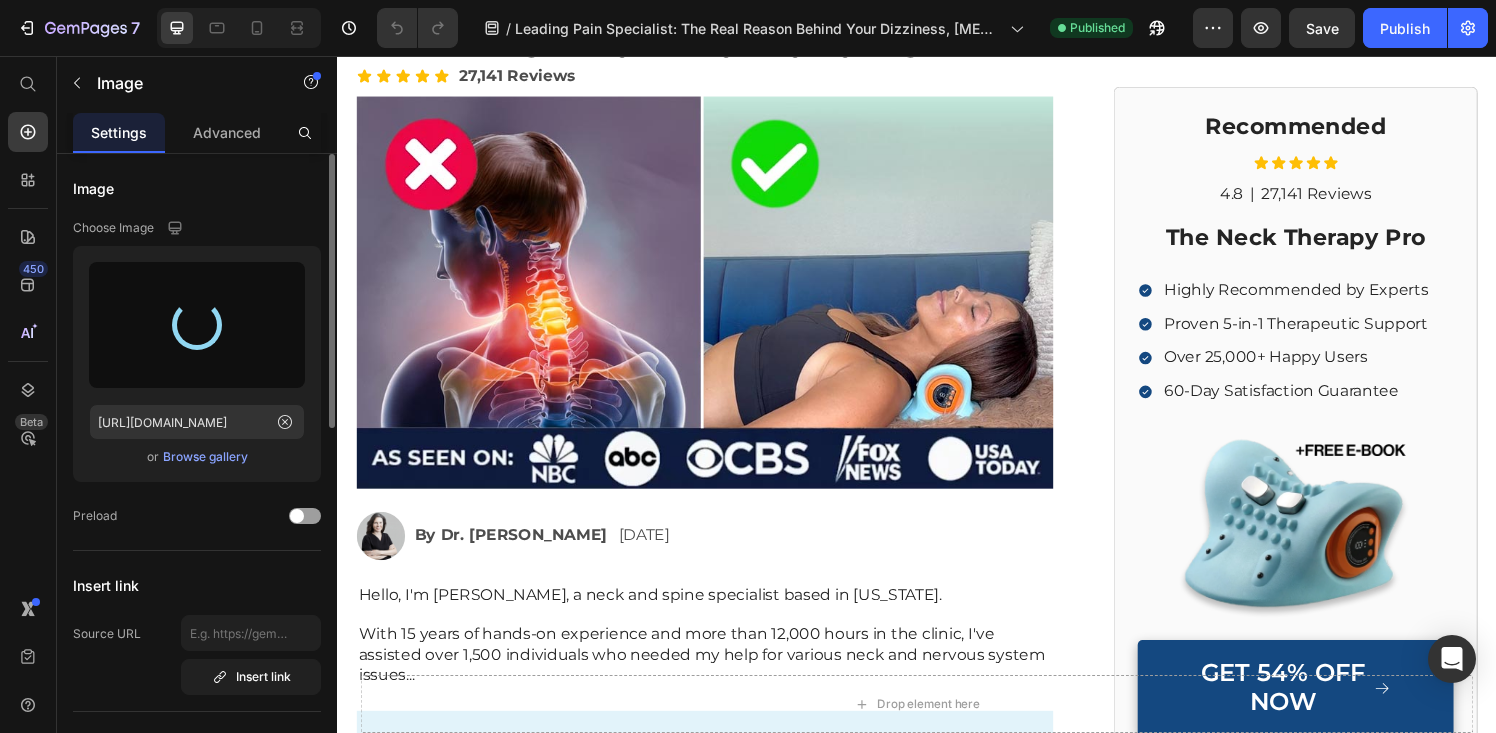 type on "https://cdn.shopify.com/s/files/1/0896/8575/4239/files/gempages_558840714050405194-0d65aed5-6006-4ddc-8aba-57561b10ae3b.webp" 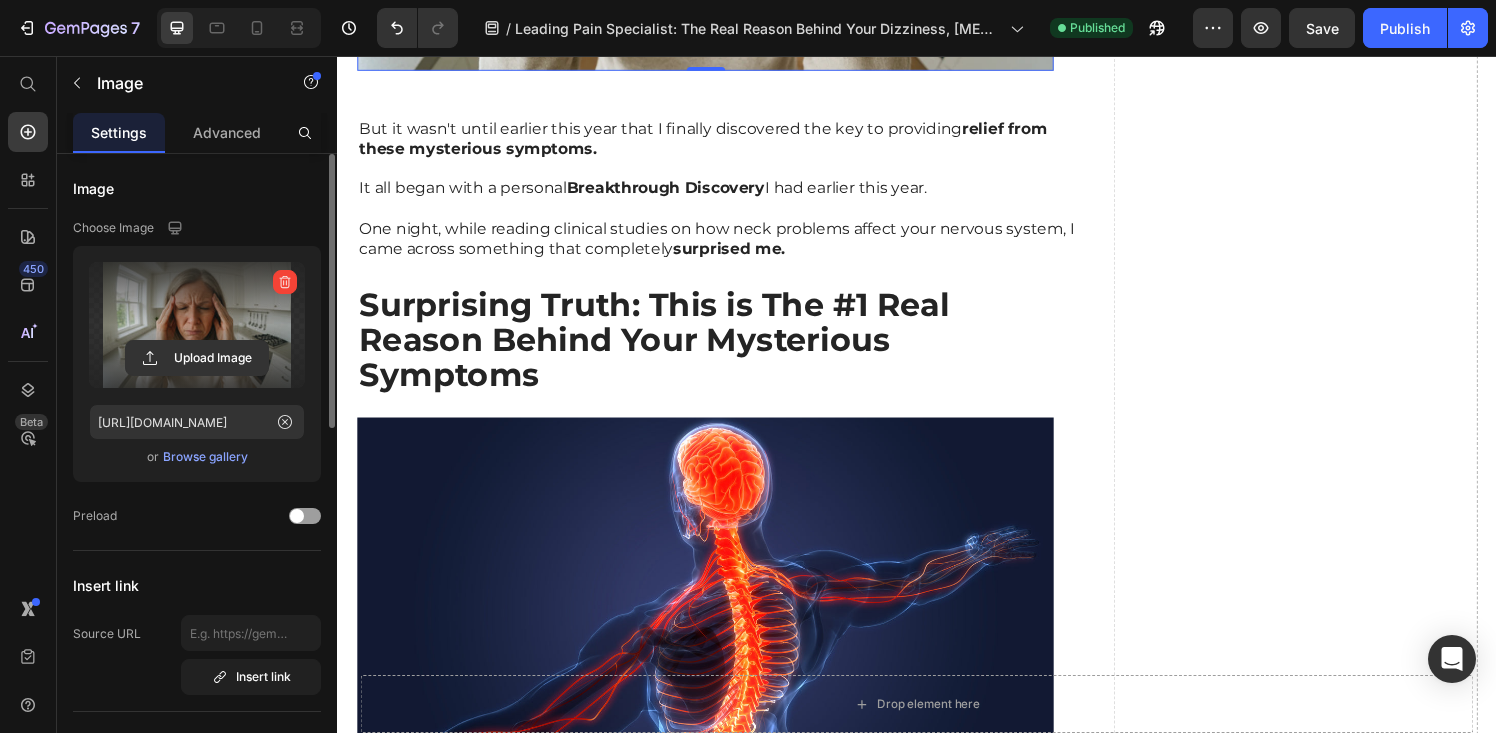 scroll, scrollTop: 2449, scrollLeft: 0, axis: vertical 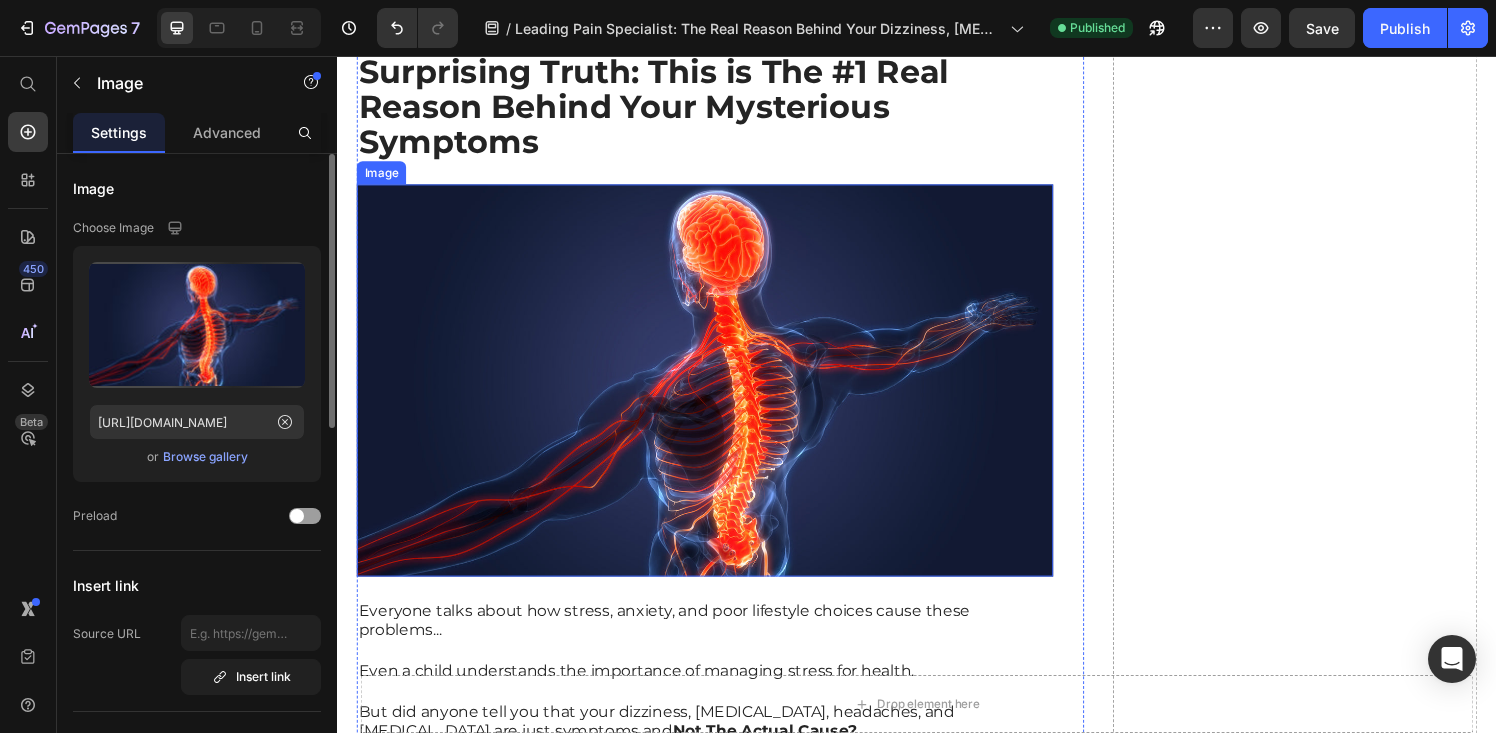 click at bounding box center [717, 392] 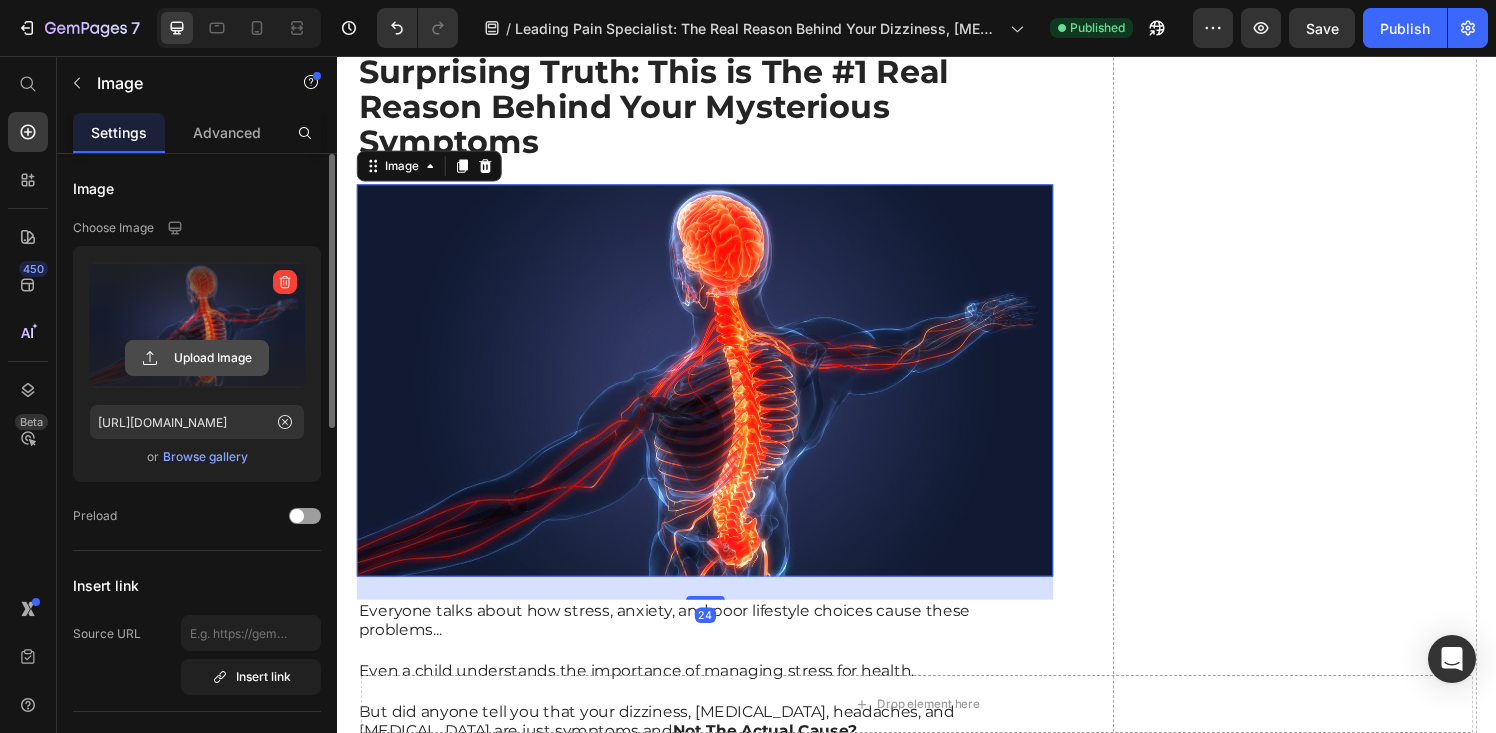 click 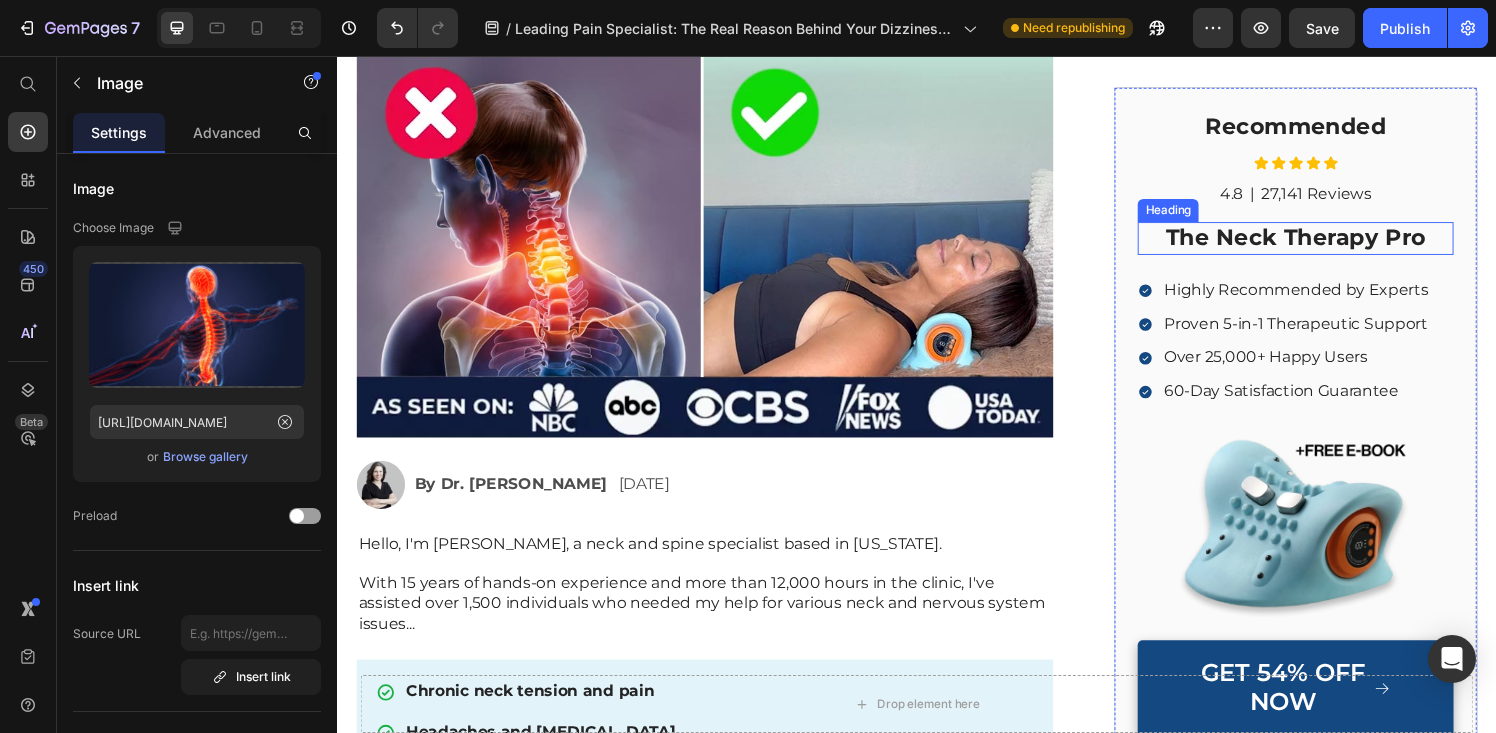scroll, scrollTop: 0, scrollLeft: 0, axis: both 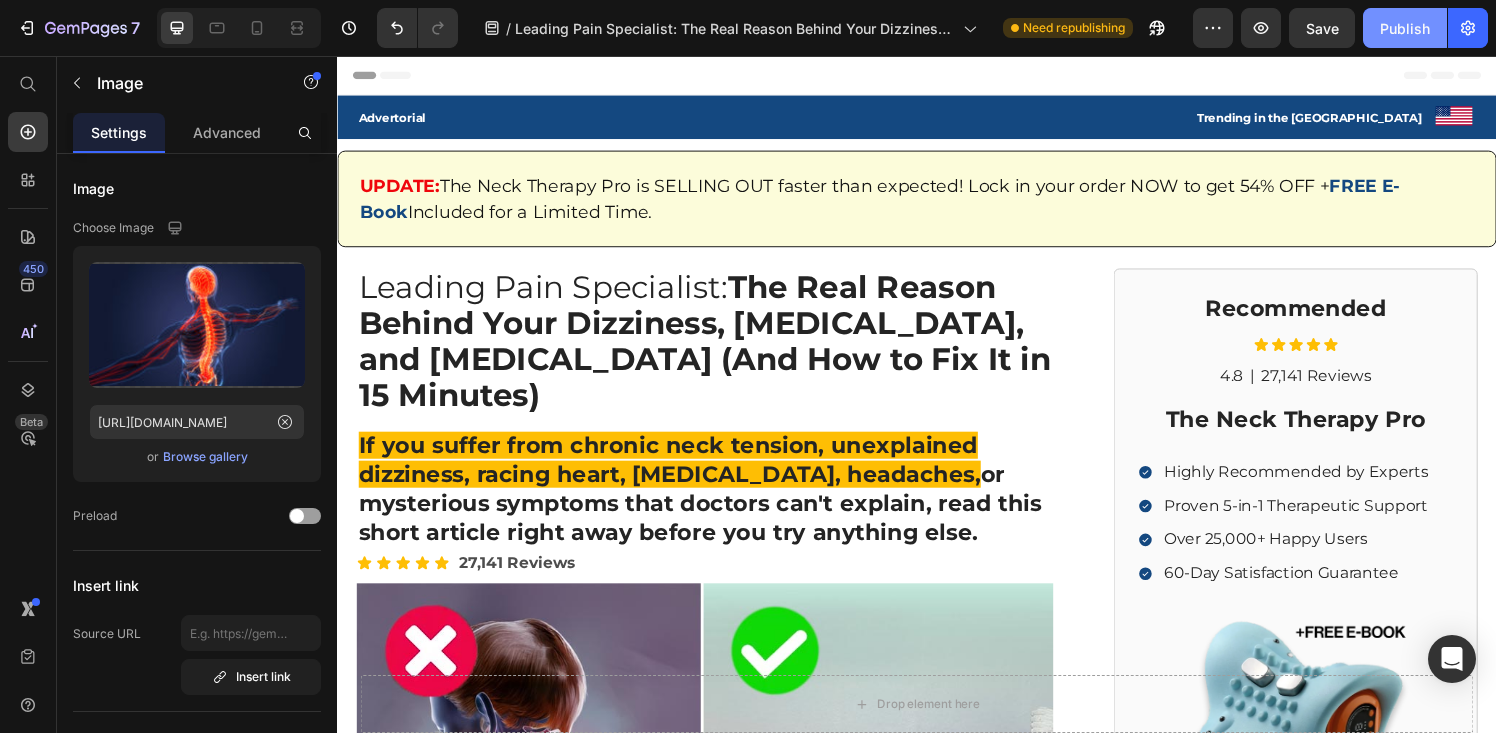 click on "Publish" 